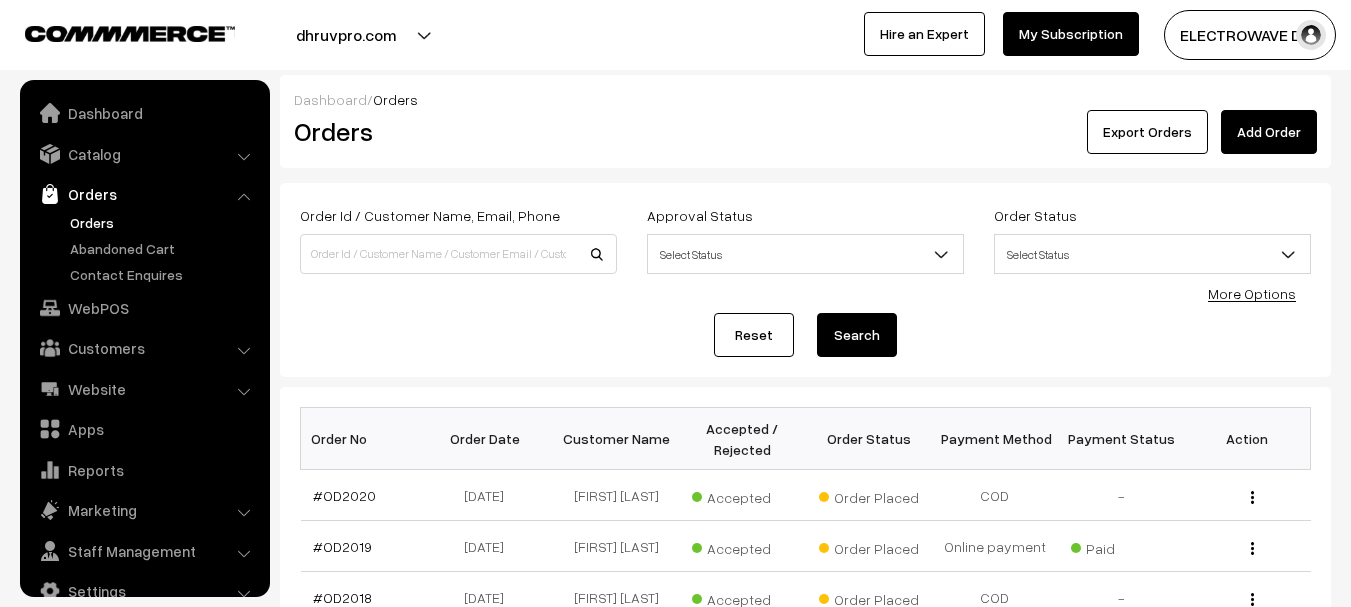 scroll, scrollTop: 200, scrollLeft: 0, axis: vertical 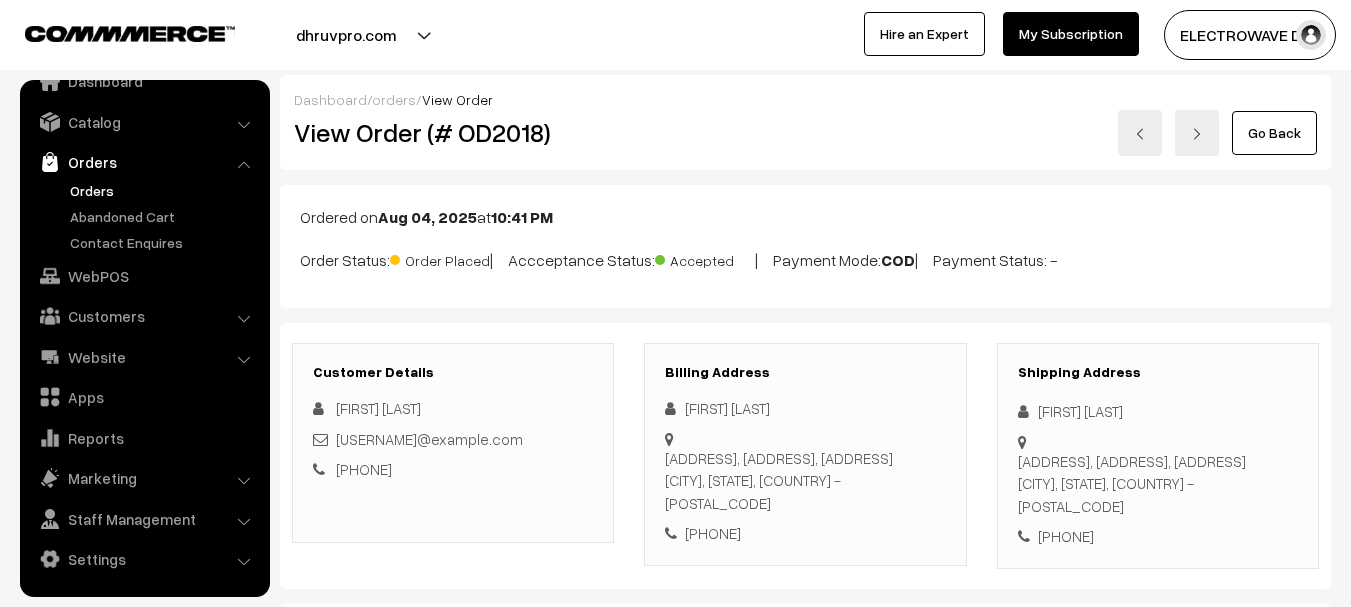 click at bounding box center (1140, 134) 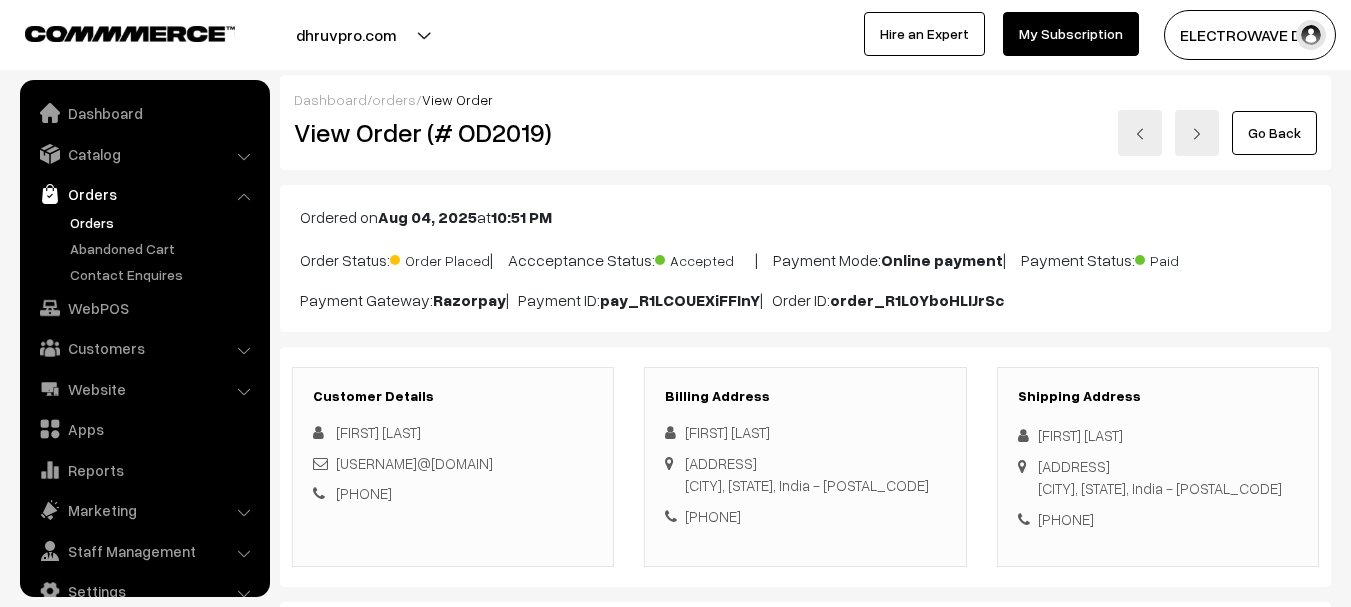 scroll, scrollTop: 0, scrollLeft: 0, axis: both 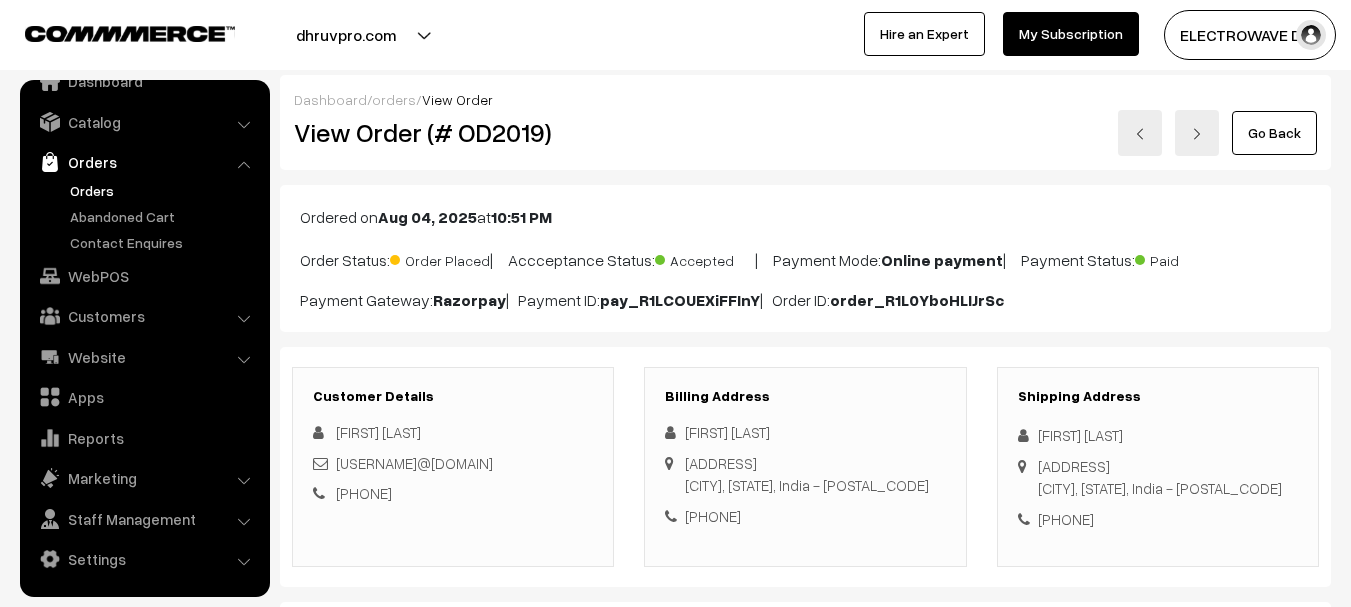 click at bounding box center (1140, 133) 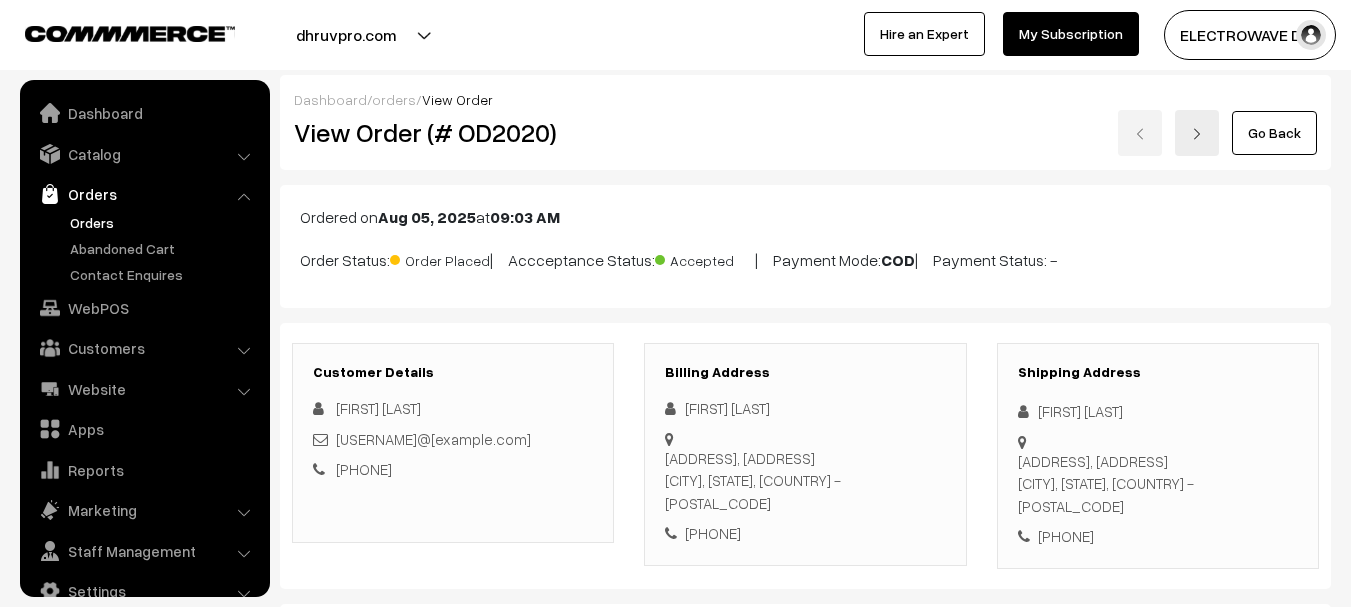 scroll, scrollTop: 800, scrollLeft: 0, axis: vertical 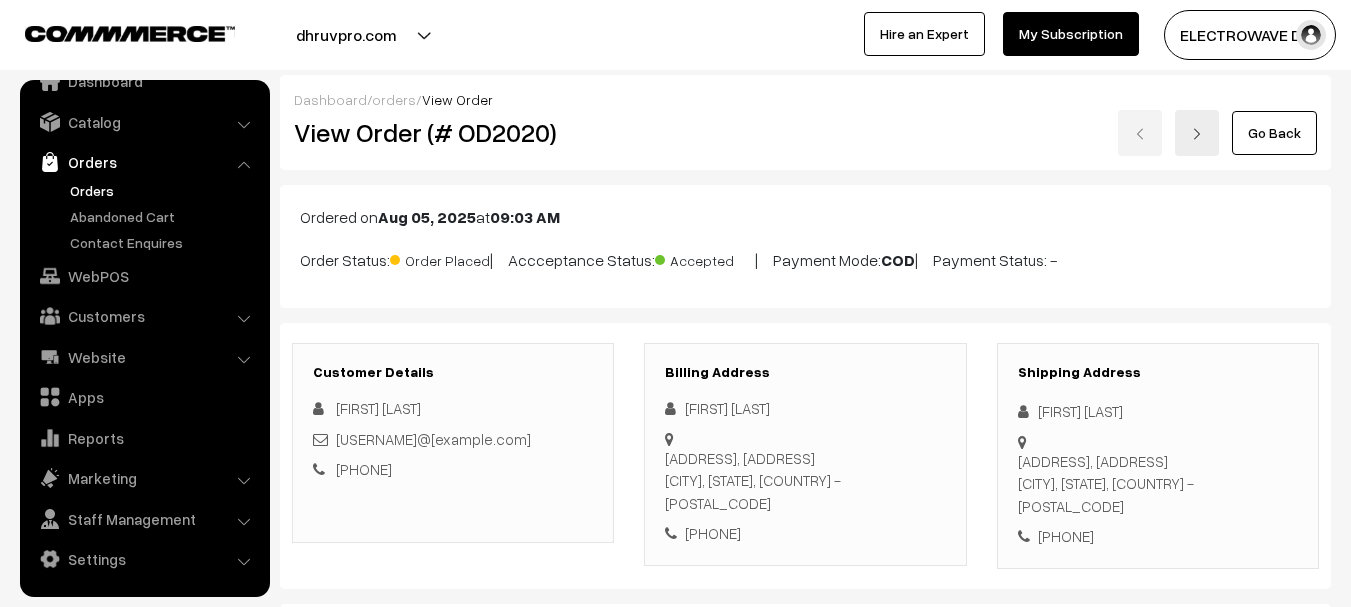 click at bounding box center (1197, 133) 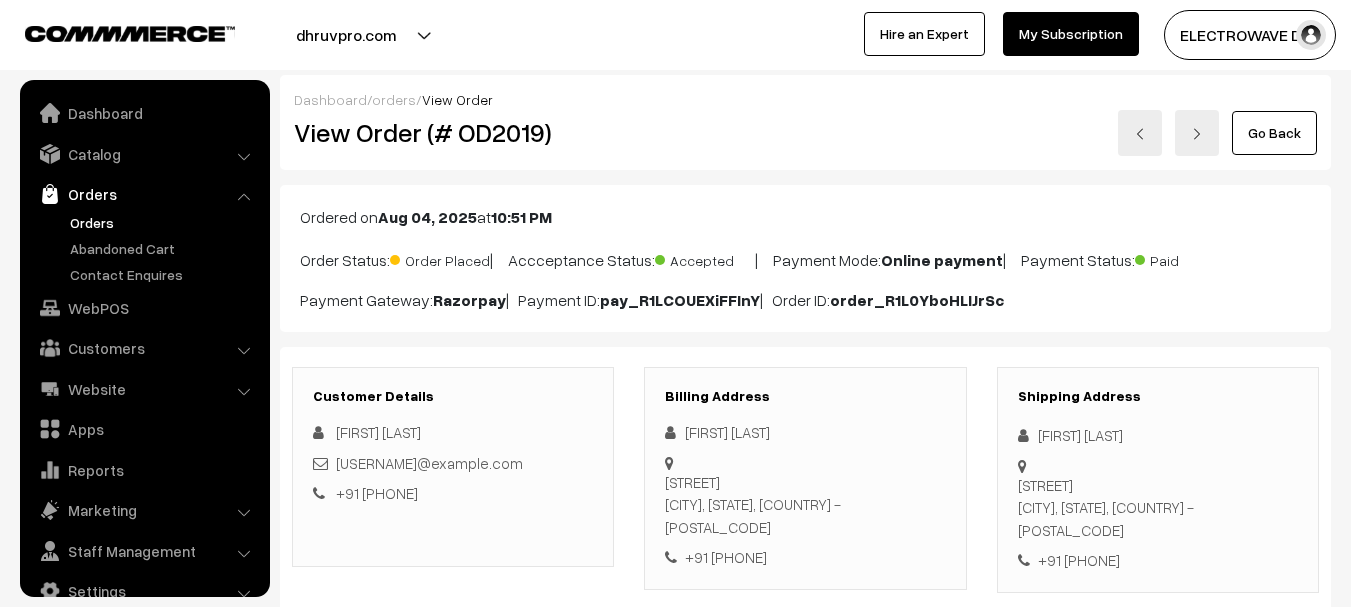 scroll, scrollTop: 0, scrollLeft: 0, axis: both 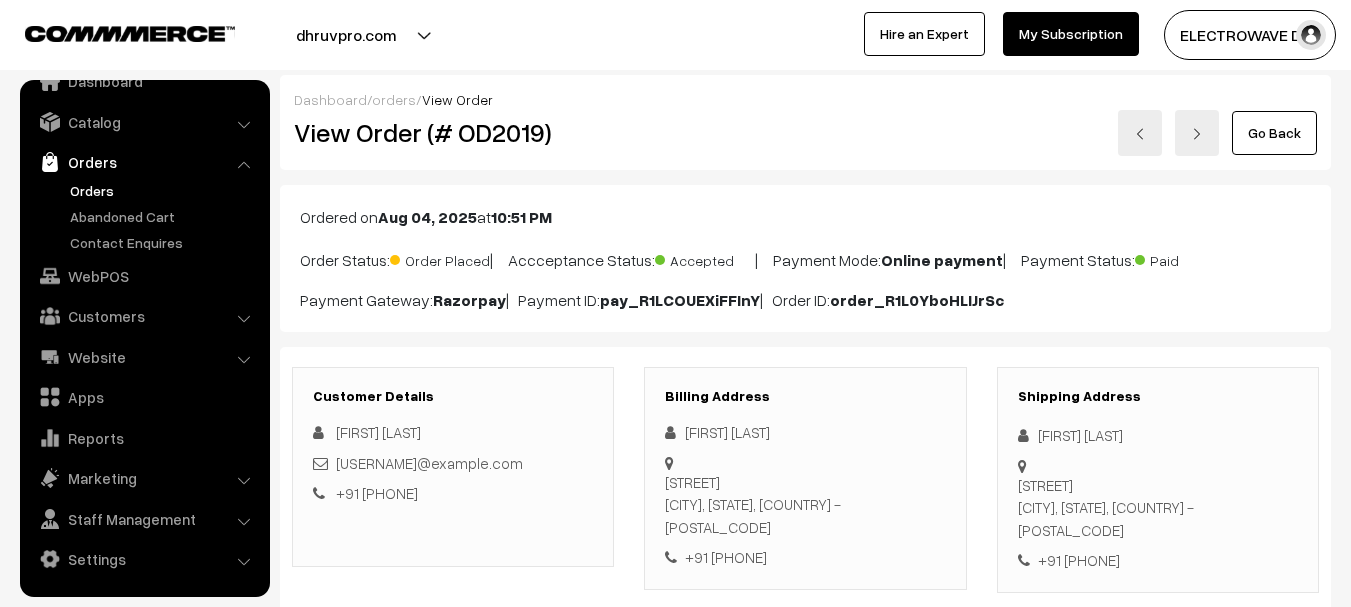 click at bounding box center [1197, 133] 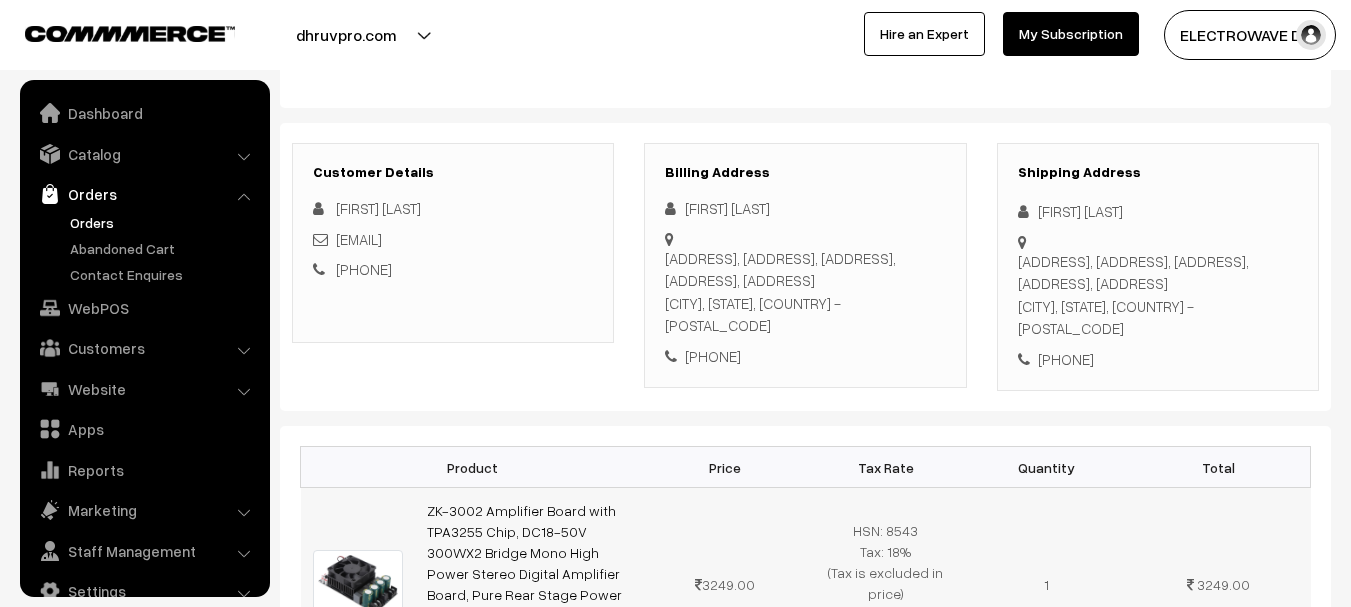 scroll, scrollTop: 200, scrollLeft: 0, axis: vertical 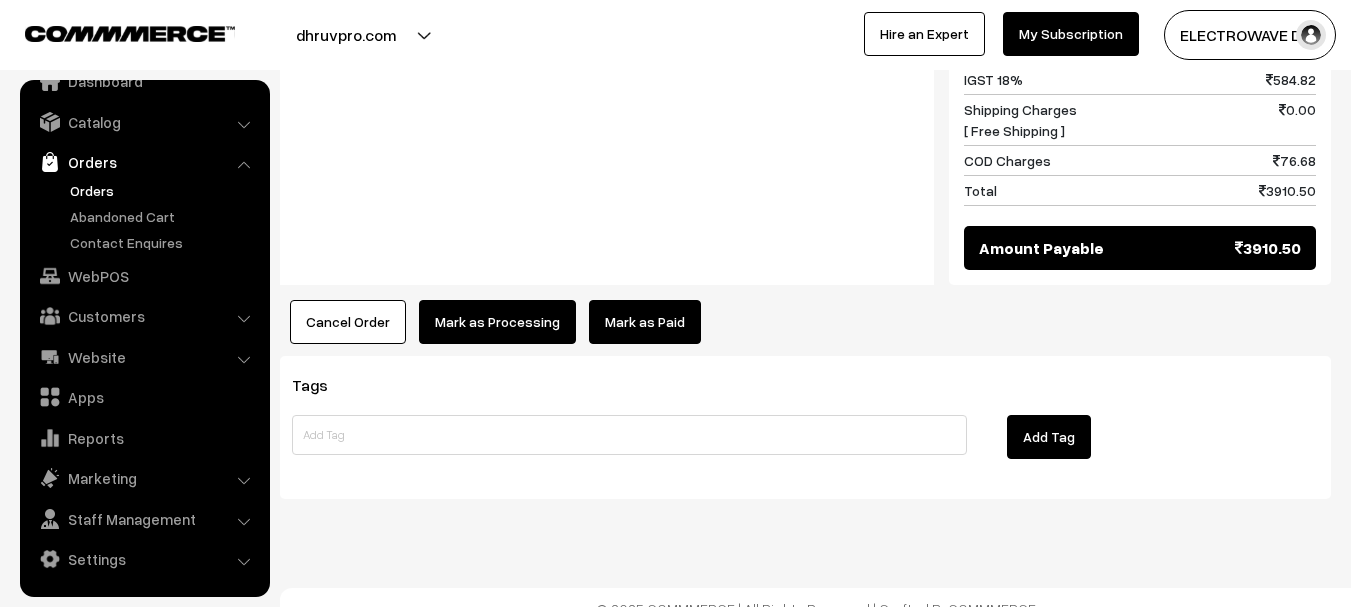 click on "Mark as Processing" at bounding box center [497, 322] 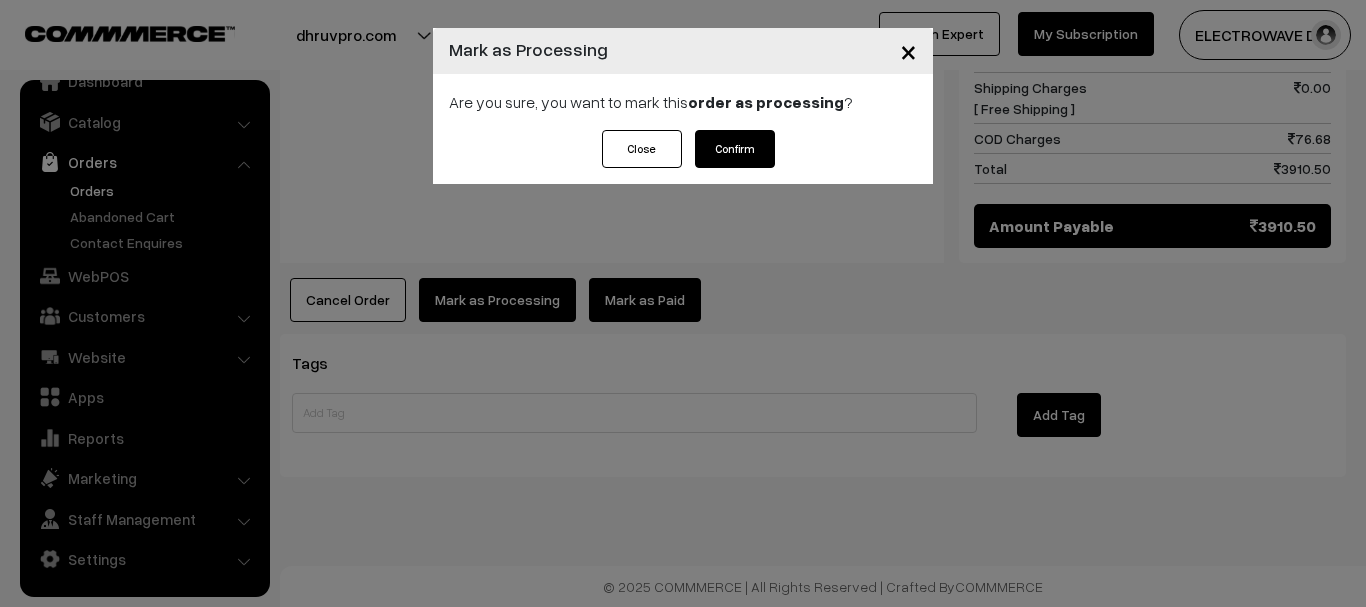 click on "Close" at bounding box center [642, 149] 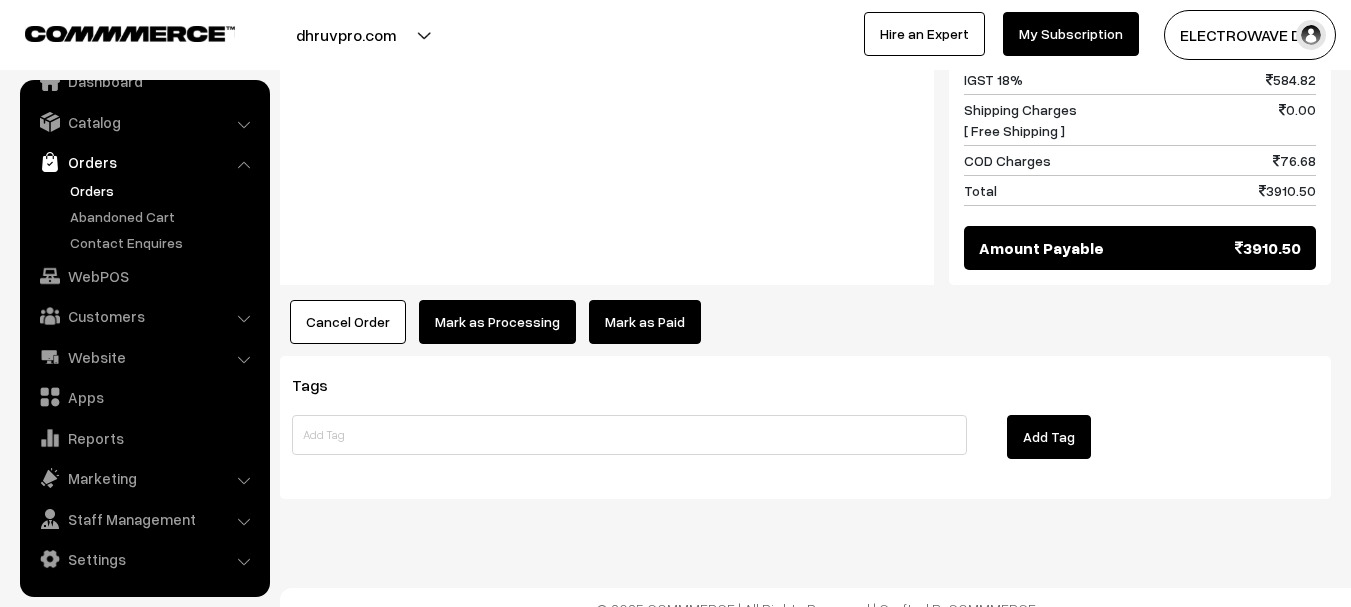 click on "Cancel Order" at bounding box center [348, 322] 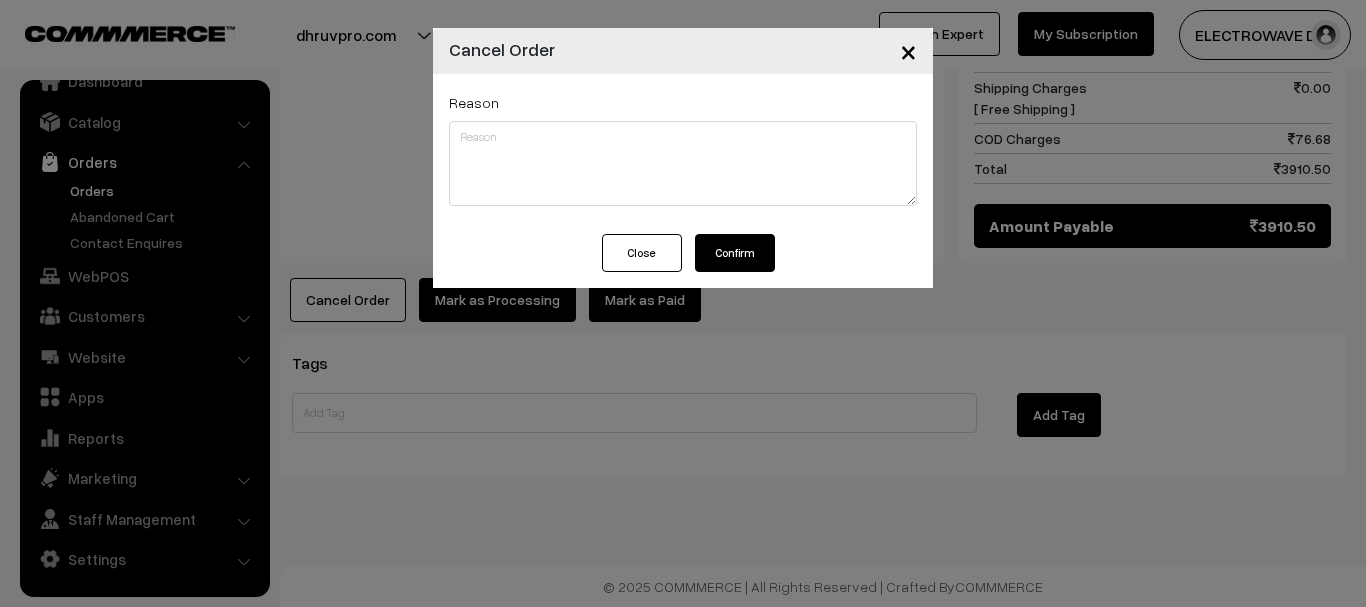 drag, startPoint x: 903, startPoint y: 48, endPoint x: 888, endPoint y: 172, distance: 124.90396 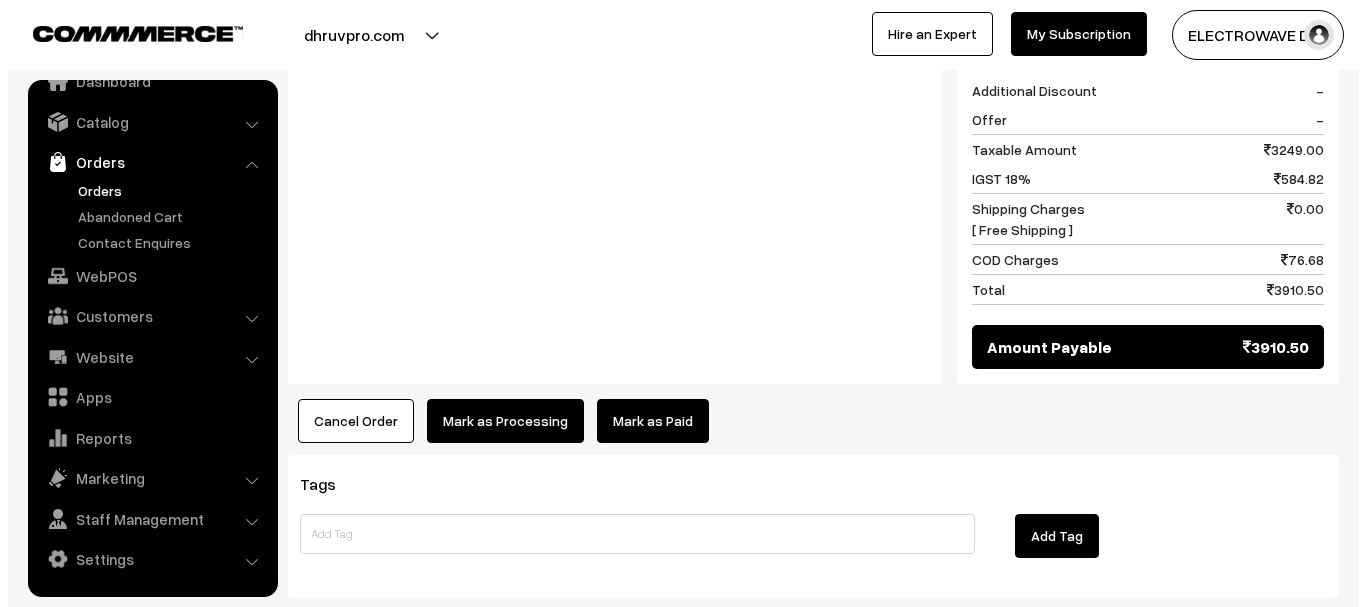 scroll, scrollTop: 950, scrollLeft: 0, axis: vertical 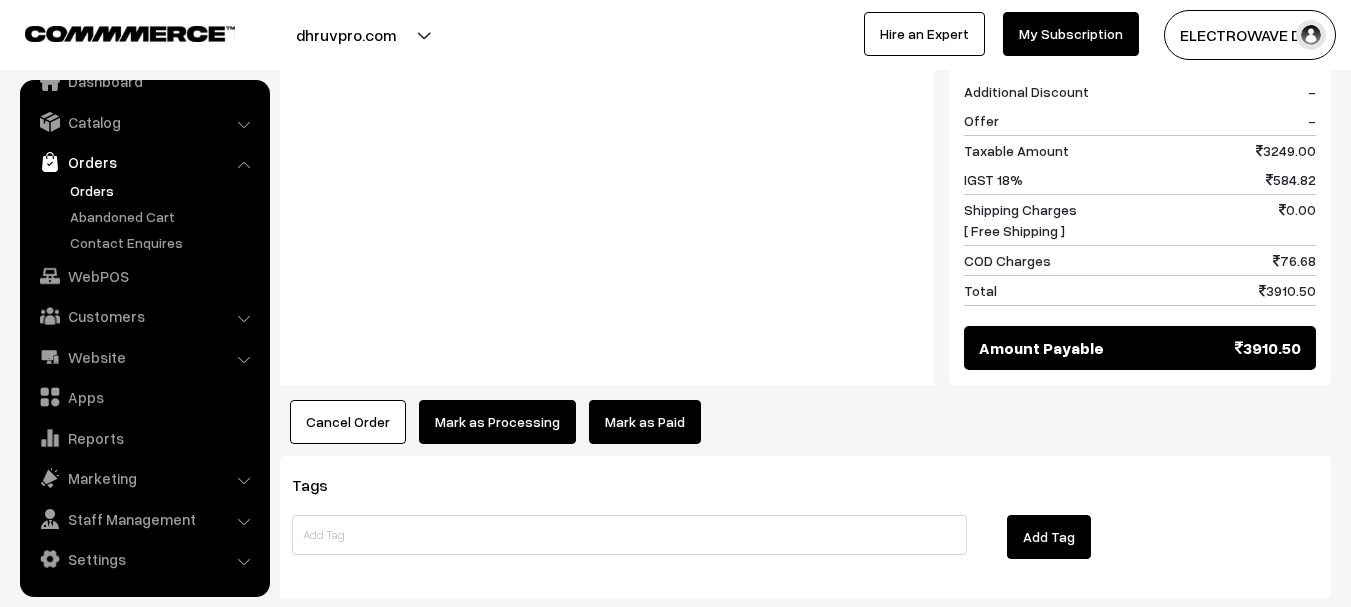 click on "Cancel Order" at bounding box center [348, 422] 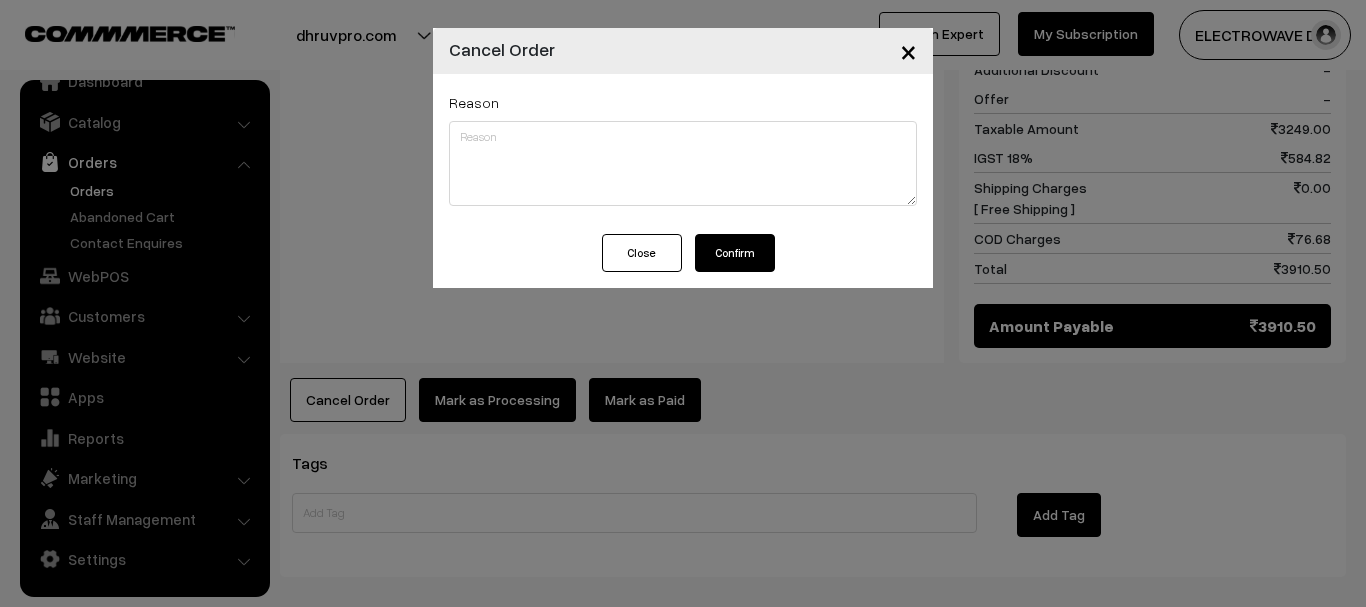click on "Confirm" at bounding box center [735, 253] 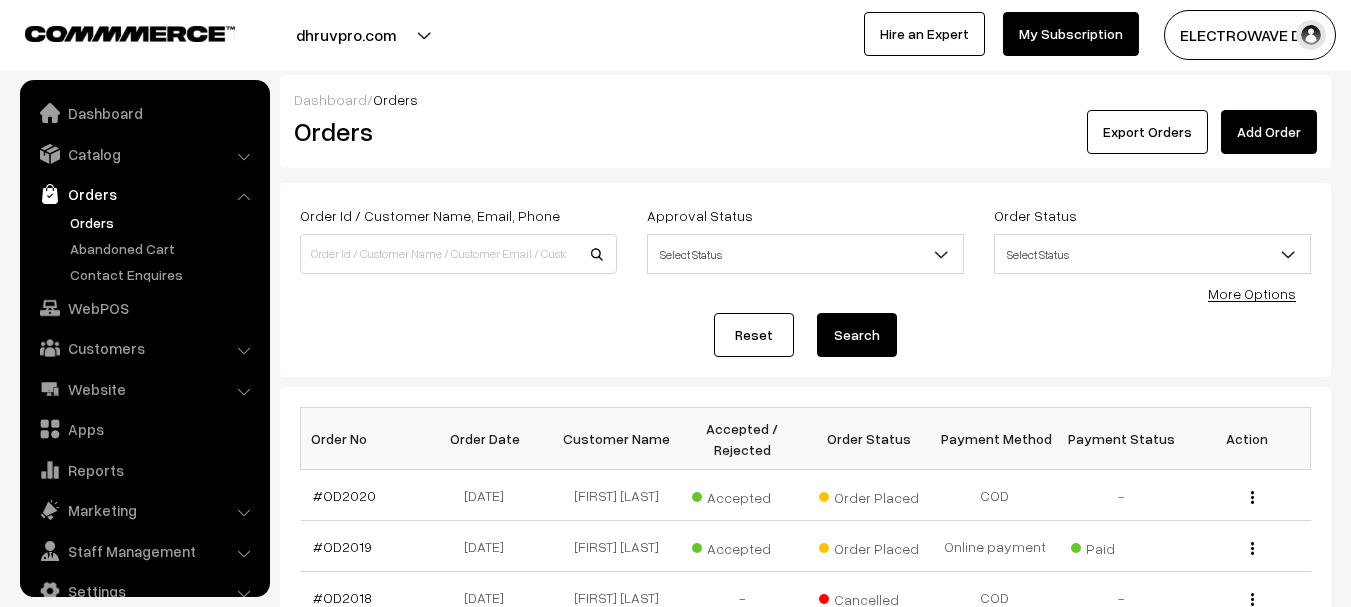scroll, scrollTop: 0, scrollLeft: 0, axis: both 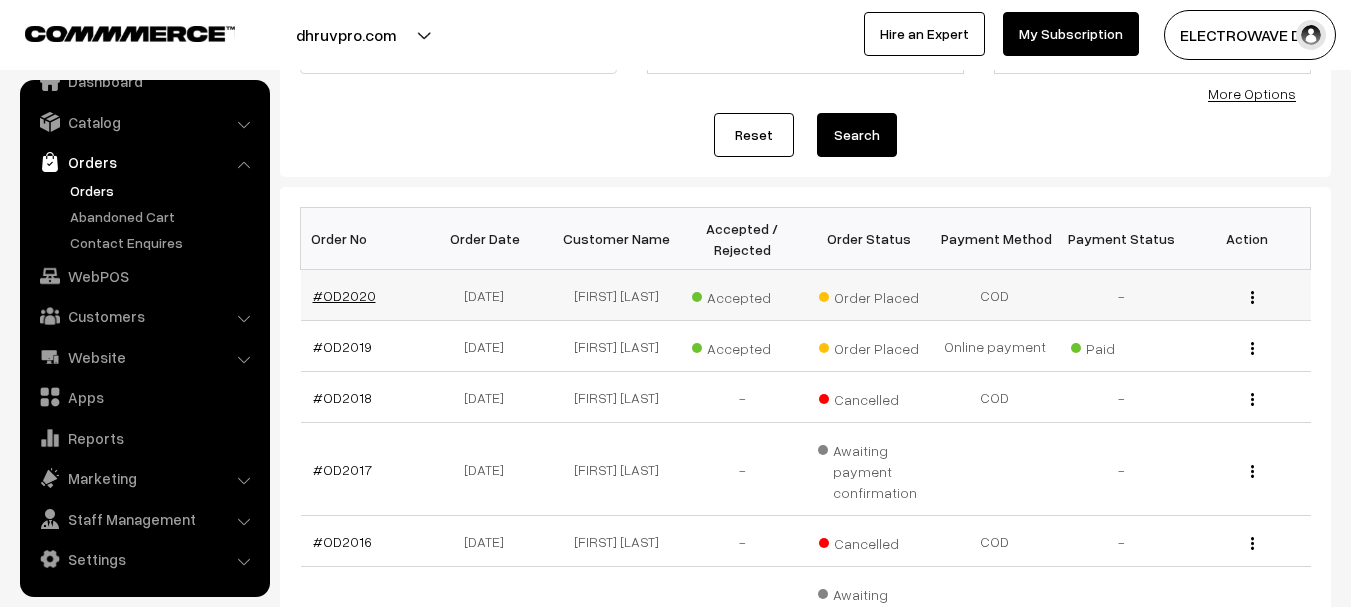 click on "#OD2020" at bounding box center (344, 295) 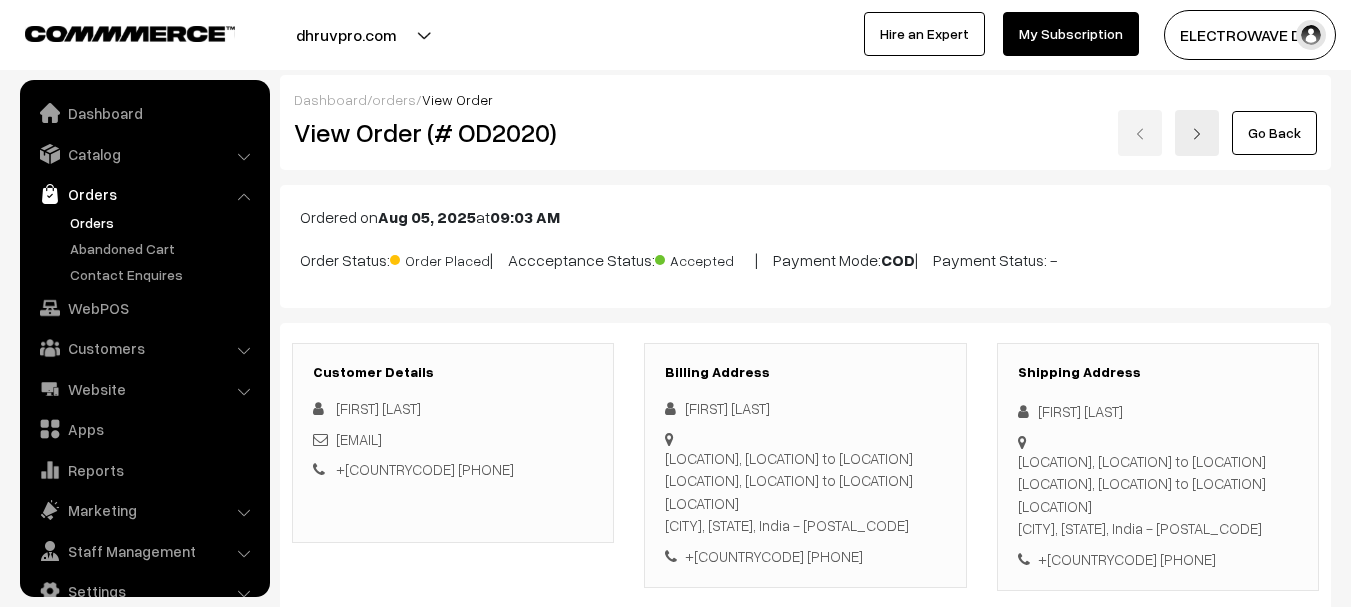 scroll, scrollTop: 100, scrollLeft: 0, axis: vertical 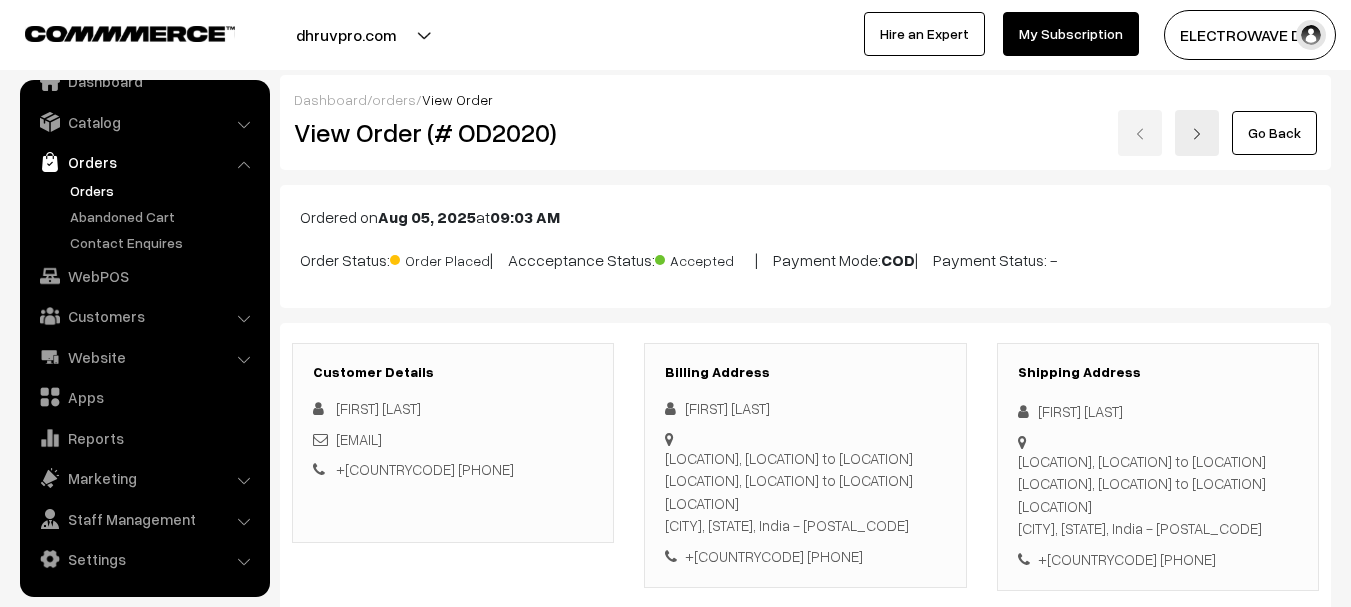 click on "[FIRST] [LAST]" at bounding box center [1158, 411] 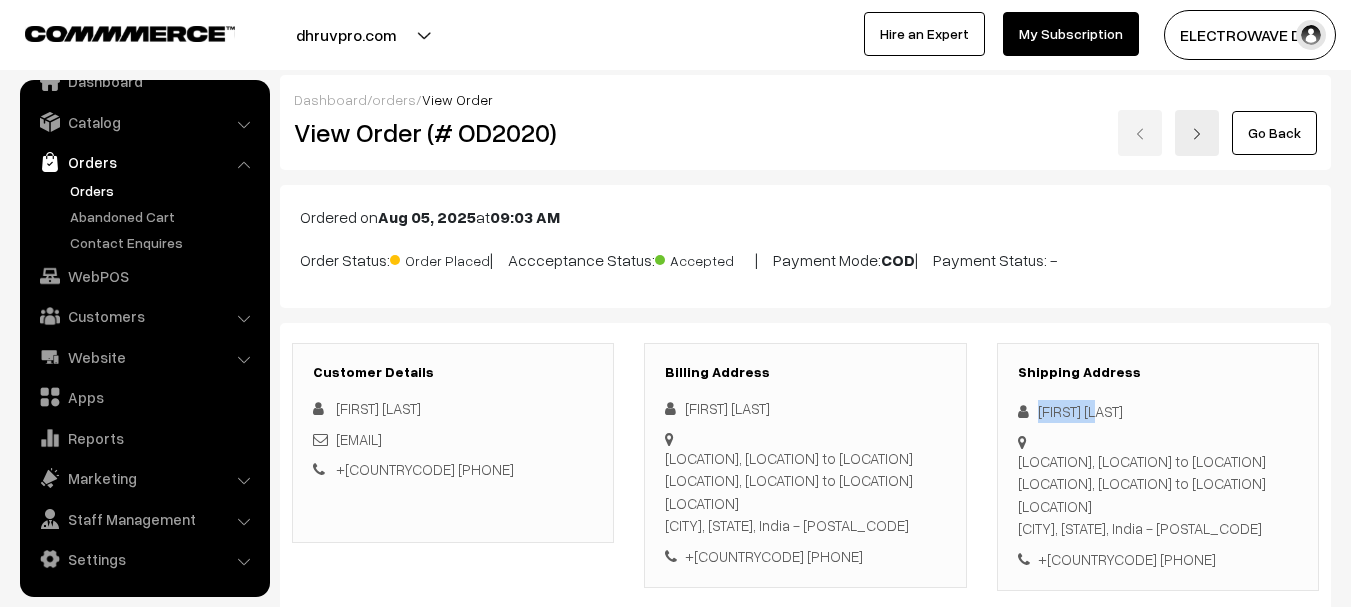 click on "[FIRST] [LAST]" at bounding box center [1158, 411] 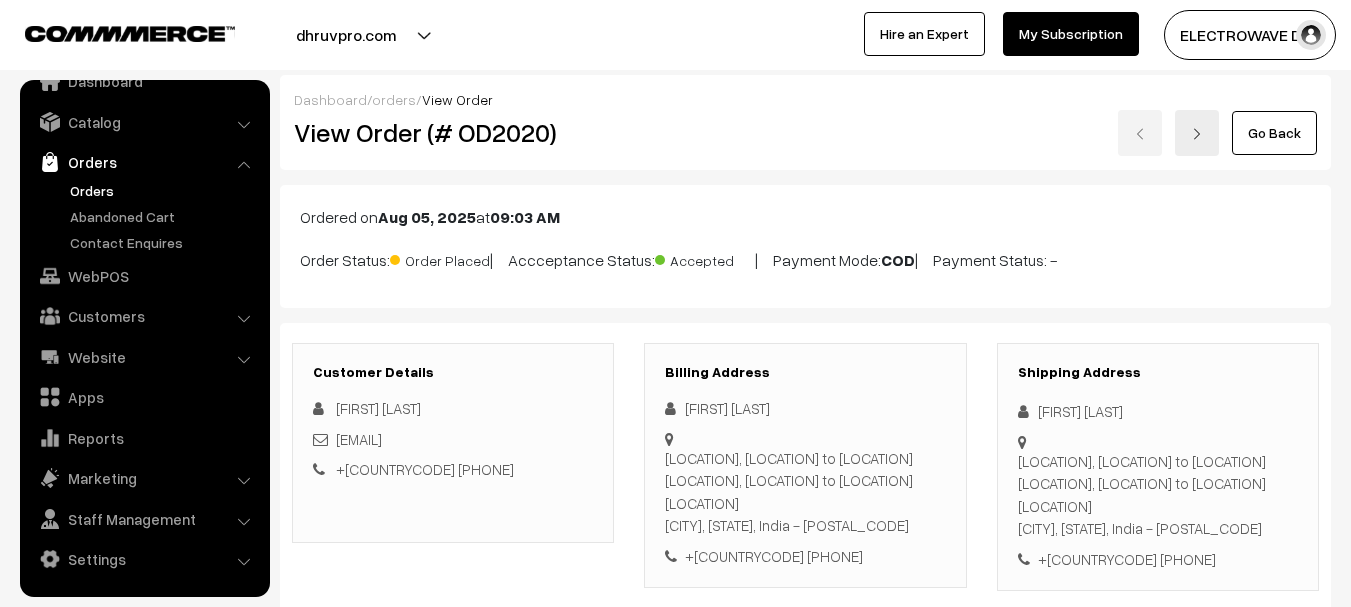 click on "[PHONE]" at bounding box center [1158, 559] 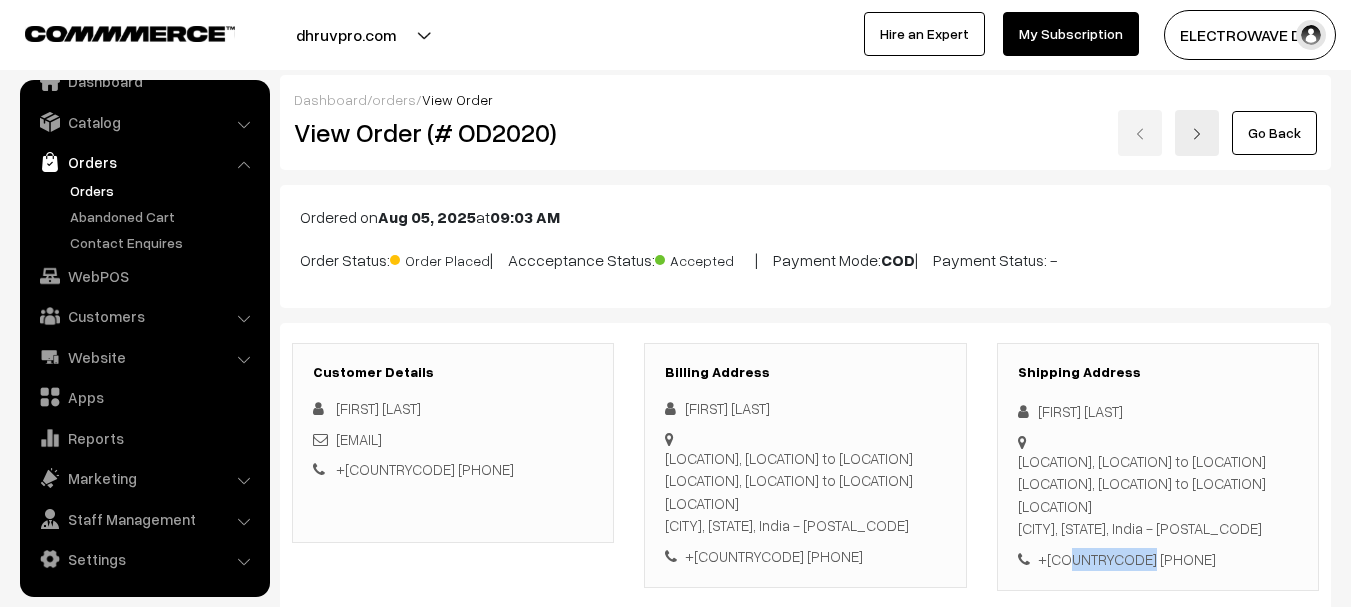 click on "[PHONE]" at bounding box center (1158, 559) 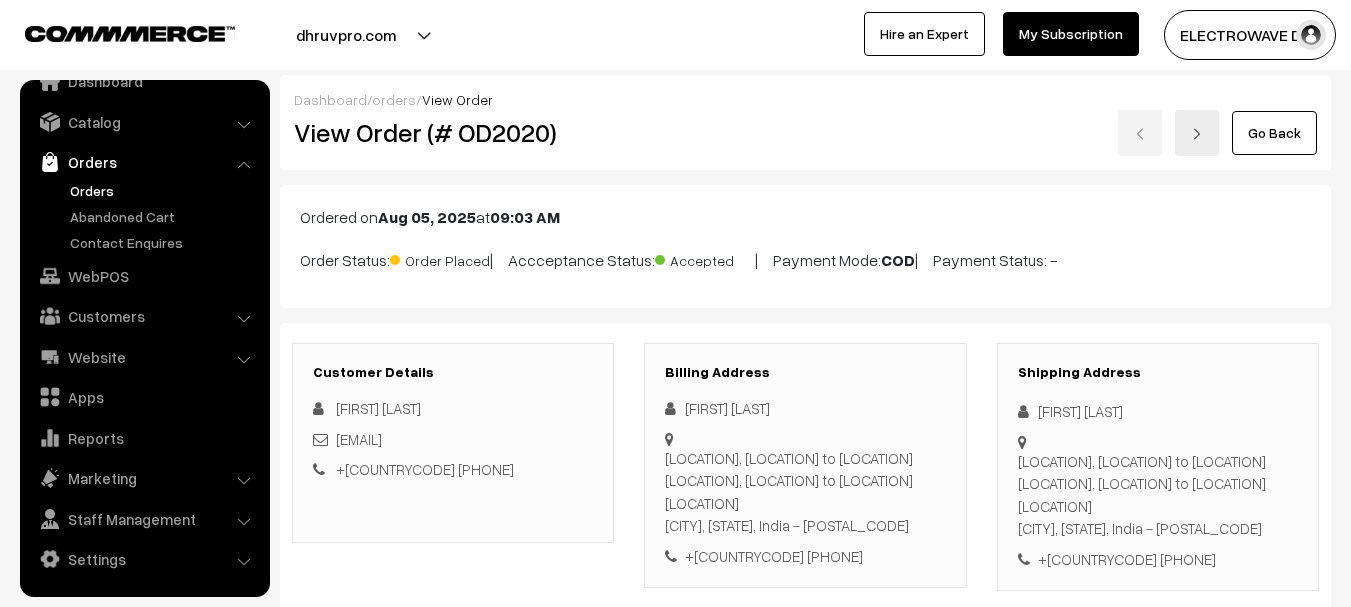 click on "[FIRST] [LAST]" at bounding box center (1158, 411) 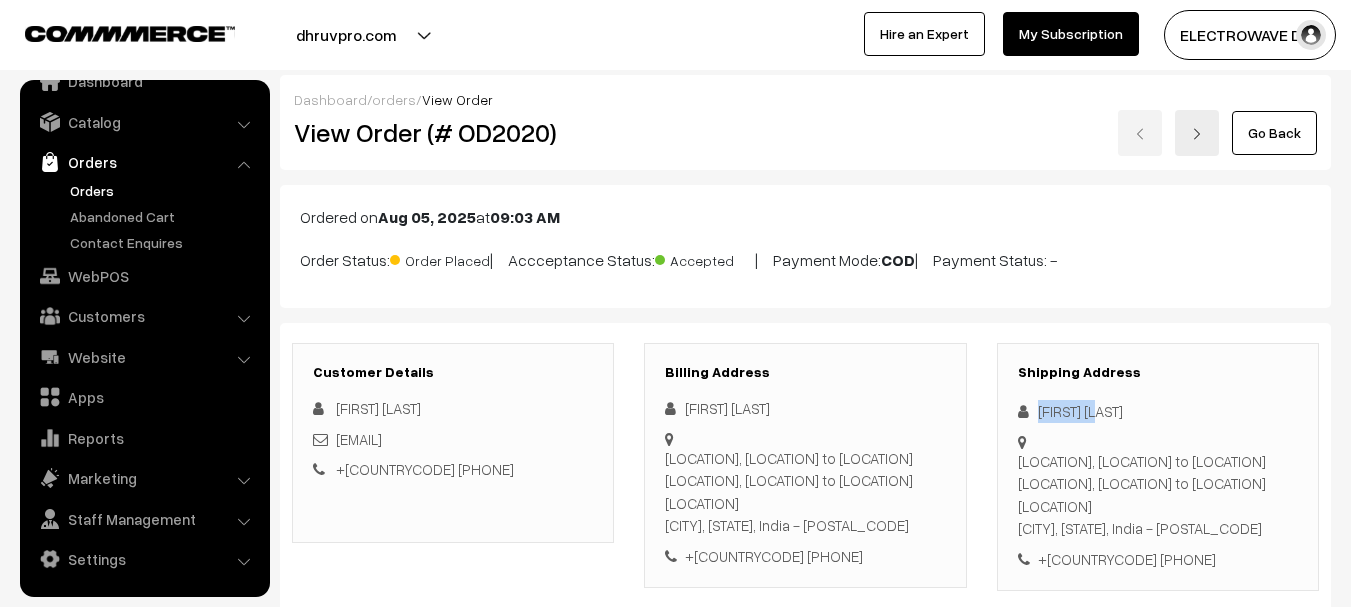 click on "[FIRST] [LAST]" at bounding box center (1158, 411) 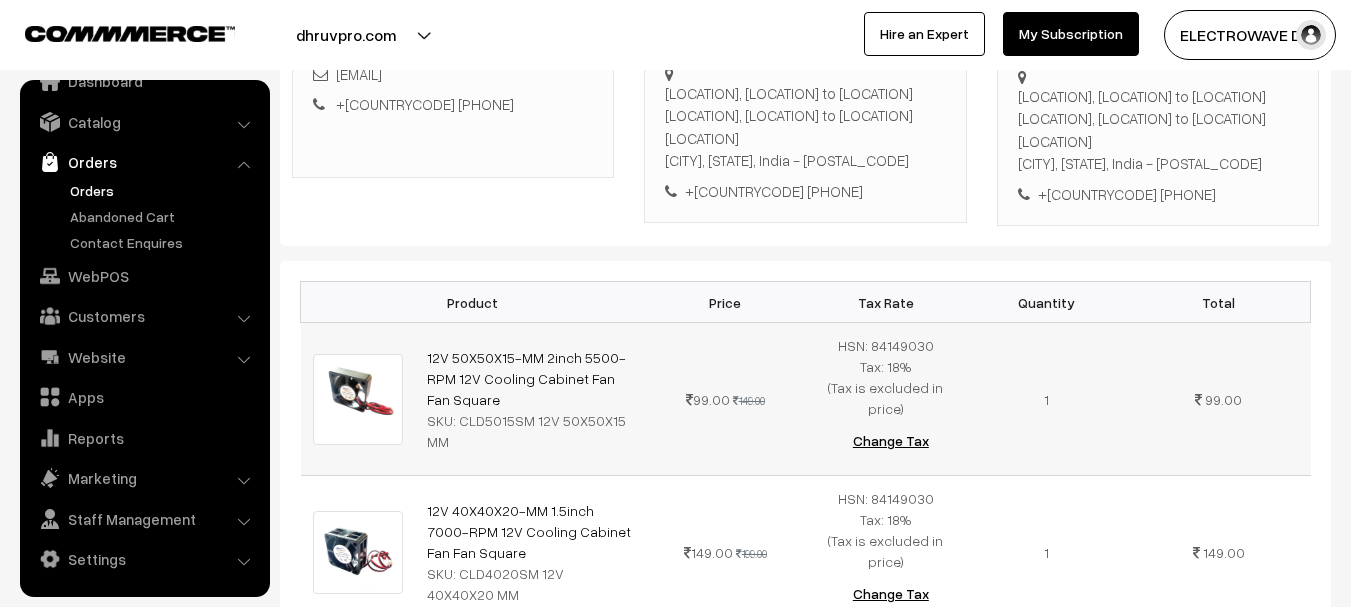 scroll, scrollTop: 400, scrollLeft: 0, axis: vertical 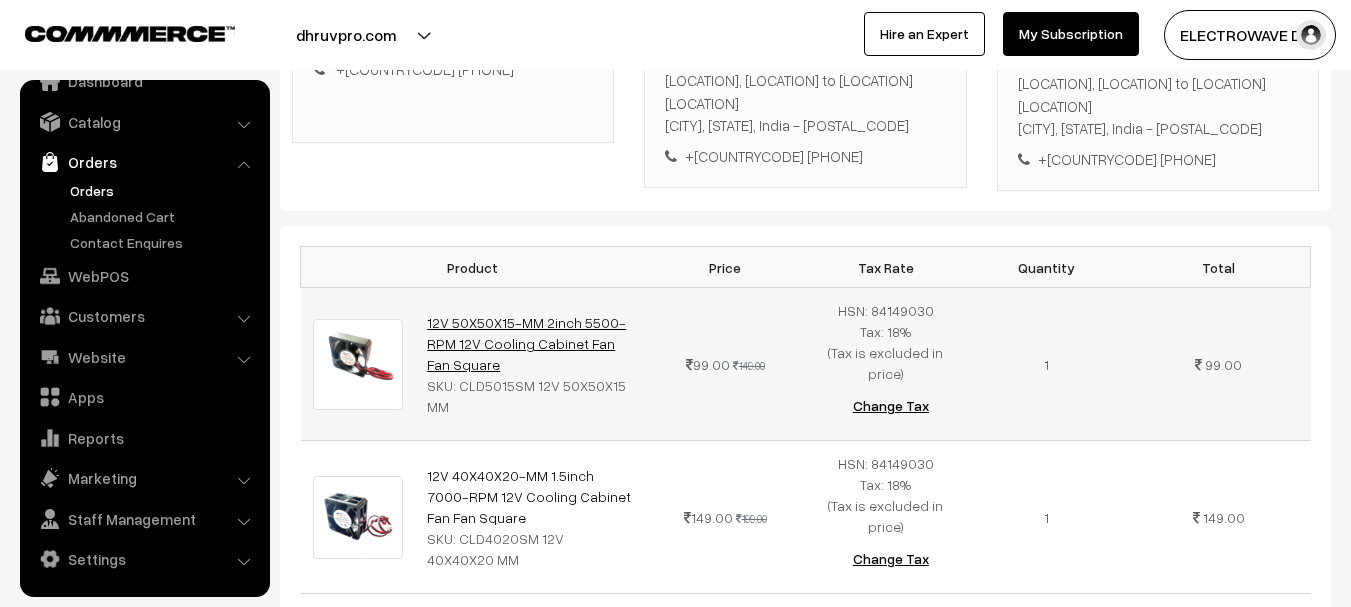 copy on "12V 50X50X15-MM 2inch 5500-RPM 12V Cooling Cabinet Fan Fan Square" 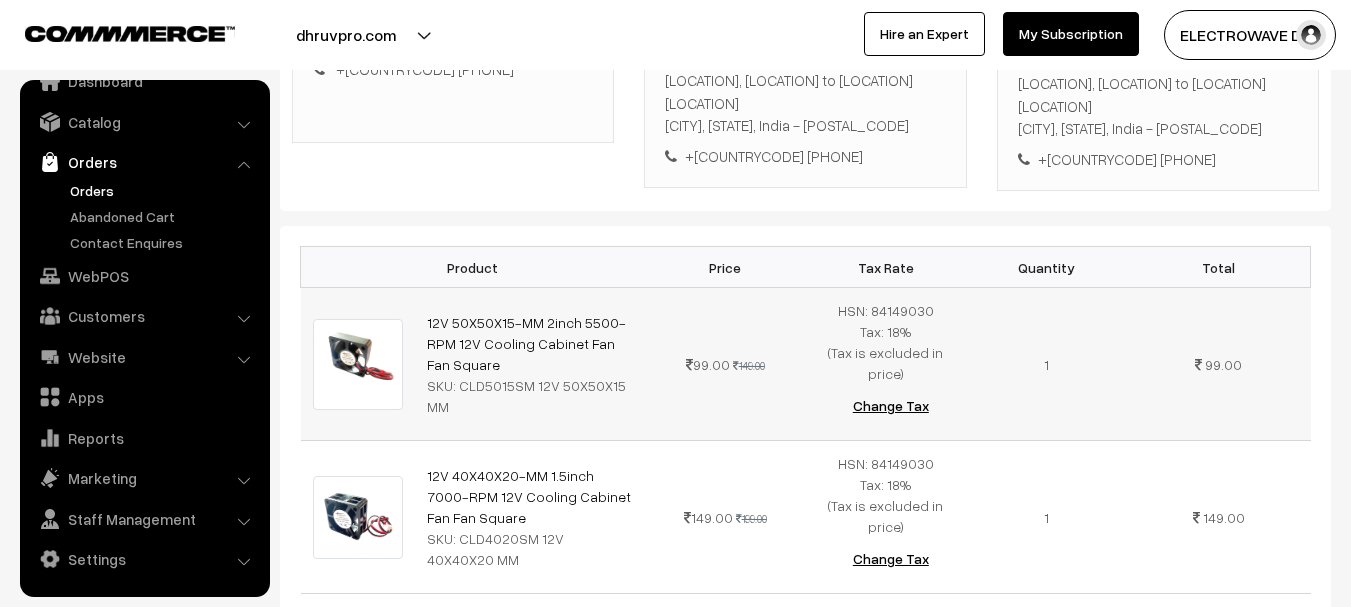copy on "CLD5015SM 12V 50X50X15 MM" 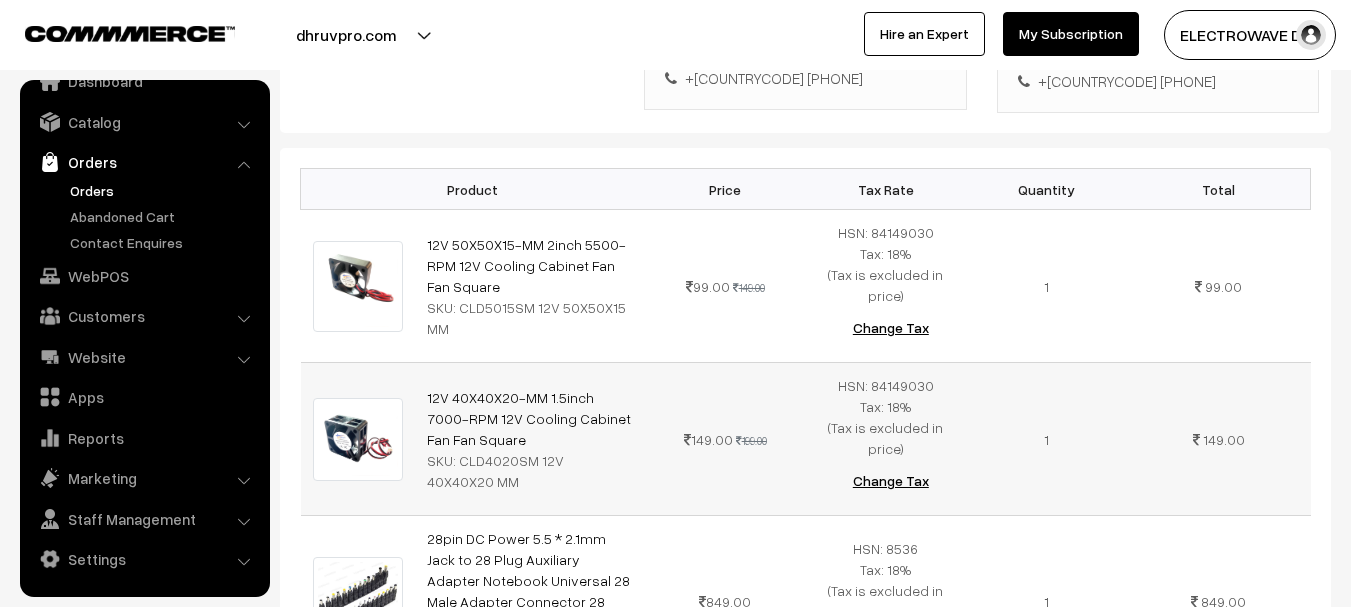 scroll, scrollTop: 600, scrollLeft: 0, axis: vertical 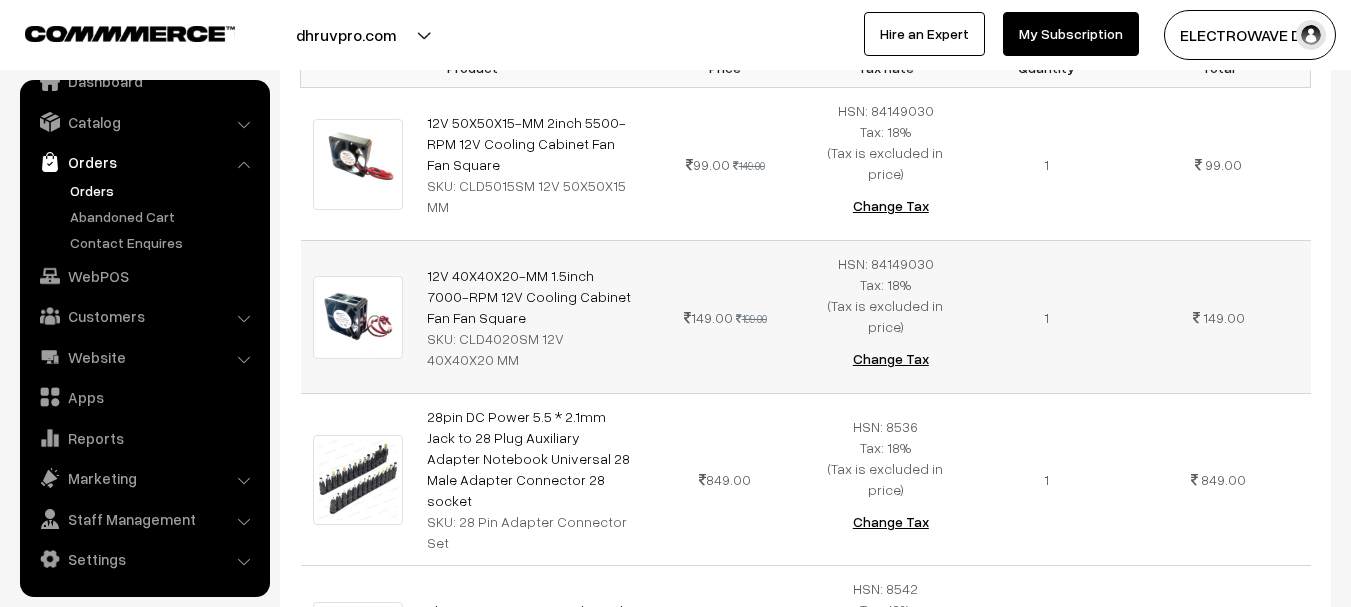 copy on "12V 40X40X20-MM 1.5inch 7000-RPM 12V Cooling Cabinet Fan Fan Square" 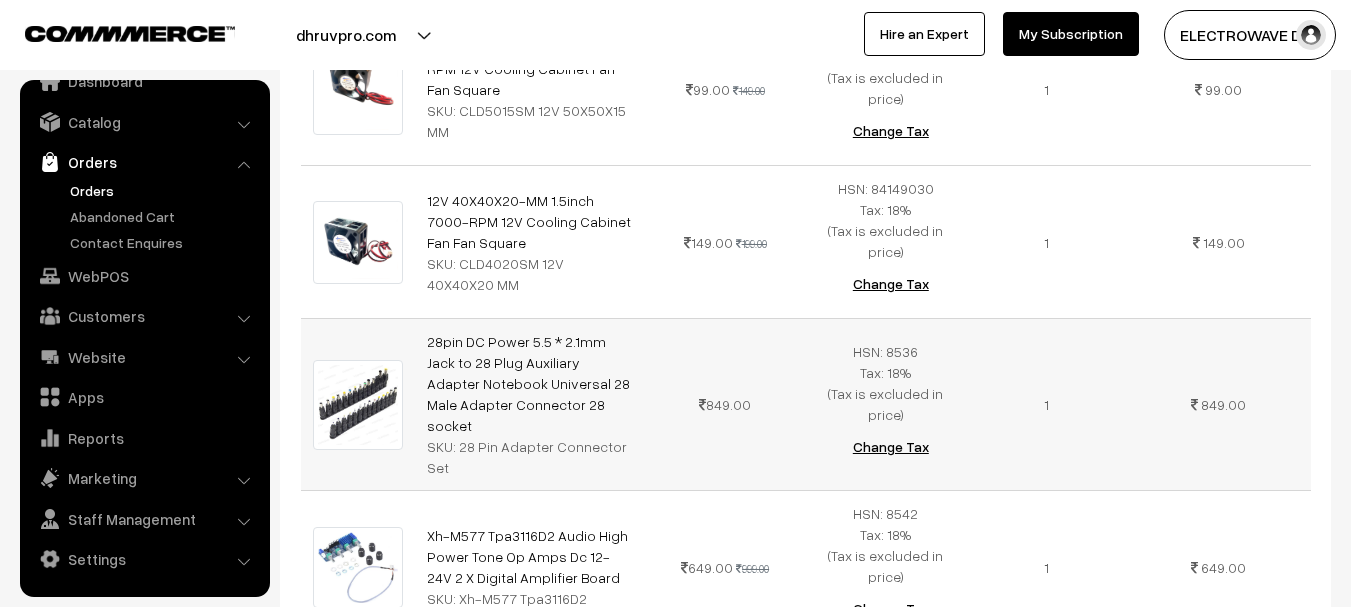 scroll, scrollTop: 800, scrollLeft: 0, axis: vertical 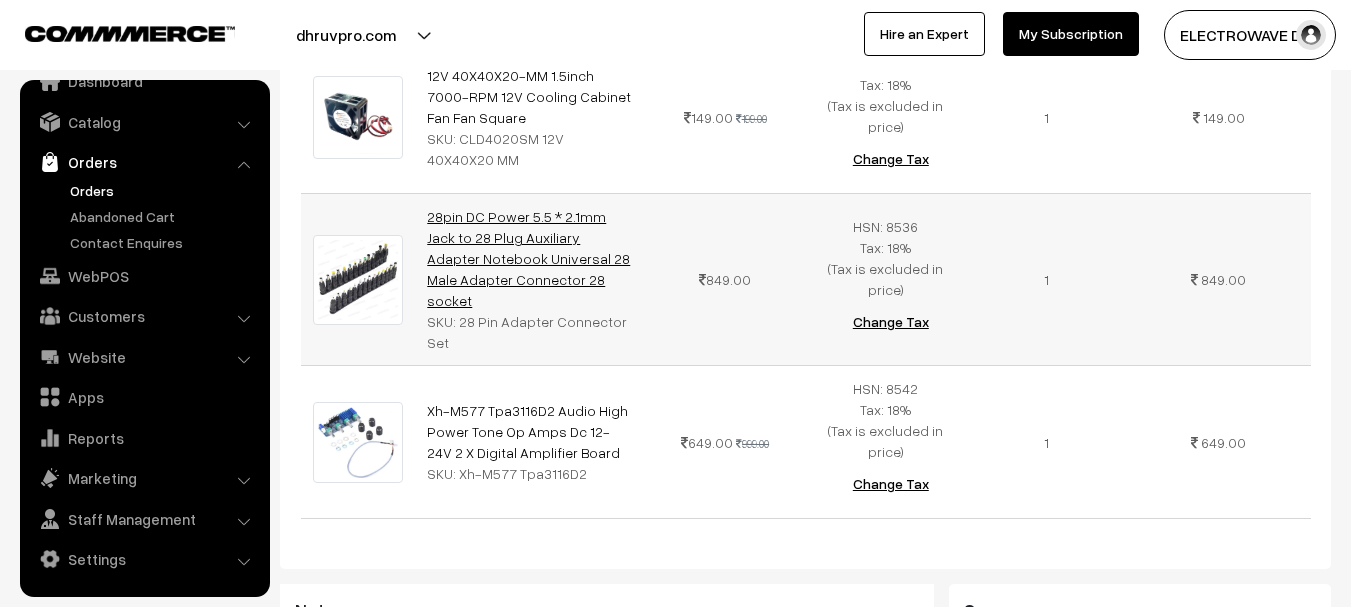 copy on "8pin DC Power 5.5 * 2.1mm Jack to 28 Plug Auxiliary Adapter Notebook Universal 28 Male Adapter Connector 28 socket" 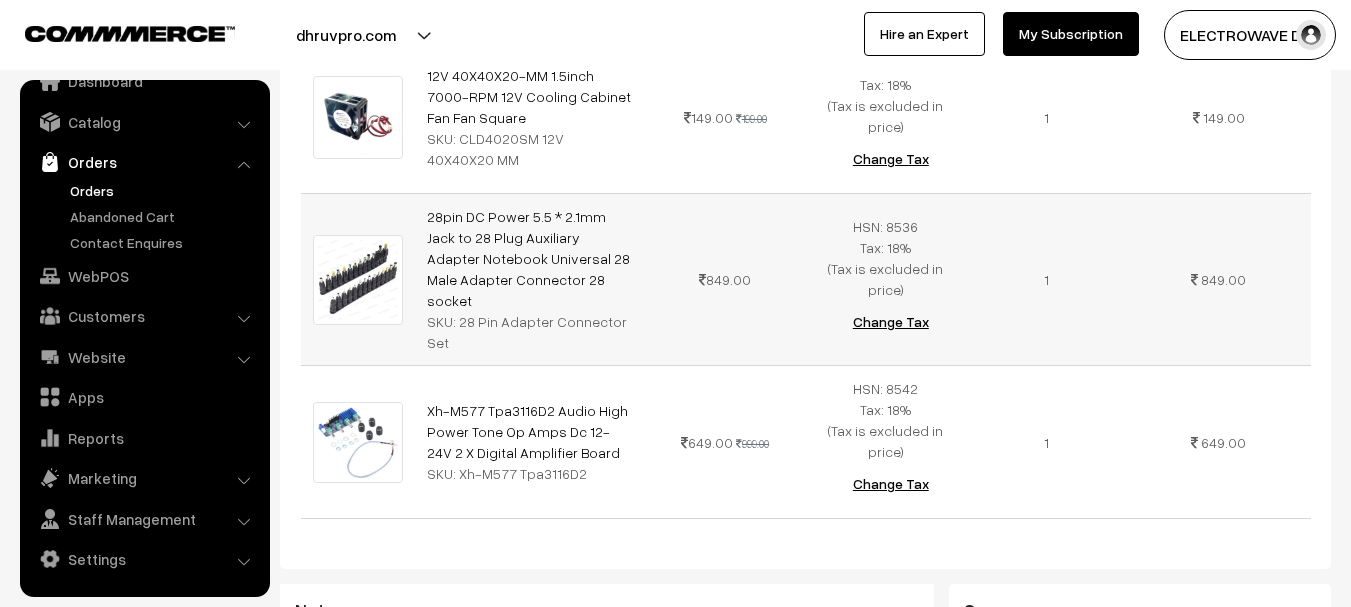 copy on "28 Pin Adapter Connector Se" 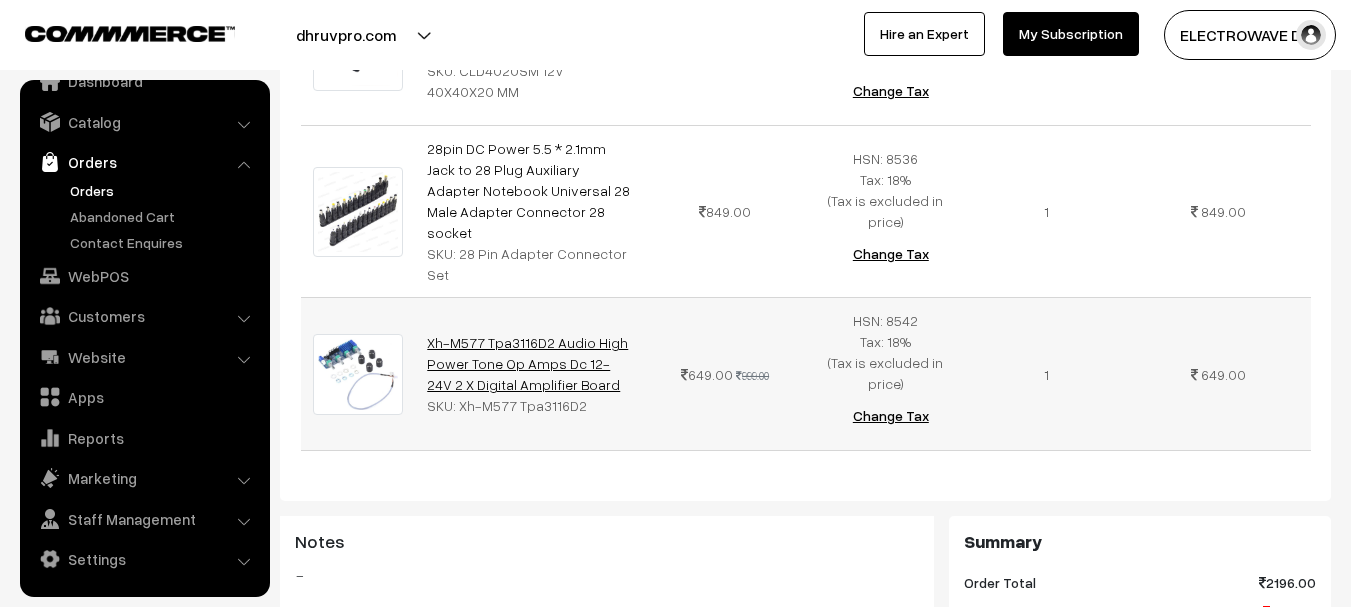 scroll, scrollTop: 900, scrollLeft: 0, axis: vertical 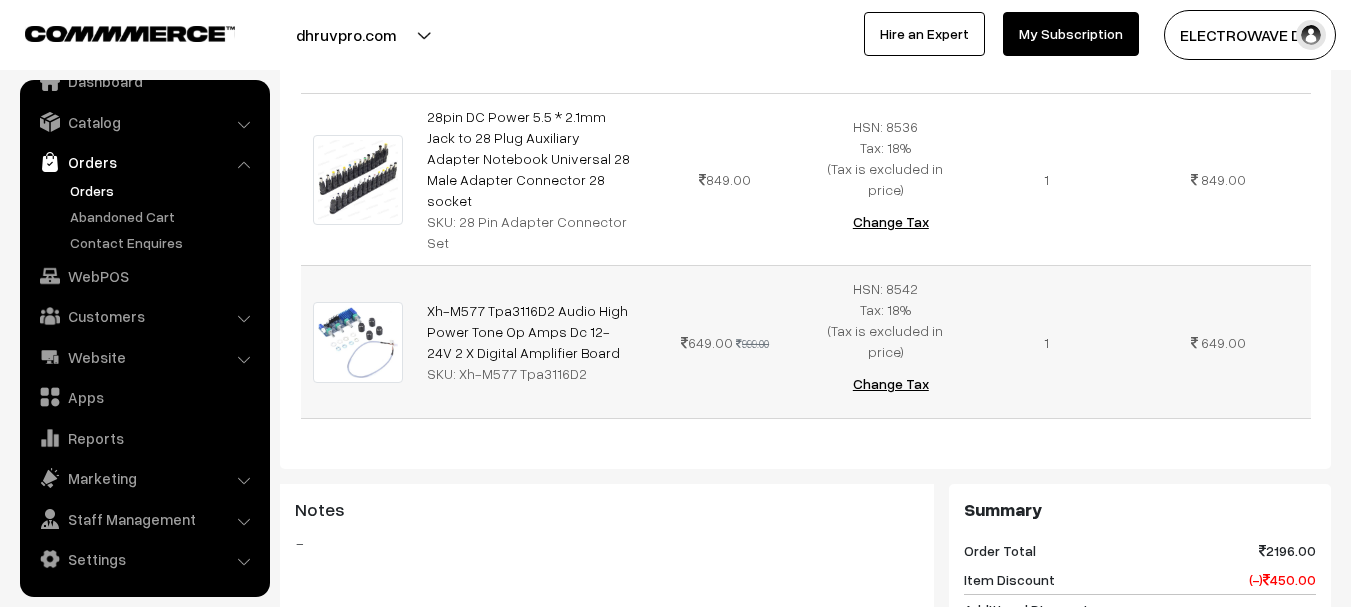 drag, startPoint x: 577, startPoint y: 332, endPoint x: 416, endPoint y: 275, distance: 170.79227 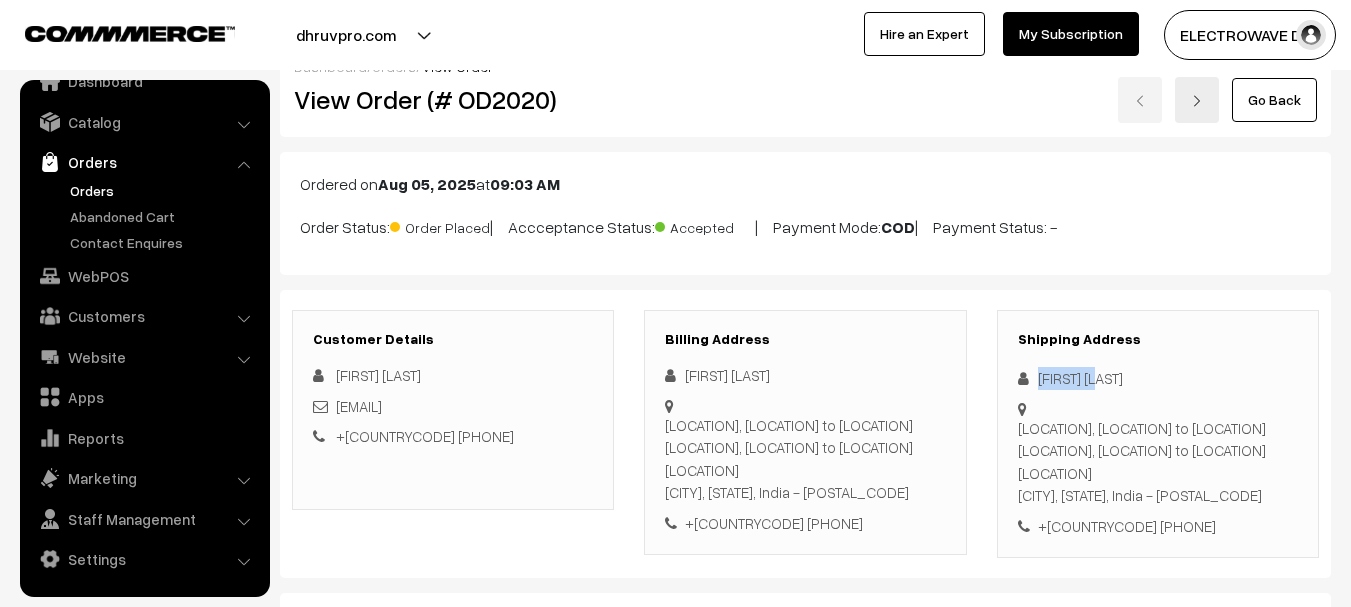 scroll, scrollTop: 0, scrollLeft: 0, axis: both 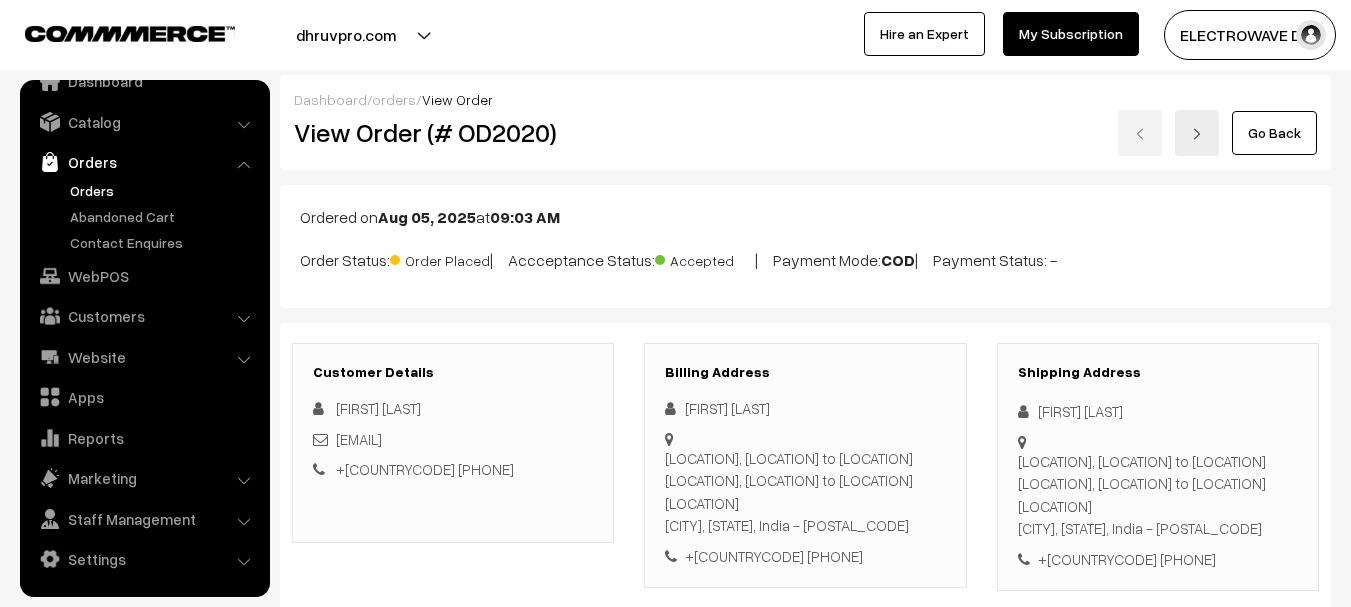 click on "View Order (# OD2020)" at bounding box center (454, 132) 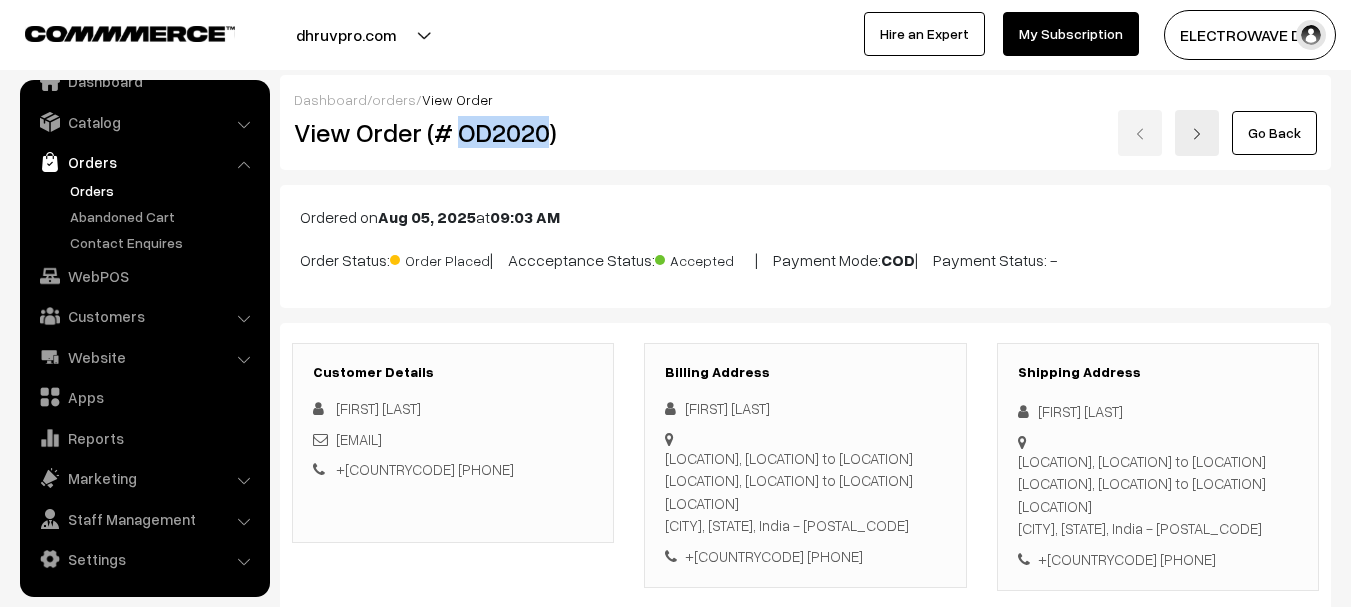click on "View Order (# OD2020)" at bounding box center (454, 132) 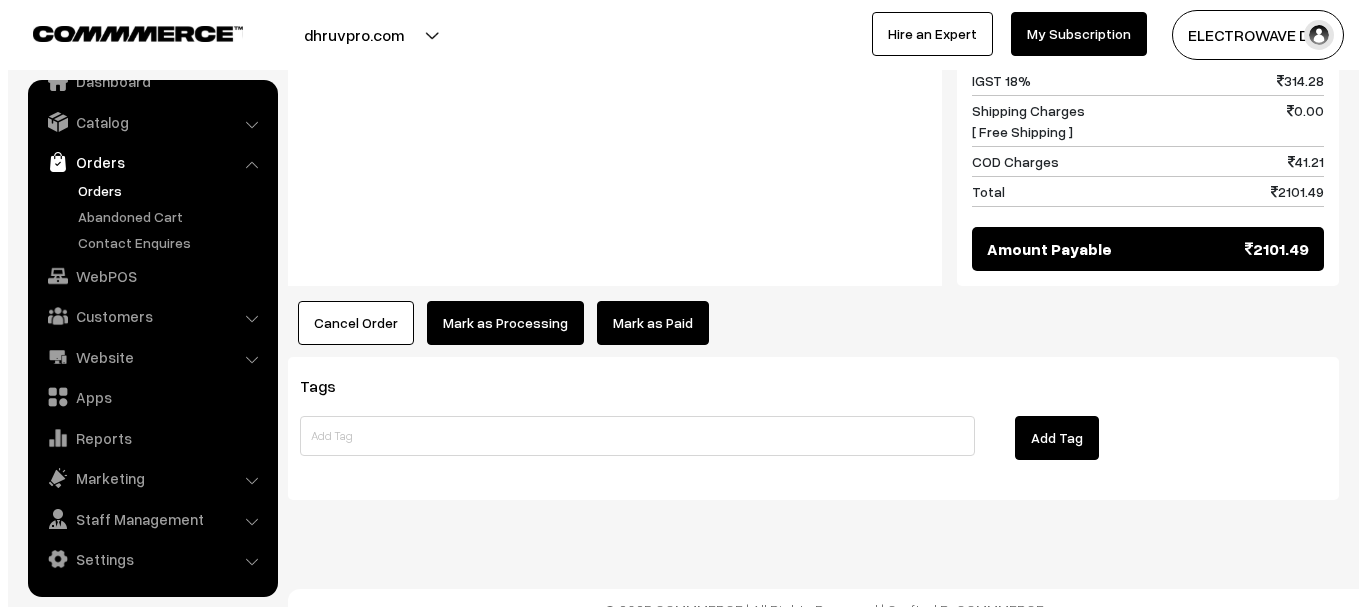scroll, scrollTop: 1521, scrollLeft: 0, axis: vertical 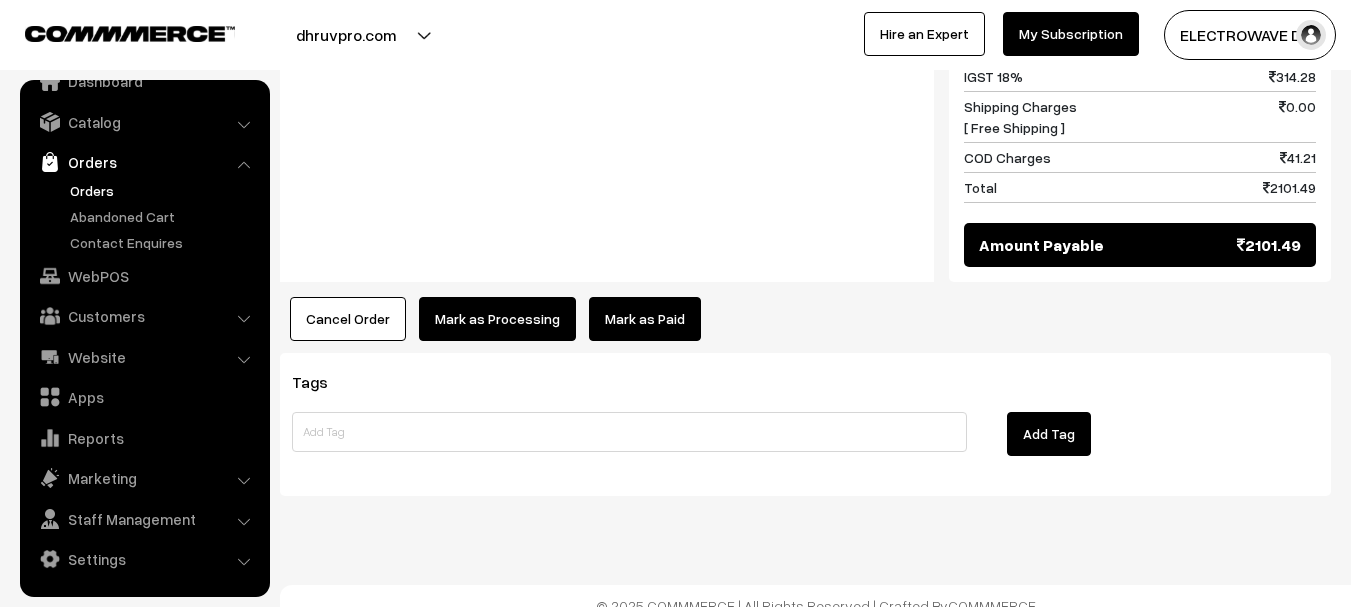 click on "Mark as Processing" at bounding box center (497, 319) 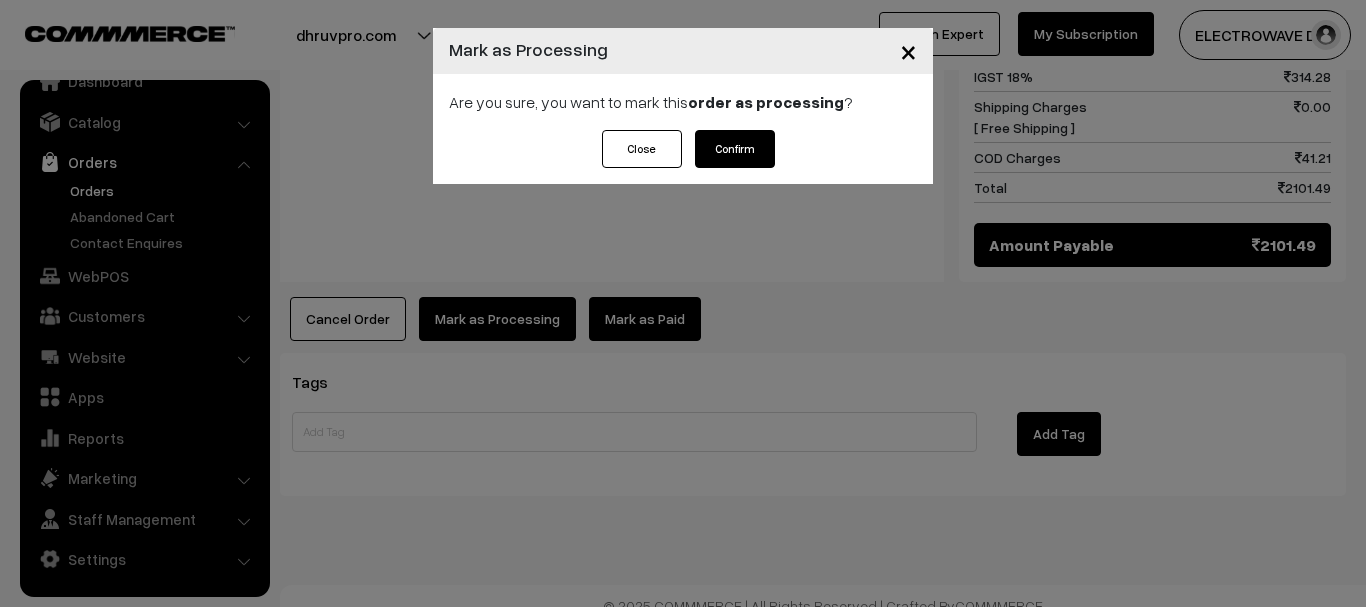 click on "Confirm" at bounding box center (735, 149) 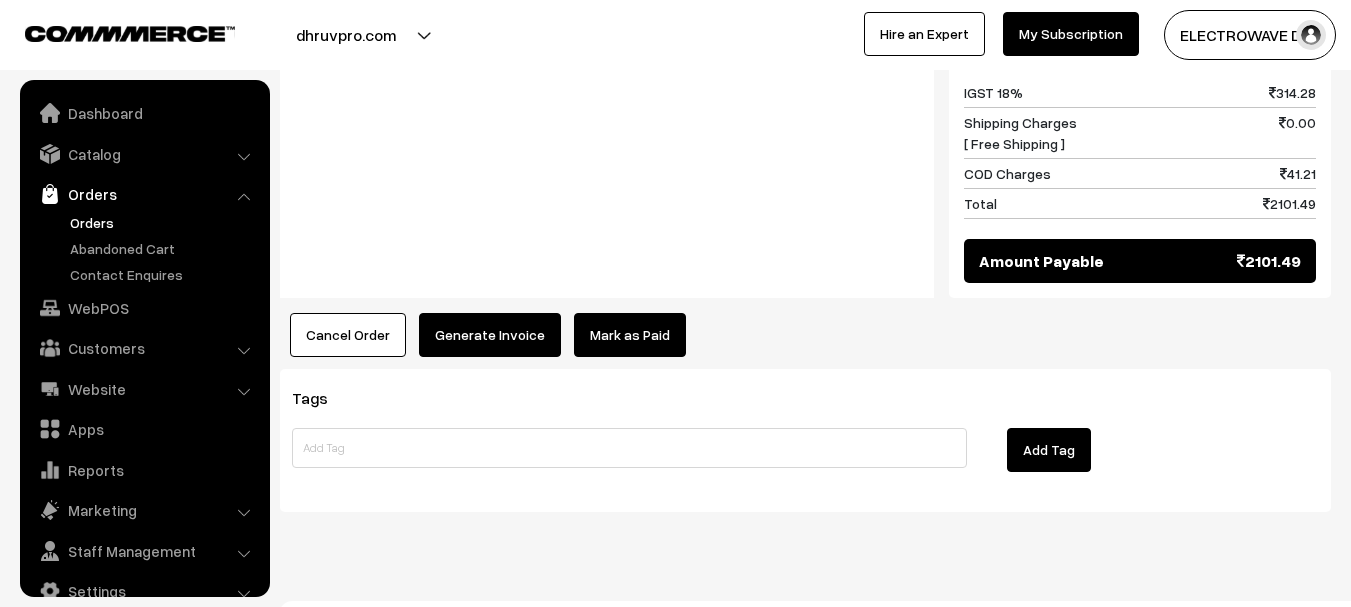scroll, scrollTop: 1395, scrollLeft: 0, axis: vertical 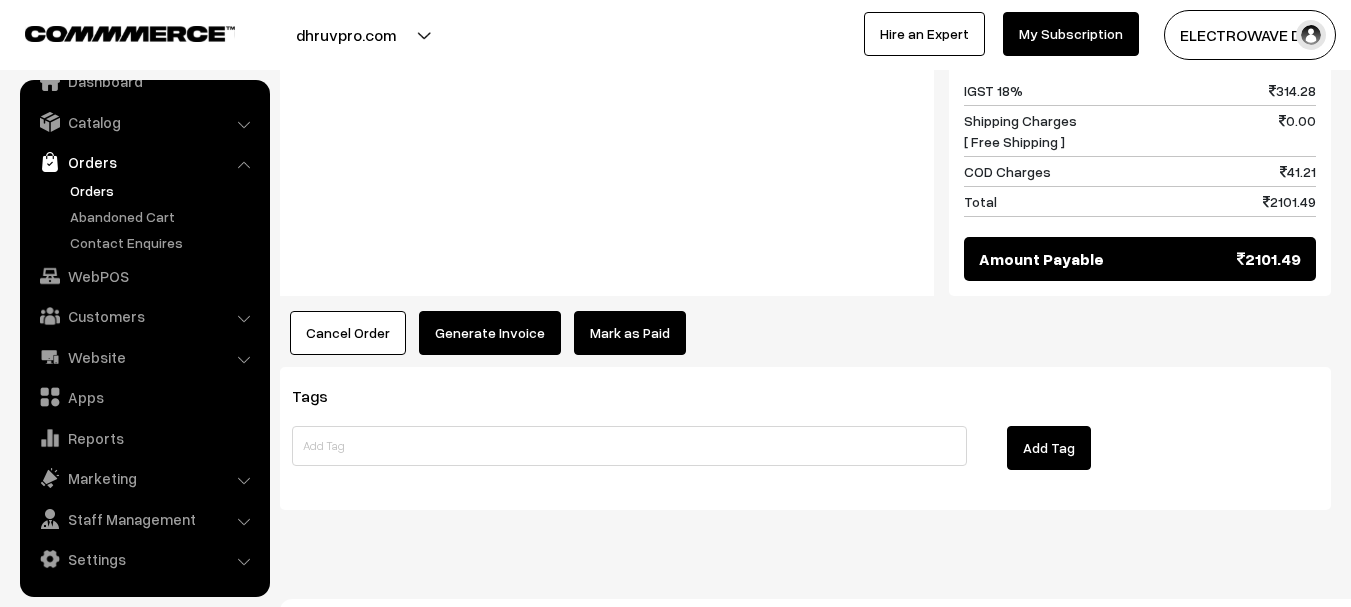 click on "Generate Invoice" at bounding box center [490, 333] 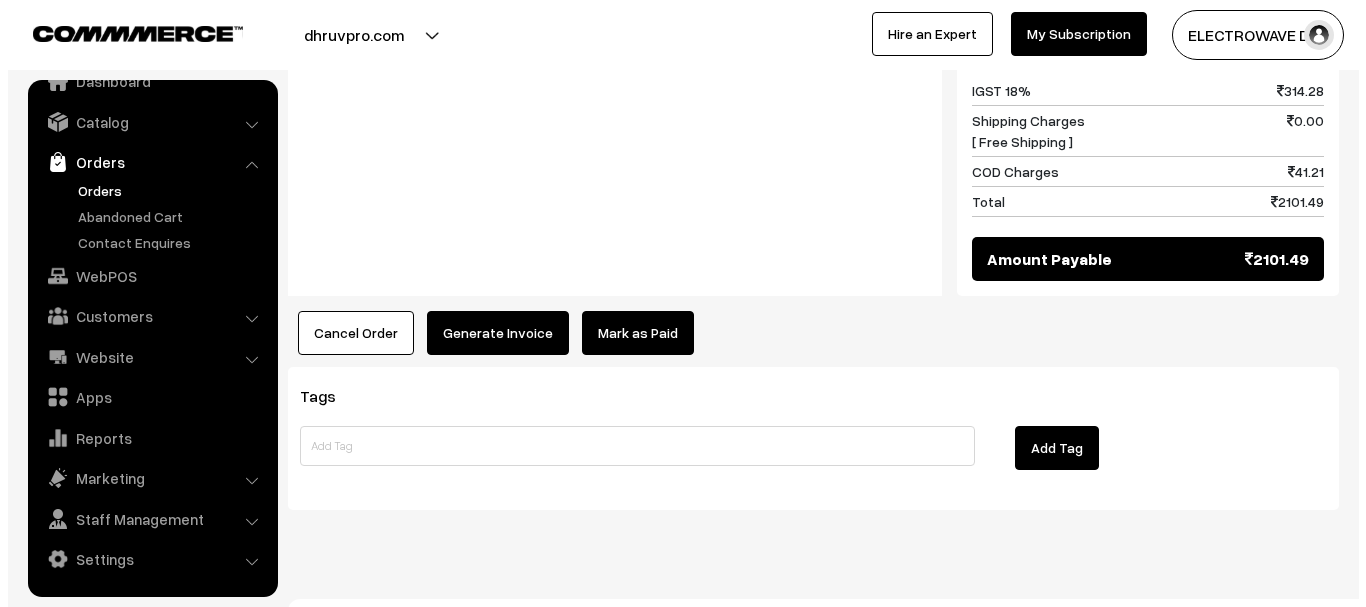scroll, scrollTop: 1396, scrollLeft: 0, axis: vertical 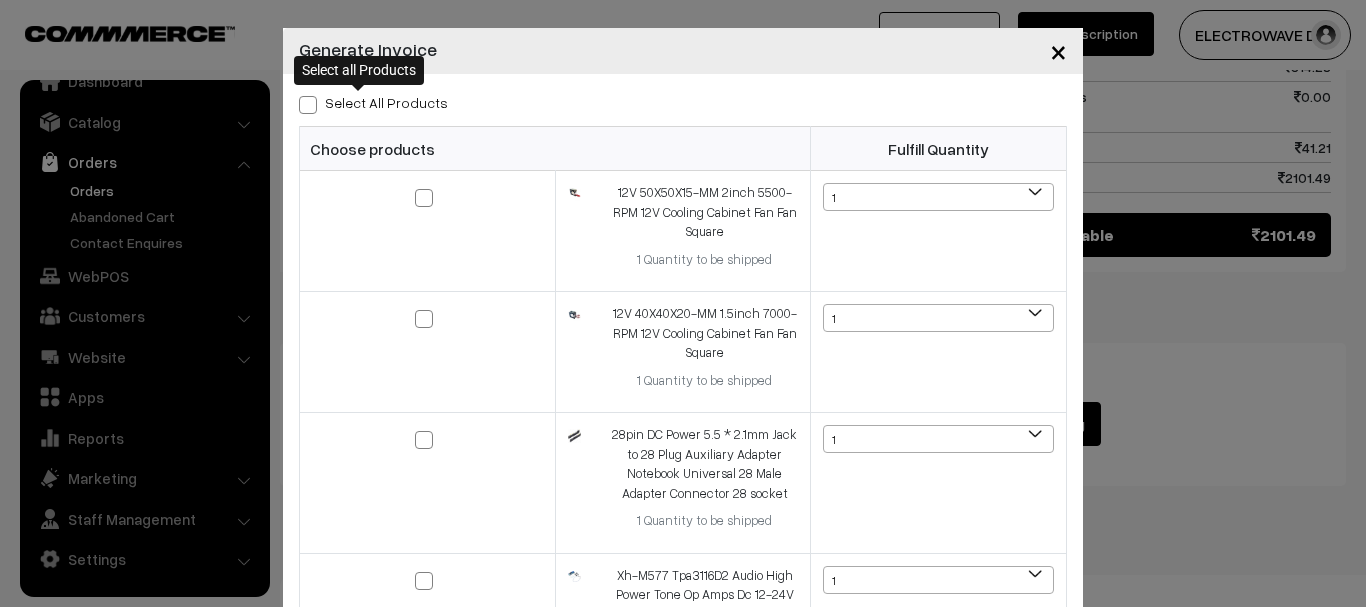 click at bounding box center (308, 105) 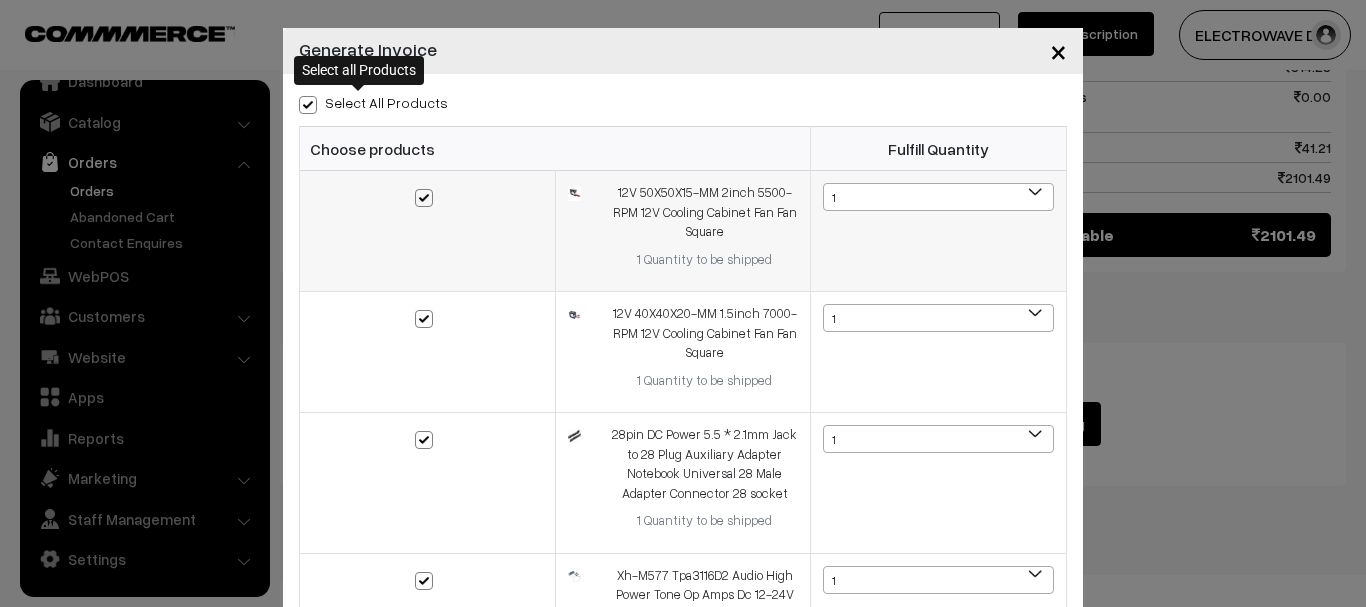 checkbox on "true" 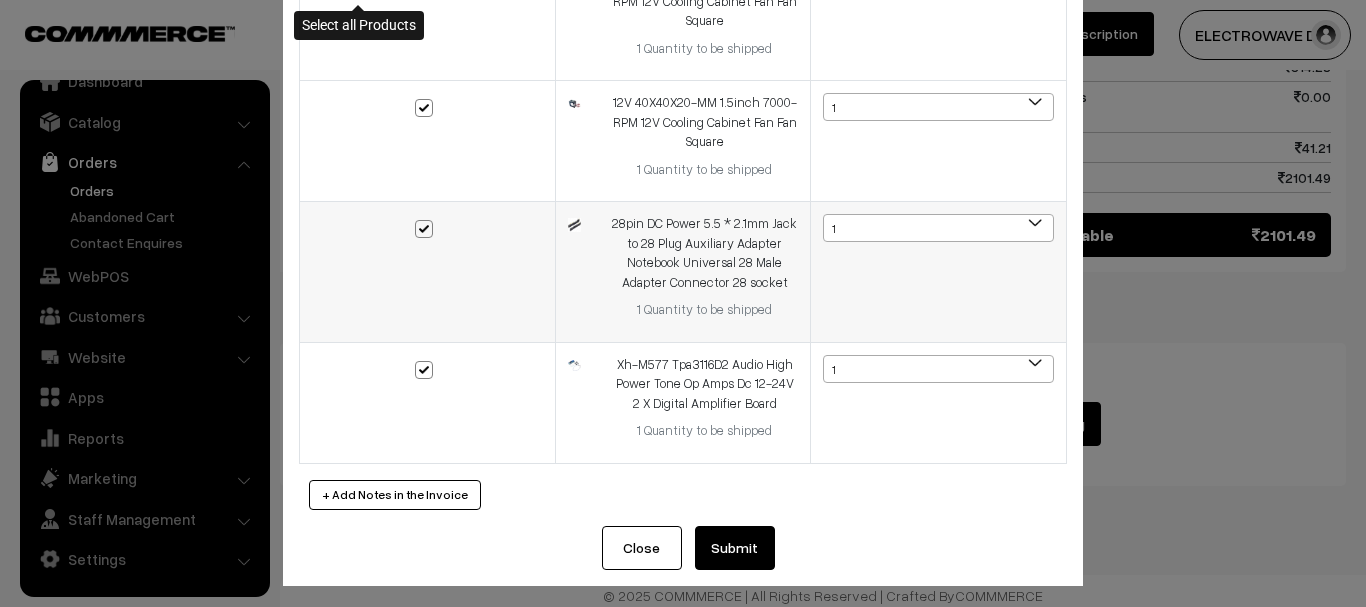 scroll, scrollTop: 218, scrollLeft: 0, axis: vertical 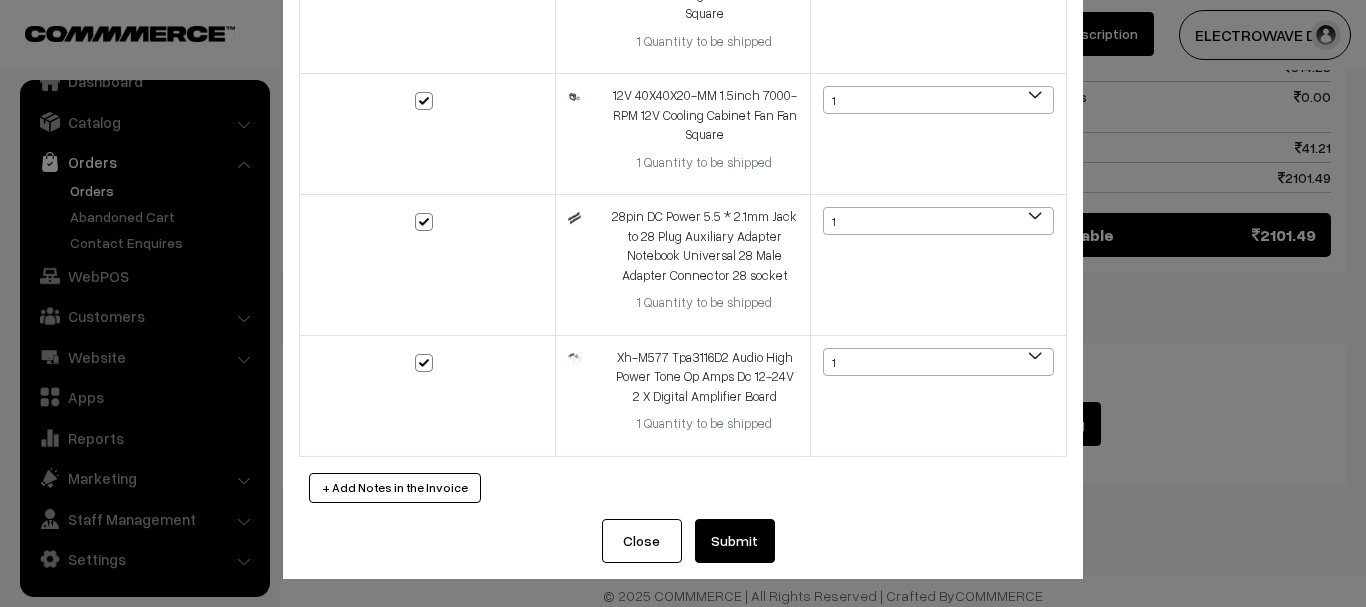 click on "Submit" at bounding box center (735, 541) 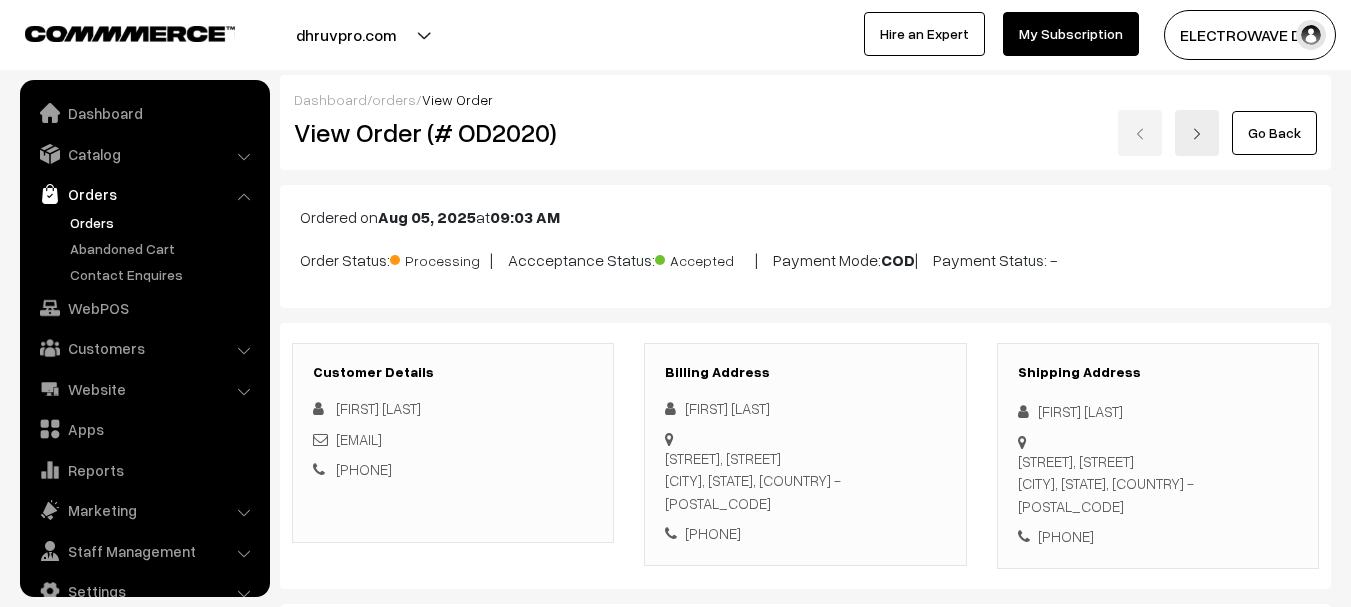 scroll, scrollTop: 1396, scrollLeft: 0, axis: vertical 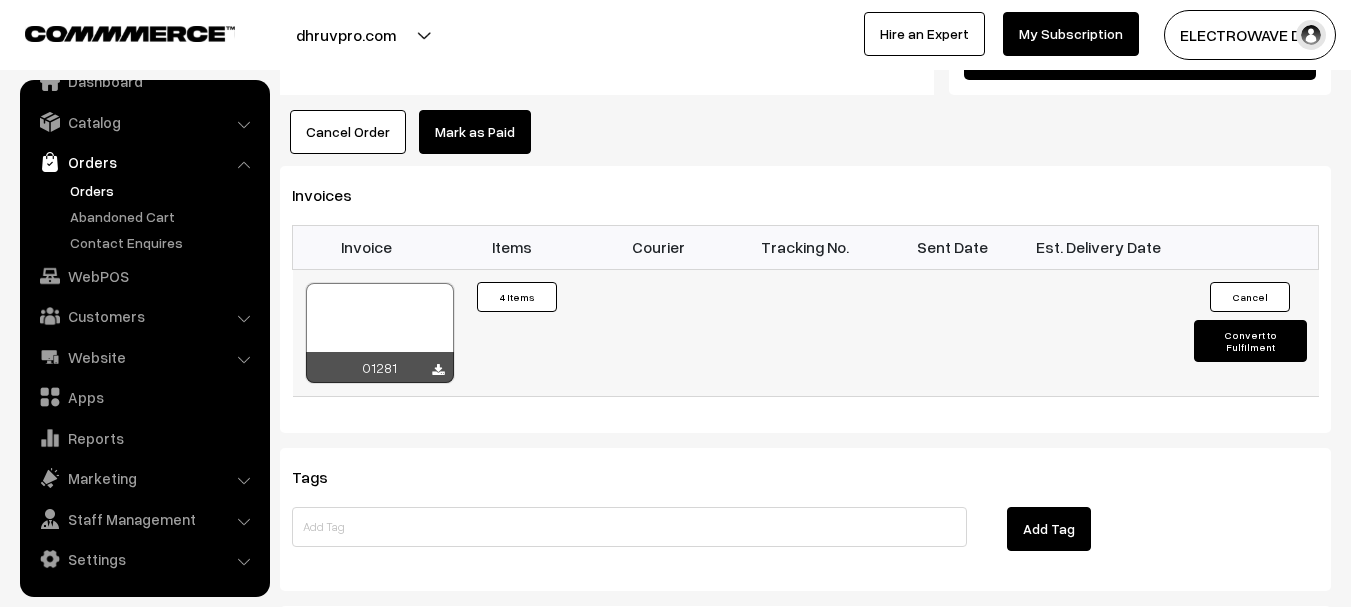 click on "Convert to Fulfilment" at bounding box center (1250, 341) 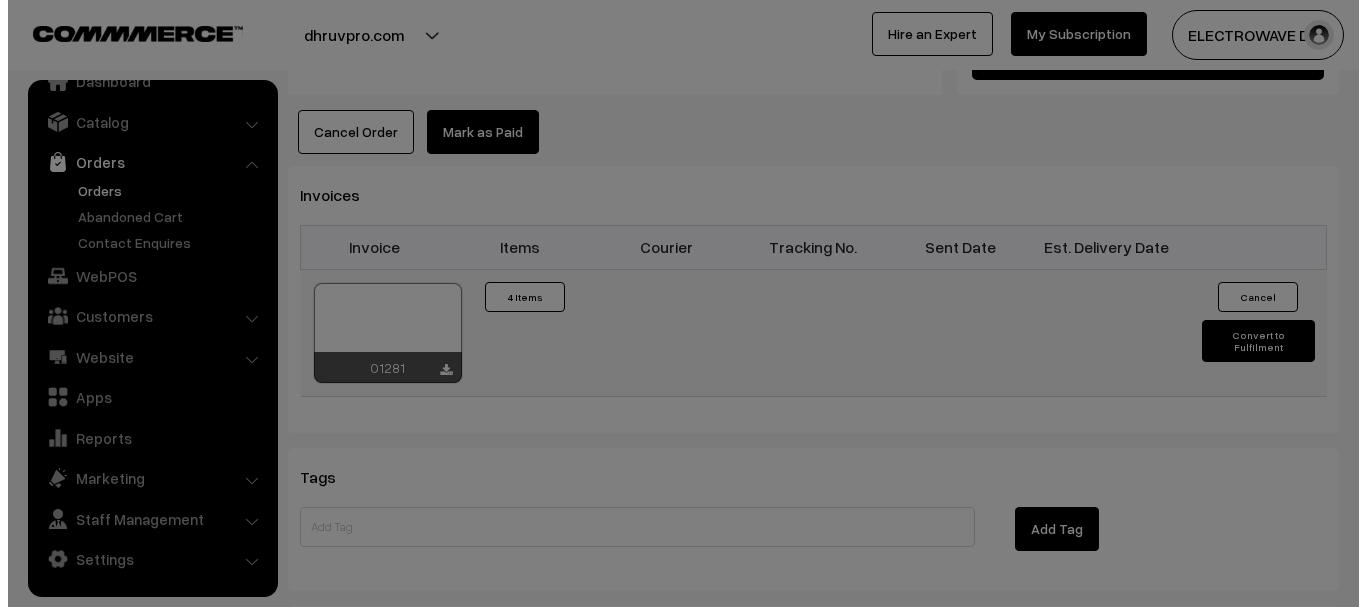 scroll, scrollTop: 1598, scrollLeft: 0, axis: vertical 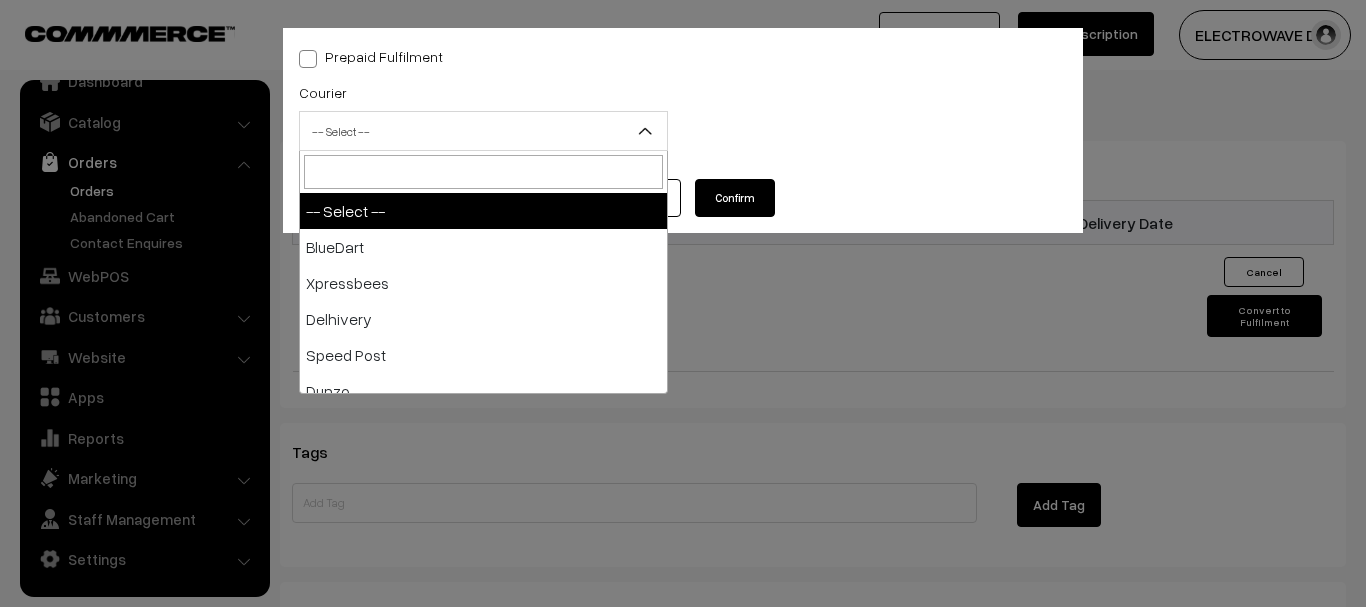 click on "-- Select --" at bounding box center [483, 131] 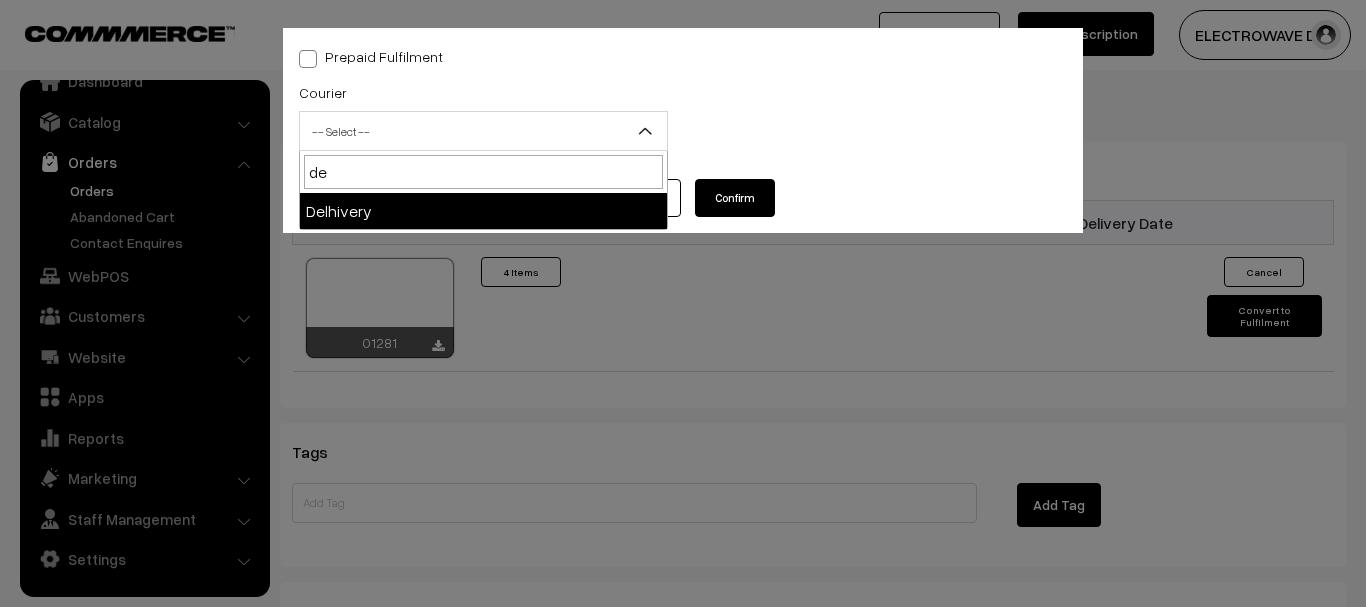 type on "de" 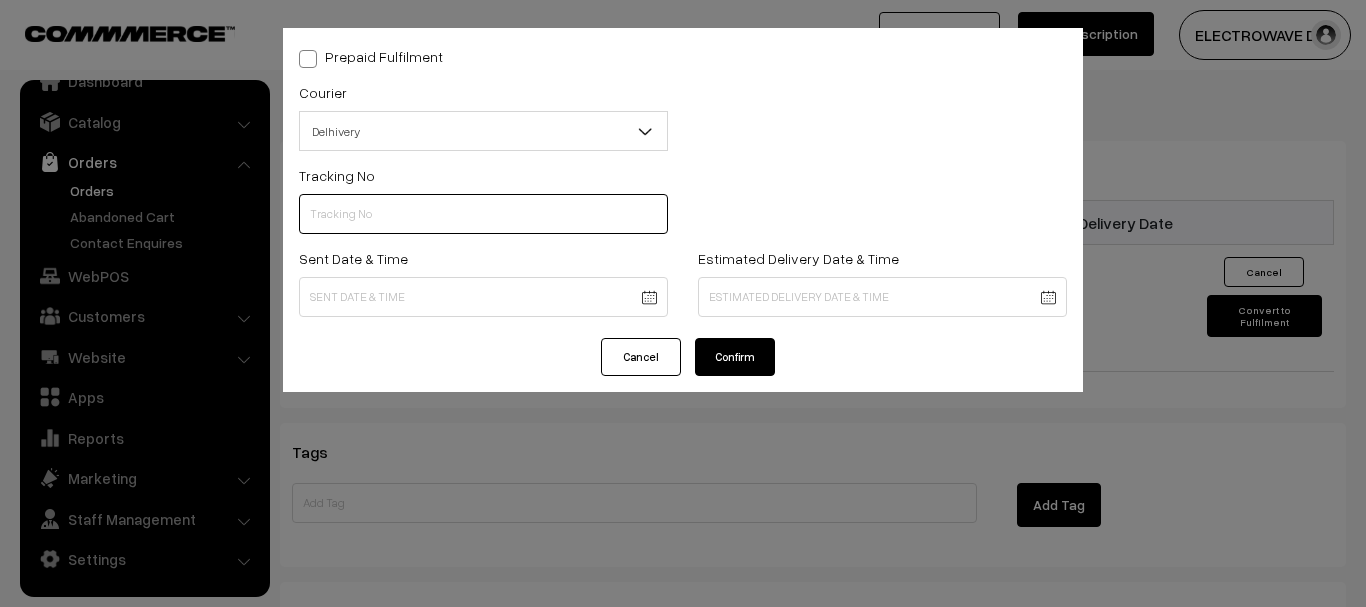 click at bounding box center [483, 214] 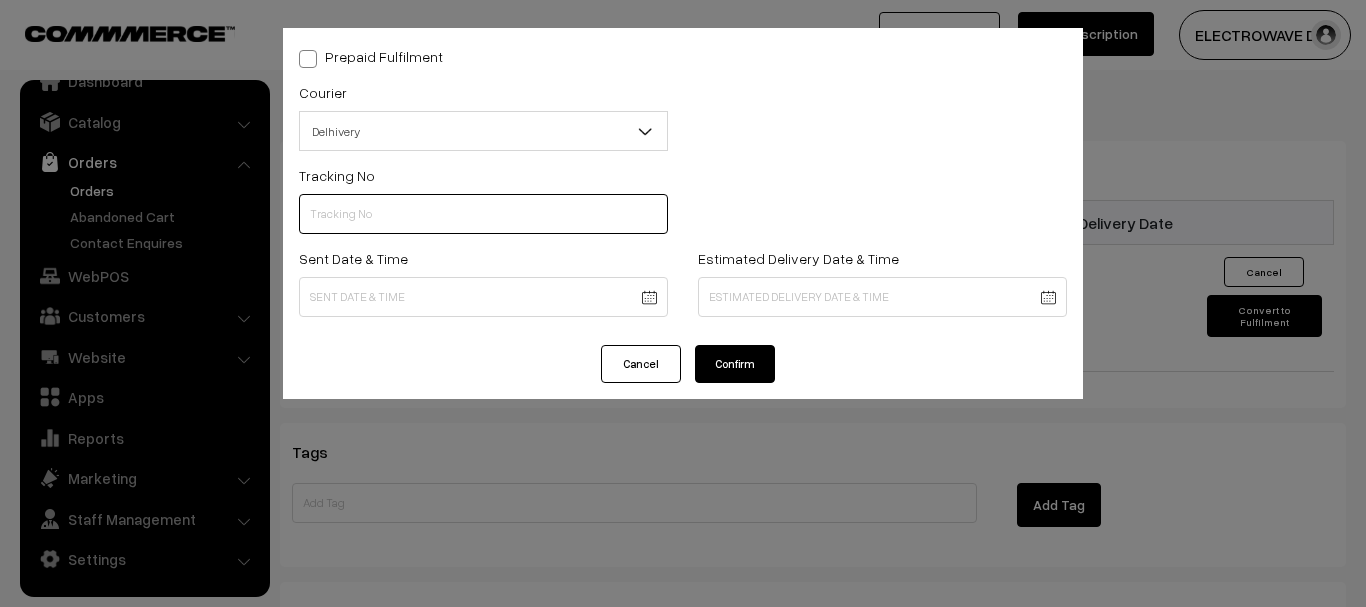paste on "[NUMBER]" 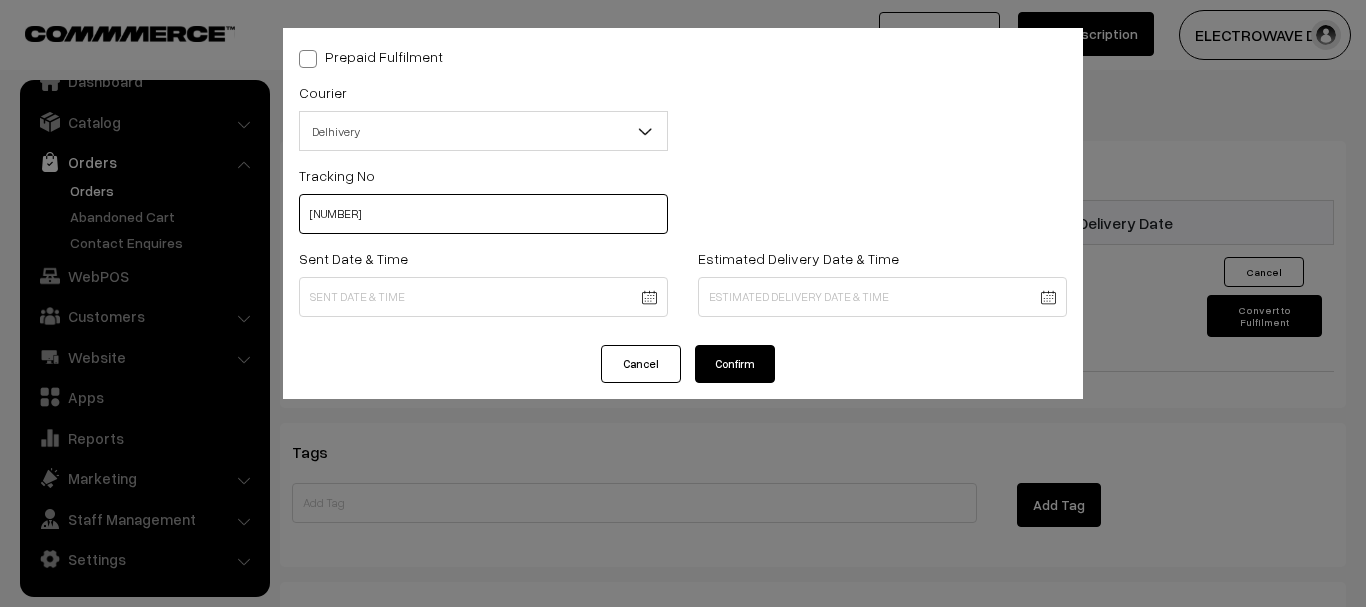 type on "[NUMBER]" 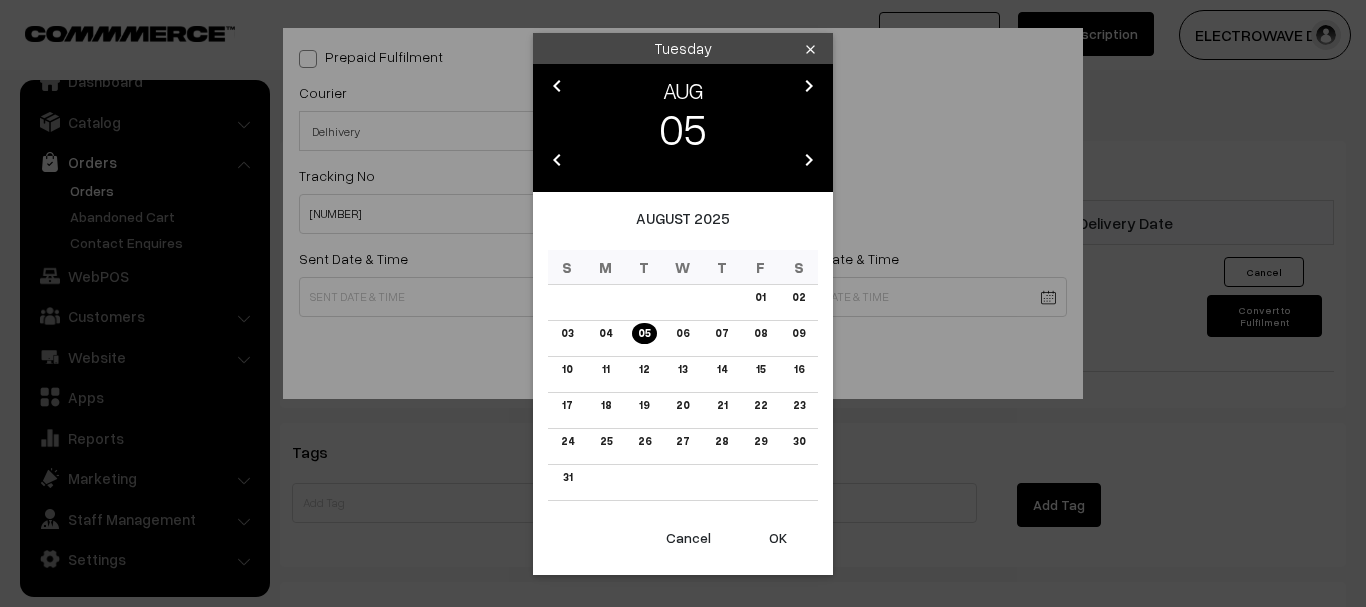 click on "OK" at bounding box center [778, 538] 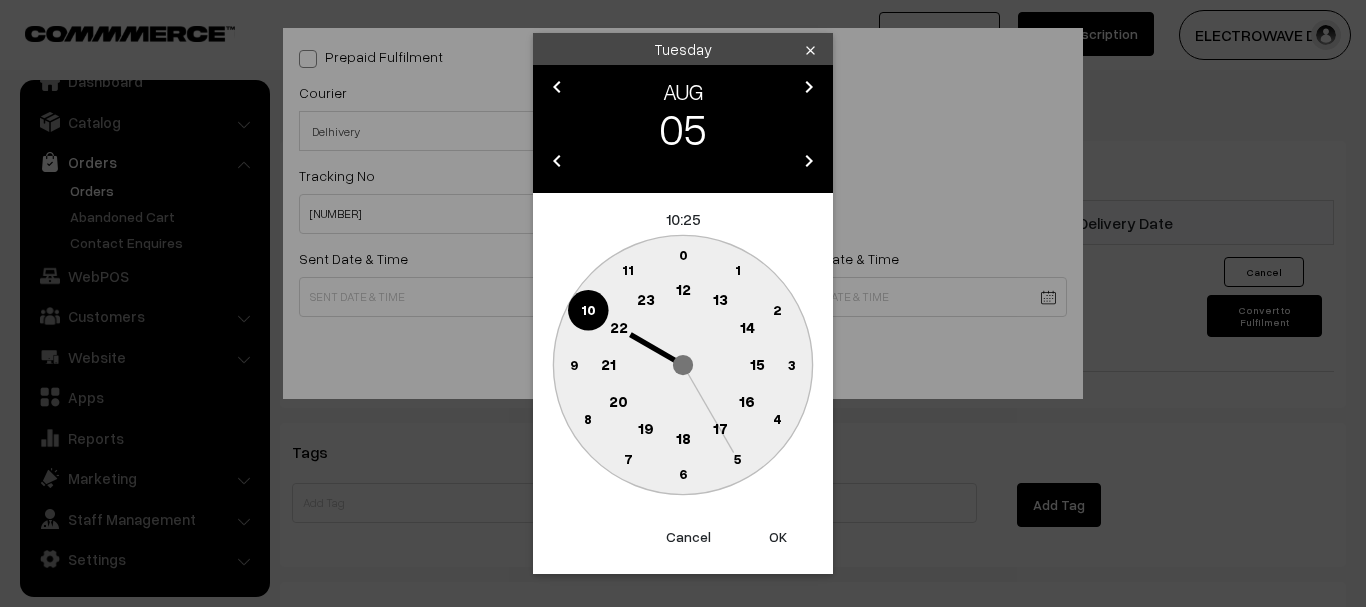 click on "OK" at bounding box center (778, 537) 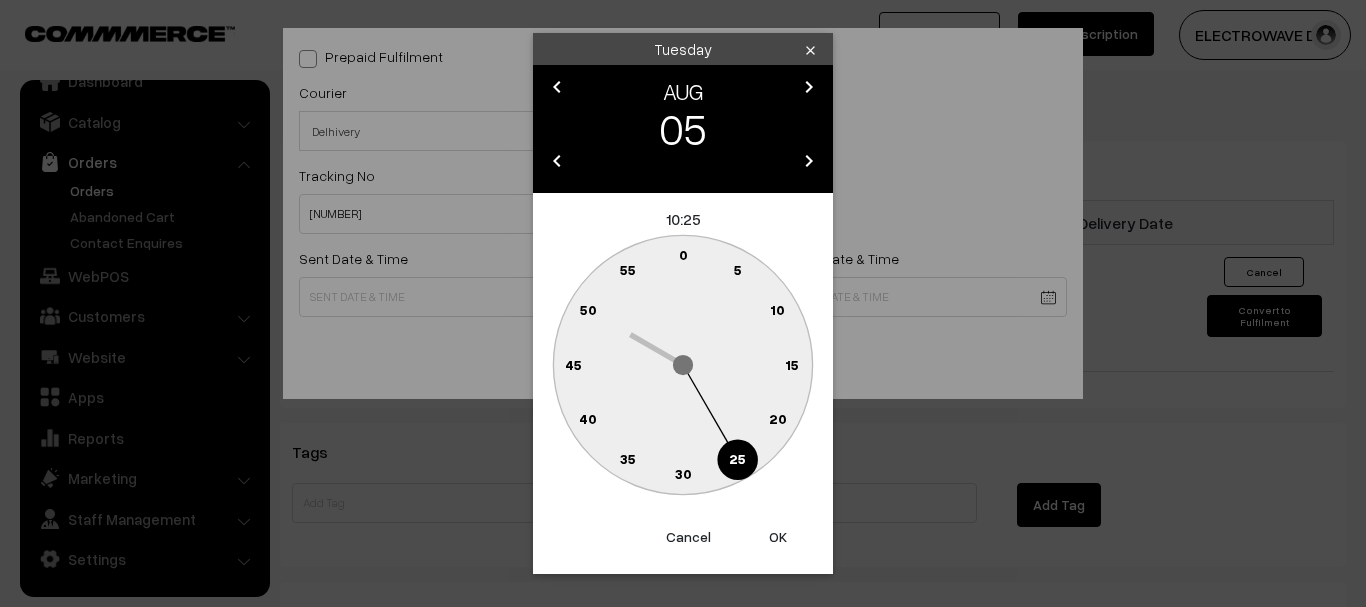 click on "OK" at bounding box center (778, 537) 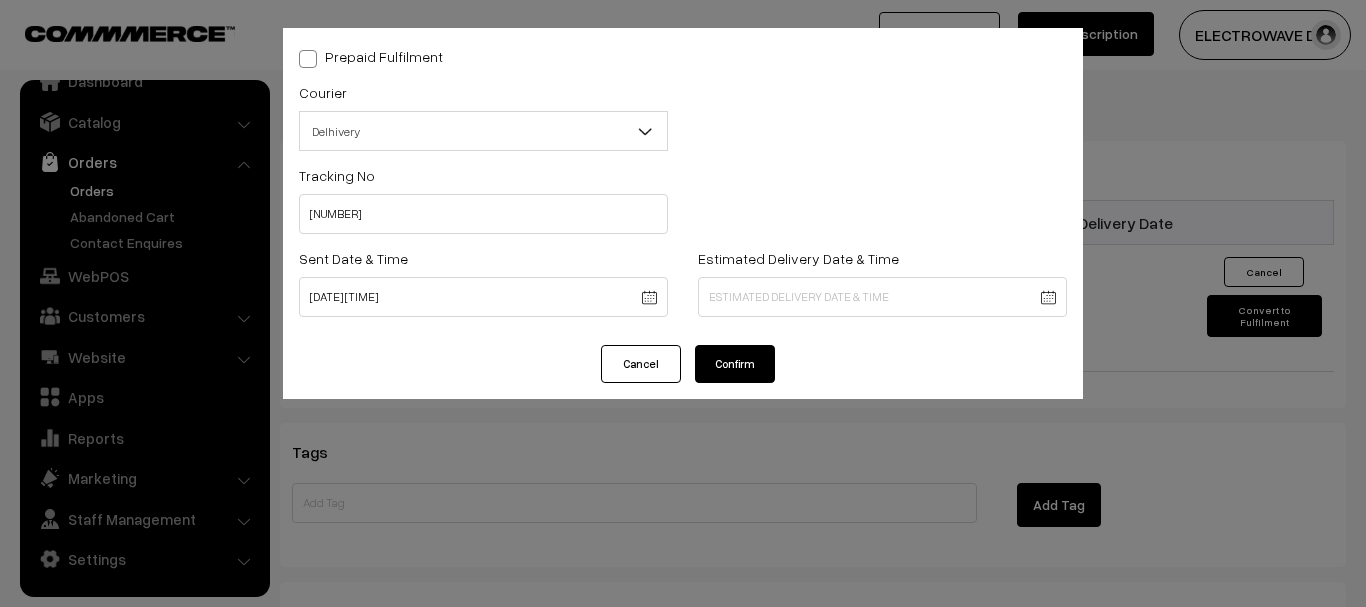 click on "Thank you for showing interest. Our team will call you shortly.
Close
dhruvpro.com
Go to Website
Create New Store" at bounding box center [683, -341] 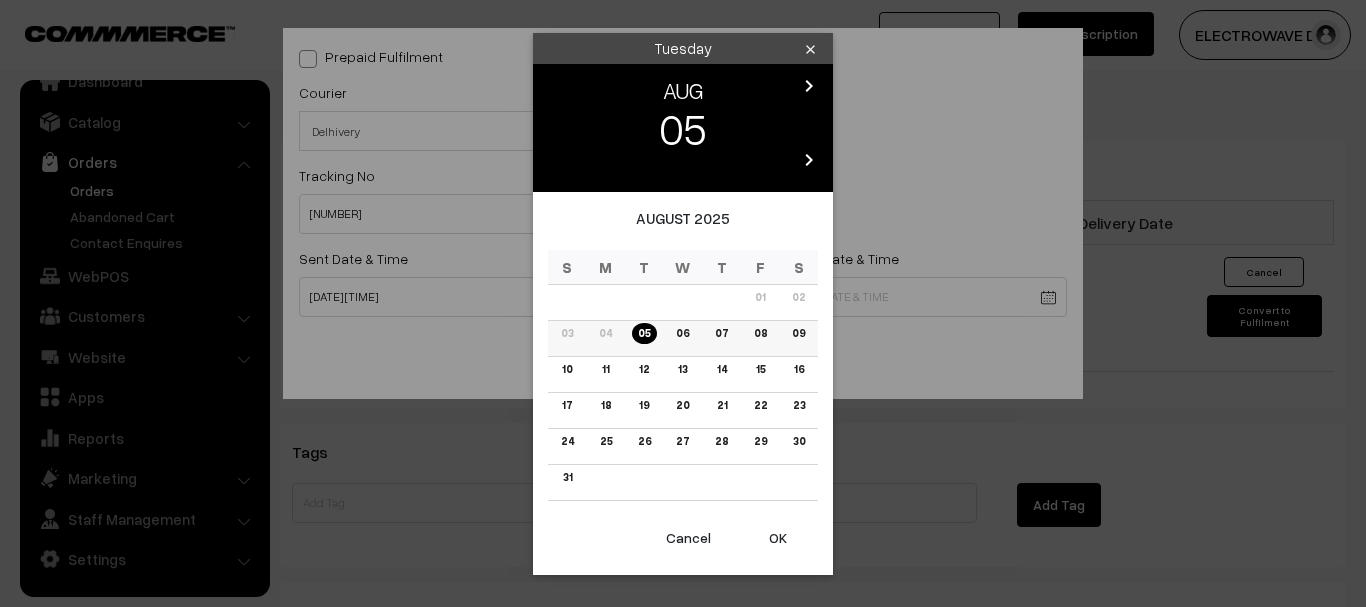 click on "09" at bounding box center [798, 333] 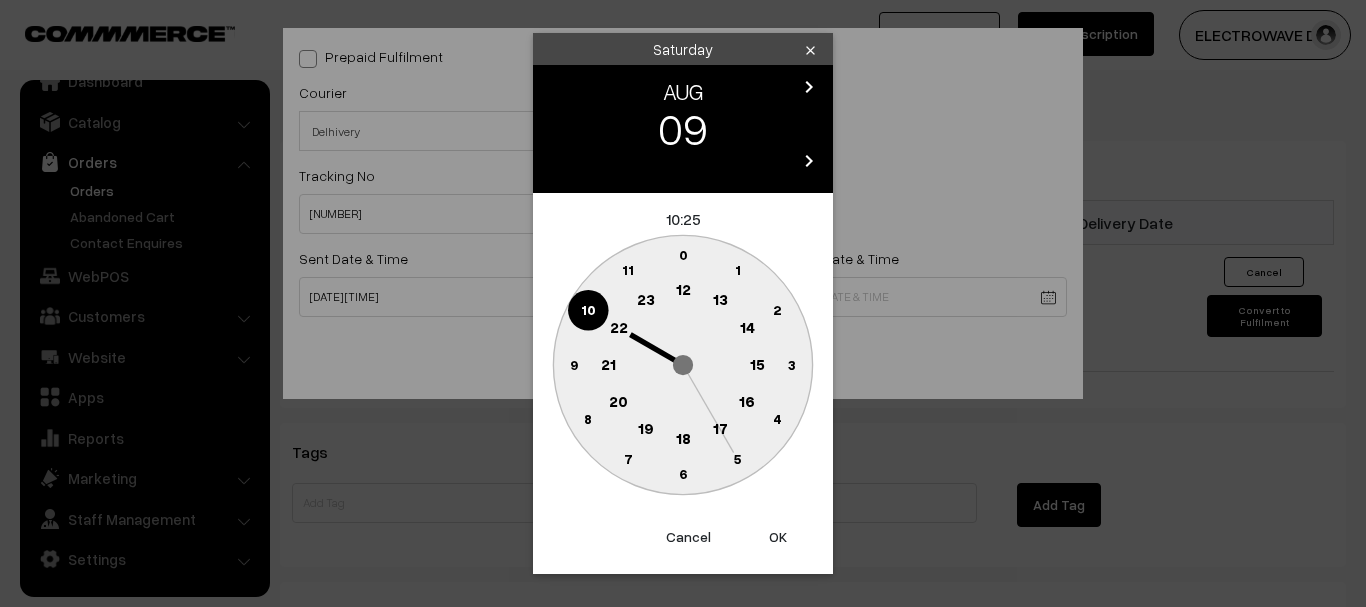 click on "OK" at bounding box center [778, 537] 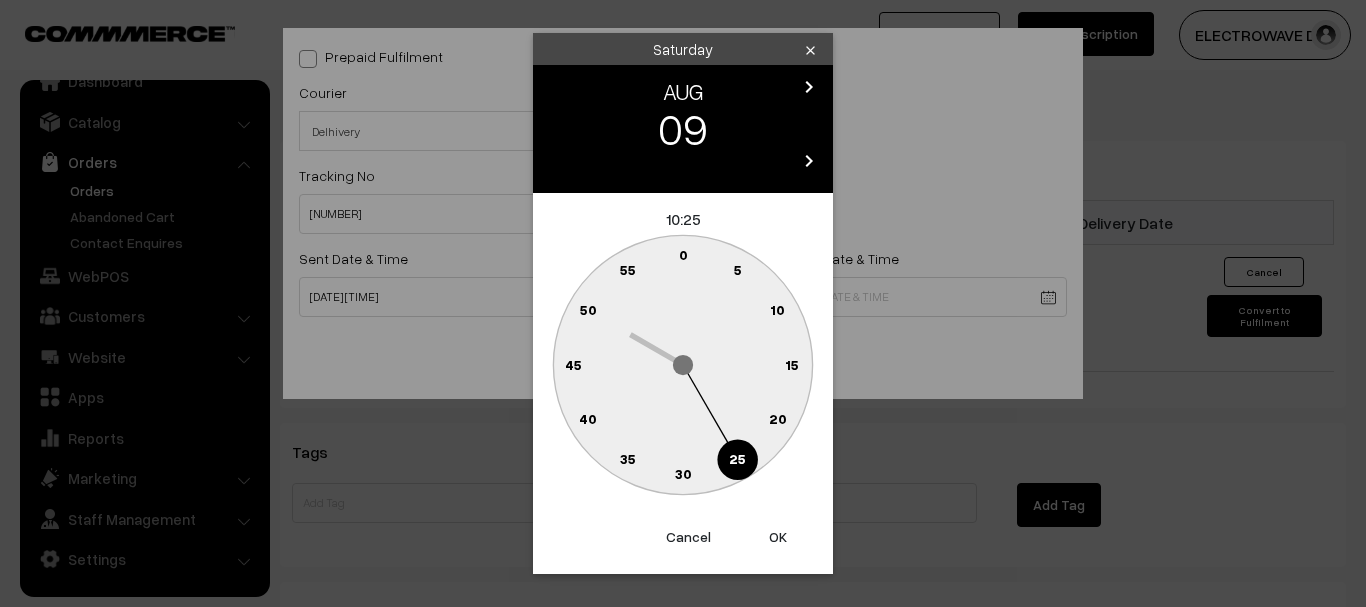 click on "OK" at bounding box center [778, 537] 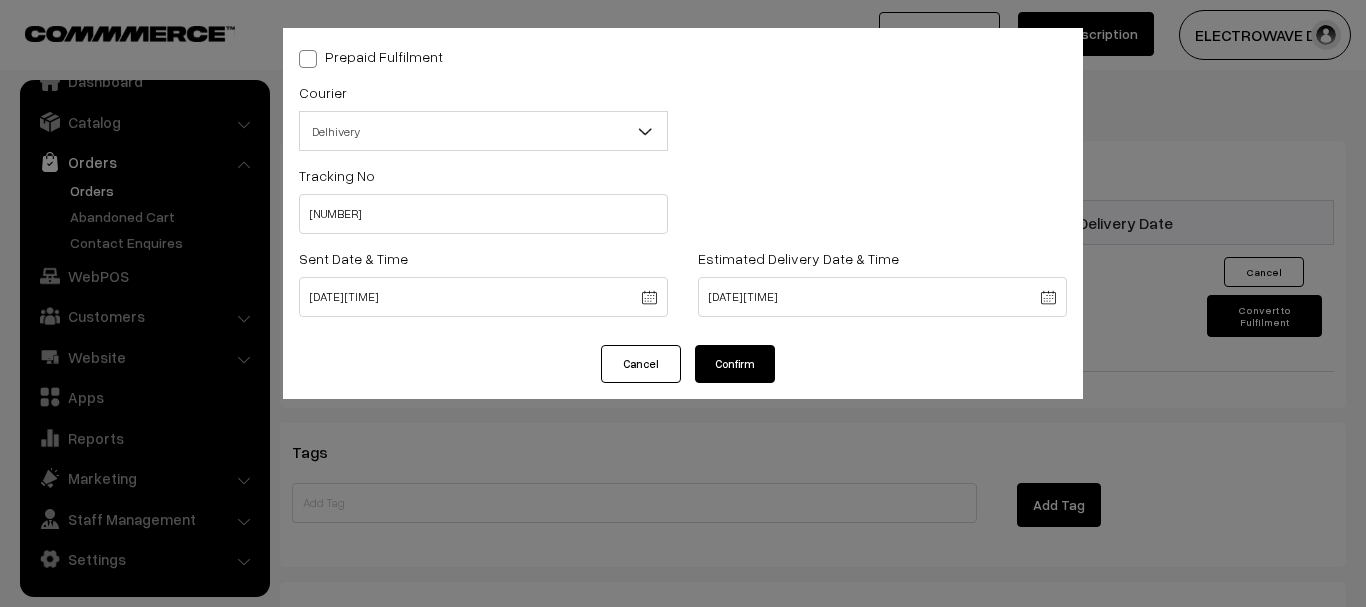 click on "Confirm" at bounding box center (735, 364) 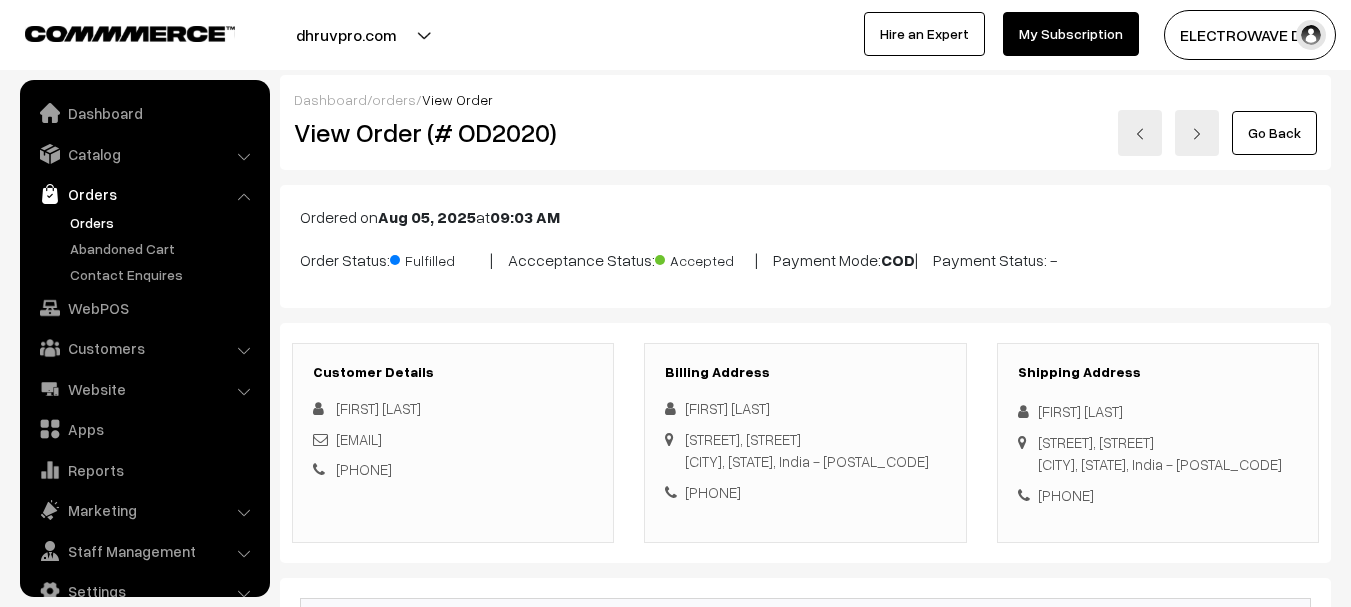 scroll, scrollTop: 1596, scrollLeft: 0, axis: vertical 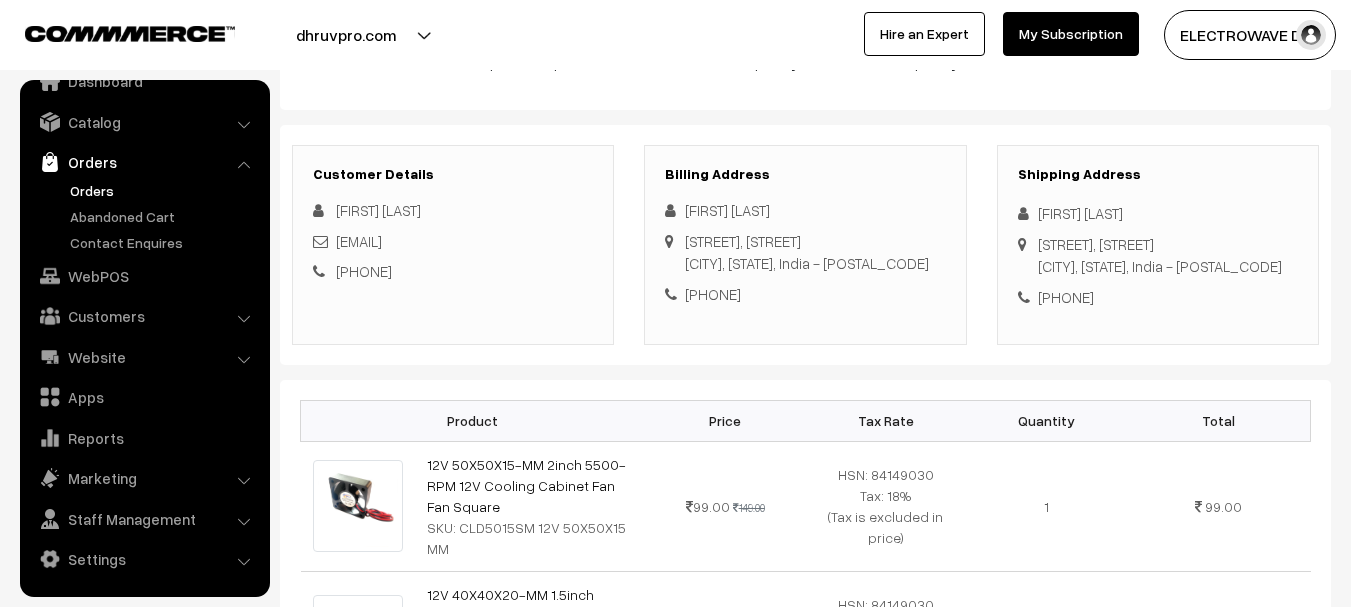 click on "Kalyan padgha highway sawad naka to pise dam road, Kalyan padgha highway sawad naka to pise dam road
Bhiwaandi,                                 Maharashtra,  India                                 - 421302" at bounding box center (1160, 255) 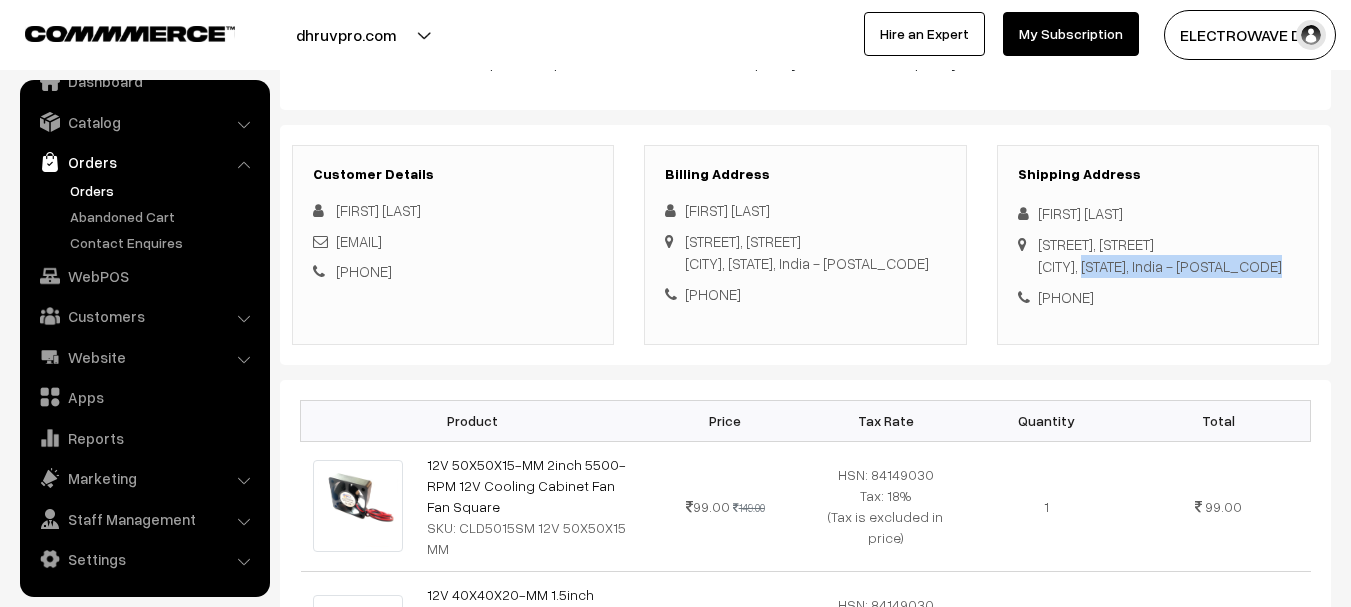 copy on "Bhiwaandi,                                 Maharashtra,  India                                 - 421302" 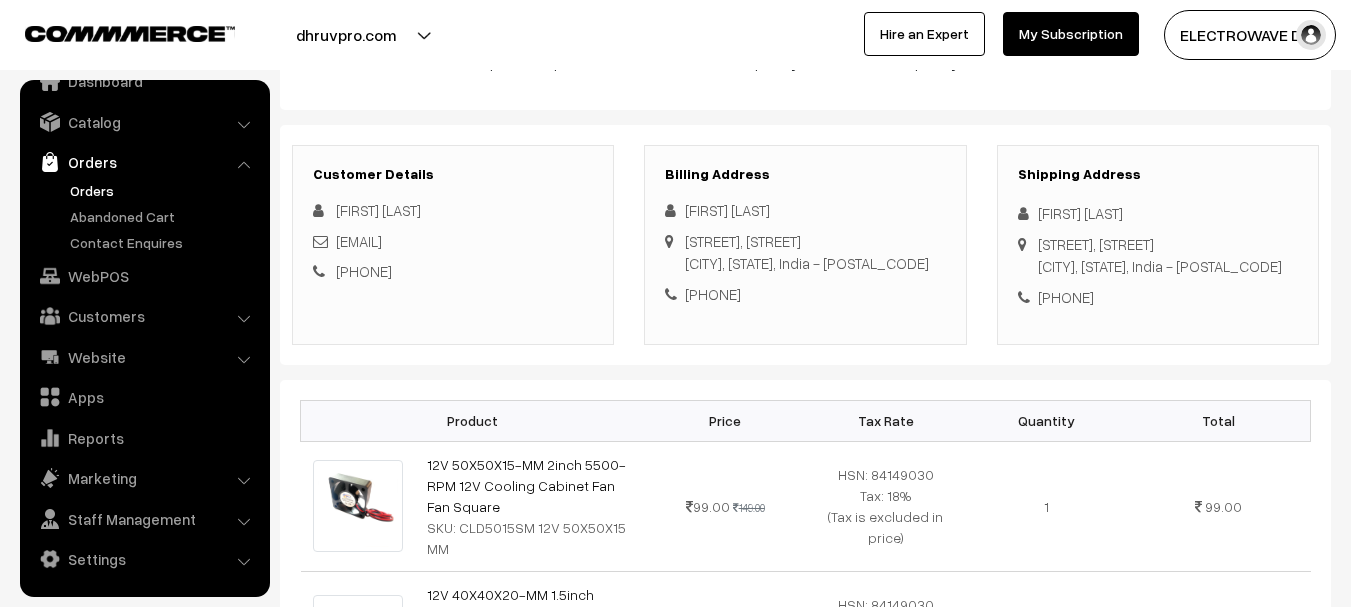 click on "+91 8779831580" at bounding box center [1158, 297] 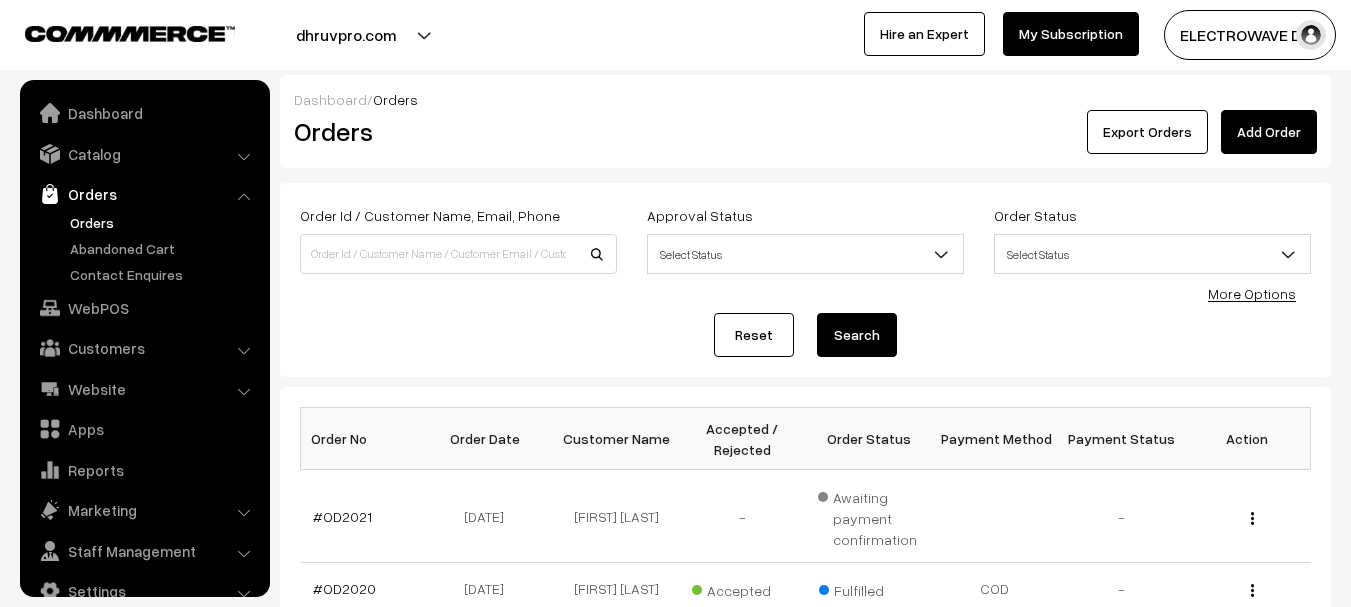 scroll, scrollTop: 200, scrollLeft: 0, axis: vertical 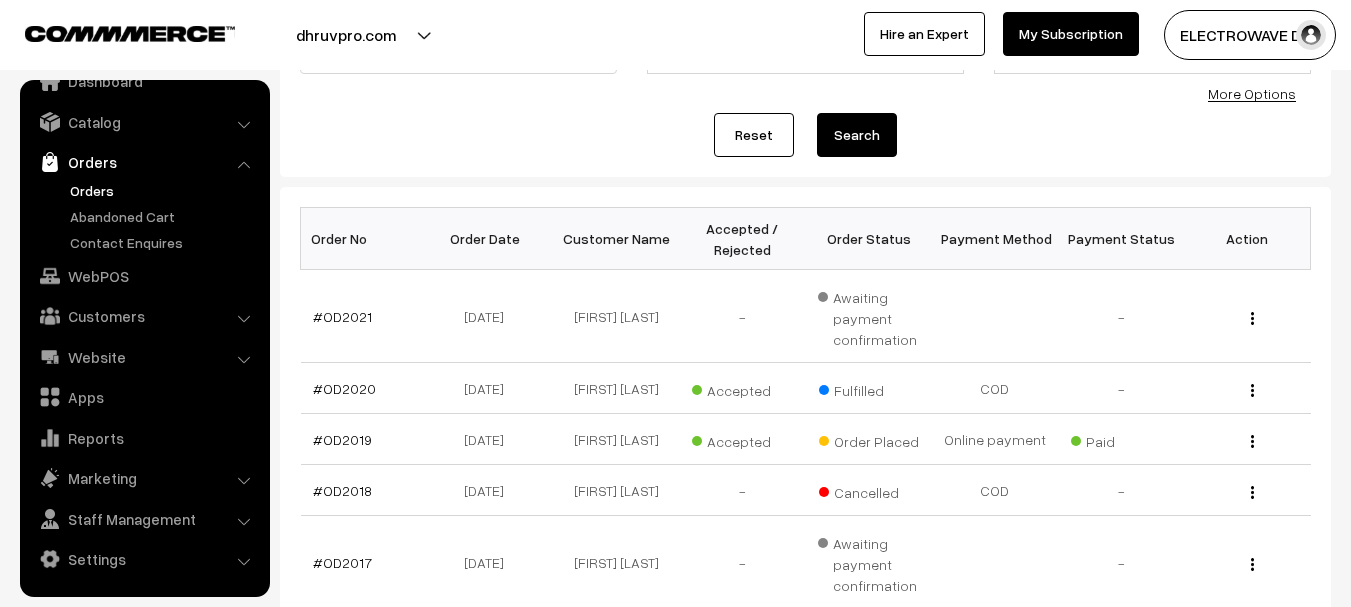 click on "Orders" at bounding box center [164, 190] 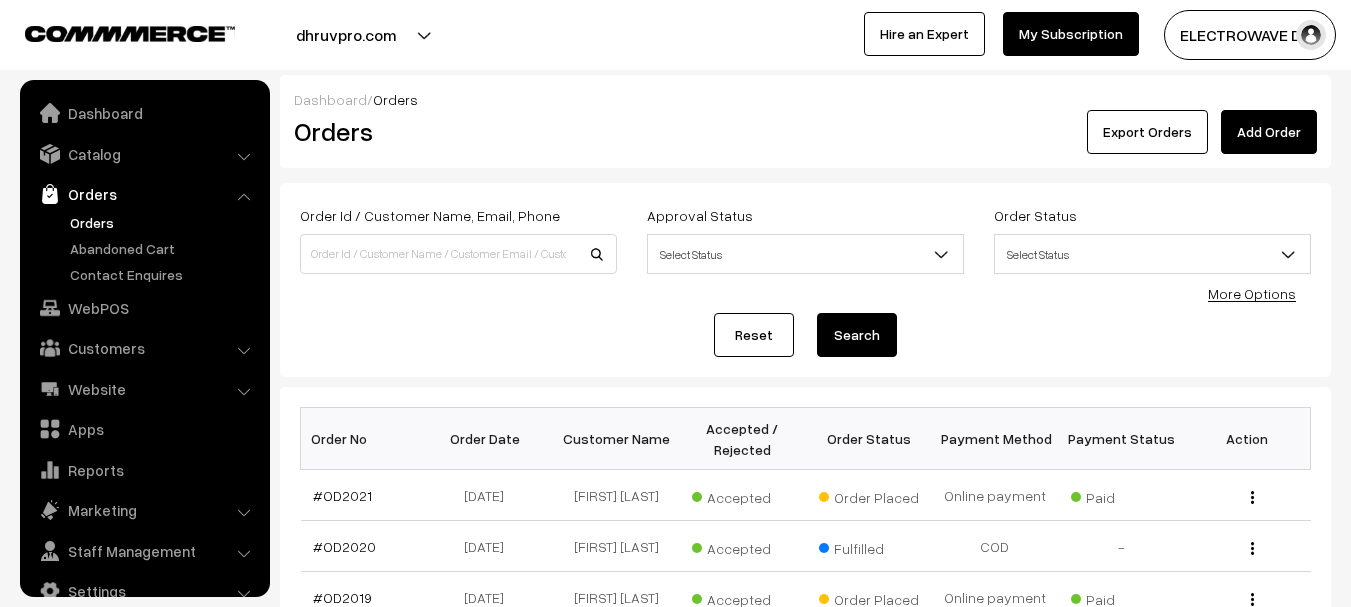 scroll, scrollTop: 0, scrollLeft: 0, axis: both 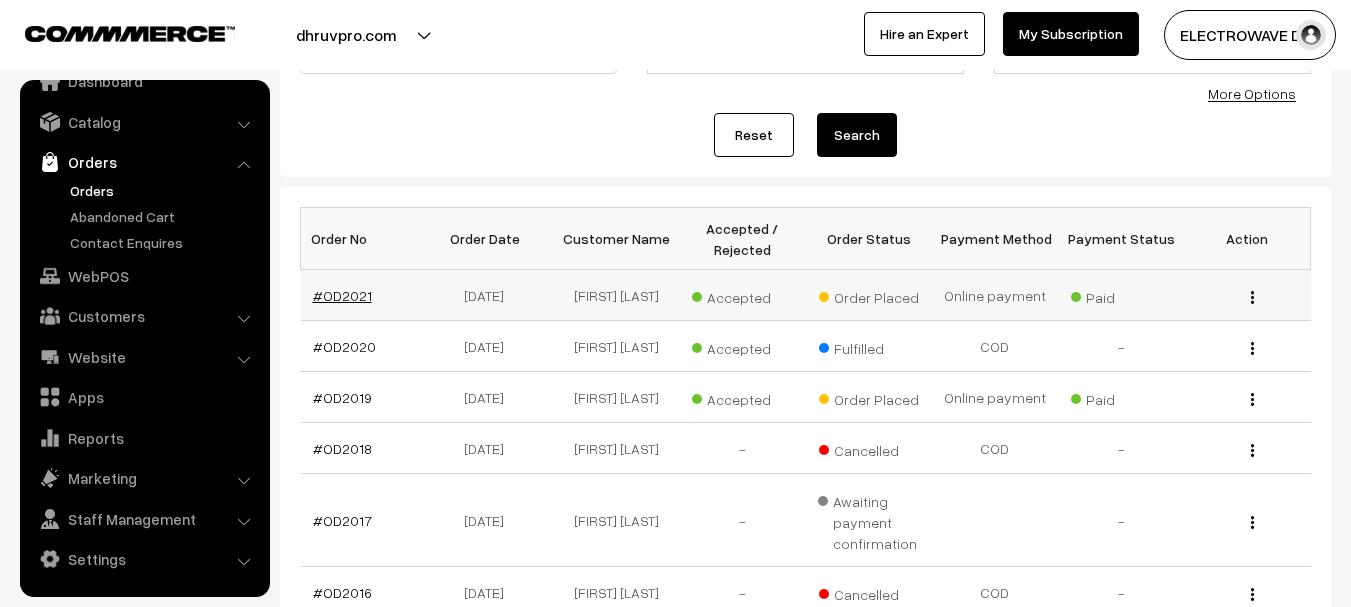 click on "#OD2021" at bounding box center [342, 295] 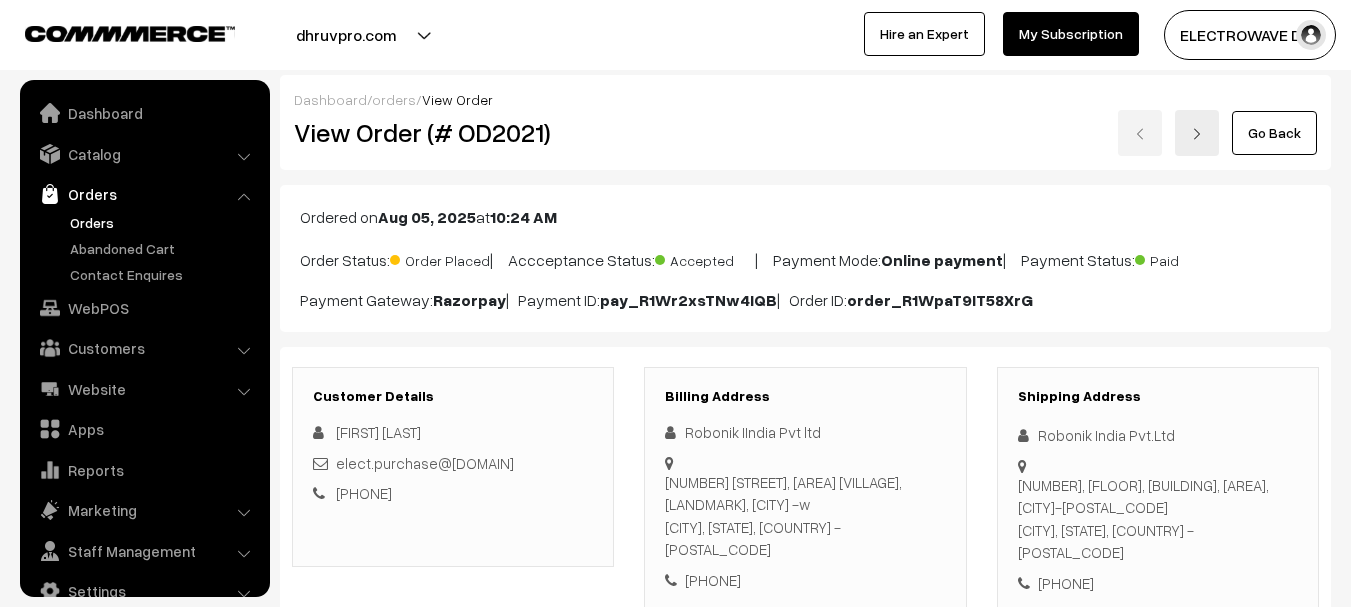 scroll, scrollTop: 0, scrollLeft: 0, axis: both 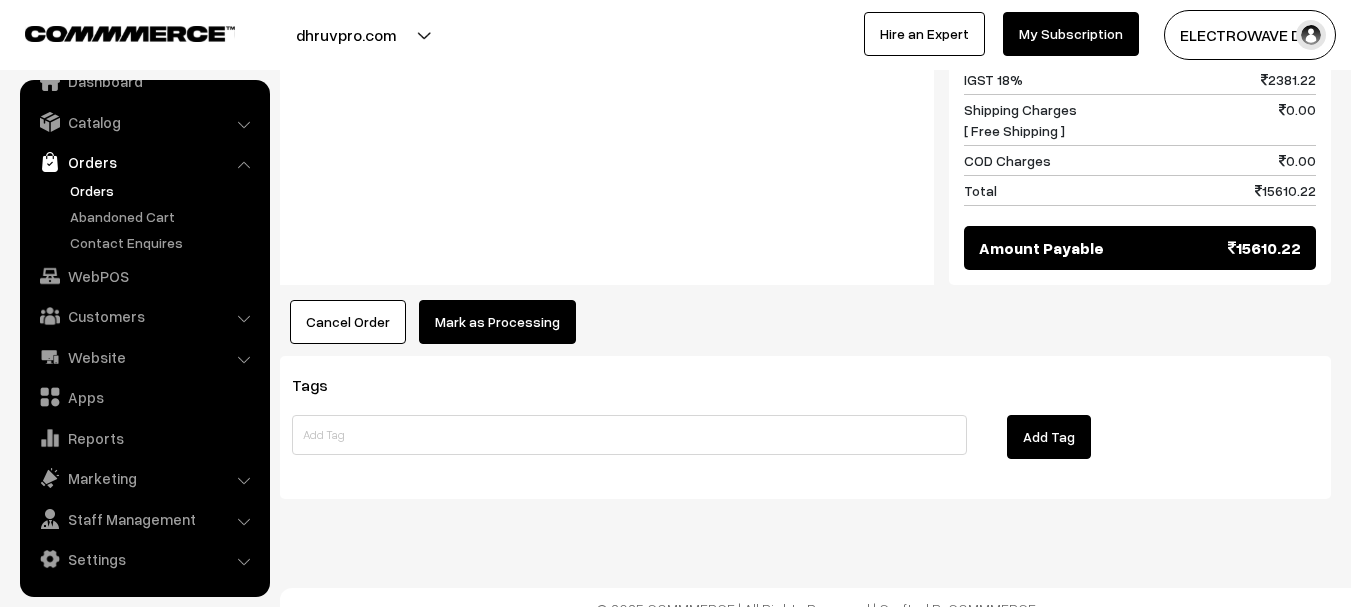 click on "Mark as Processing" at bounding box center [497, 322] 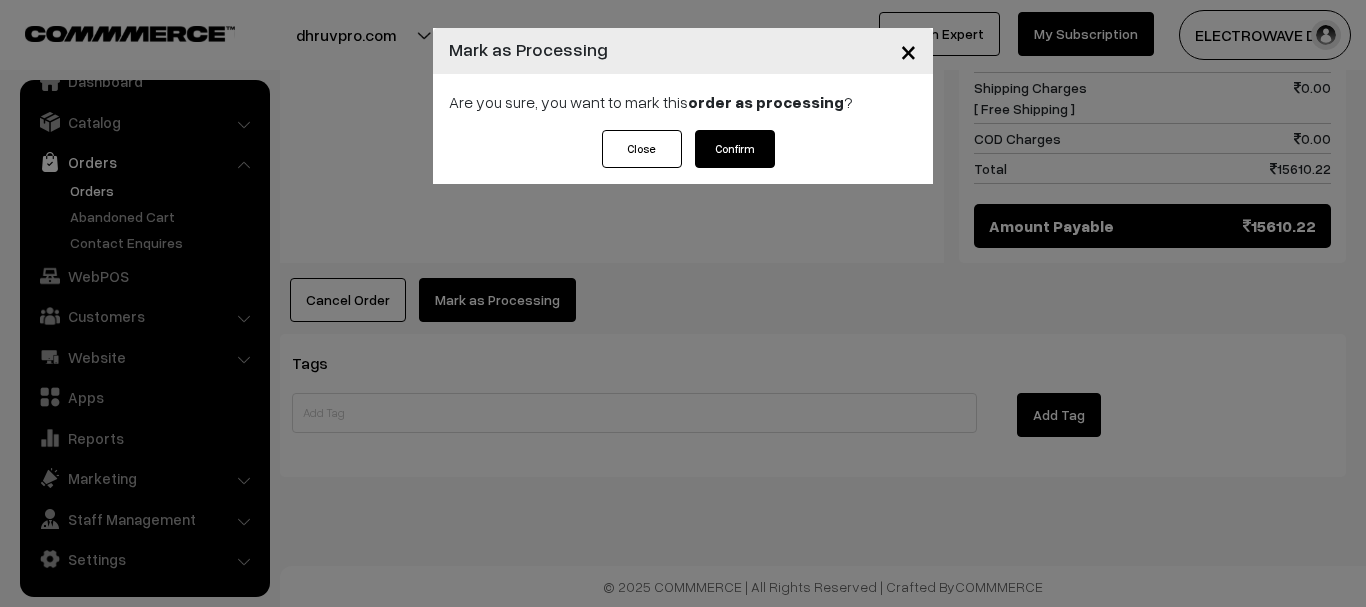 click on "Confirm" at bounding box center (735, 149) 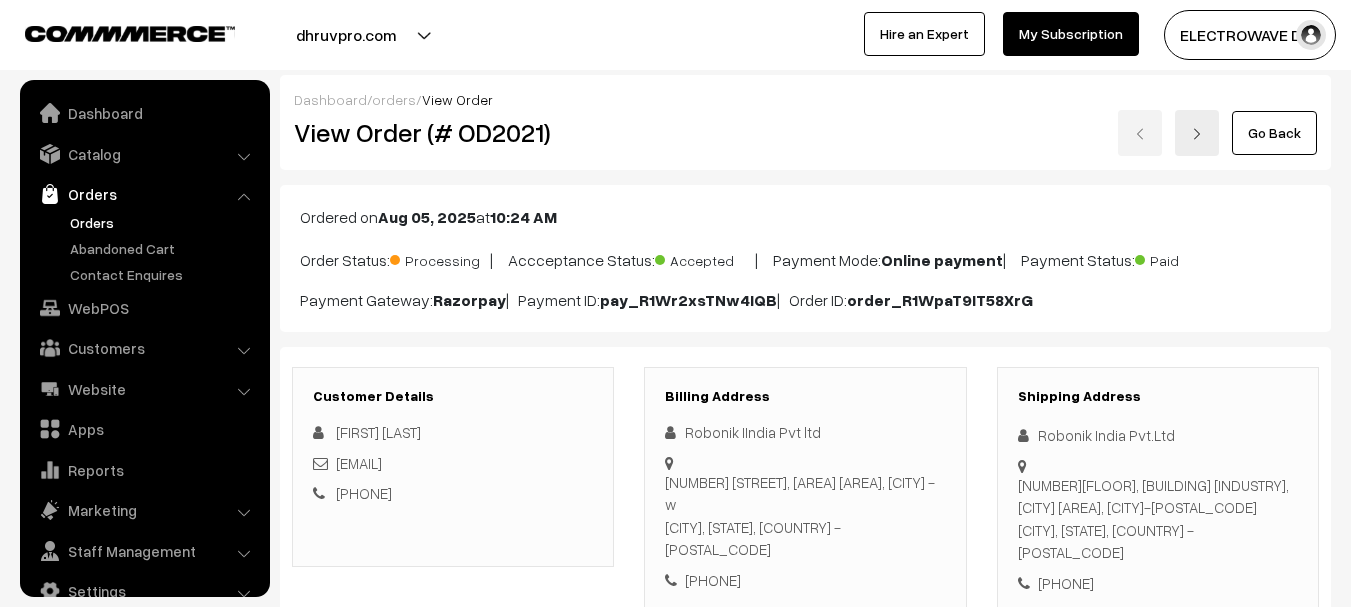 scroll, scrollTop: 0, scrollLeft: 0, axis: both 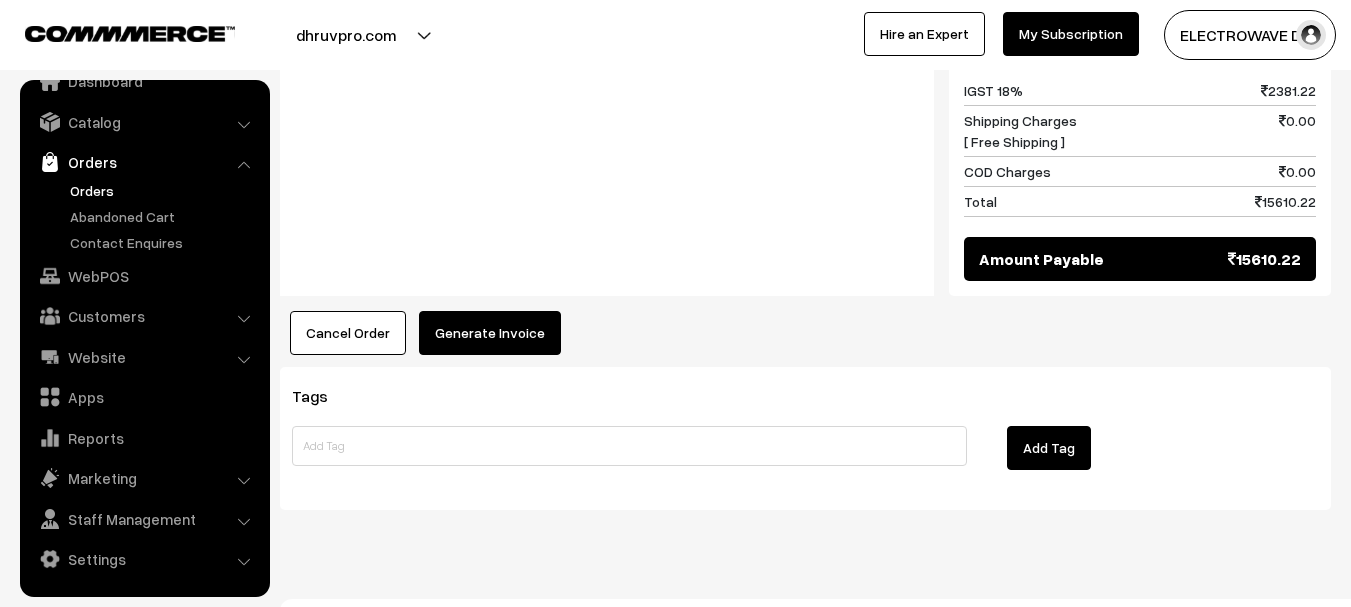 click on "Generate Invoice" at bounding box center (490, 333) 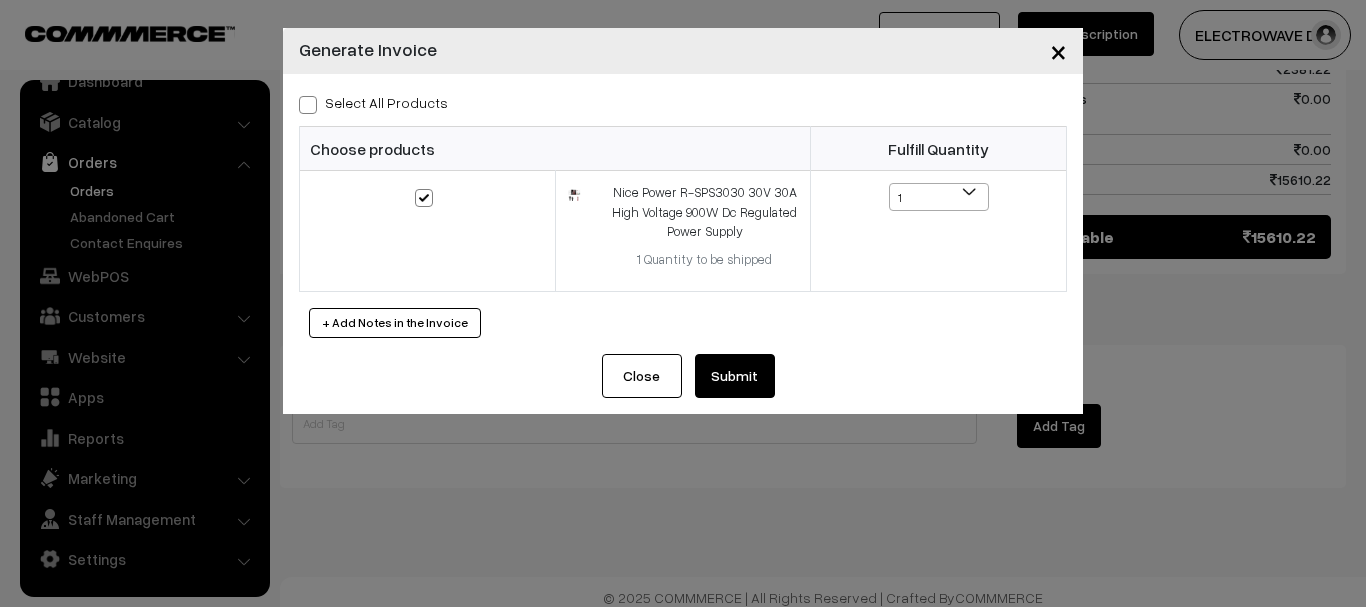 click on "Select All Products
Choose products
Fulfill Quantity
1 1" at bounding box center [683, 214] 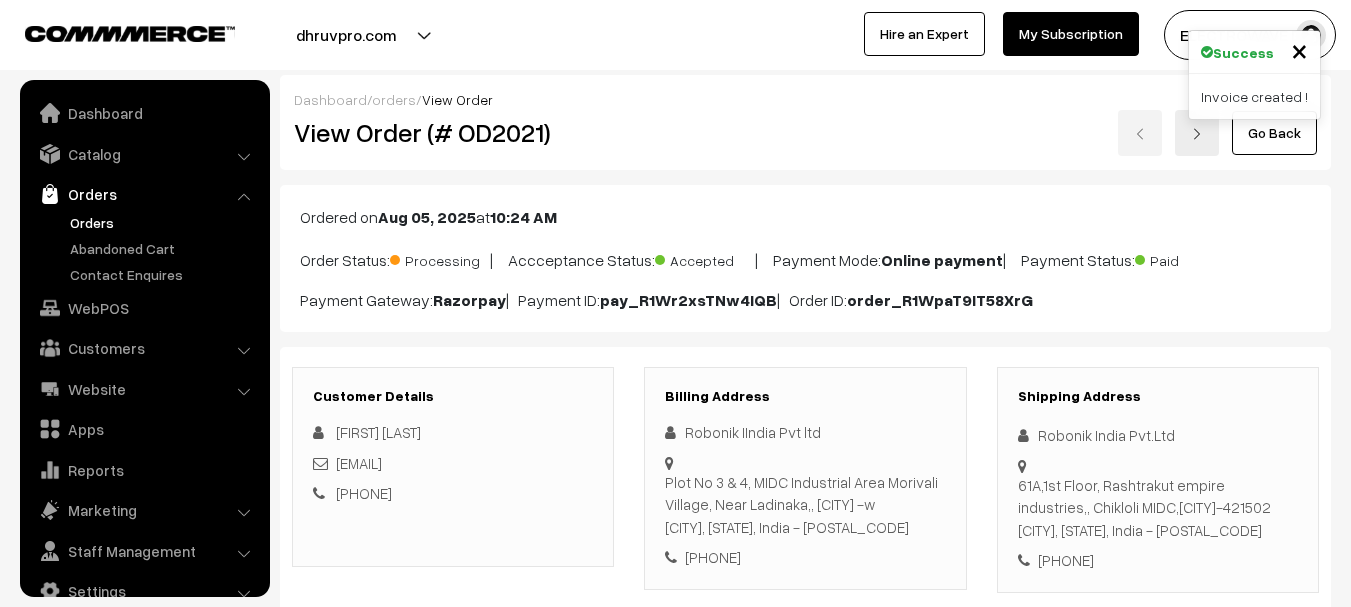 scroll, scrollTop: 1000, scrollLeft: 0, axis: vertical 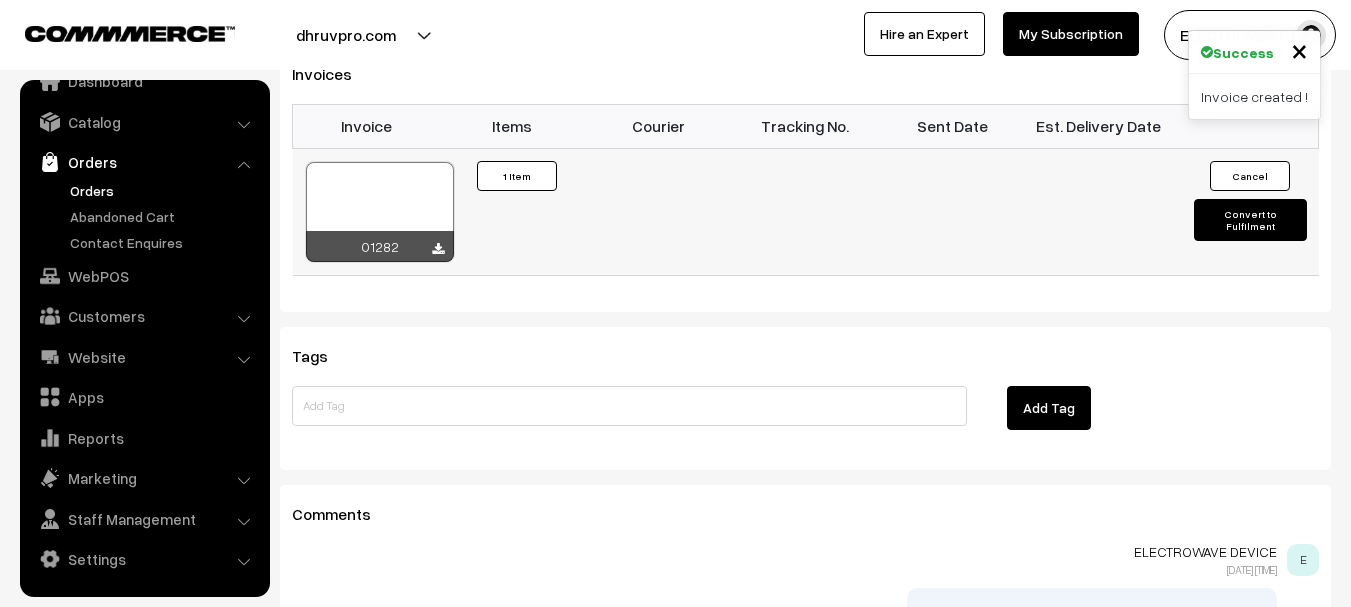 click at bounding box center (380, 212) 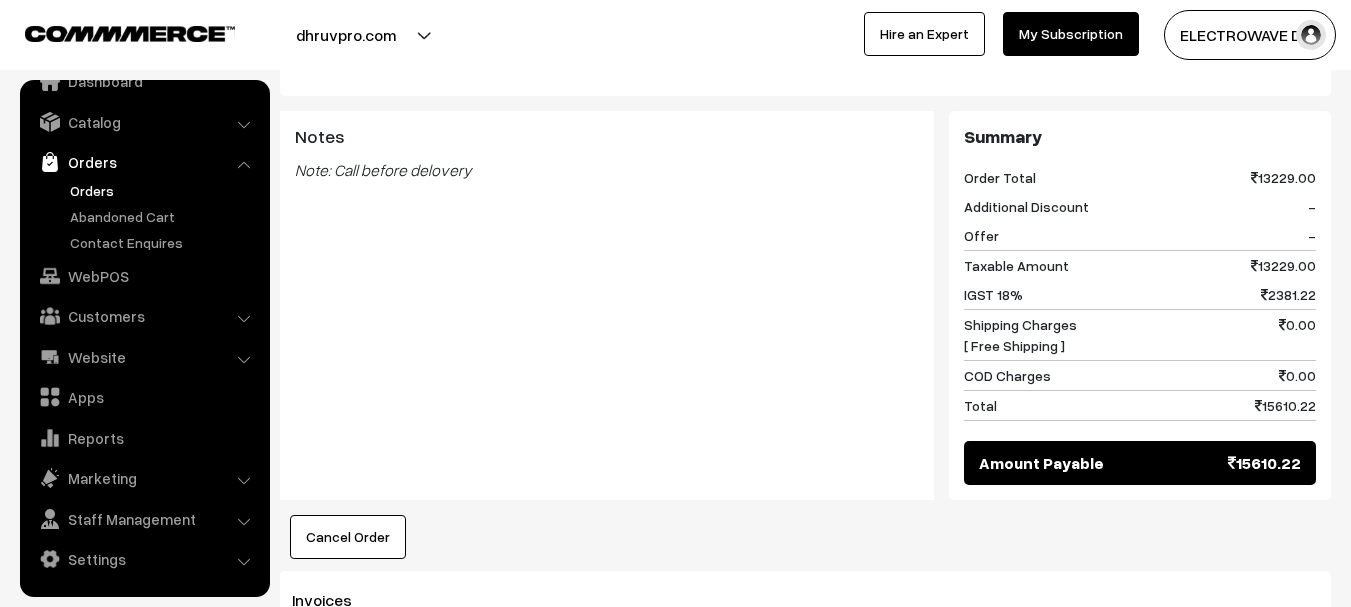 scroll, scrollTop: 300, scrollLeft: 0, axis: vertical 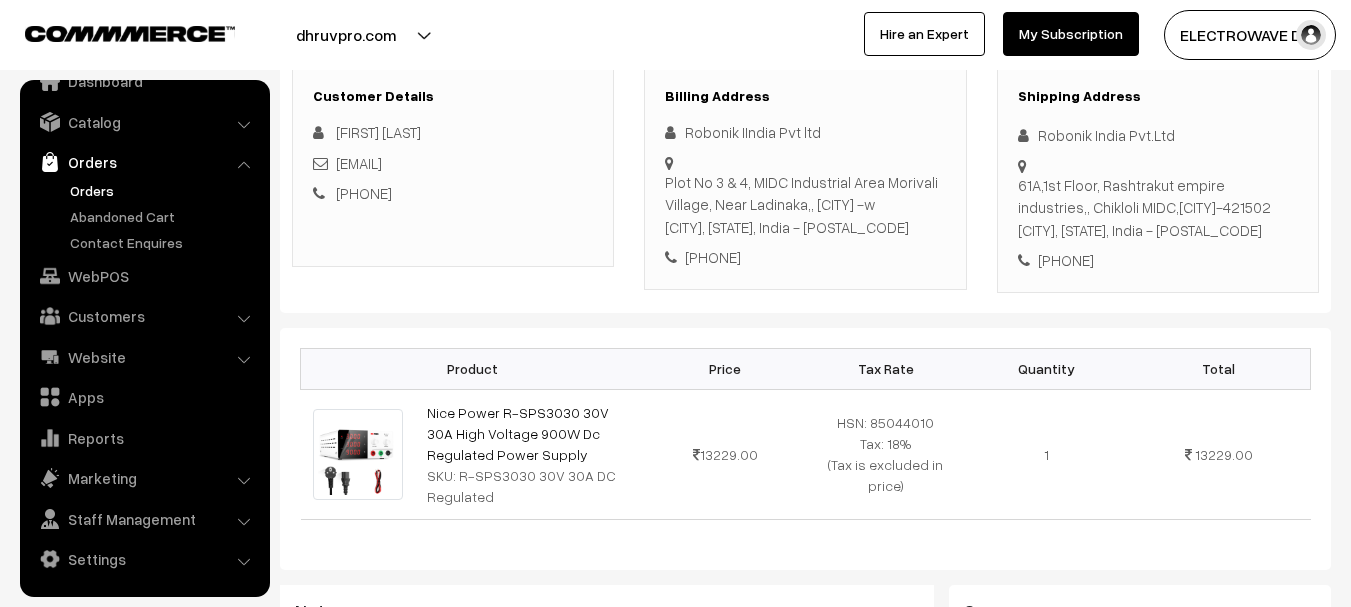 click on "61A,1st Floor, Rashtrakut empire industries,, Chikloli MIDC,Ambernath-421502
Thane,                                 Maharashtra,  India                                 - 421502" at bounding box center [1158, 208] 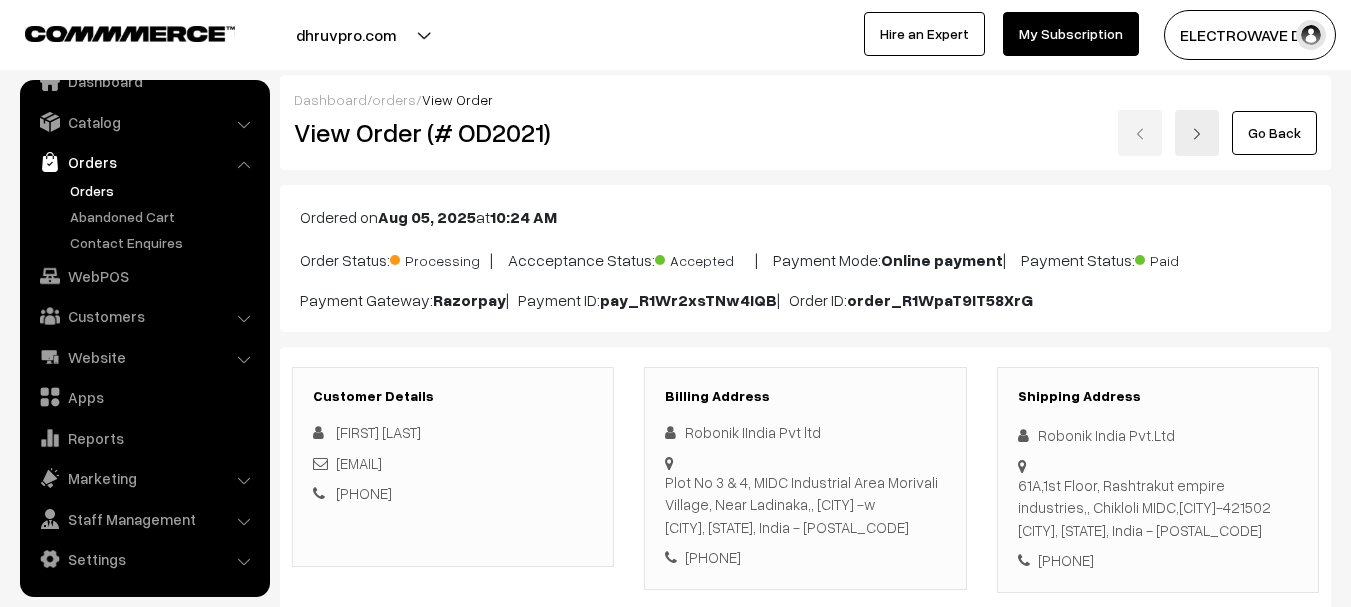 click on "Orders" at bounding box center (164, 190) 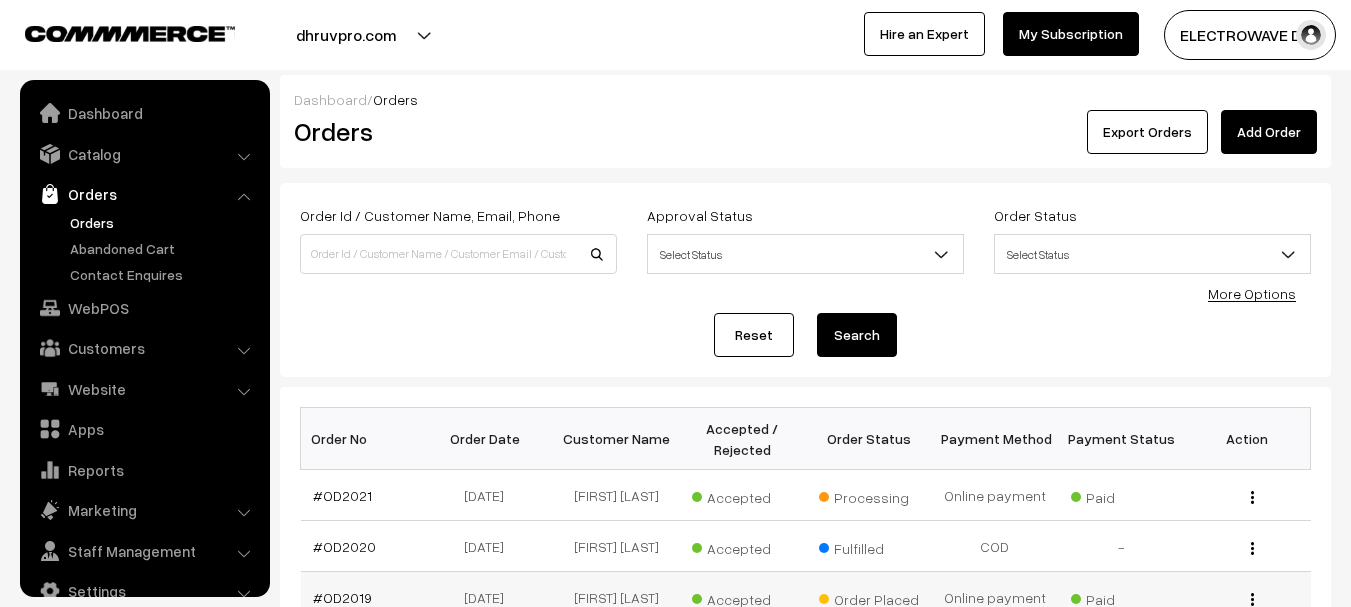 scroll, scrollTop: 300, scrollLeft: 0, axis: vertical 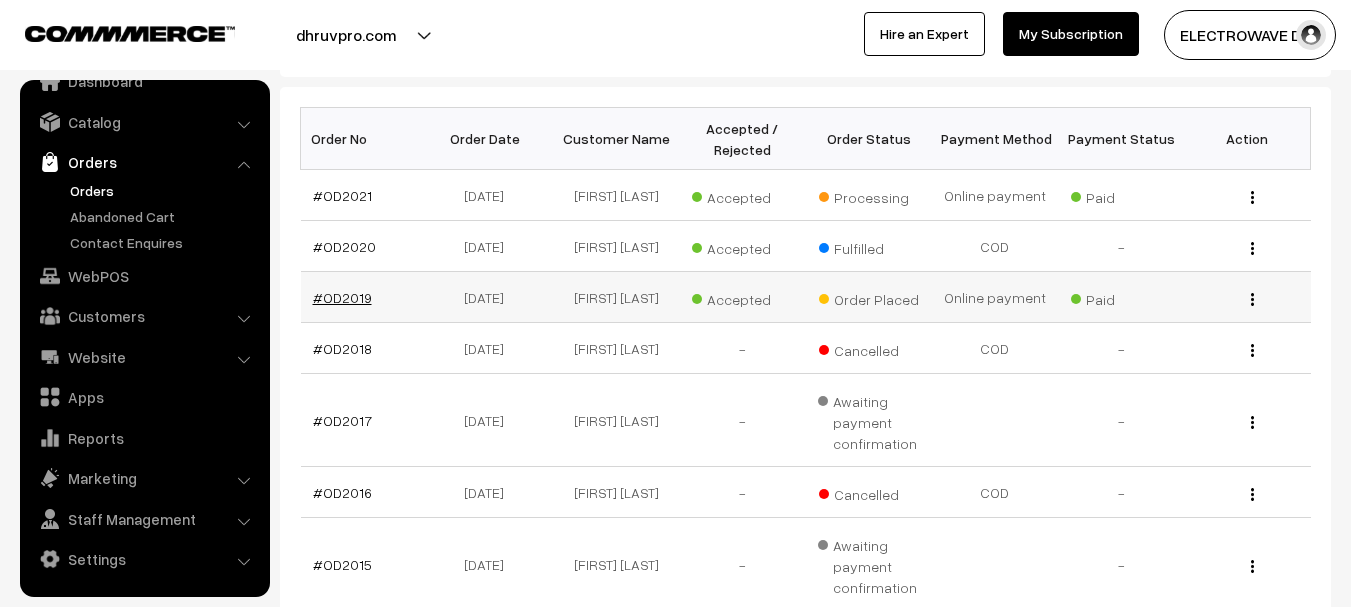 click on "#OD2019" at bounding box center [342, 297] 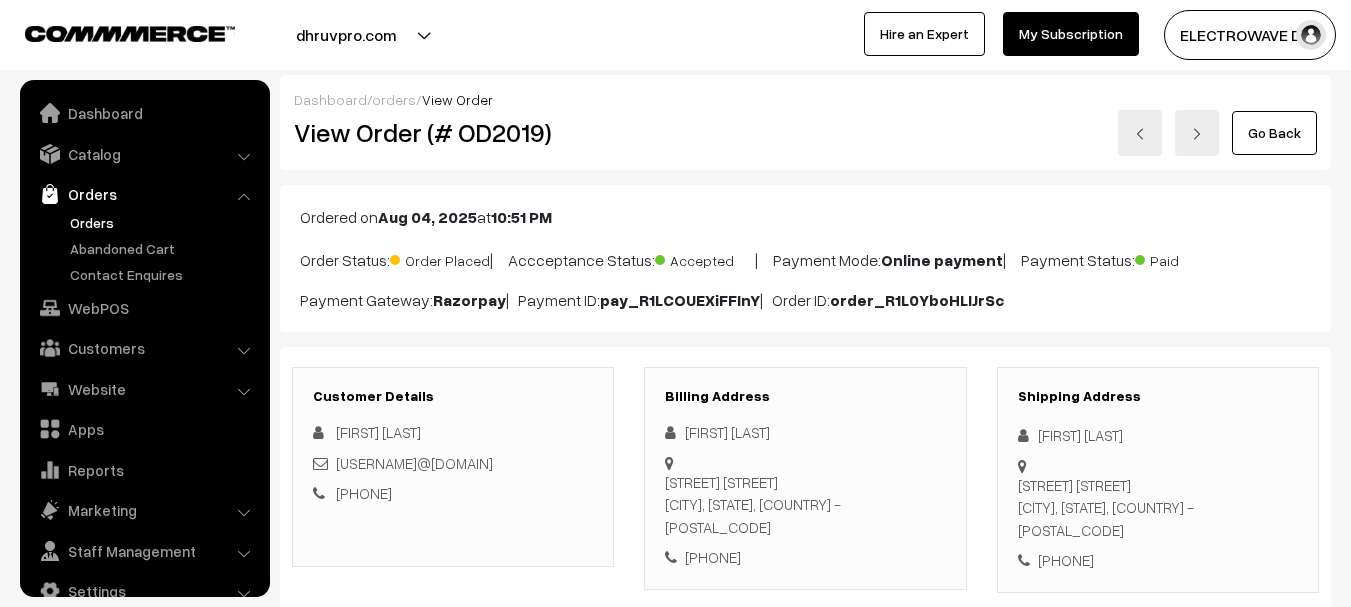 scroll, scrollTop: 701, scrollLeft: 0, axis: vertical 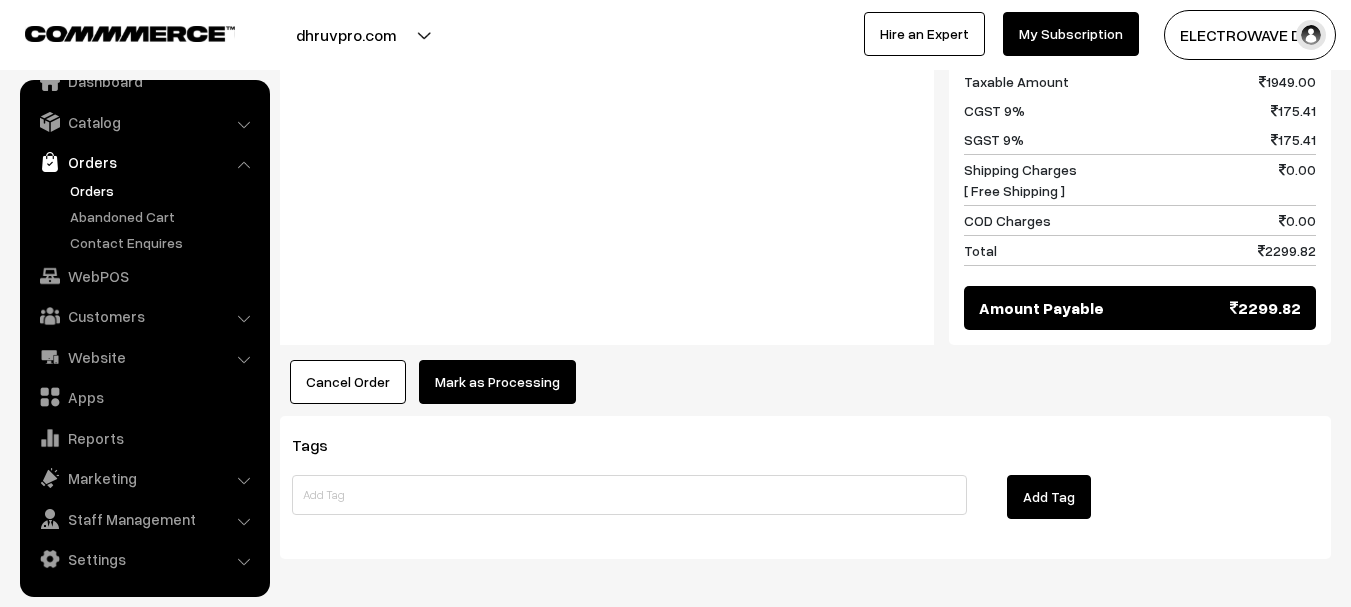 click on "Mark as Processing" at bounding box center (497, 382) 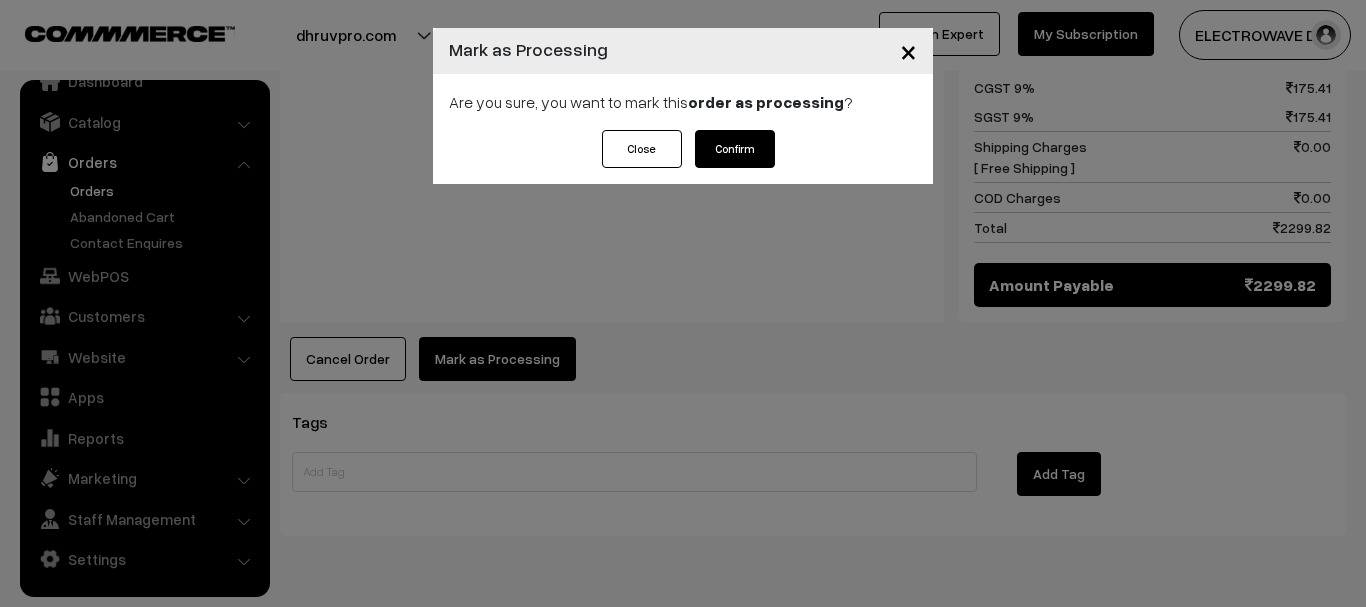 click on "Confirm" at bounding box center [735, 149] 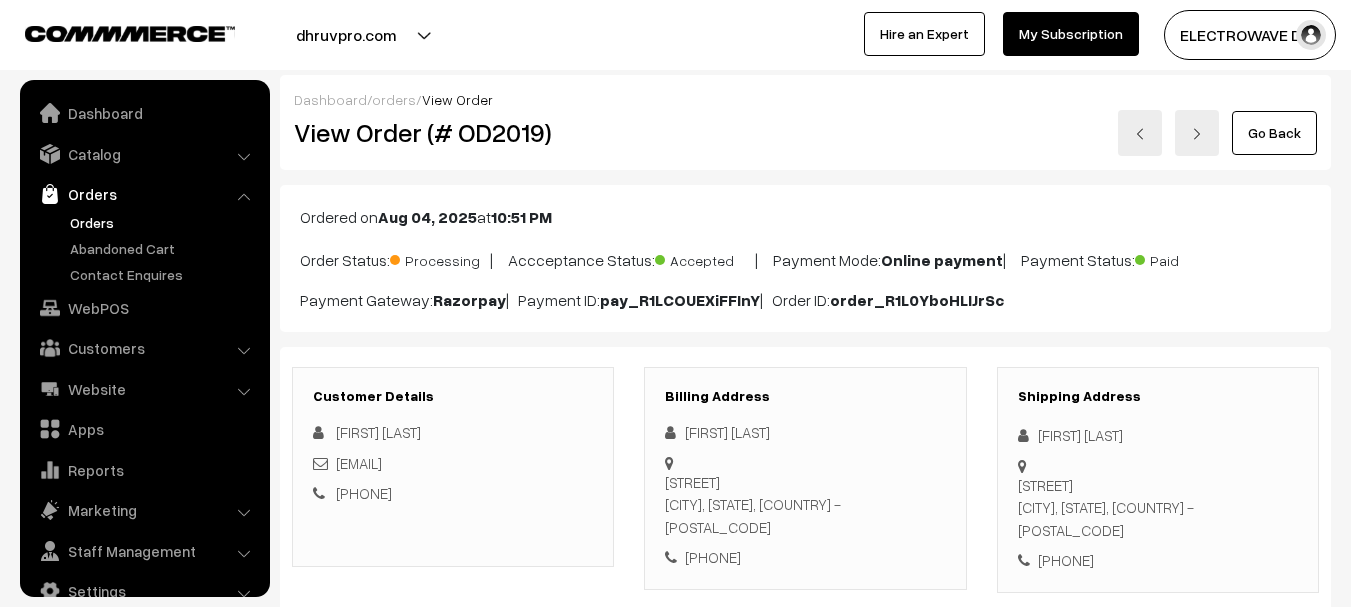 scroll, scrollTop: 244, scrollLeft: 0, axis: vertical 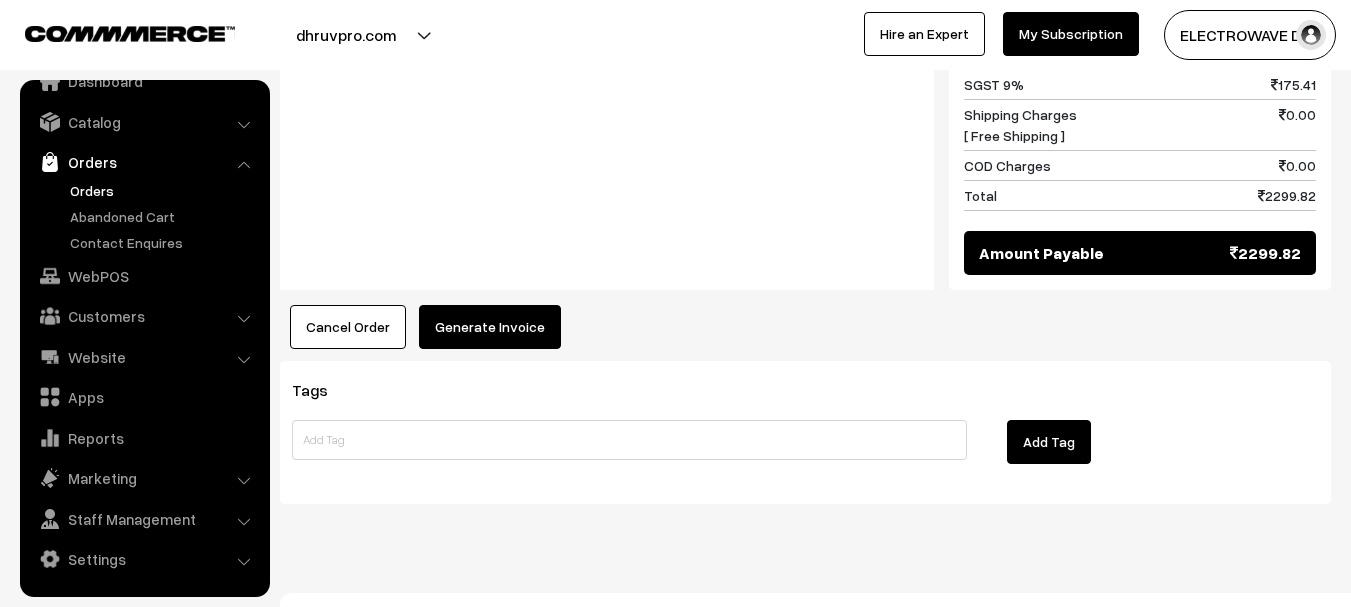 click on "Generate Invoice" at bounding box center [490, 327] 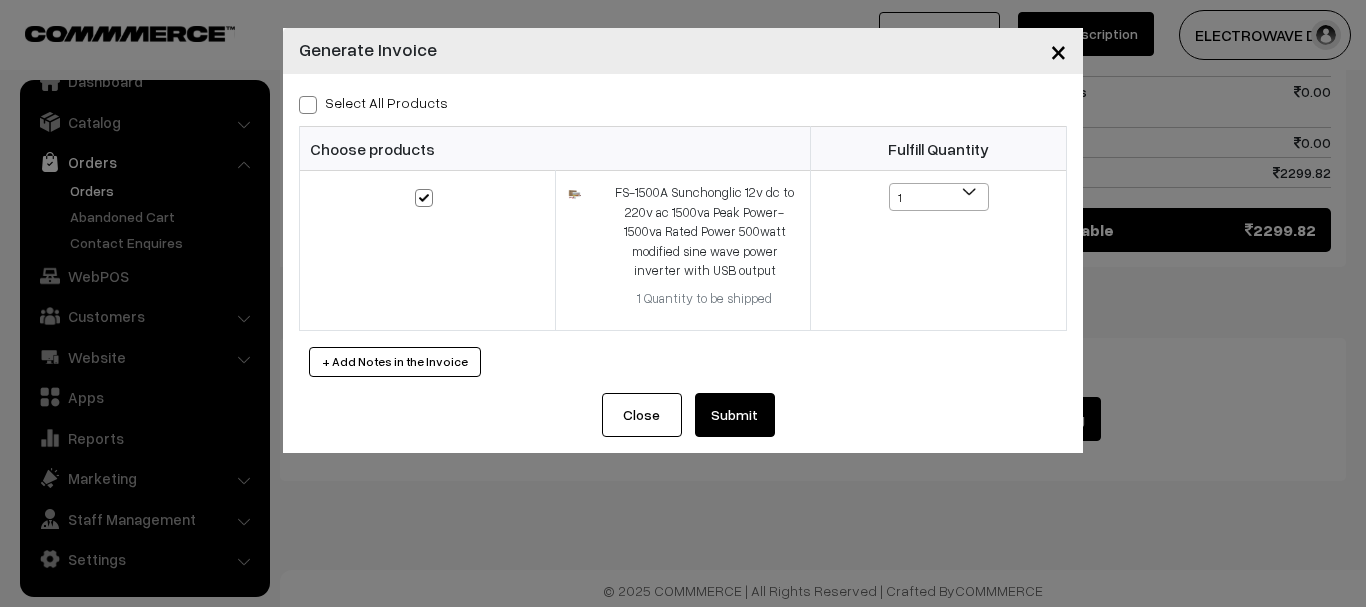 click on "Submit" at bounding box center [735, 415] 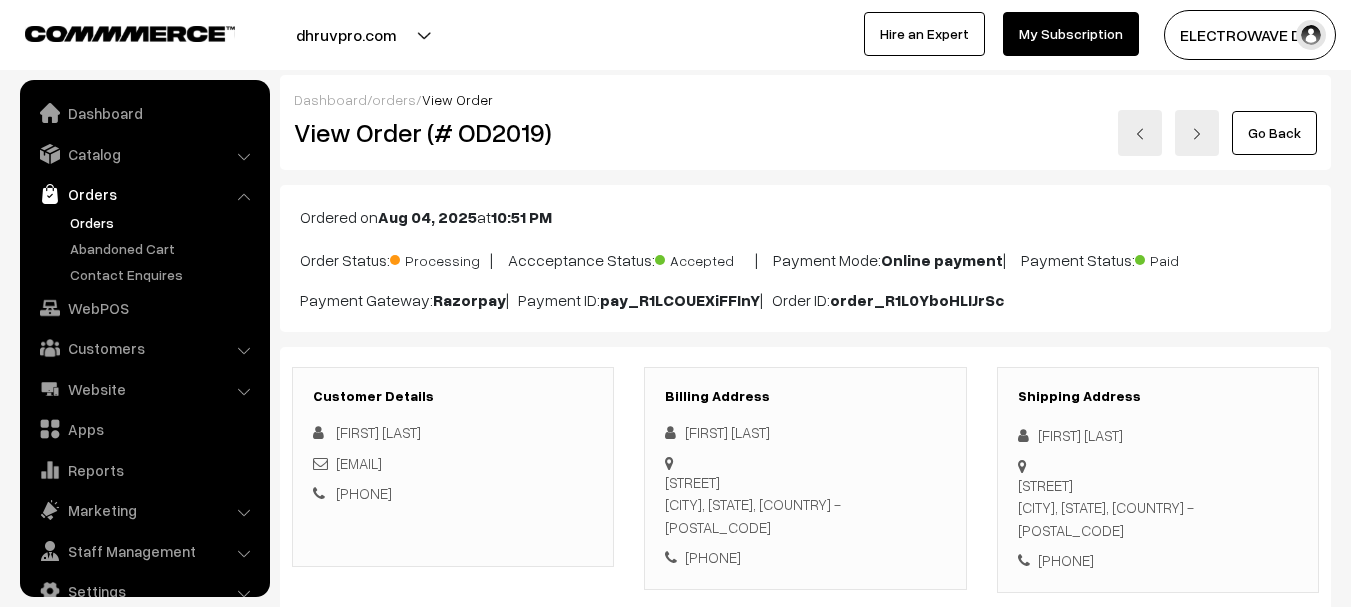 scroll, scrollTop: 1355, scrollLeft: 0, axis: vertical 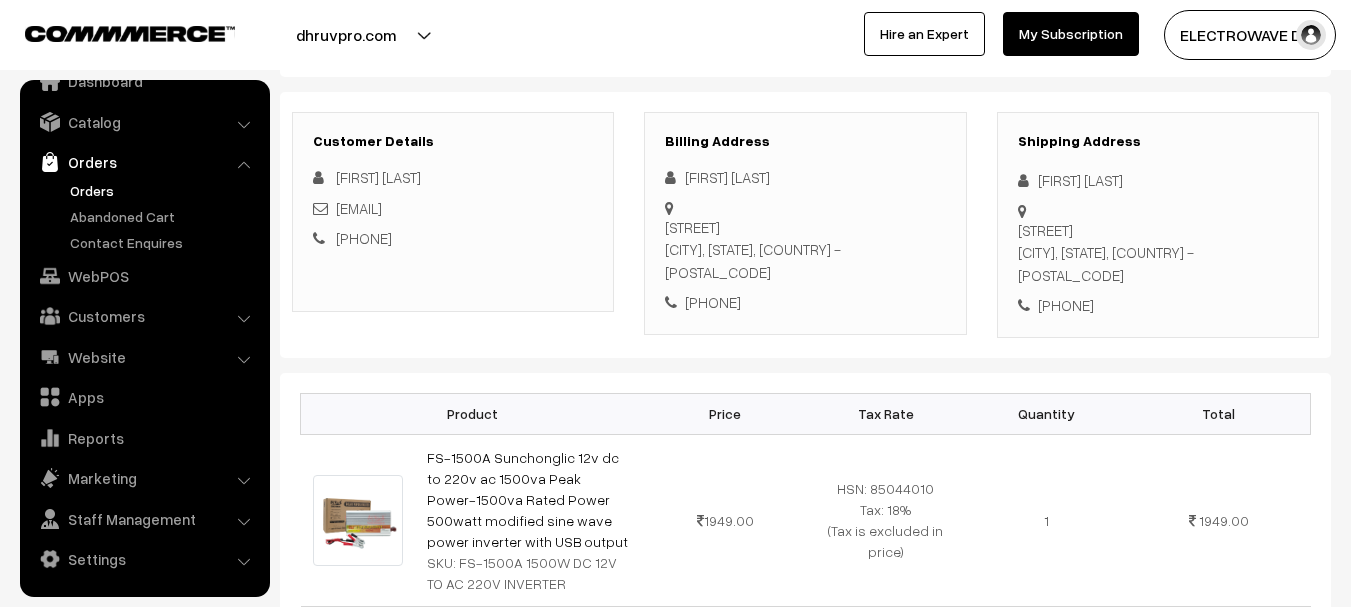 drag, startPoint x: 1034, startPoint y: 178, endPoint x: 1137, endPoint y: 255, distance: 128.60016 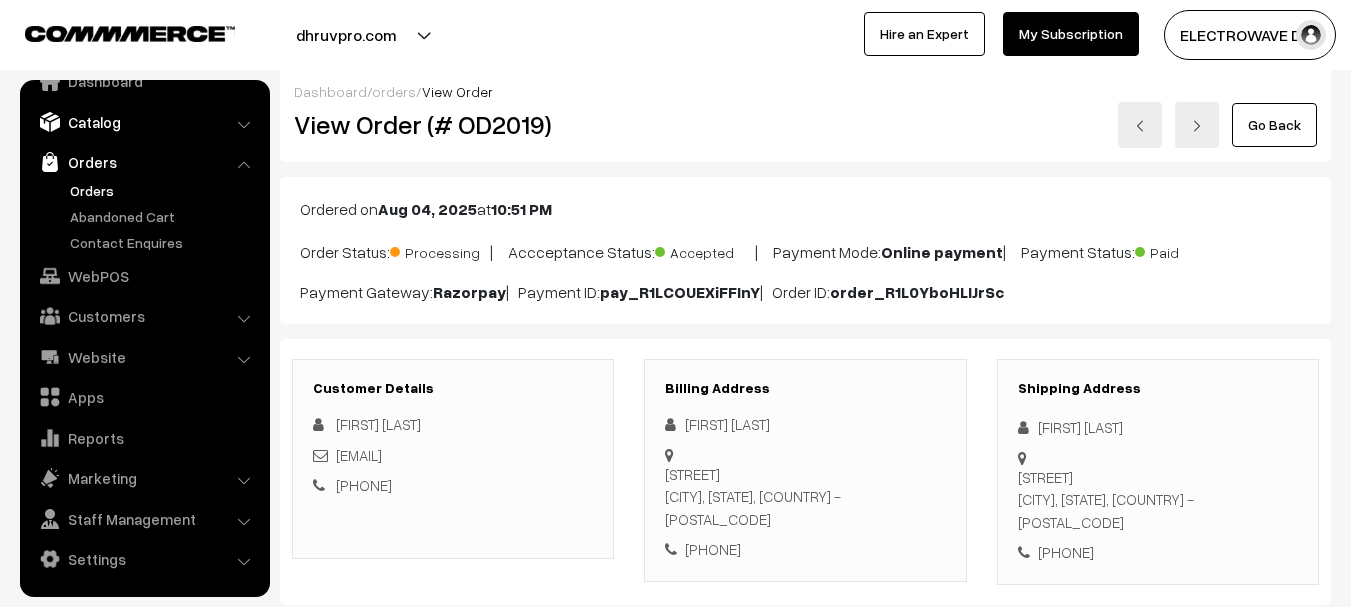 scroll, scrollTop: 0, scrollLeft: 0, axis: both 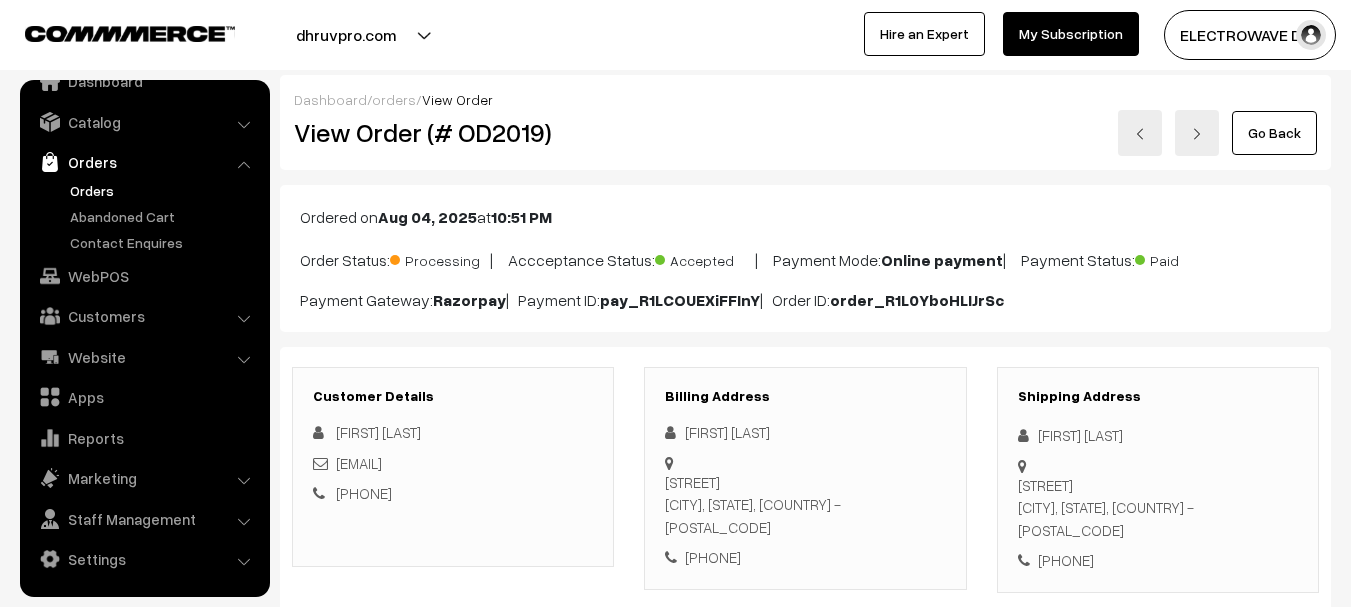 click on "Orders" at bounding box center [164, 190] 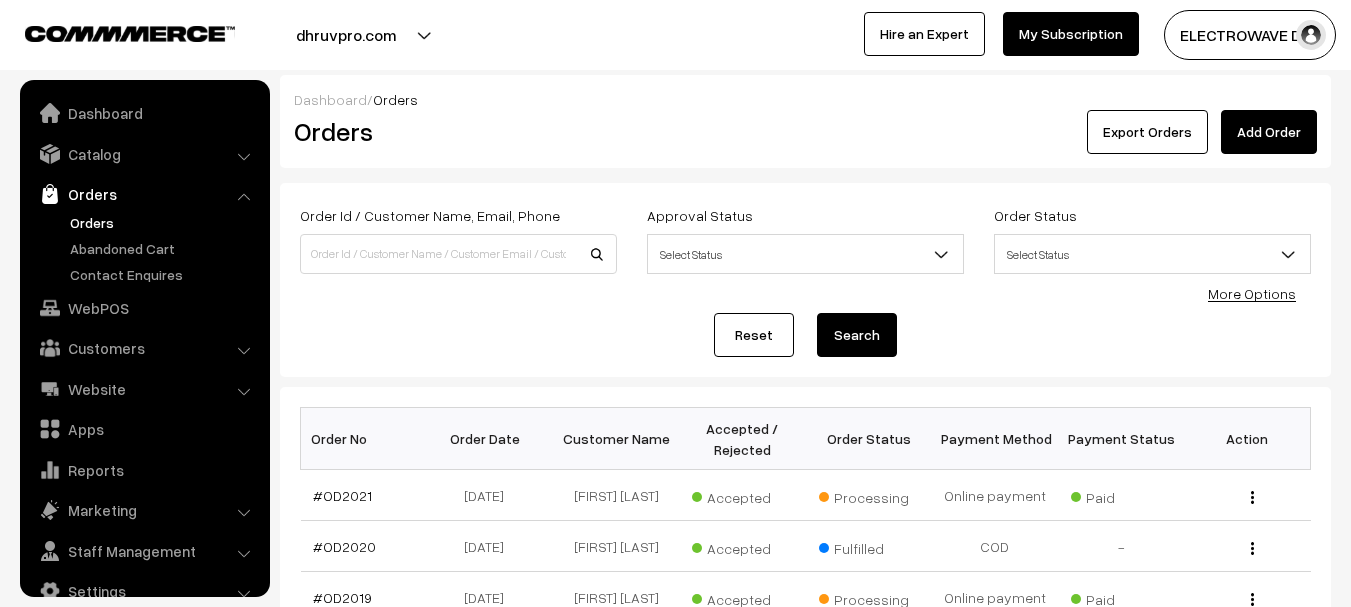 scroll, scrollTop: 300, scrollLeft: 0, axis: vertical 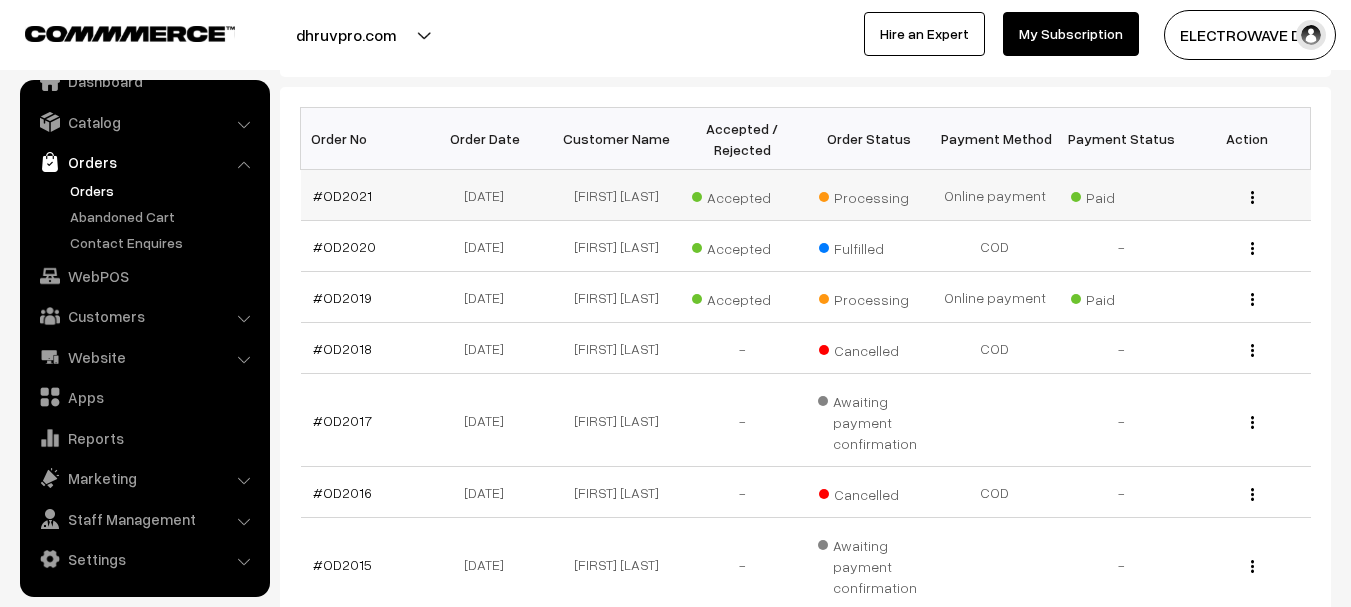 click on "#OD2021" at bounding box center (364, 195) 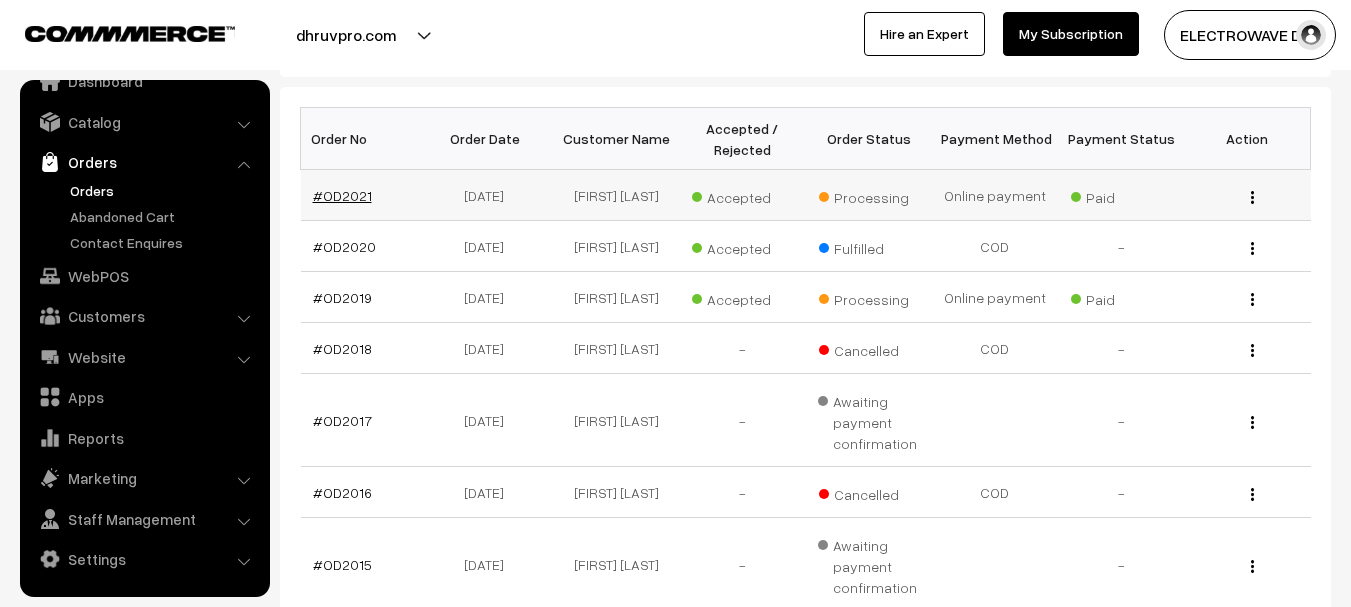 click on "#OD2021" at bounding box center (342, 195) 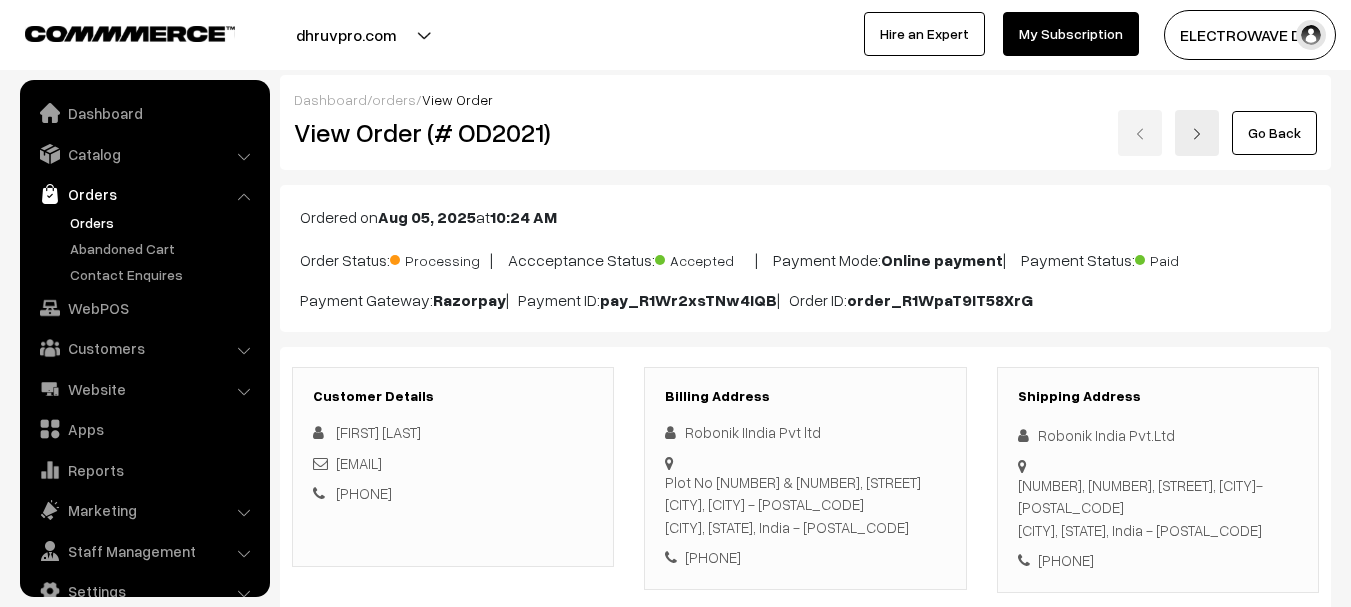 scroll, scrollTop: 0, scrollLeft: 0, axis: both 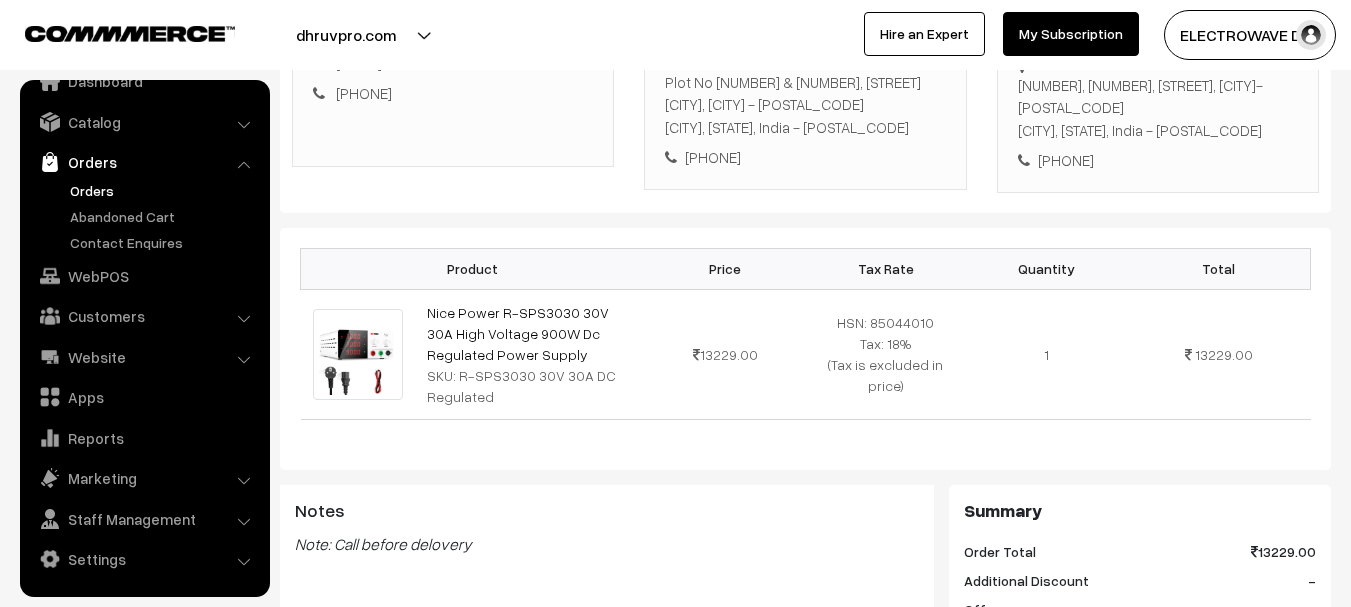 click on "Orders" at bounding box center [144, 162] 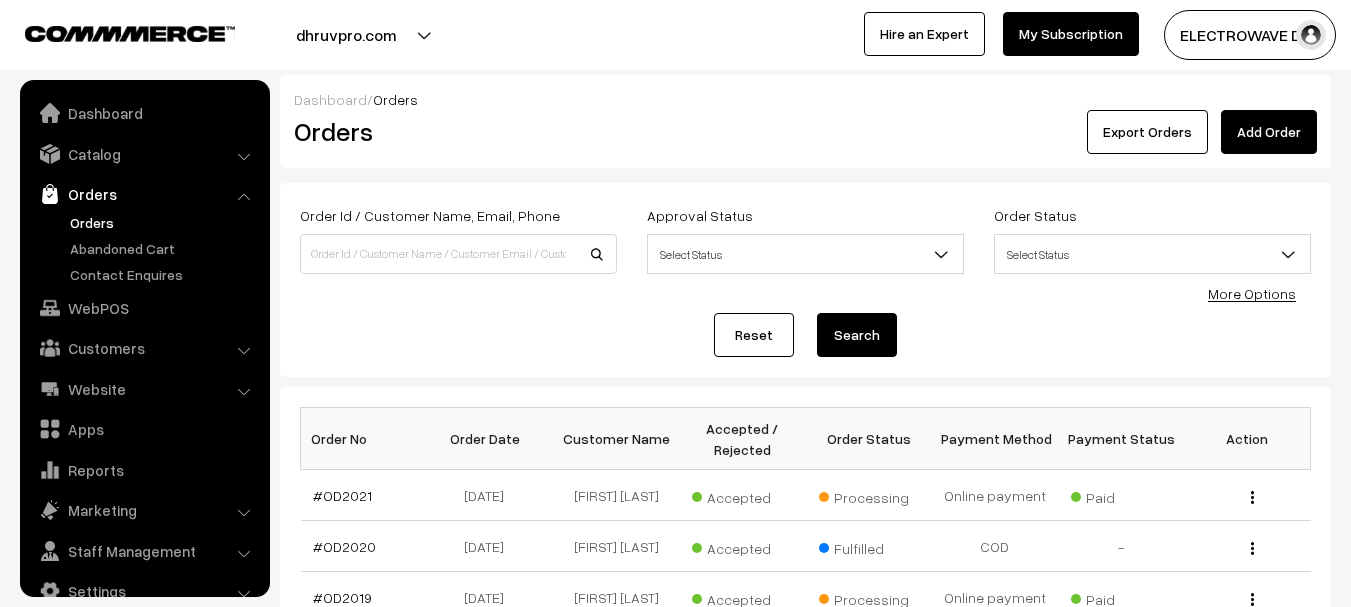 scroll, scrollTop: 200, scrollLeft: 0, axis: vertical 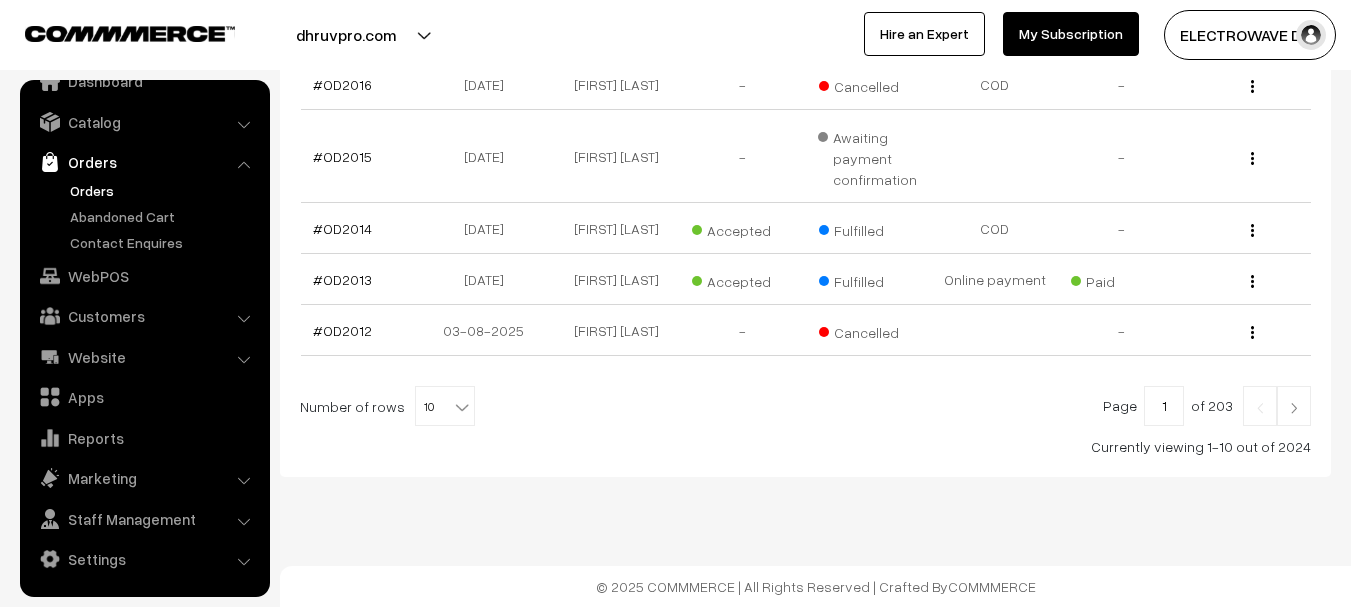 click at bounding box center [462, 407] 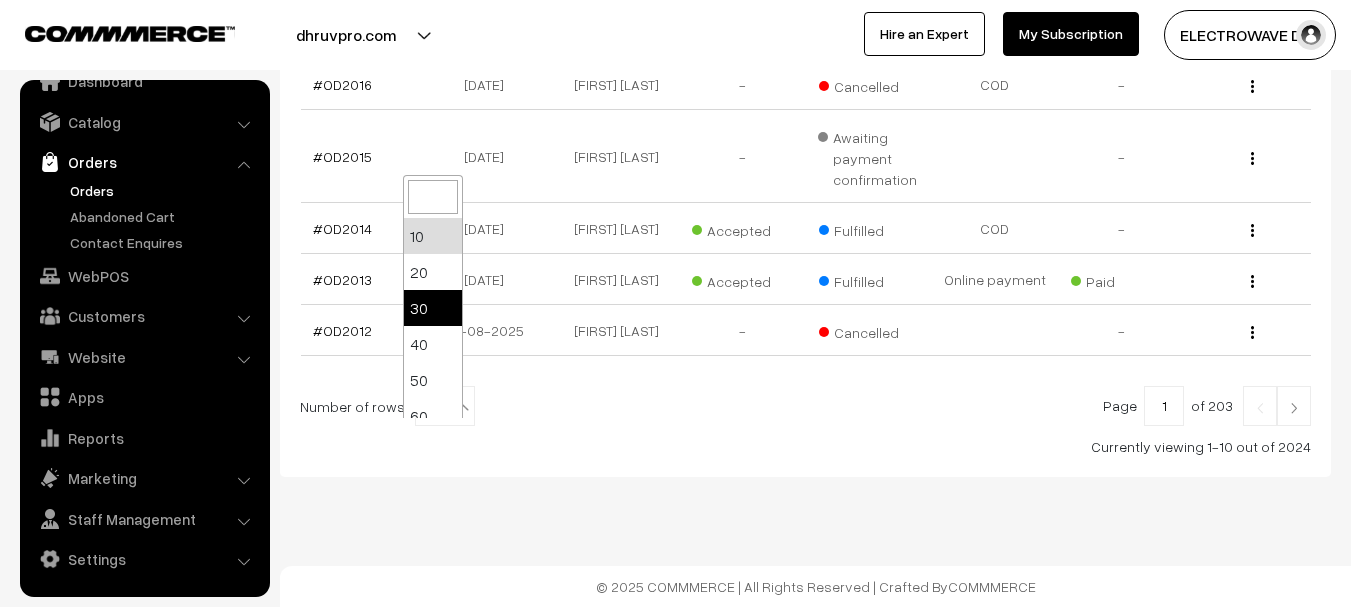 select on "30" 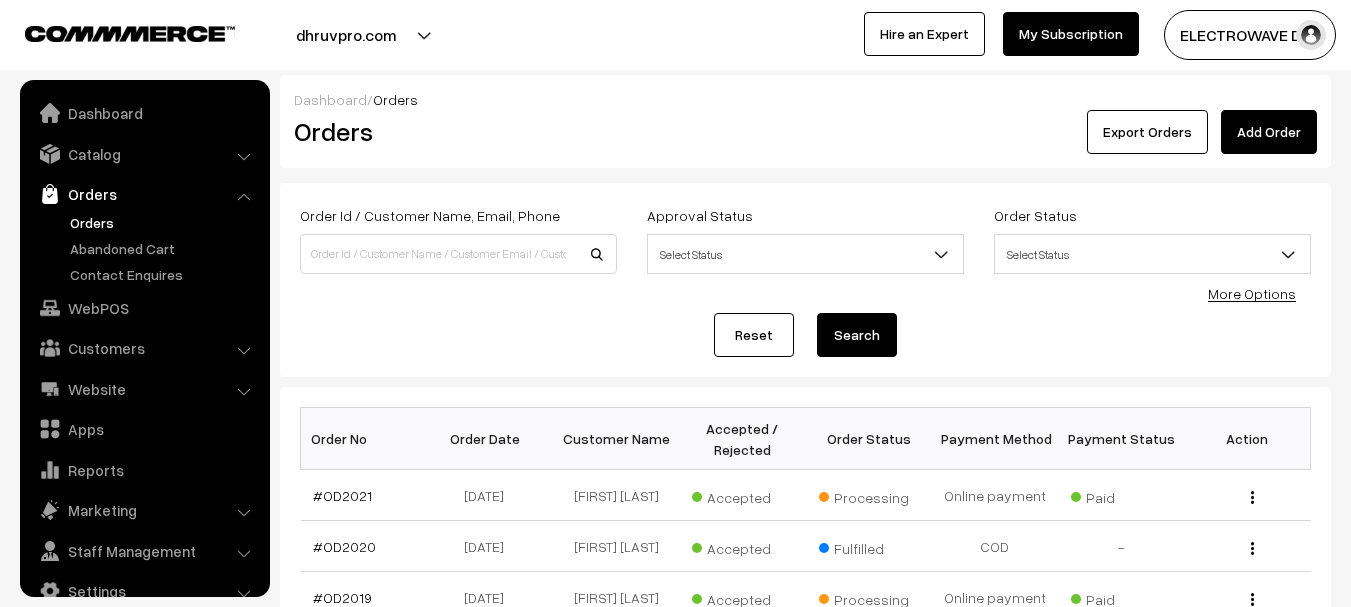 scroll, scrollTop: 700, scrollLeft: 0, axis: vertical 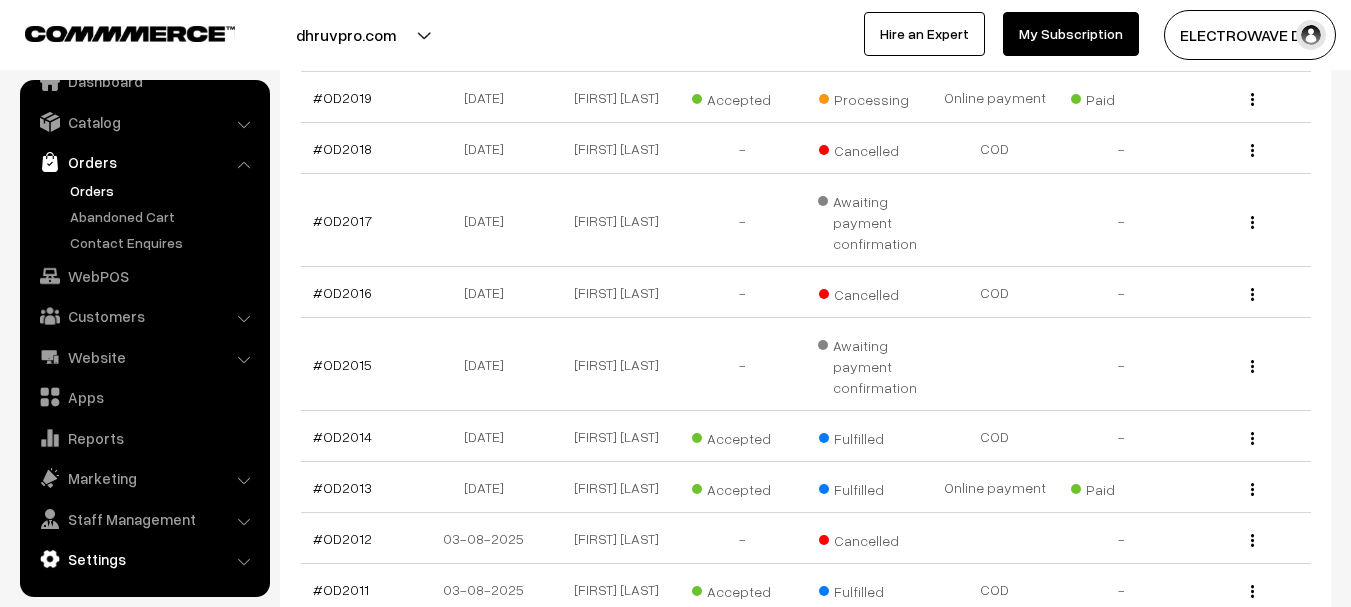 click on "Settings" at bounding box center (144, 559) 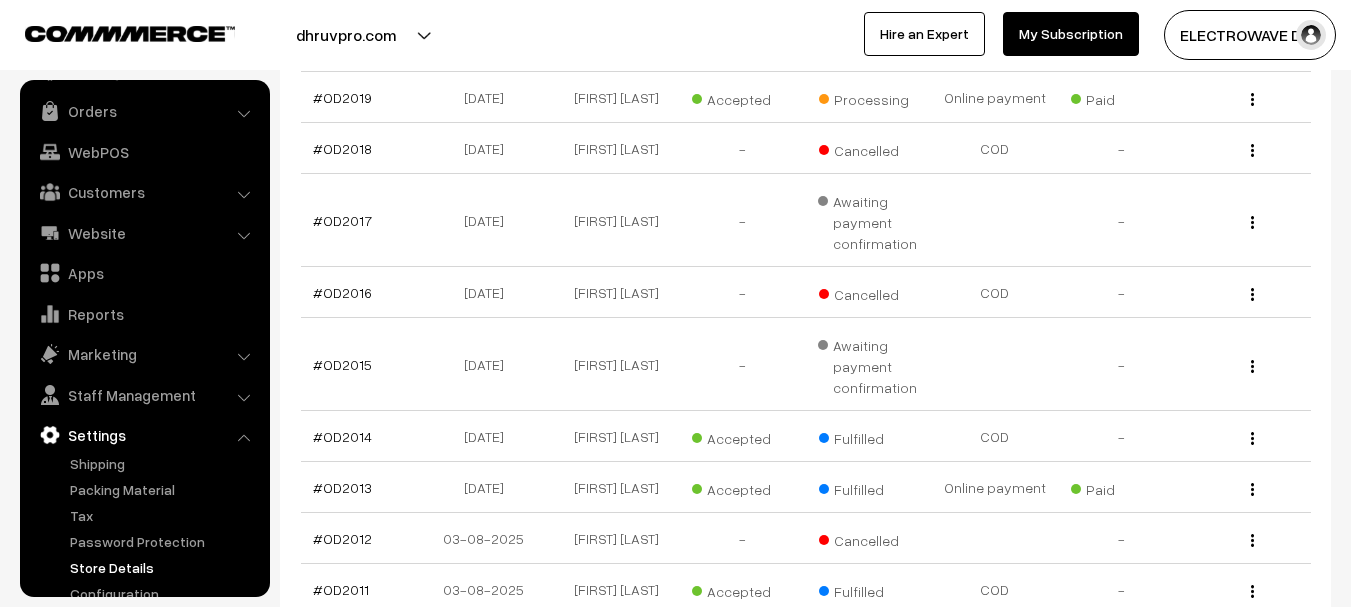 scroll, scrollTop: 110, scrollLeft: 0, axis: vertical 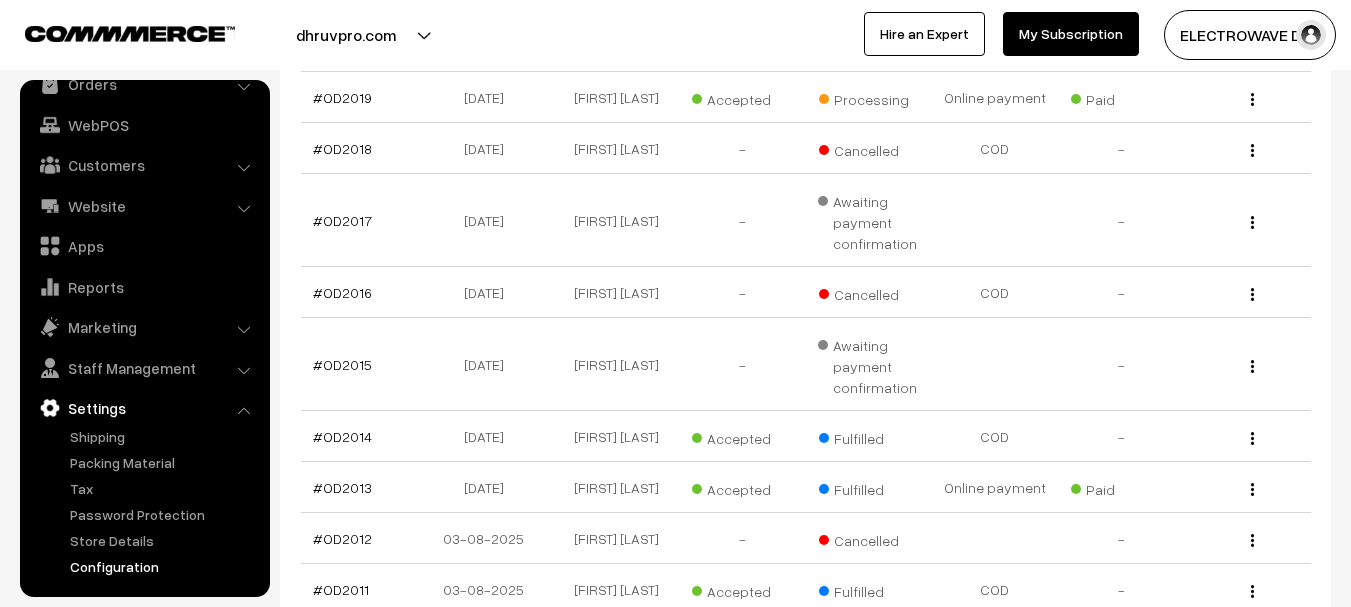 click on "Configuration" at bounding box center (164, 566) 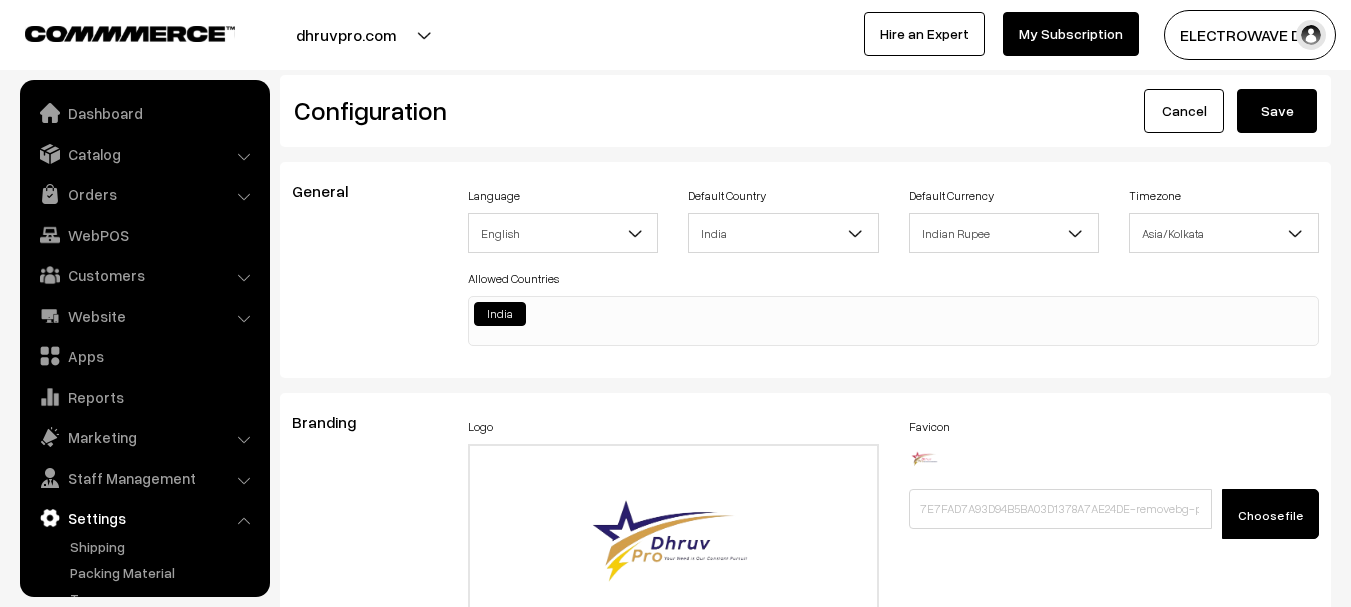 scroll, scrollTop: 0, scrollLeft: 0, axis: both 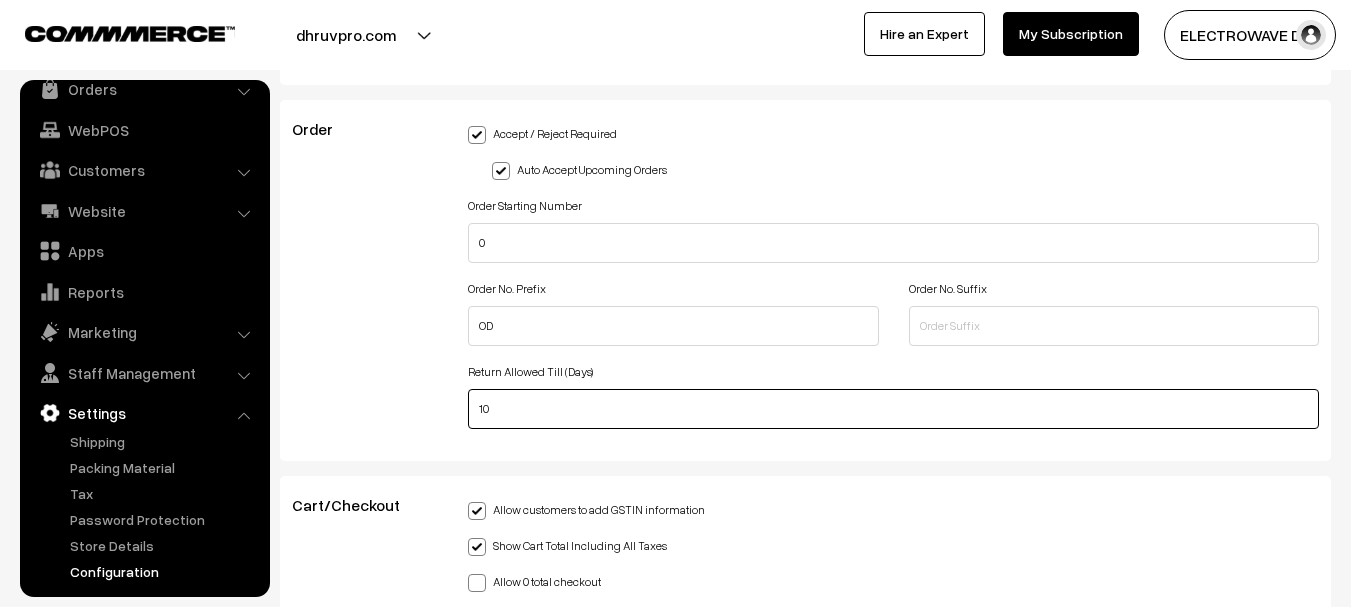 drag, startPoint x: 695, startPoint y: 409, endPoint x: 438, endPoint y: 405, distance: 257.03113 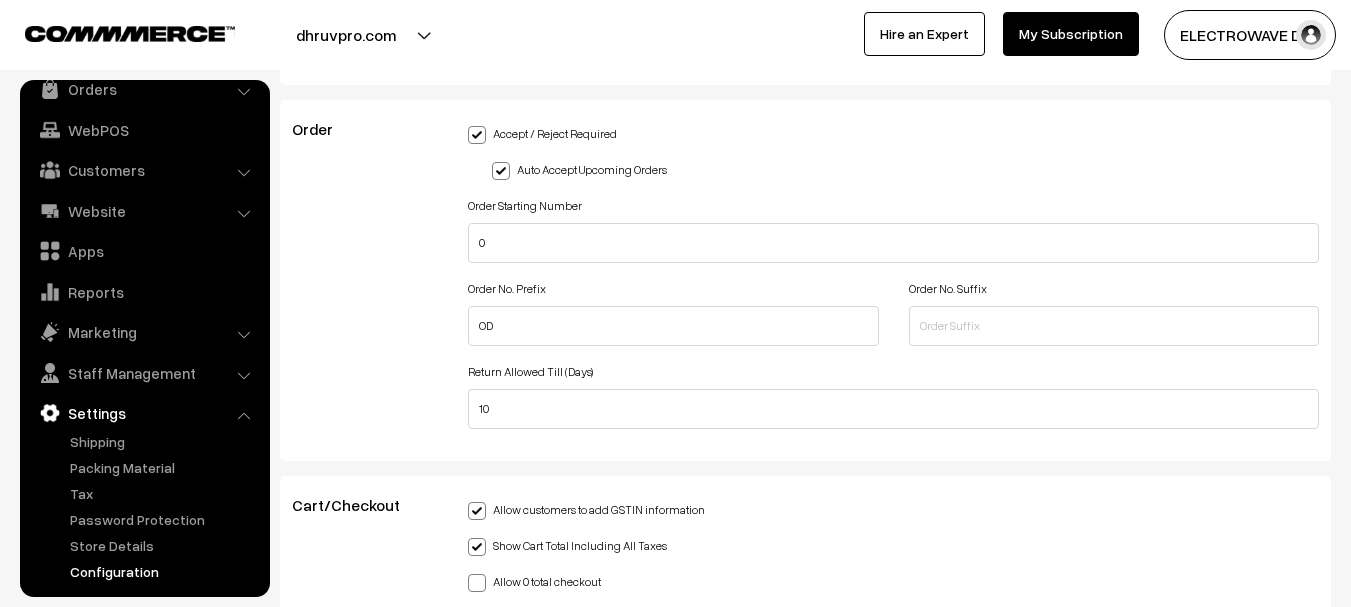 click on "Order" at bounding box center [365, 280] 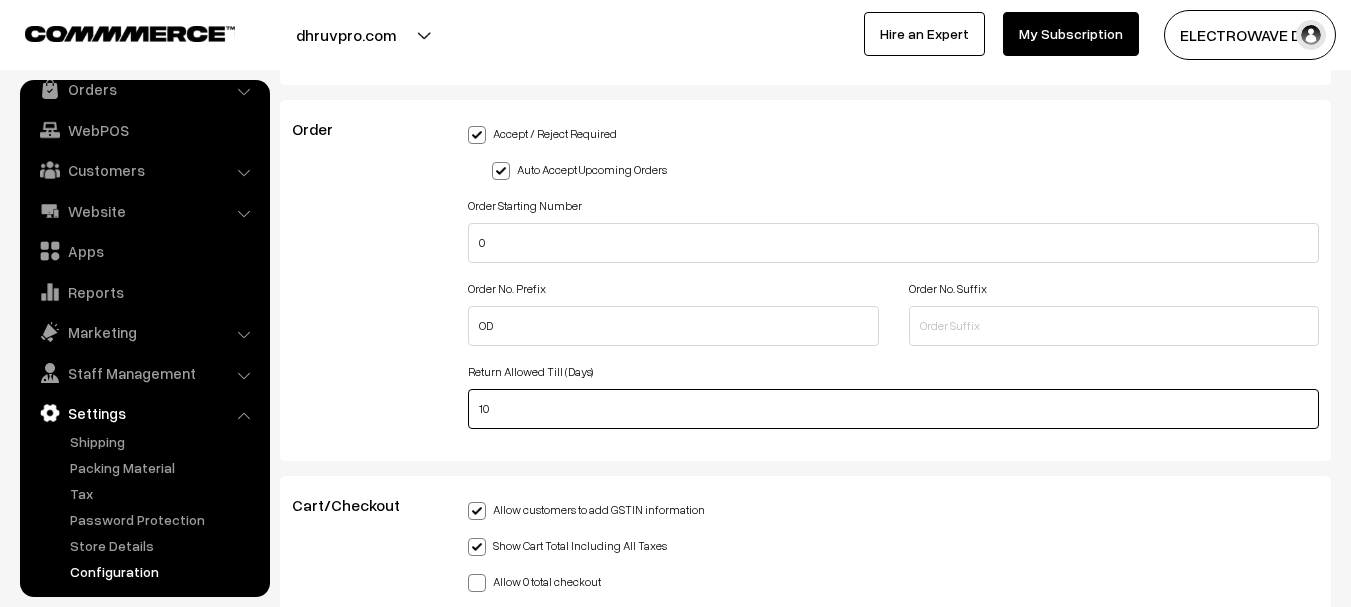drag, startPoint x: 541, startPoint y: 405, endPoint x: 480, endPoint y: 409, distance: 61.13101 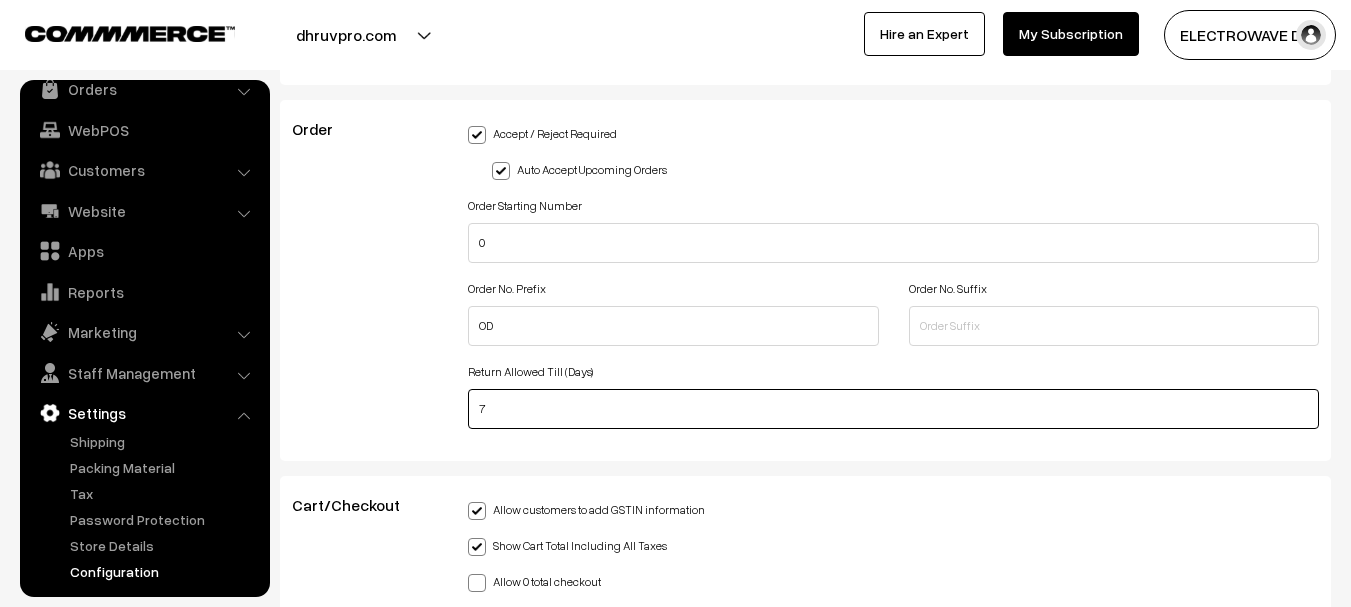 type on "7" 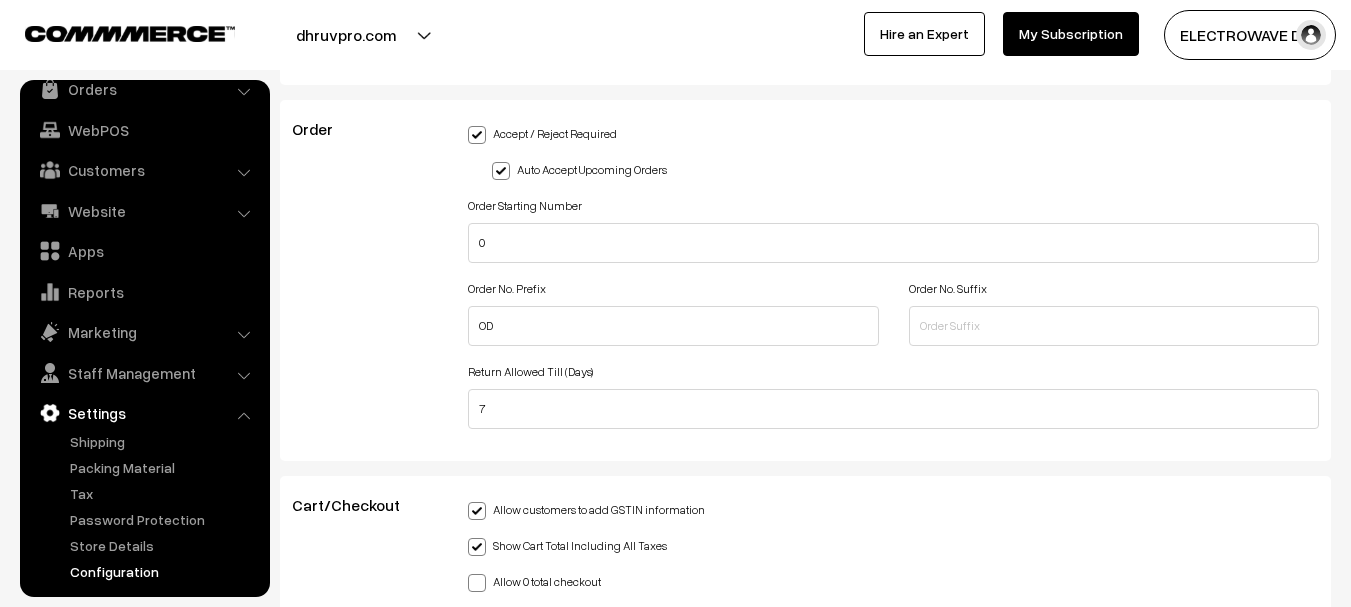 click on "Order" at bounding box center [365, 280] 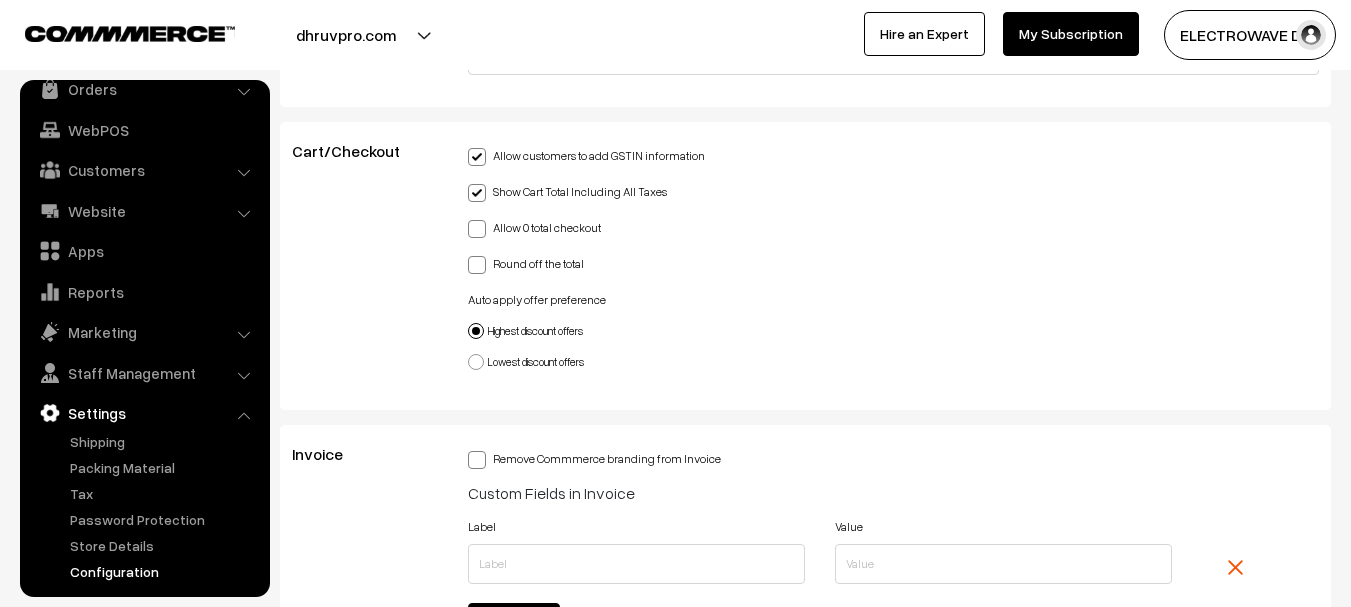 scroll, scrollTop: 5000, scrollLeft: 0, axis: vertical 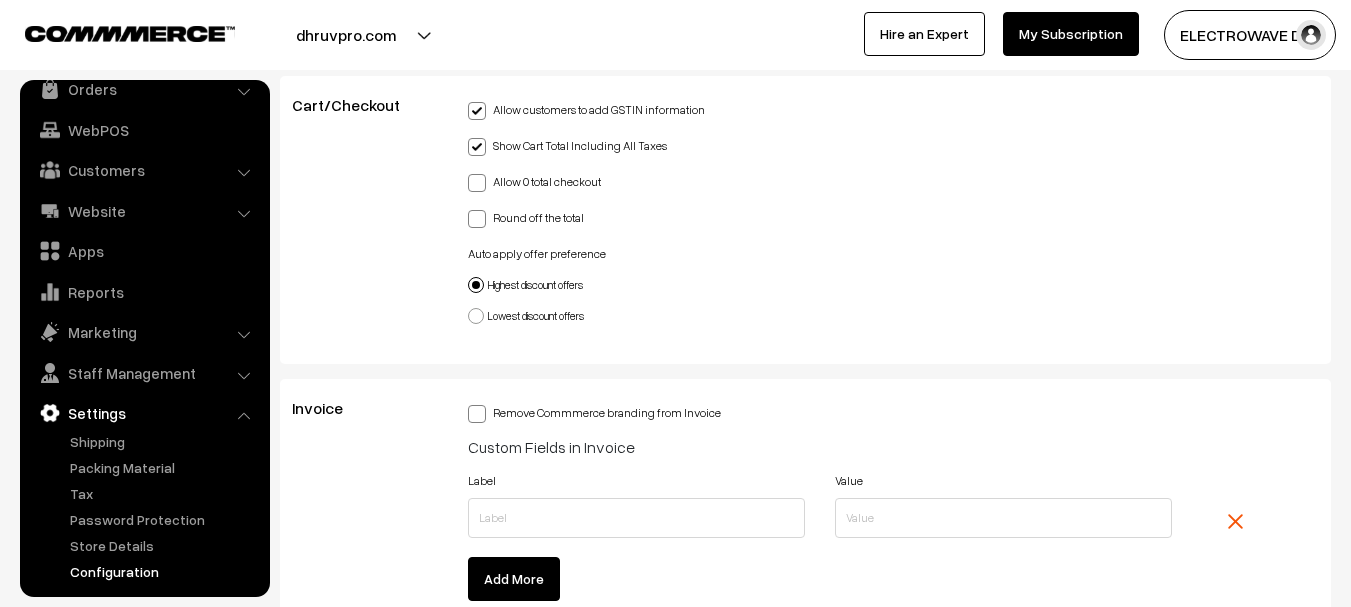 click on "Round off the total" at bounding box center (526, 216) 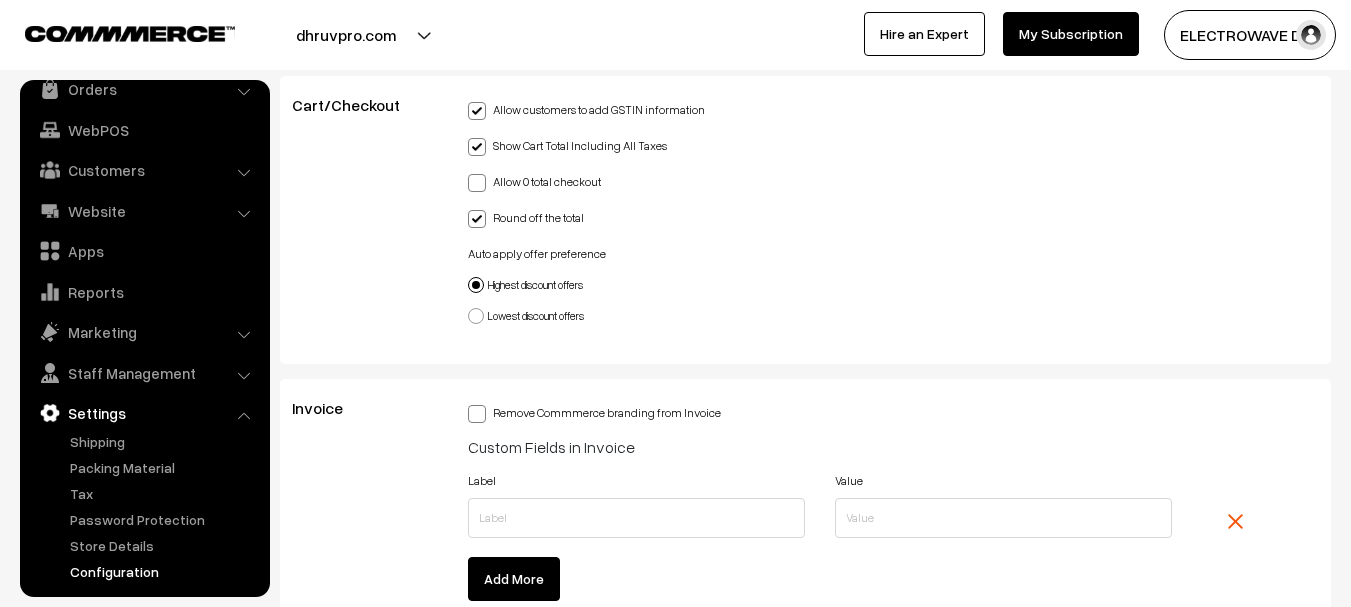radio on "true" 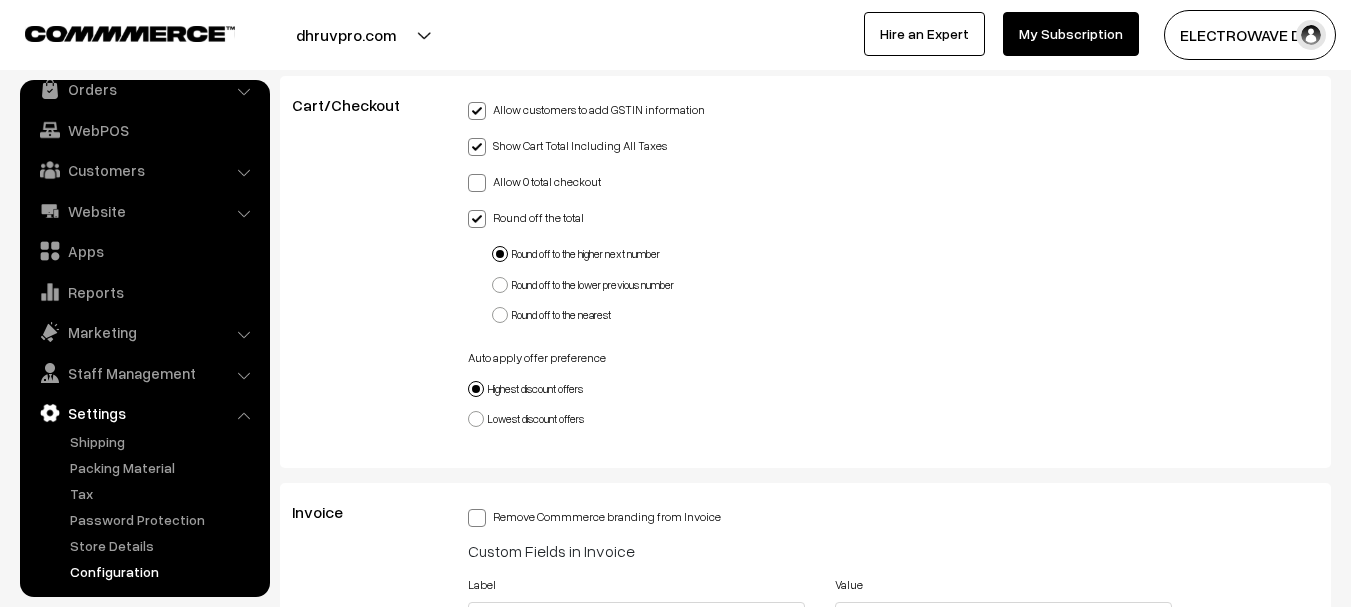 click on "Round off the total" at bounding box center [526, 216] 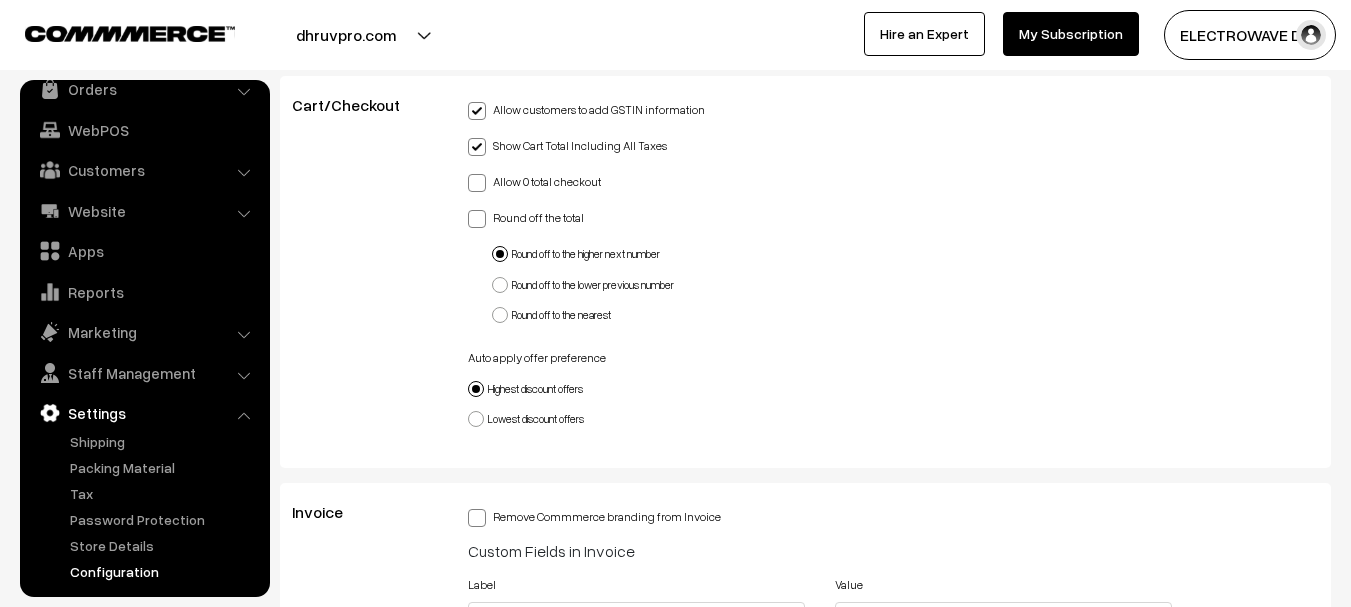 radio on "false" 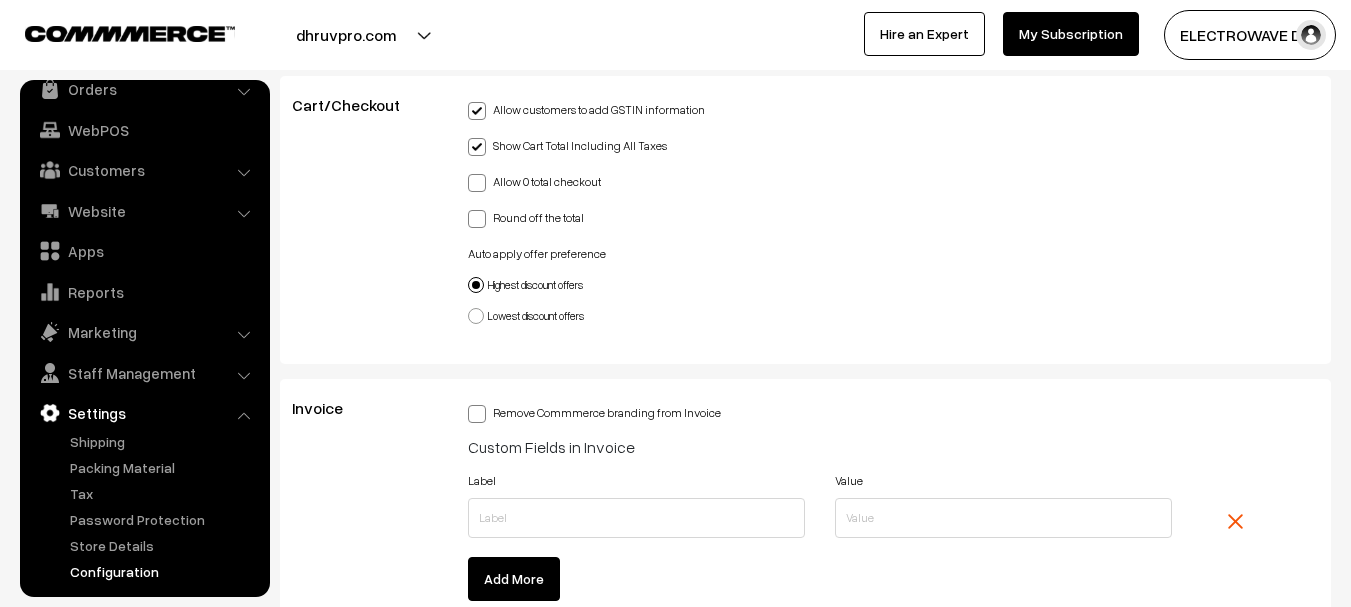 drag, startPoint x: 559, startPoint y: 228, endPoint x: 570, endPoint y: 220, distance: 13.601471 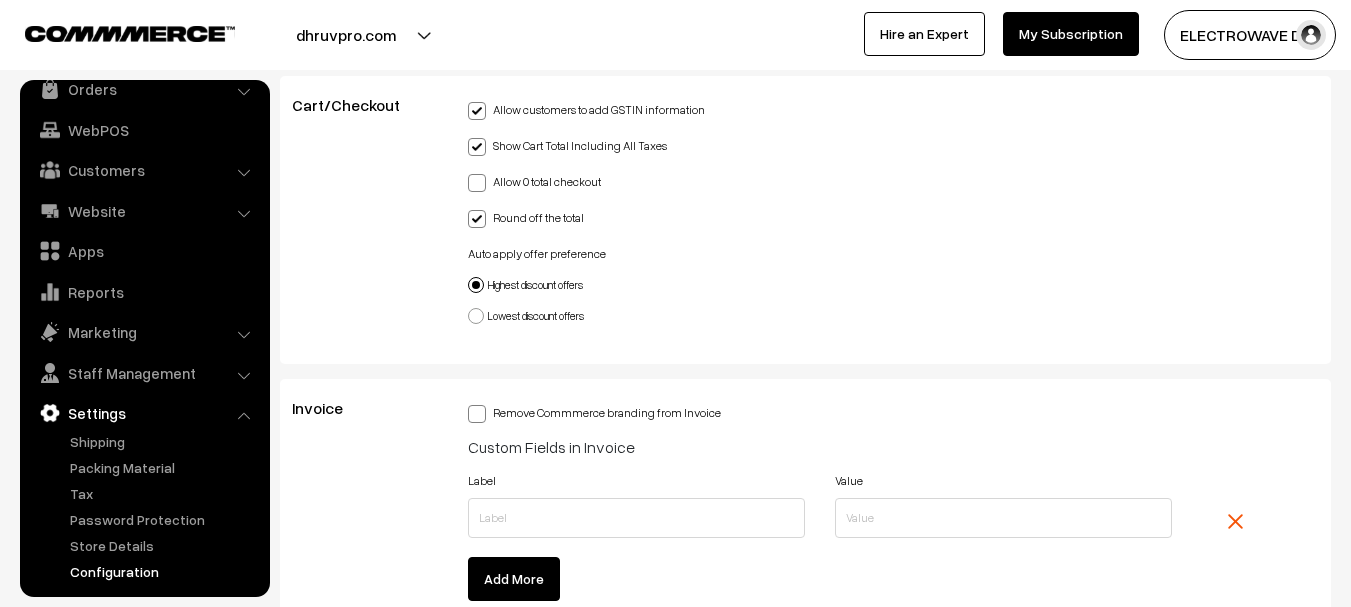 radio on "true" 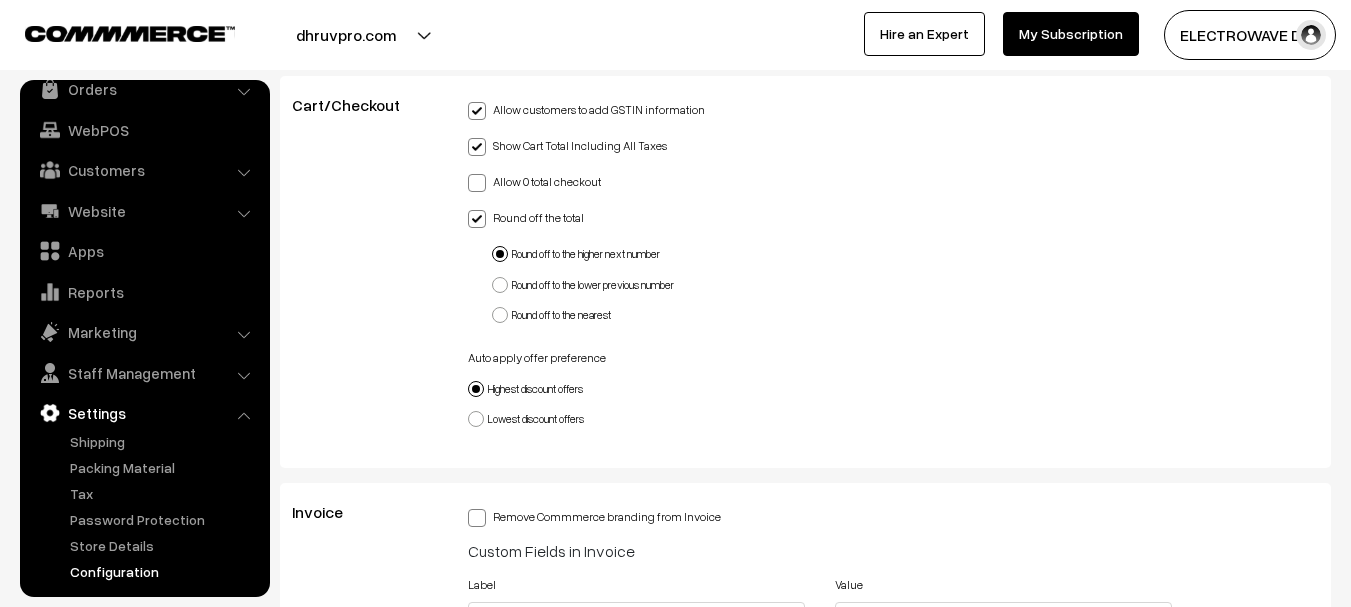 drag, startPoint x: 579, startPoint y: 290, endPoint x: 577, endPoint y: 312, distance: 22.090721 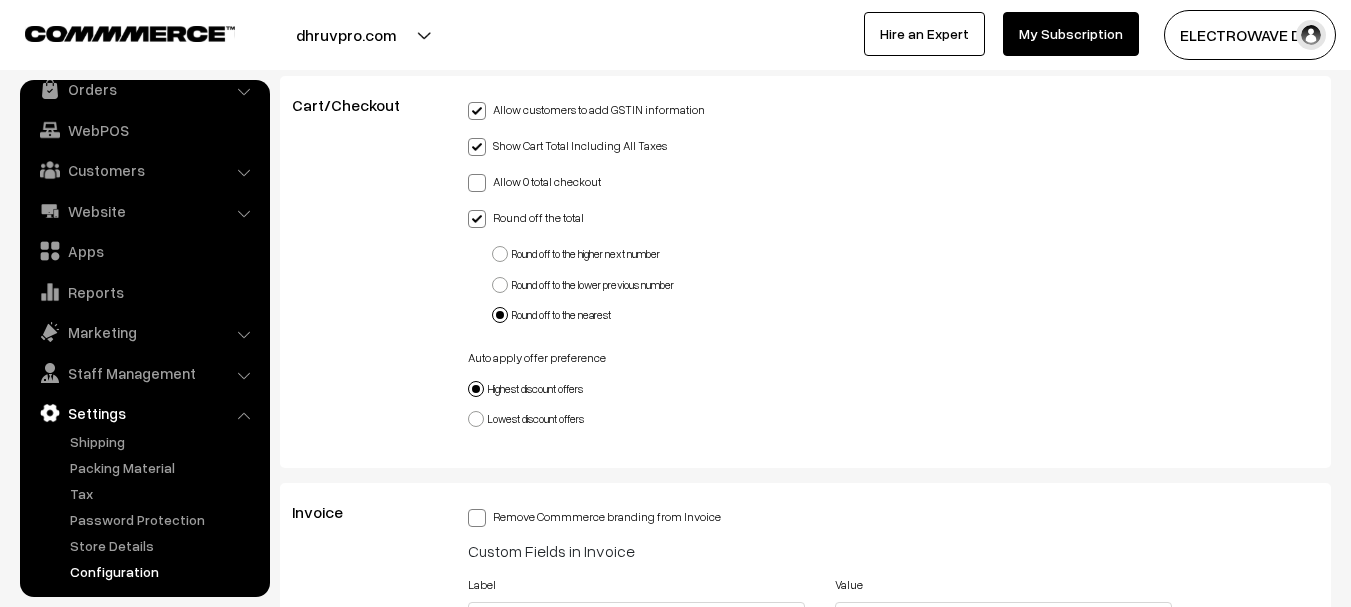click on "Cart/Checkout" at bounding box center [365, 272] 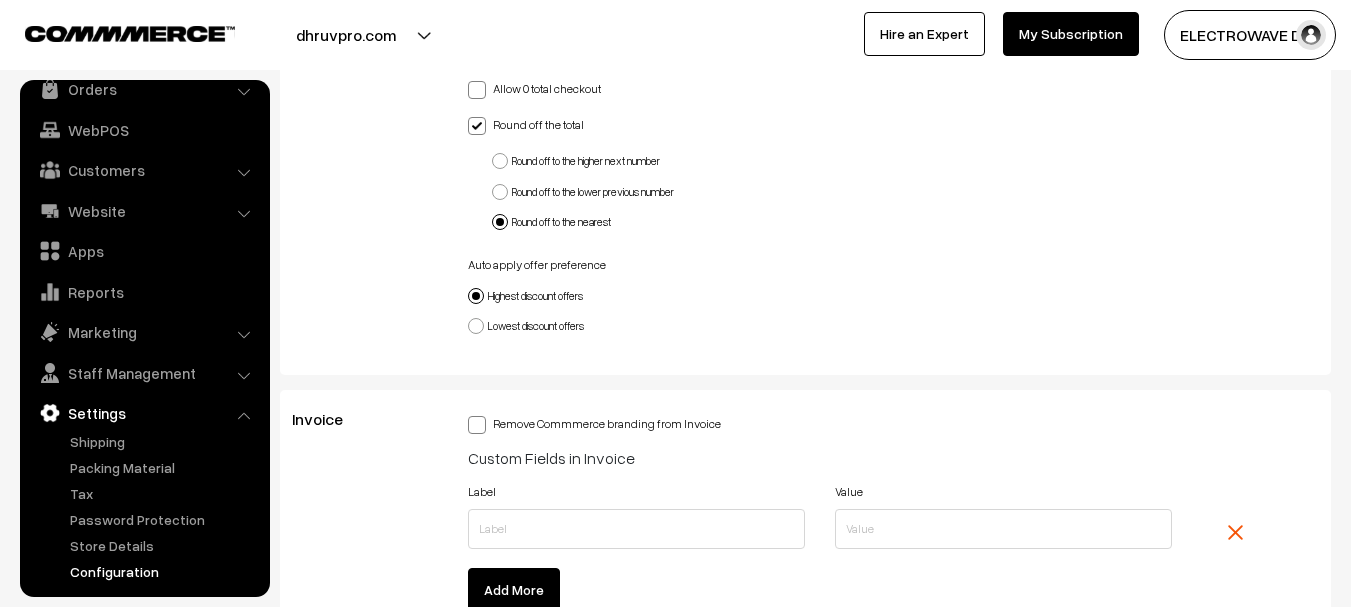 scroll, scrollTop: 5200, scrollLeft: 0, axis: vertical 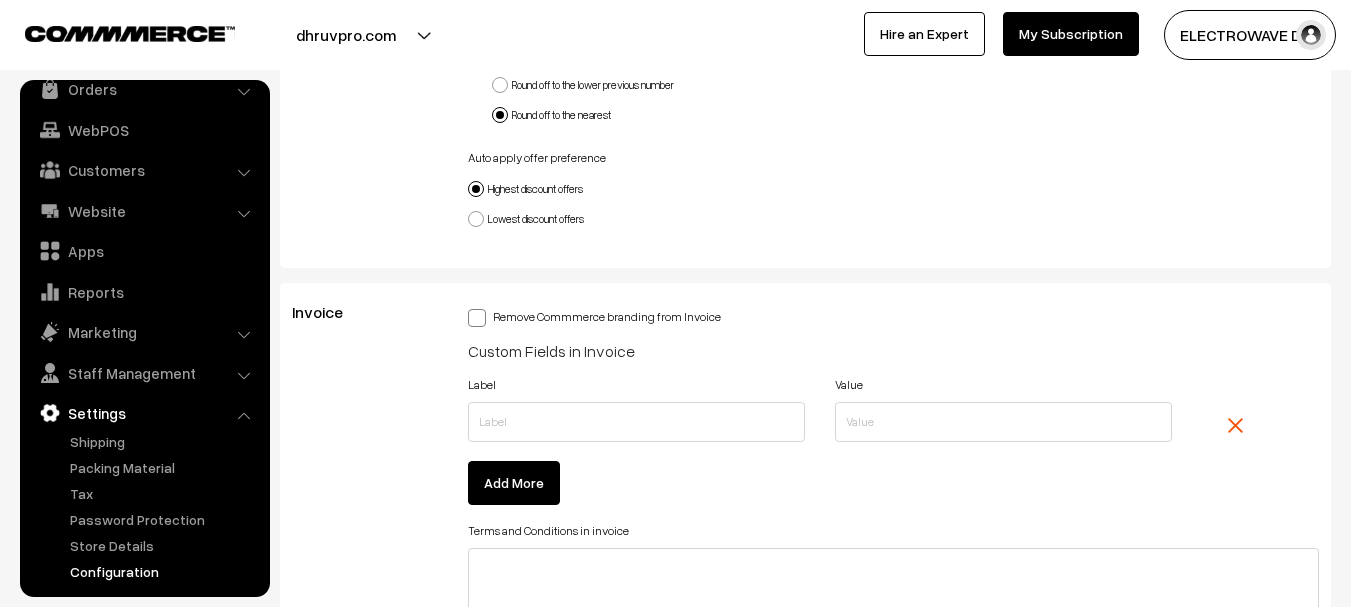 click on "Lowest discount offers" at bounding box center [526, 219] 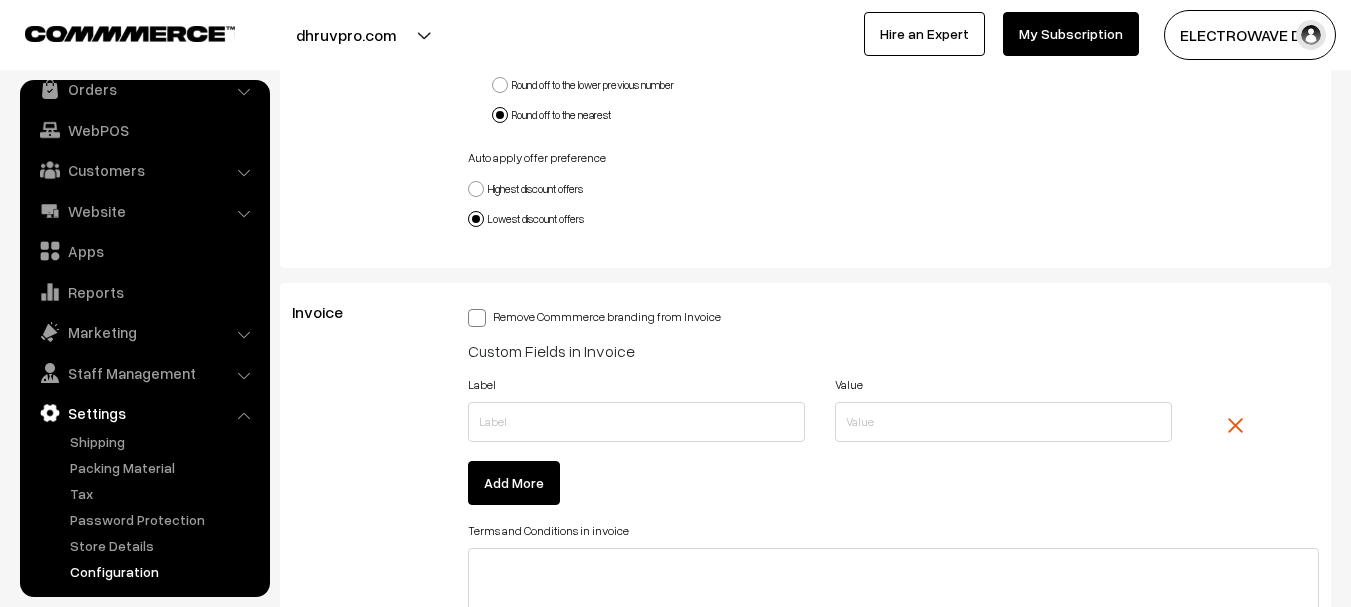 click on "Highest discount offers" at bounding box center (525, 189) 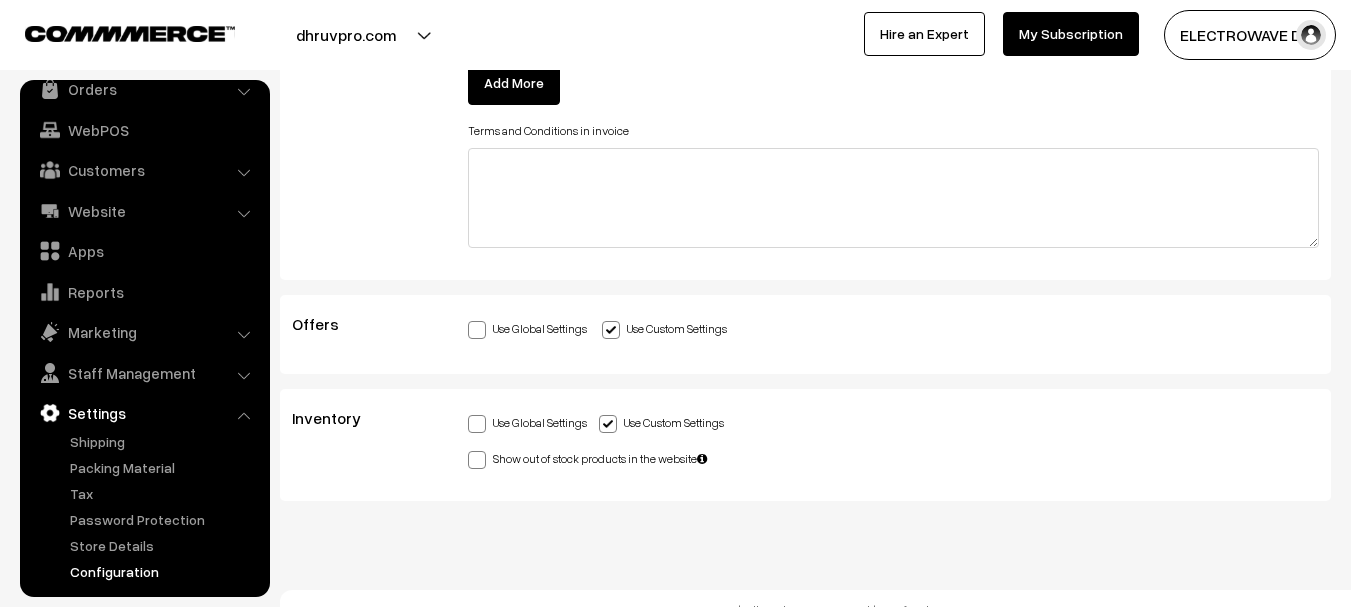 scroll, scrollTop: 5624, scrollLeft: 0, axis: vertical 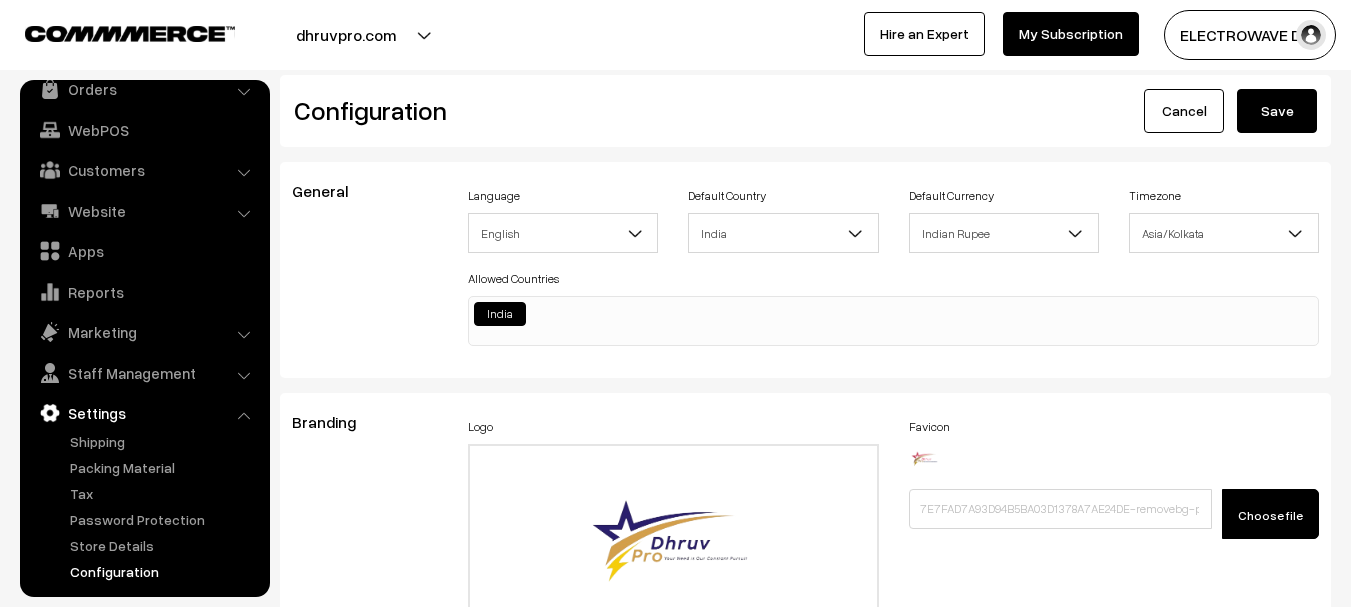 click on "Save" at bounding box center (1277, 111) 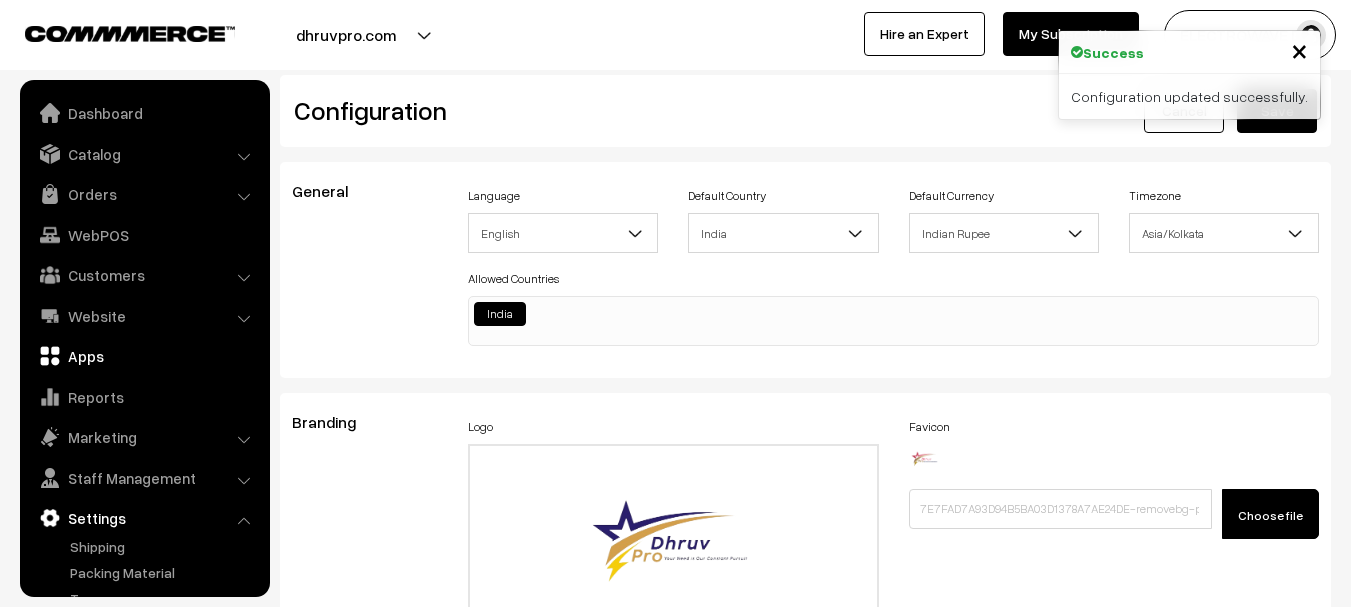 scroll, scrollTop: 0, scrollLeft: 0, axis: both 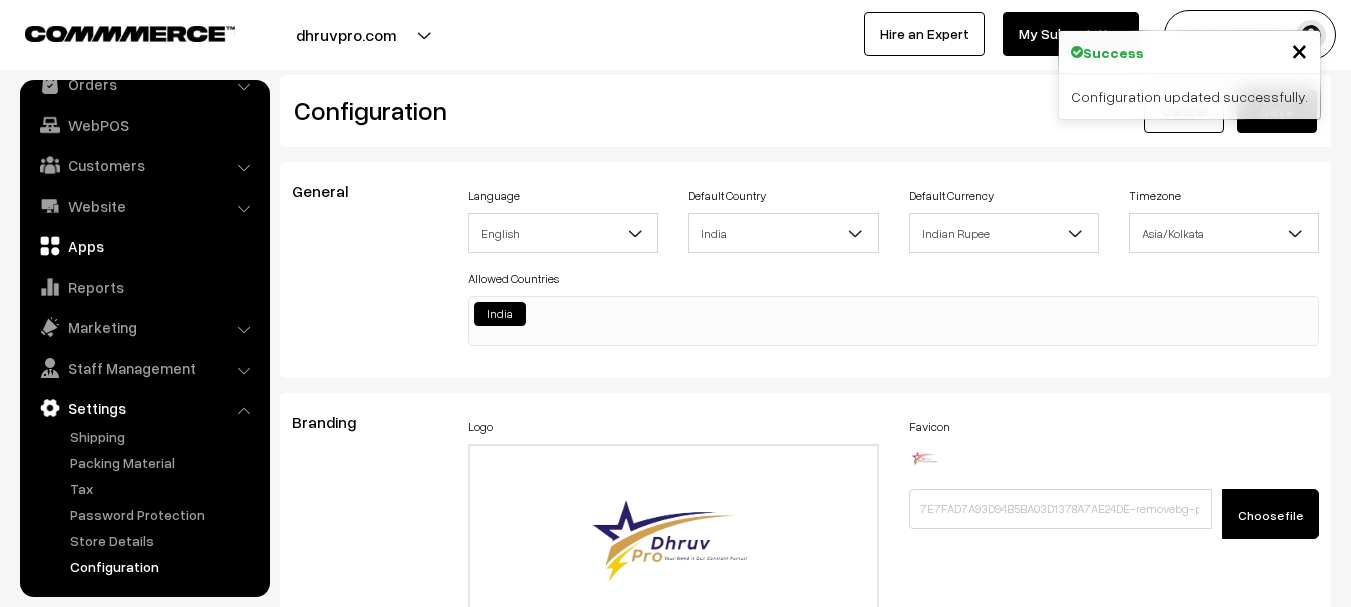 click on "Apps" at bounding box center (144, 246) 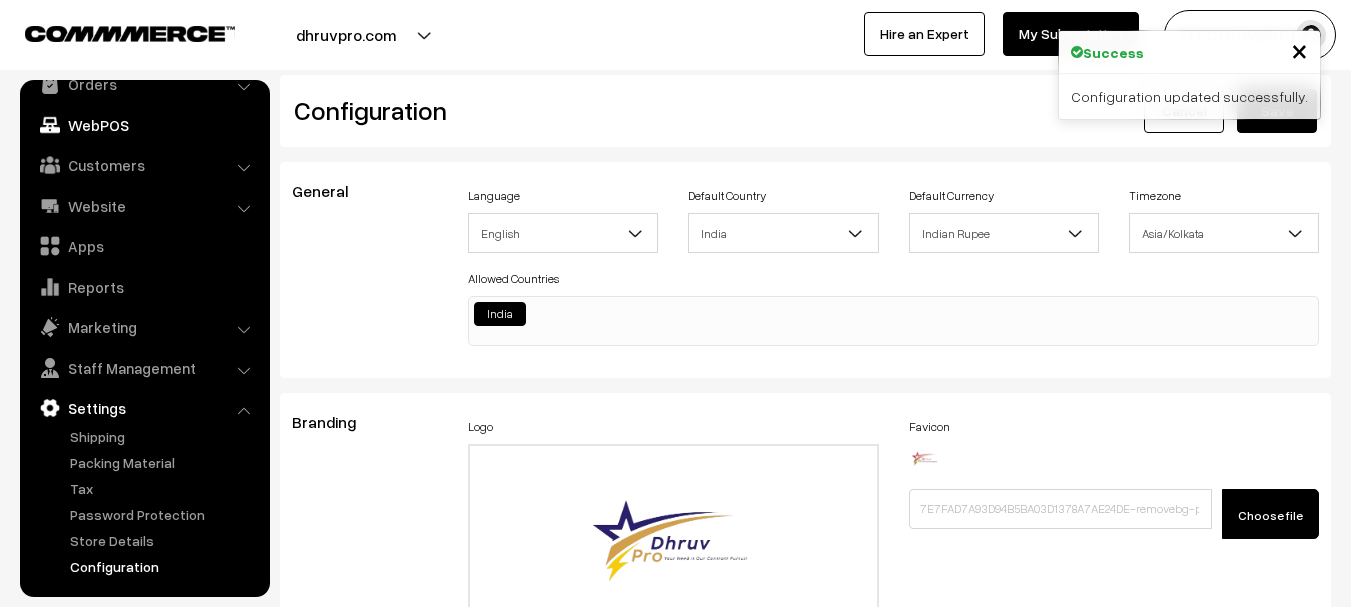 scroll, scrollTop: 0, scrollLeft: 0, axis: both 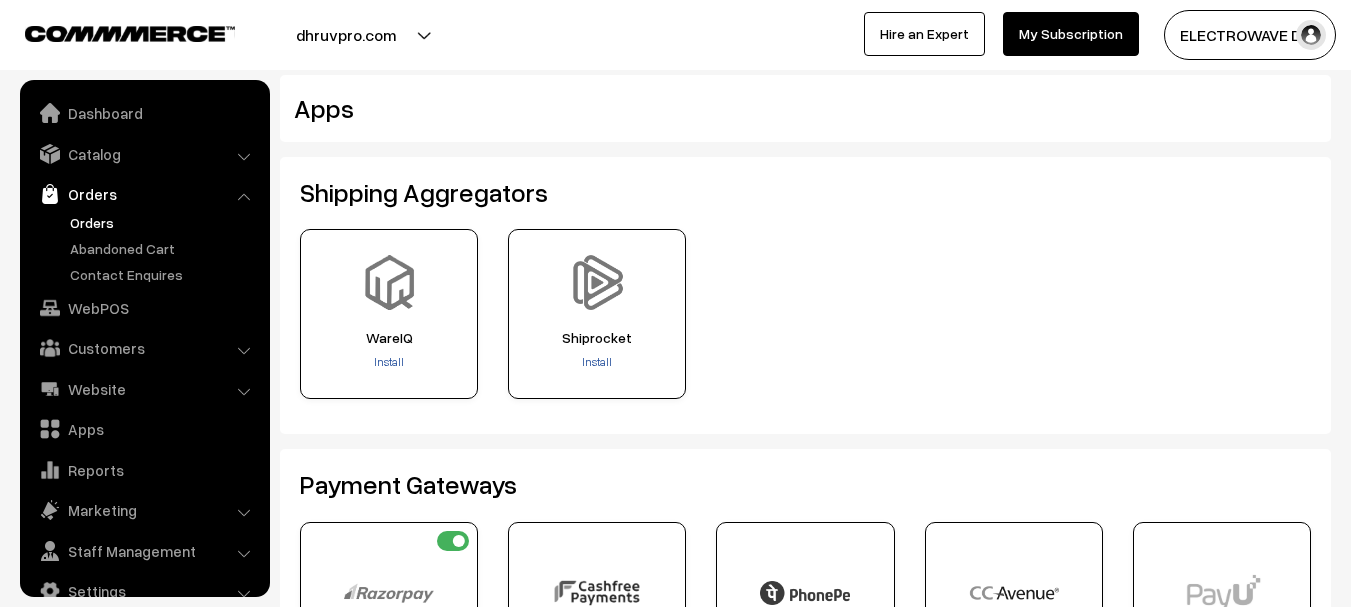drag, startPoint x: 81, startPoint y: 236, endPoint x: 87, endPoint y: 222, distance: 15.231546 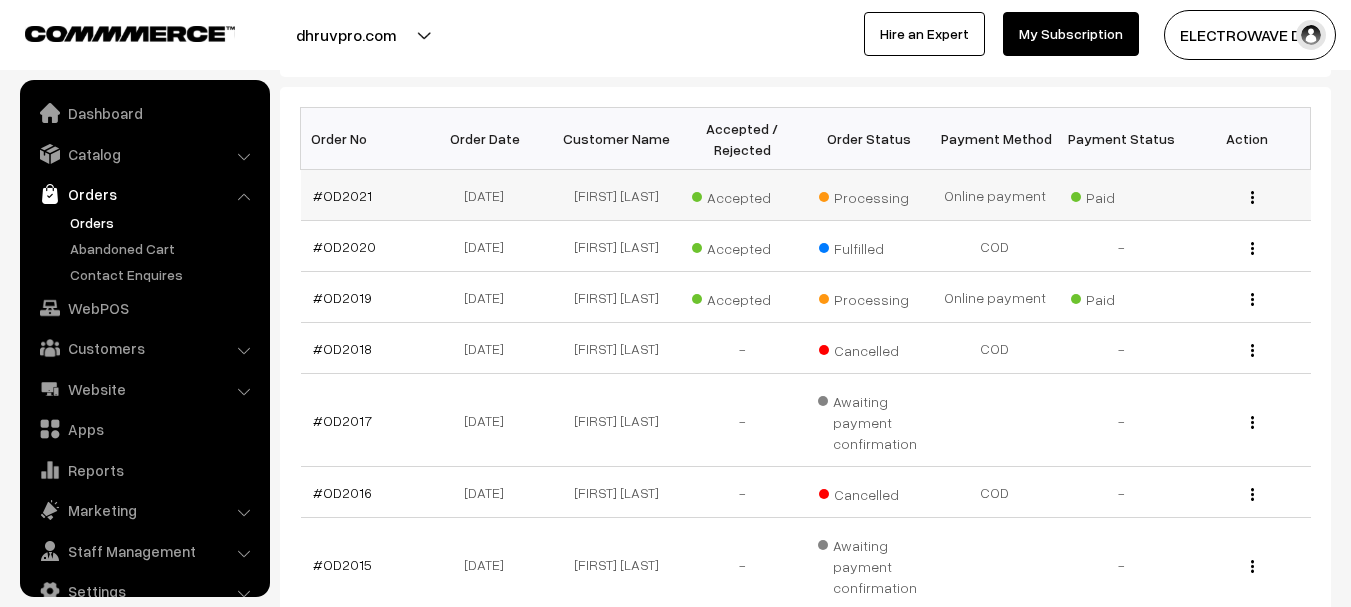 scroll, scrollTop: 300, scrollLeft: 0, axis: vertical 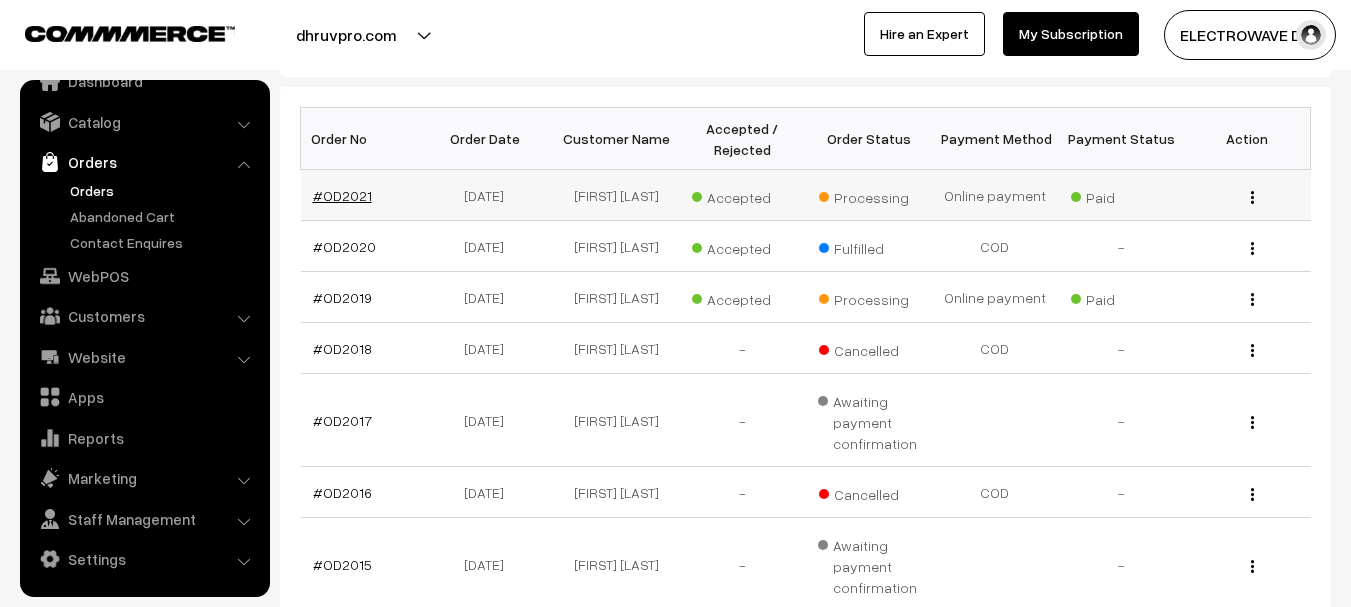 click on "#OD2021" at bounding box center (342, 195) 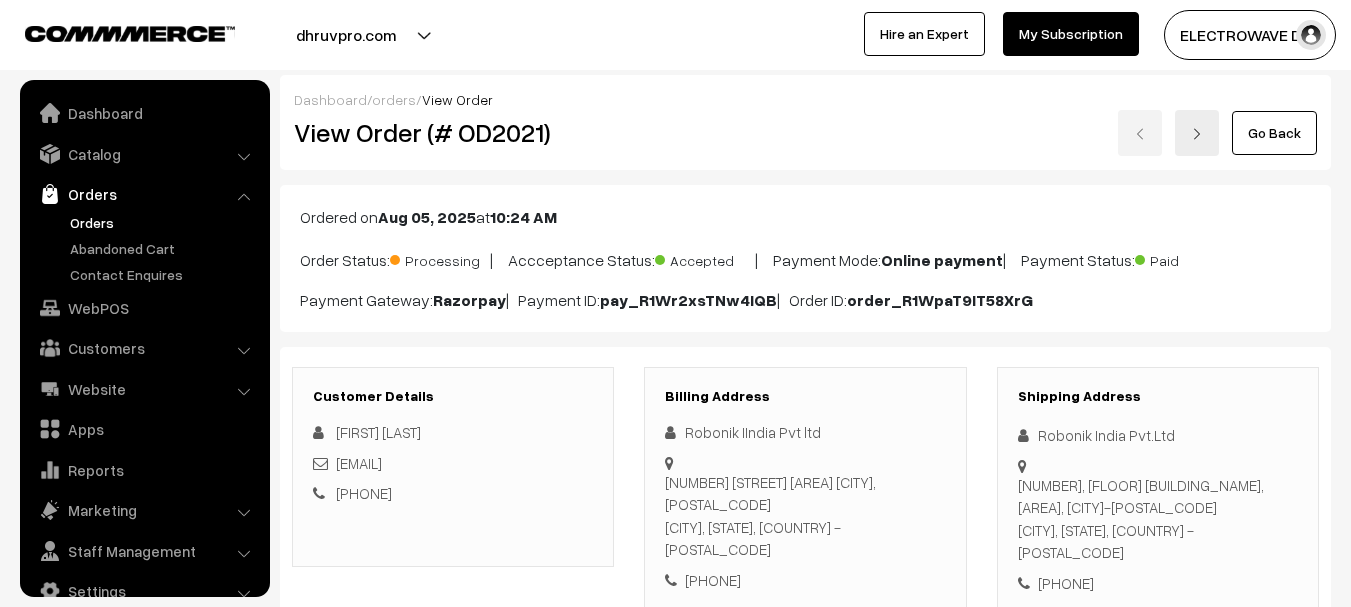 scroll, scrollTop: 1101, scrollLeft: 0, axis: vertical 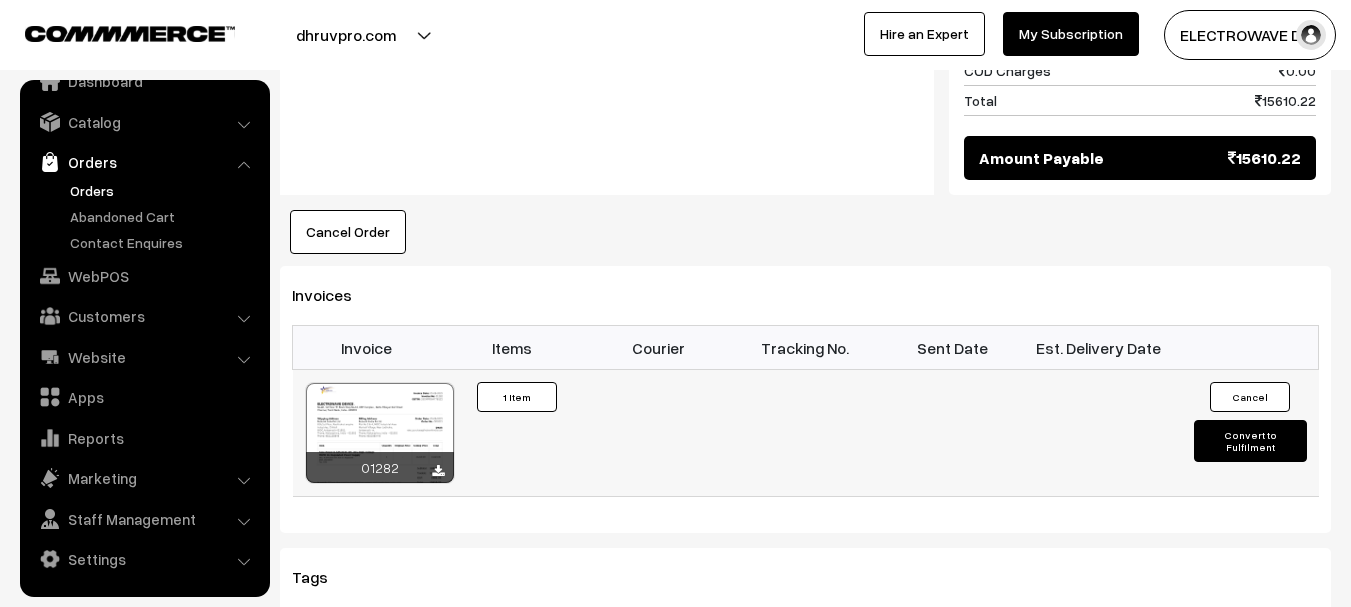 click on "01282" at bounding box center [366, 433] 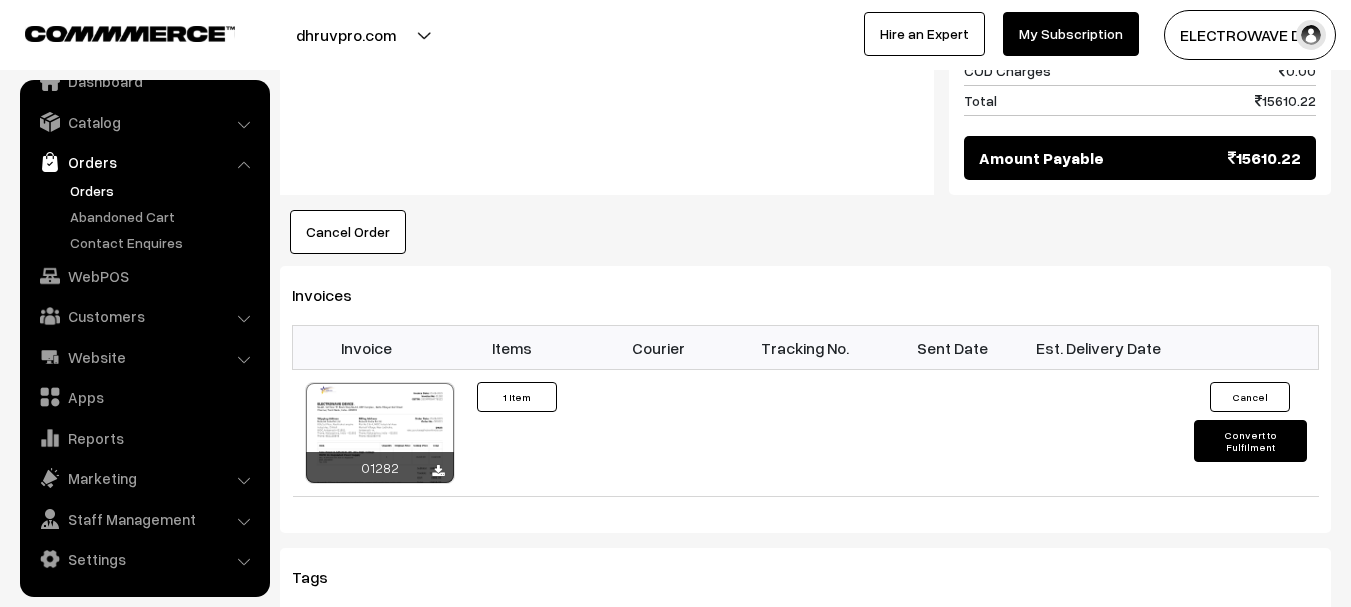 click on "Orders" at bounding box center (164, 190) 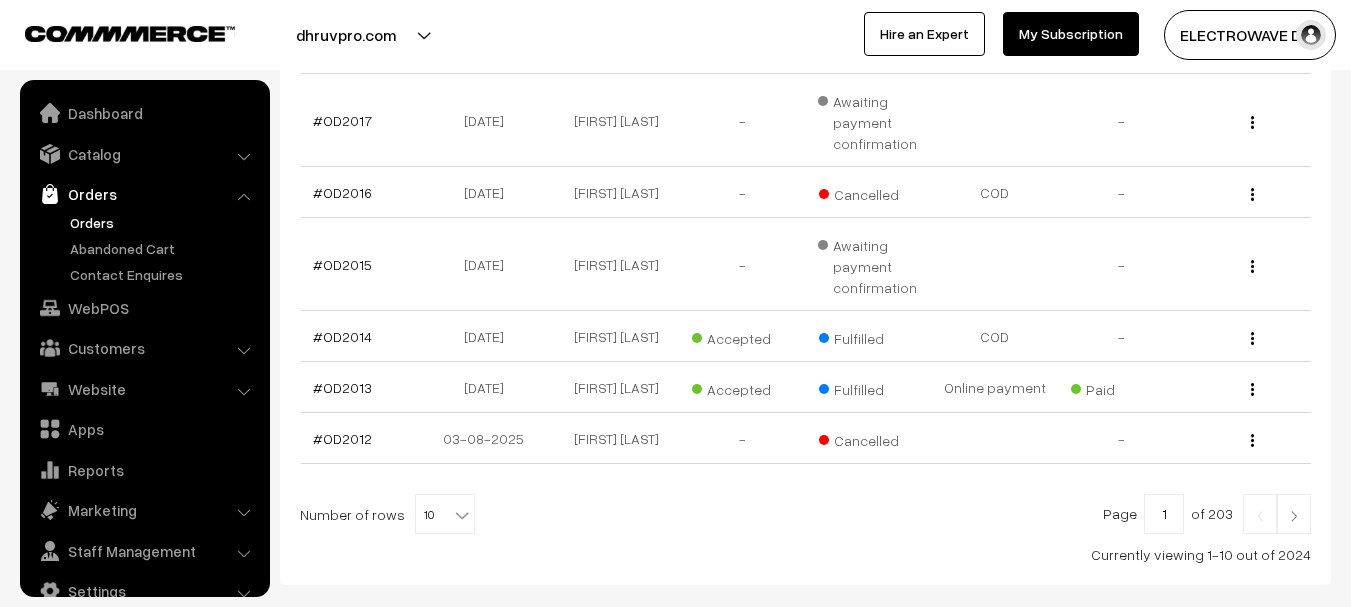 scroll, scrollTop: 669, scrollLeft: 0, axis: vertical 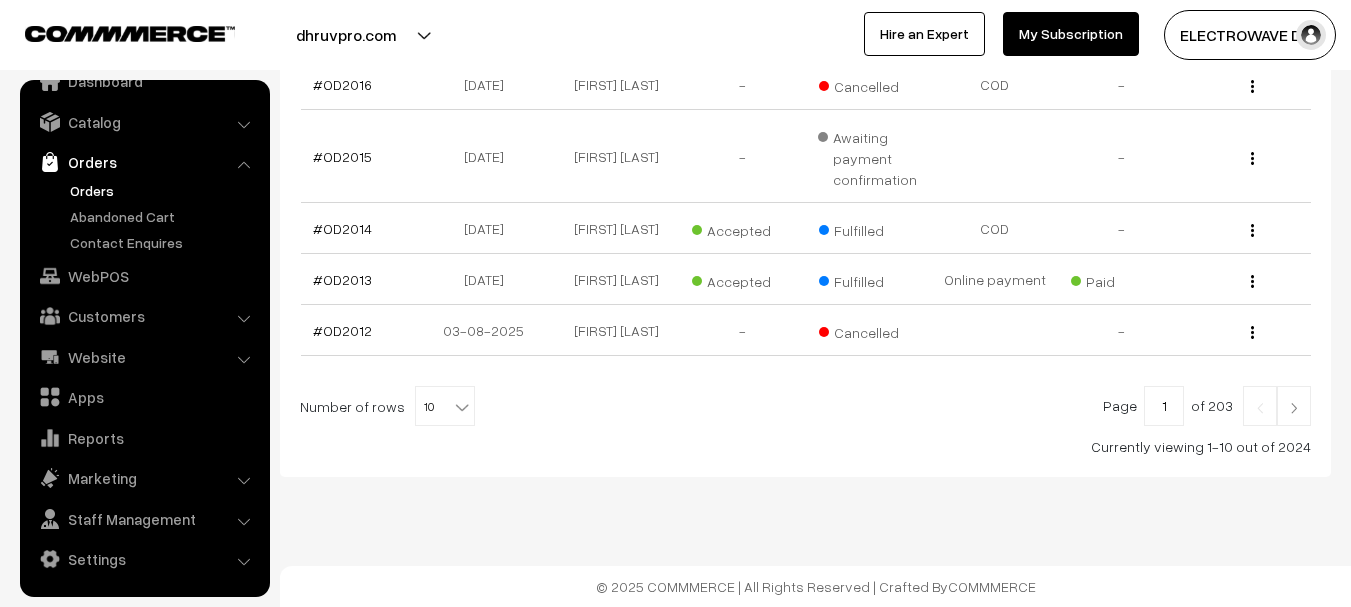 drag, startPoint x: 284, startPoint y: 408, endPoint x: 297, endPoint y: 413, distance: 13.928389 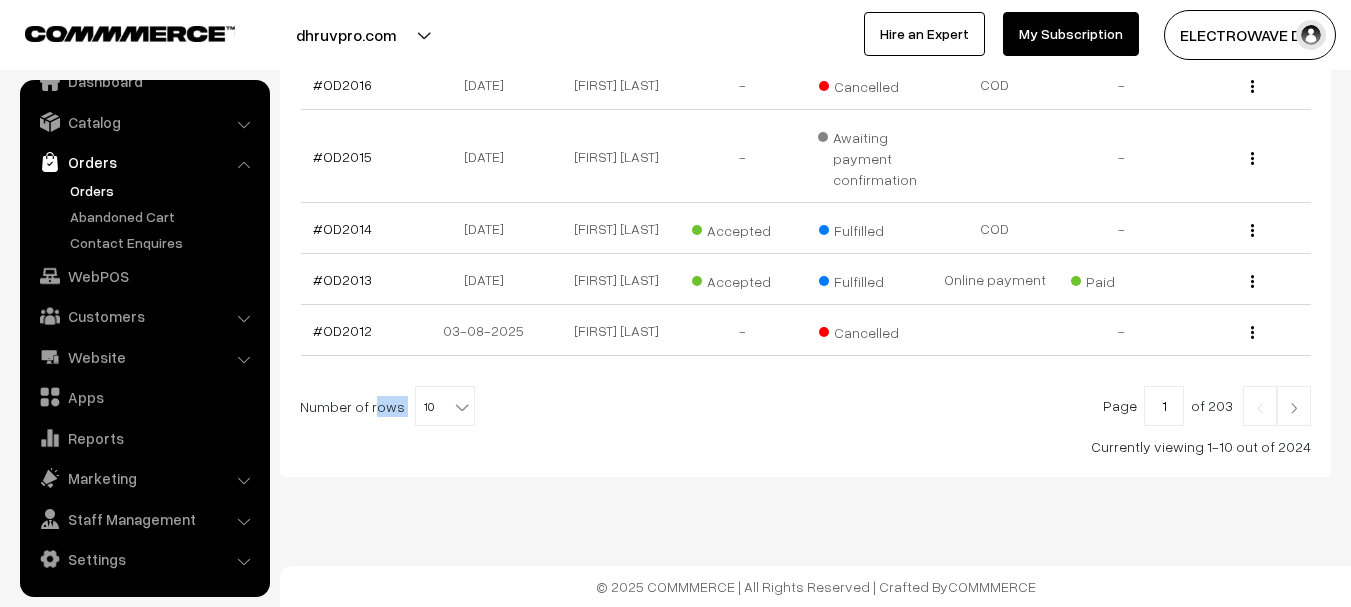 drag, startPoint x: 297, startPoint y: 408, endPoint x: 296, endPoint y: 418, distance: 10.049875 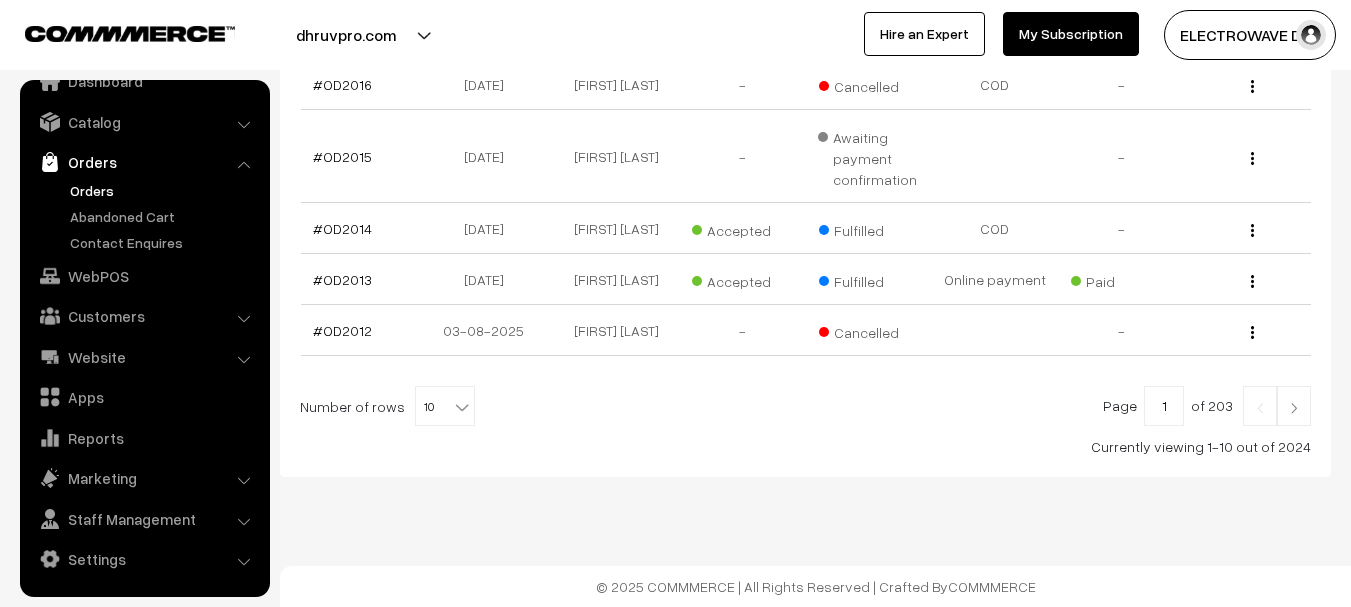 click on "Number of rows" at bounding box center [352, 406] 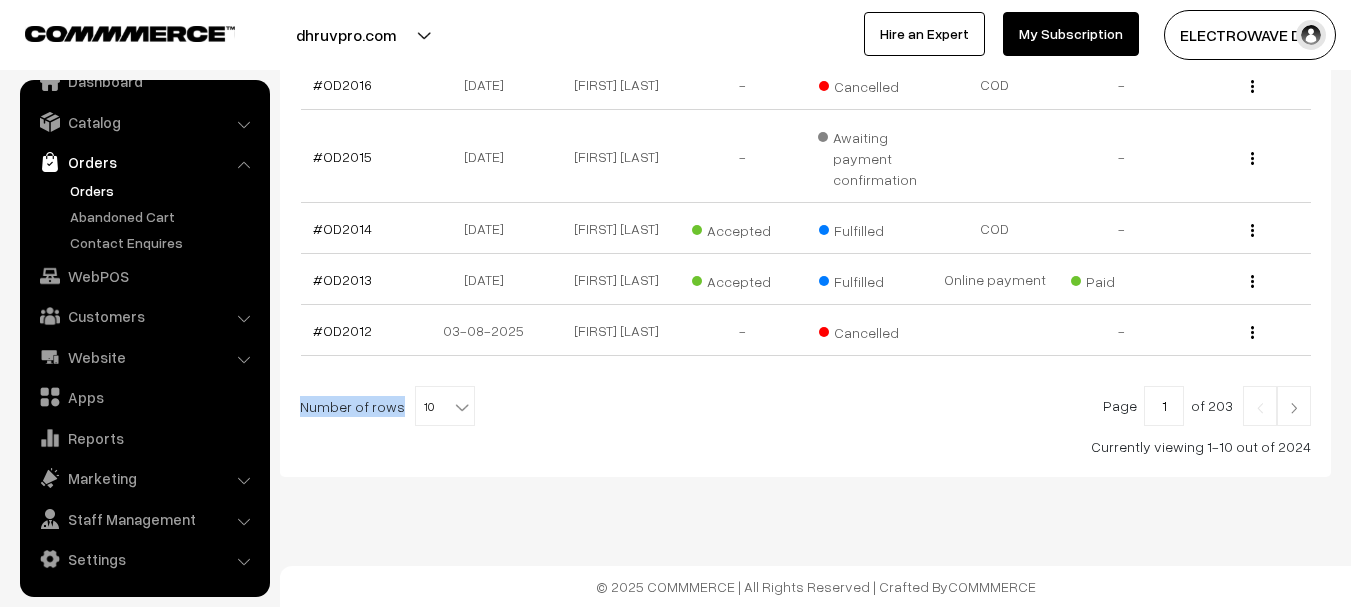 copy on "Number of rows" 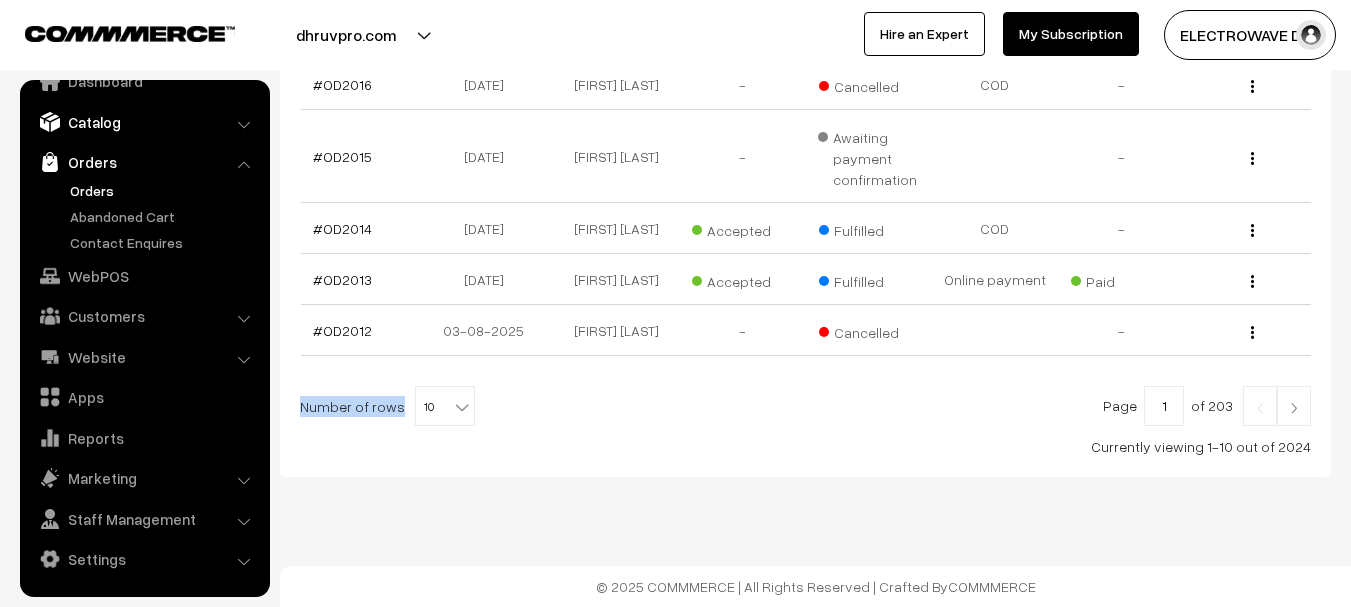 click on "Catalog" at bounding box center (144, 122) 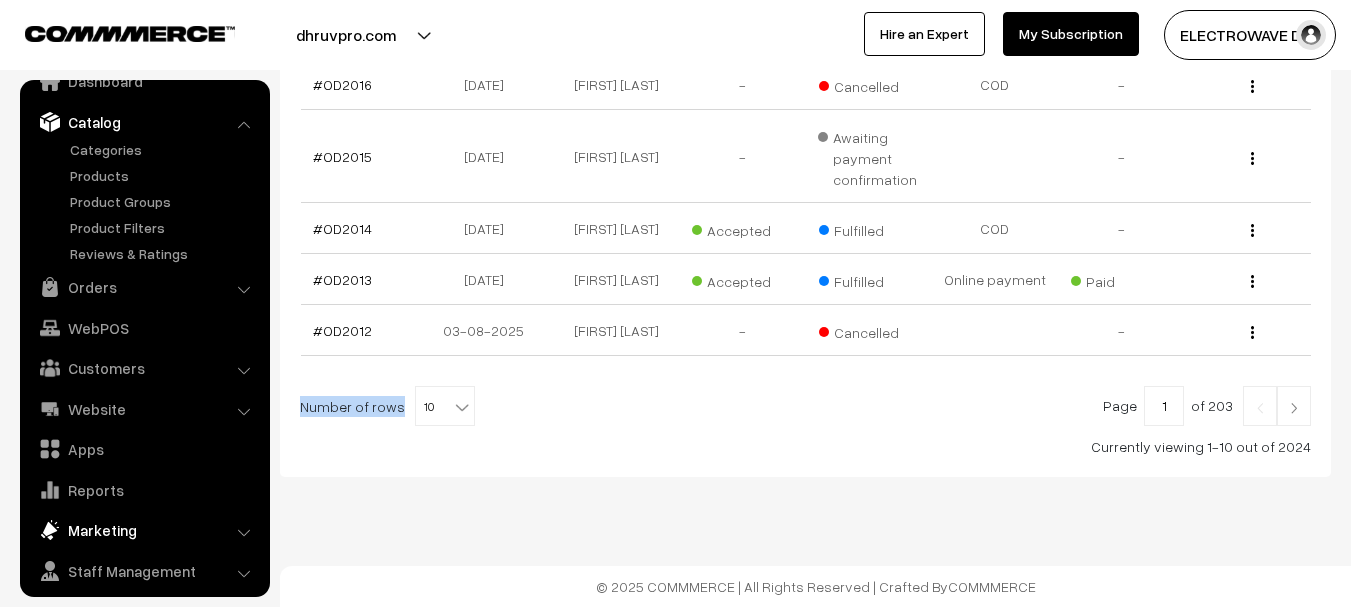 scroll, scrollTop: 84, scrollLeft: 0, axis: vertical 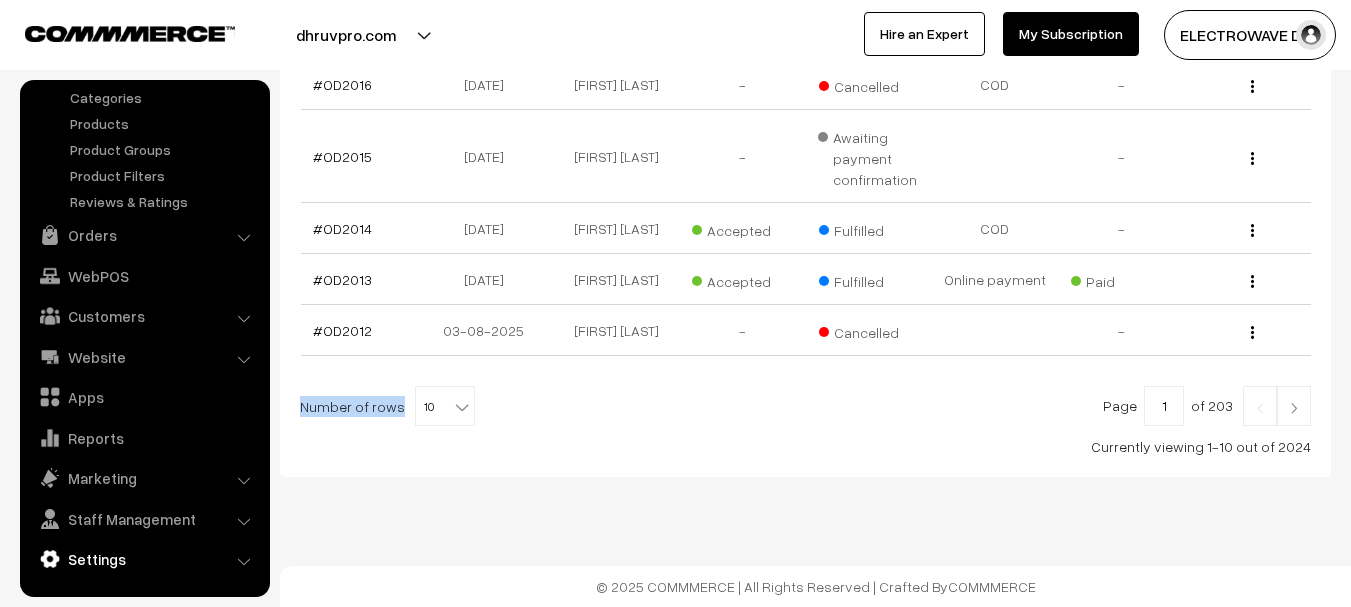 click on "Settings" at bounding box center [144, 559] 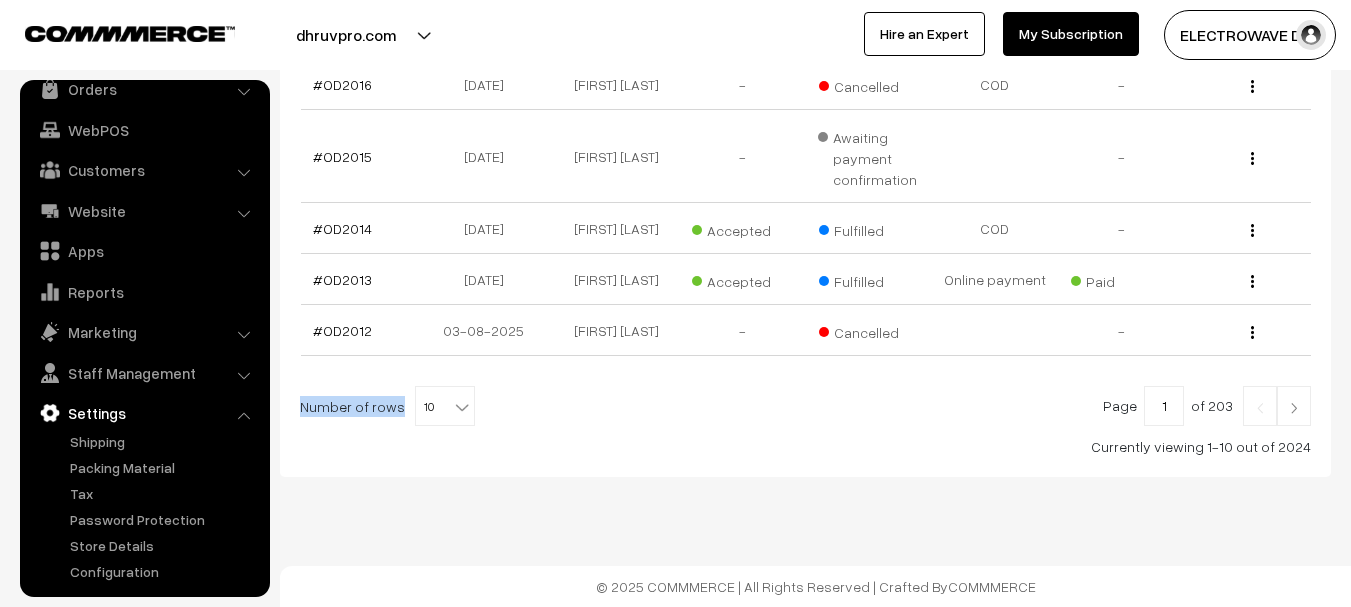 scroll, scrollTop: 110, scrollLeft: 0, axis: vertical 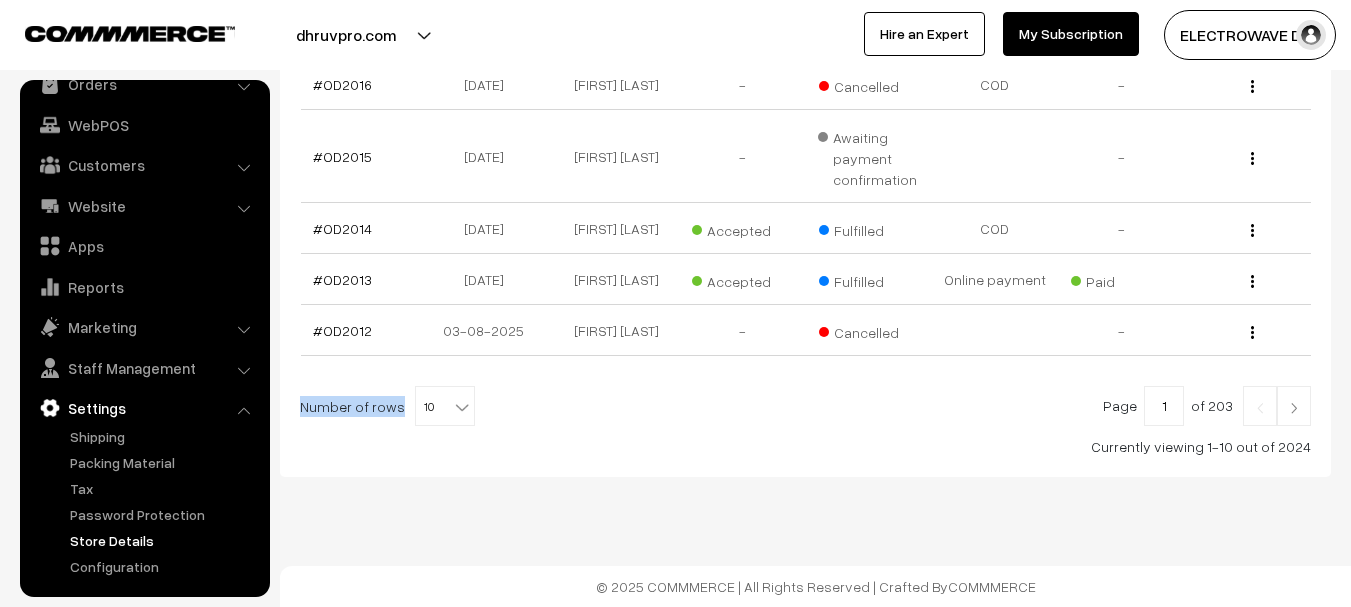 click on "Store Details" at bounding box center (164, 540) 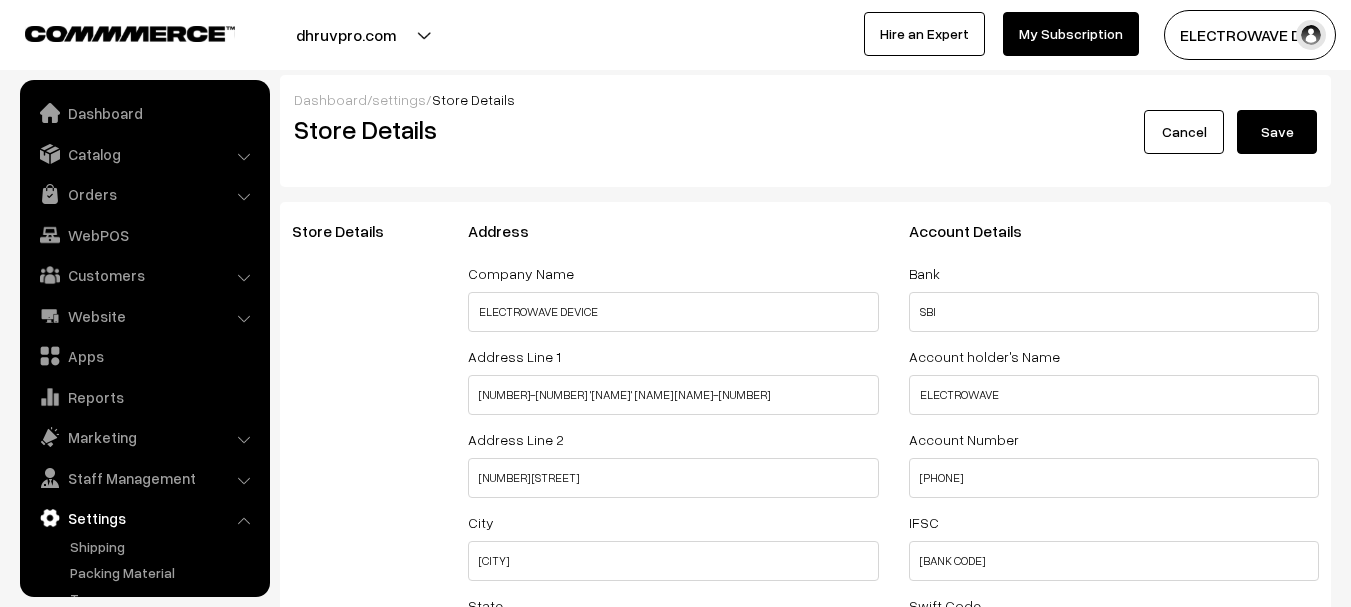 select on "99" 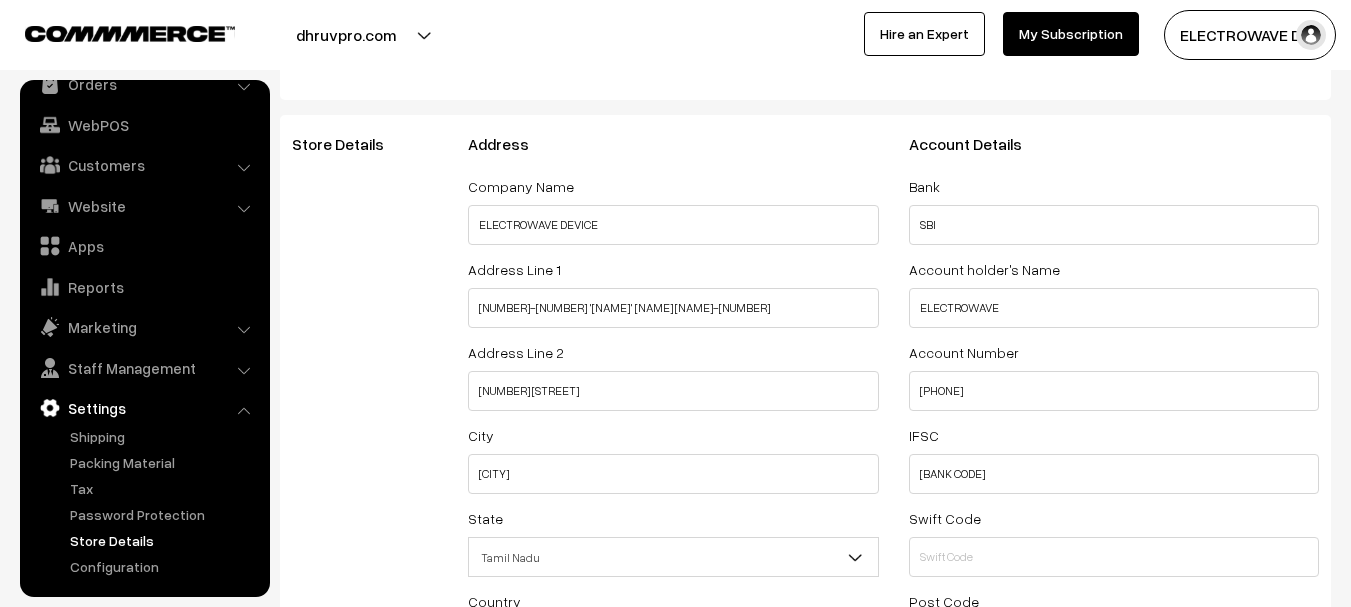 scroll, scrollTop: 300, scrollLeft: 0, axis: vertical 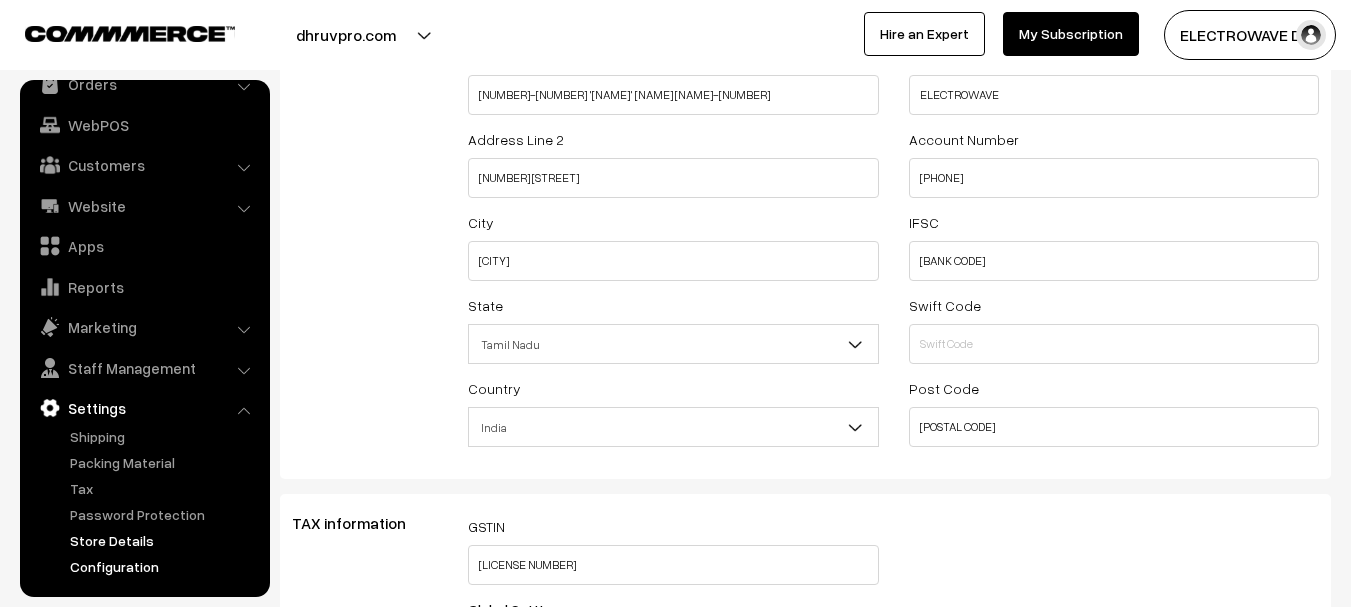 click on "Configuration" at bounding box center (164, 566) 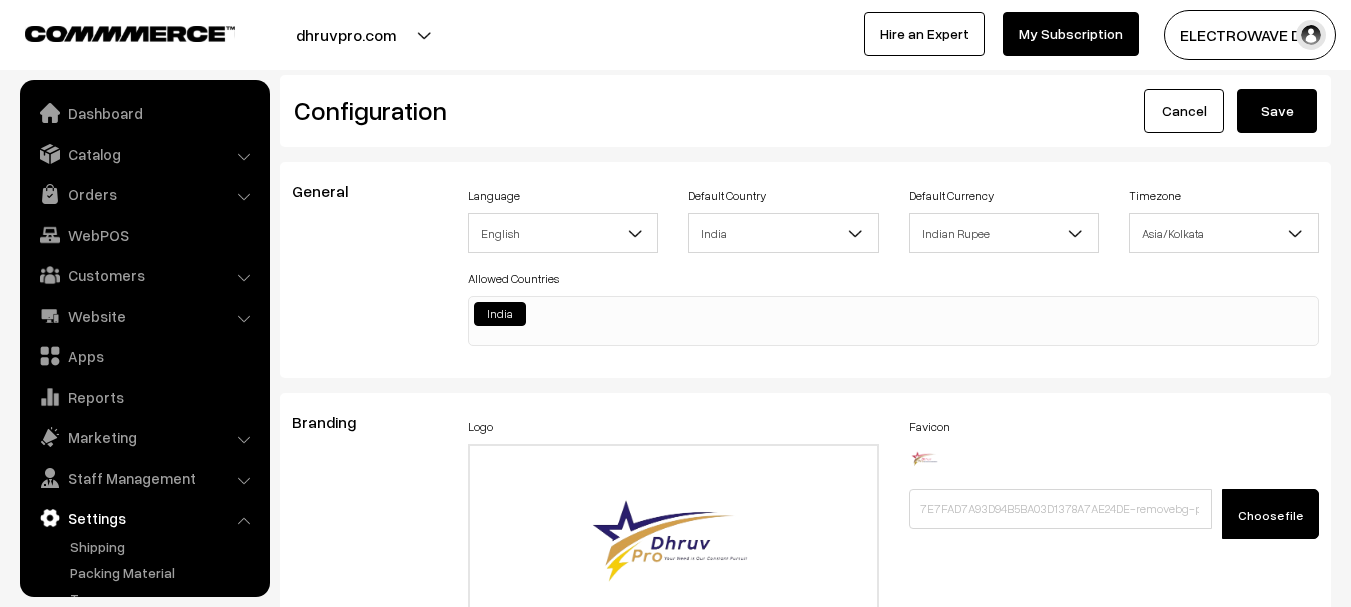 scroll, scrollTop: 0, scrollLeft: 0, axis: both 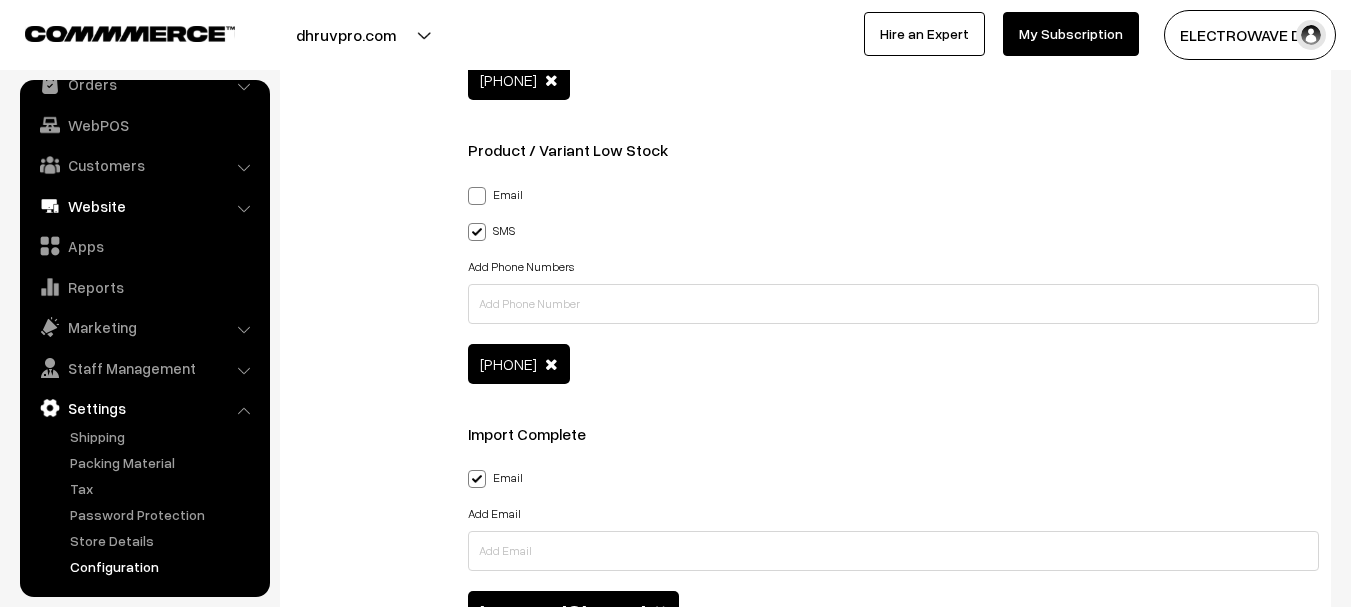 click on "Website" at bounding box center (144, 206) 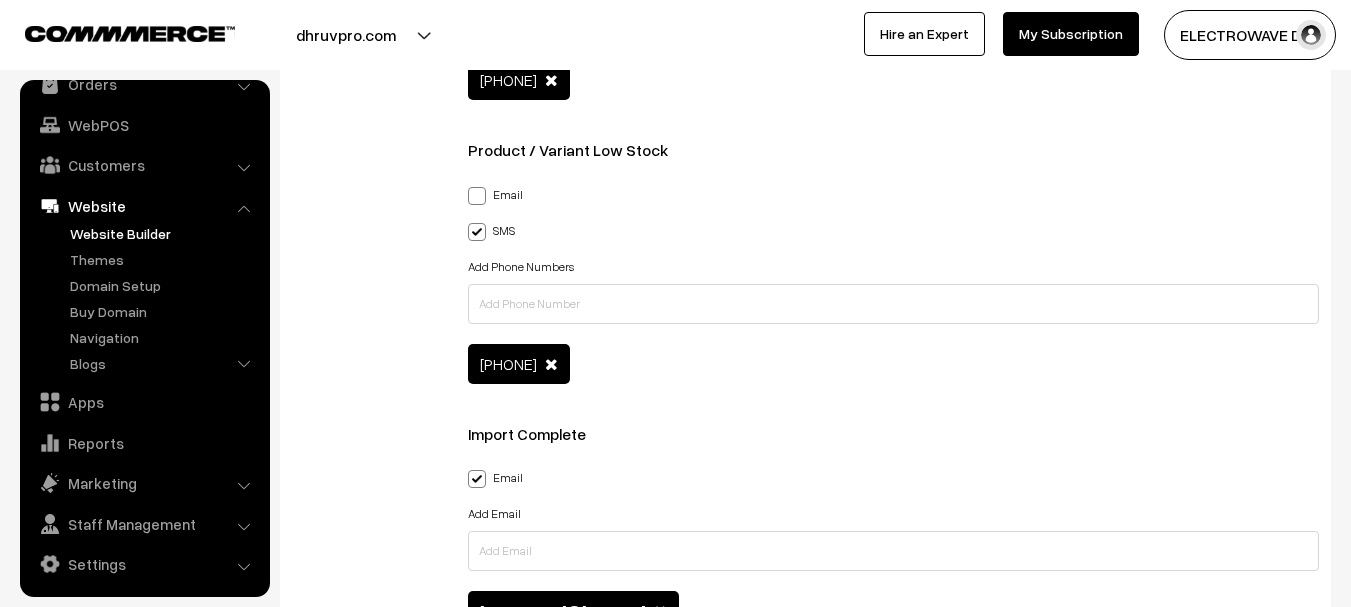 click on "Website Builder" at bounding box center (164, 233) 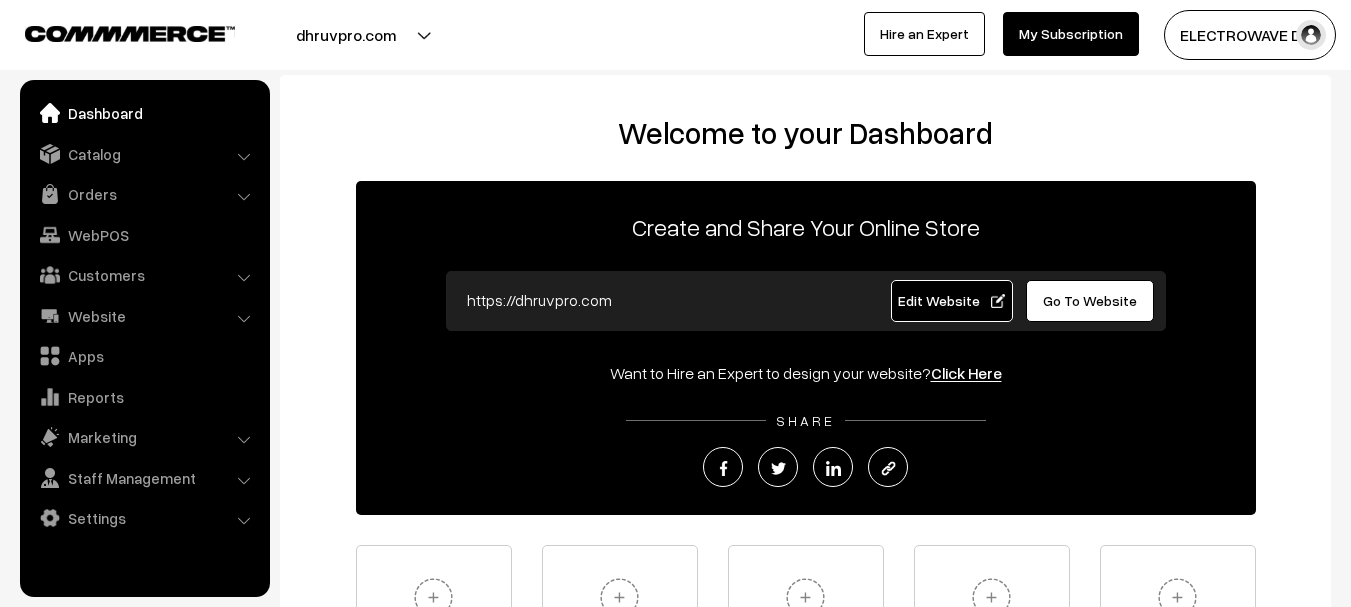 scroll, scrollTop: 0, scrollLeft: 0, axis: both 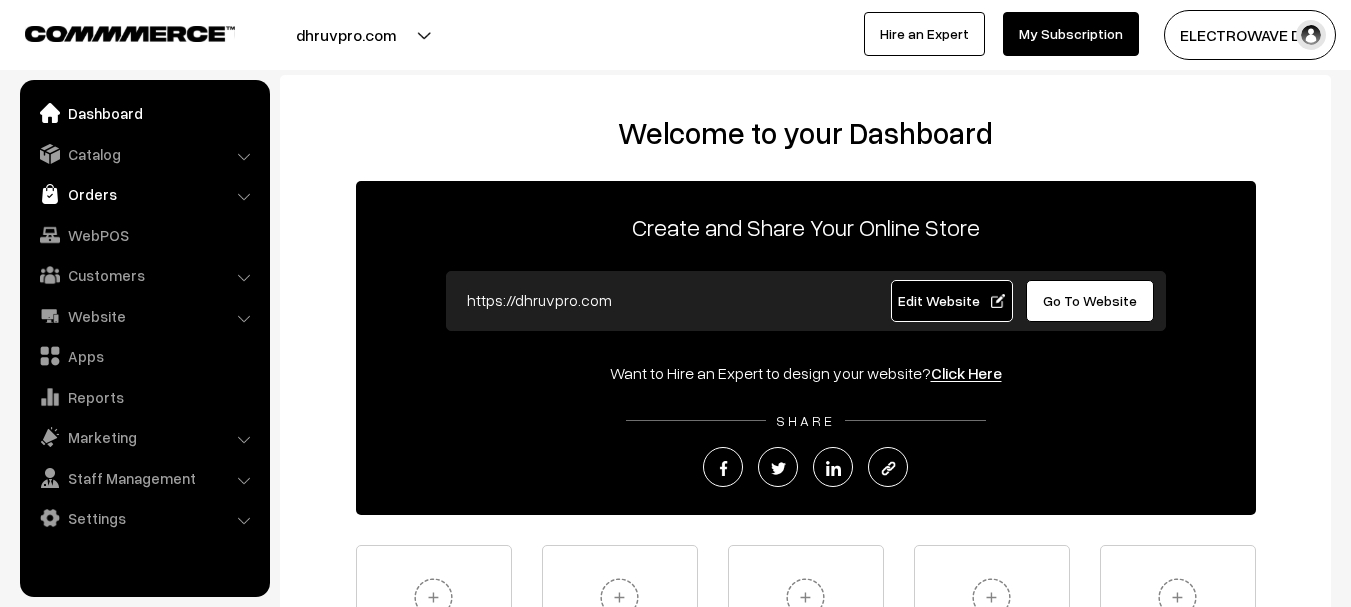 click on "Orders" at bounding box center [144, 194] 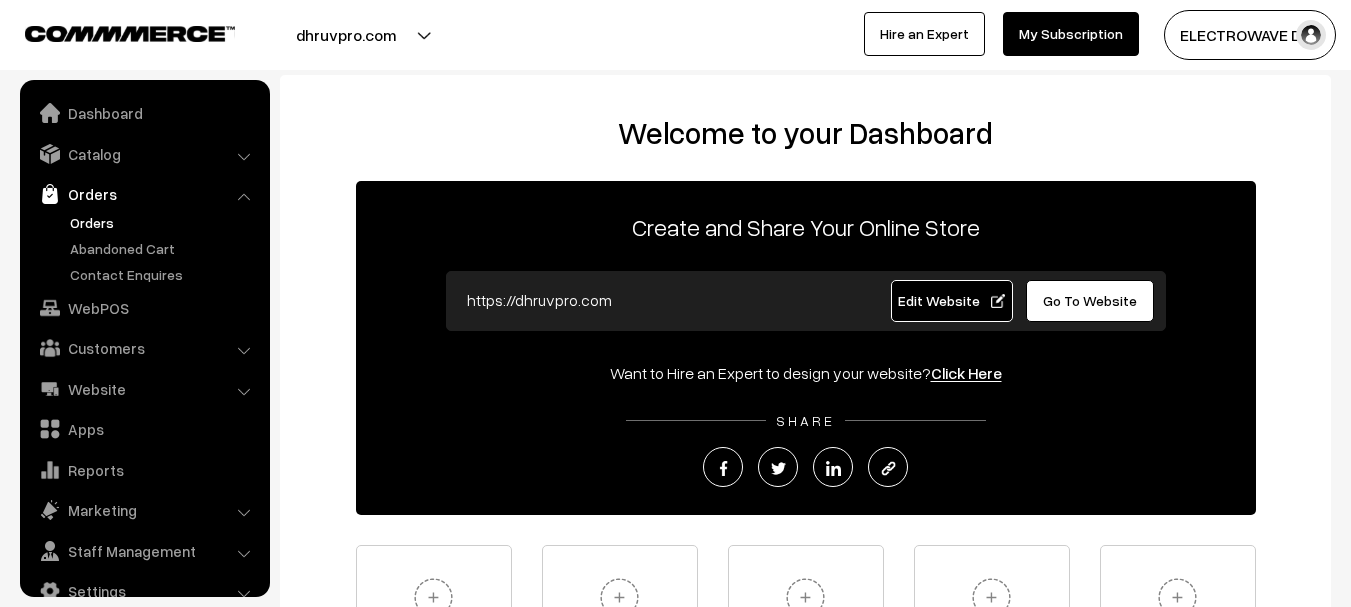 click on "Orders" at bounding box center (164, 222) 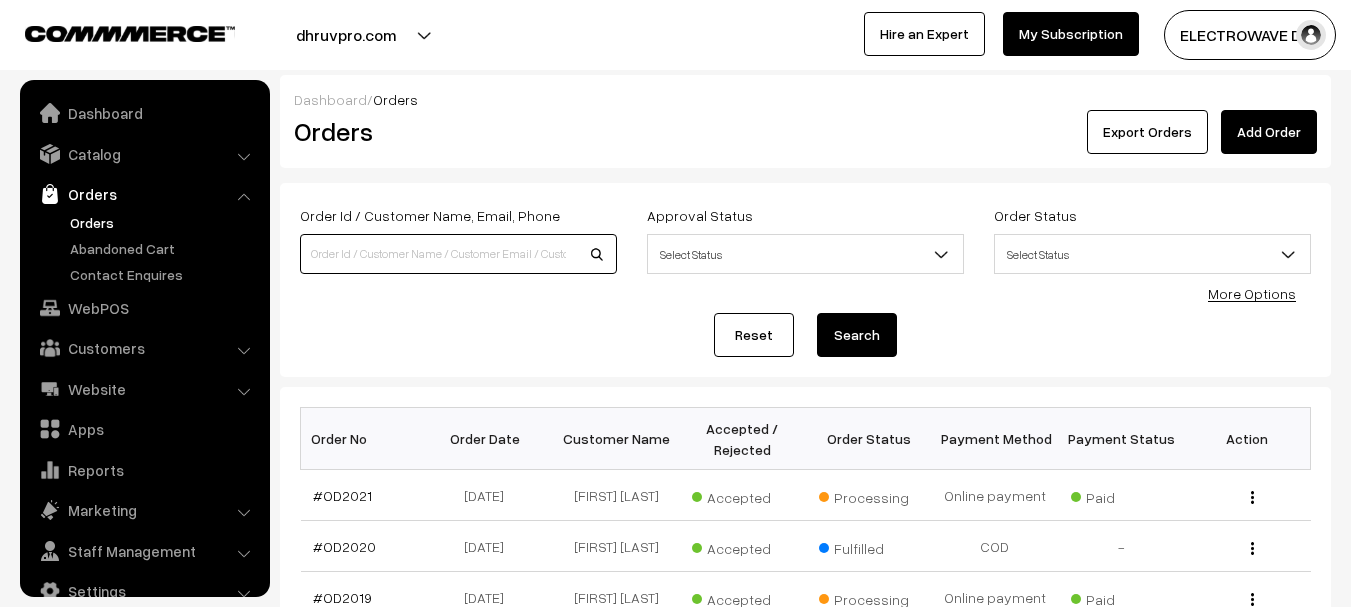 drag, startPoint x: 0, startPoint y: 0, endPoint x: 451, endPoint y: 245, distance: 513.2504 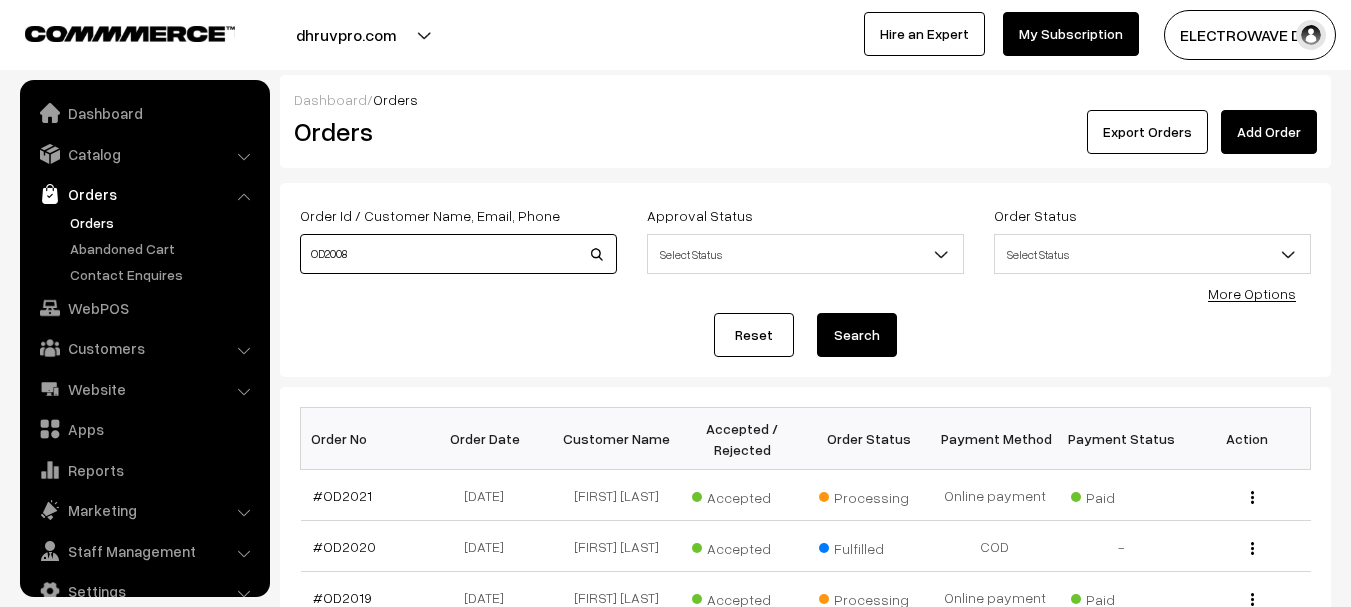 scroll, scrollTop: 0, scrollLeft: 0, axis: both 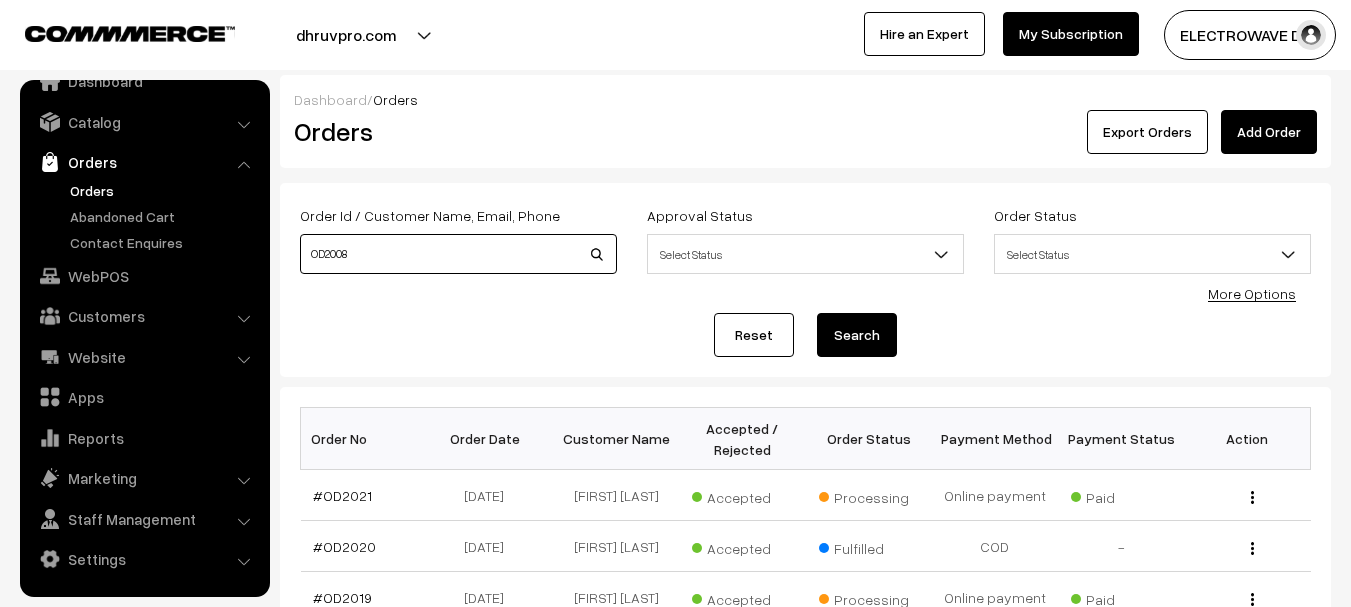 type on "OD2008" 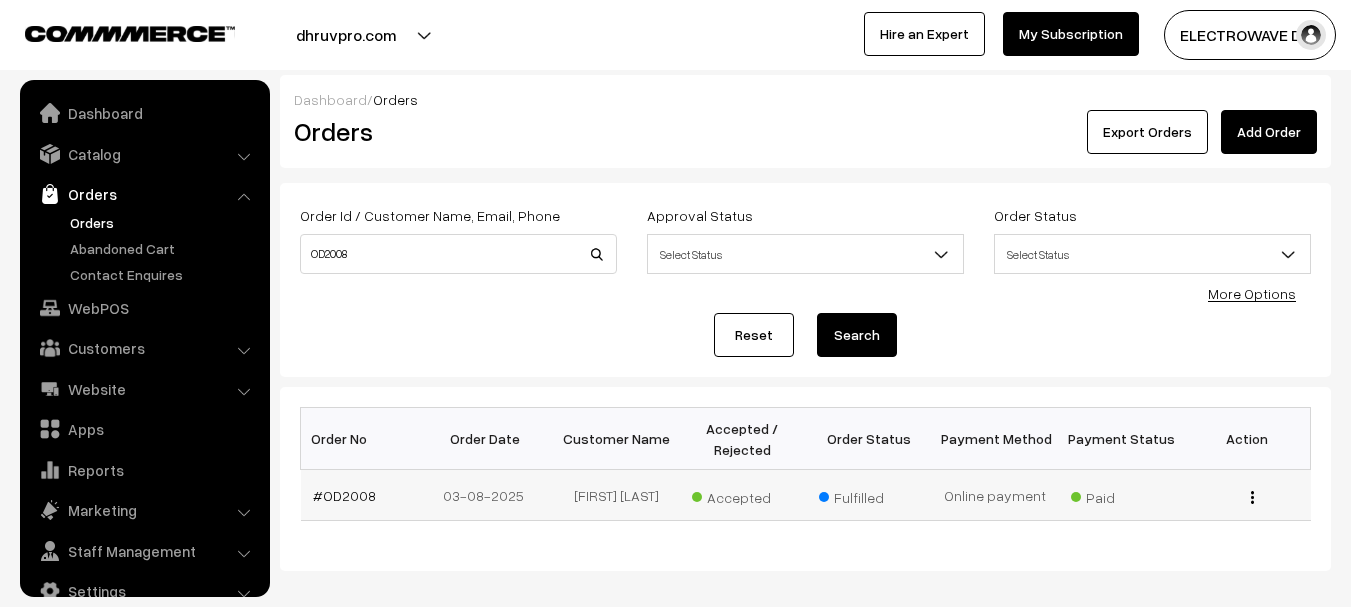 scroll, scrollTop: 0, scrollLeft: 0, axis: both 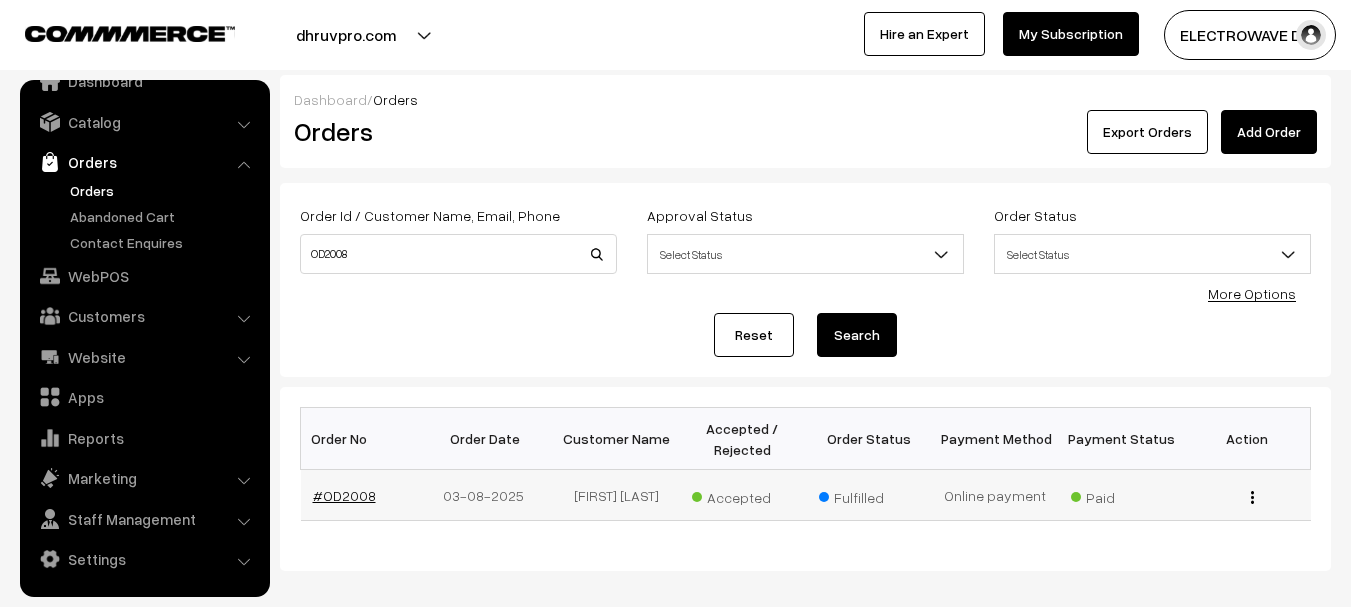 click on "#OD2008" at bounding box center (344, 495) 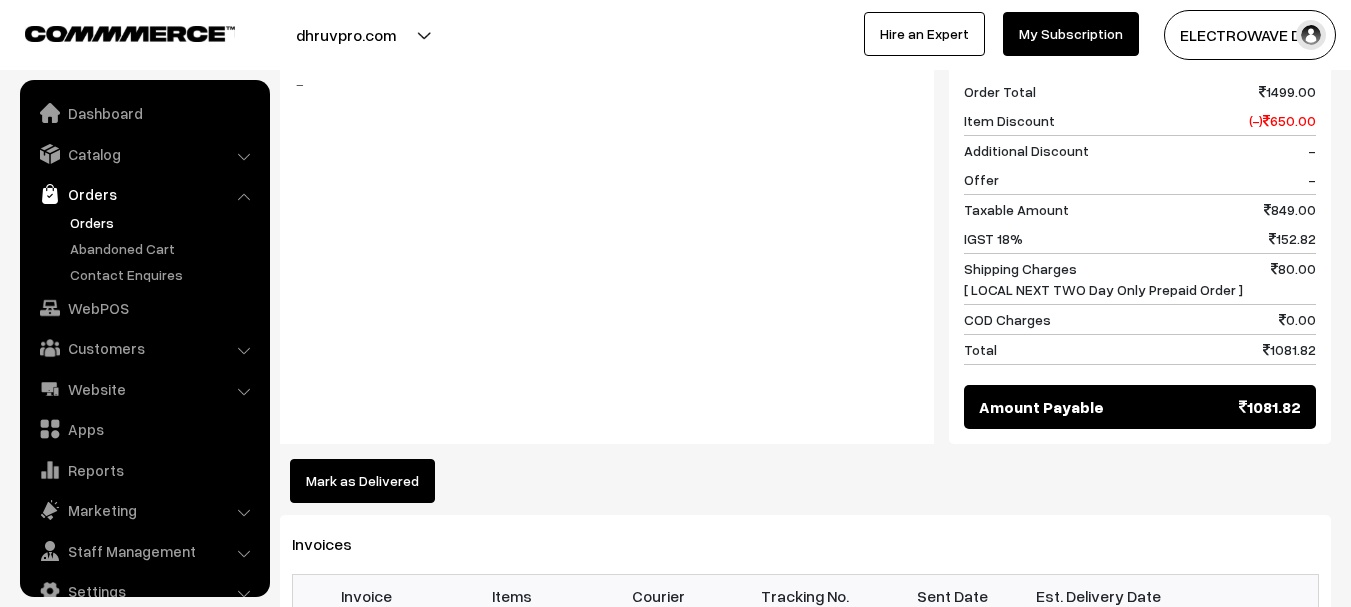 scroll, scrollTop: 1000, scrollLeft: 0, axis: vertical 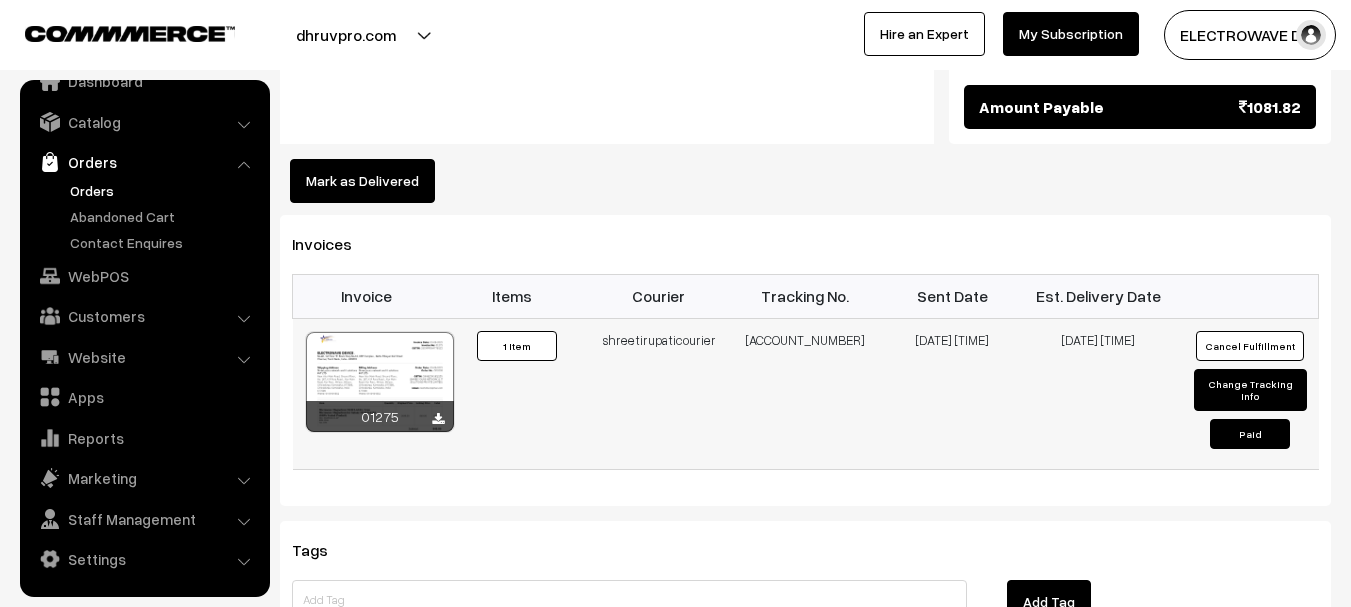 copy on "shreetirupaticourier
[ACCOUNT_NUMBER]" 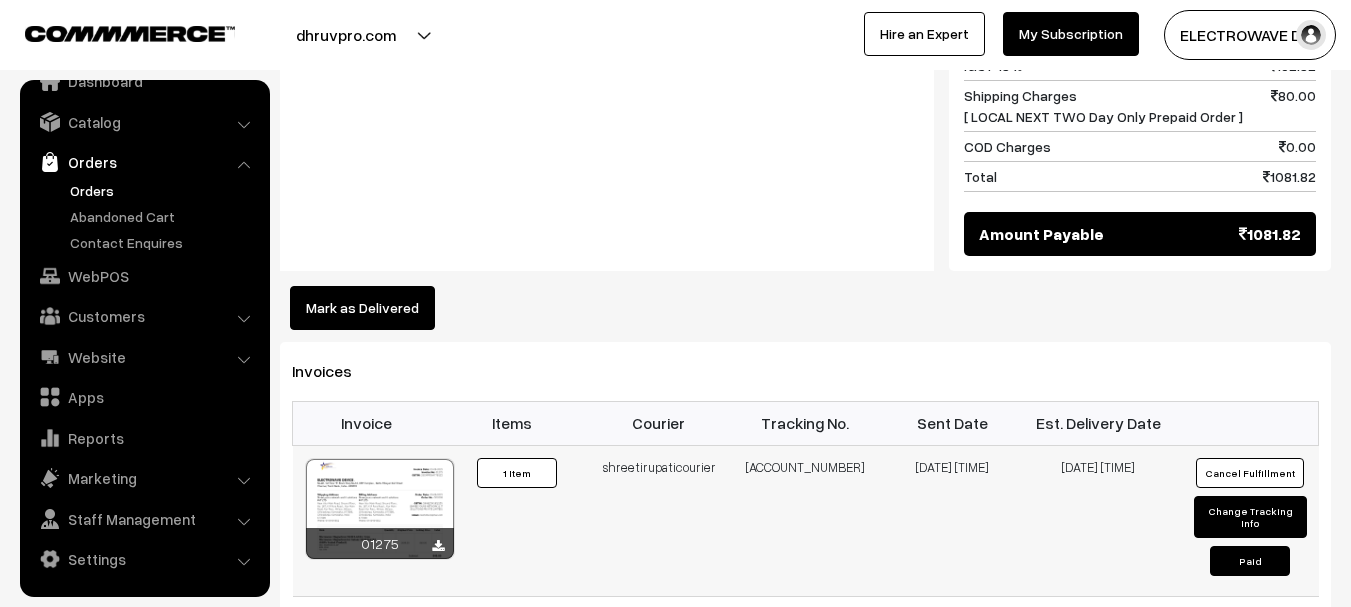 scroll, scrollTop: 1200, scrollLeft: 0, axis: vertical 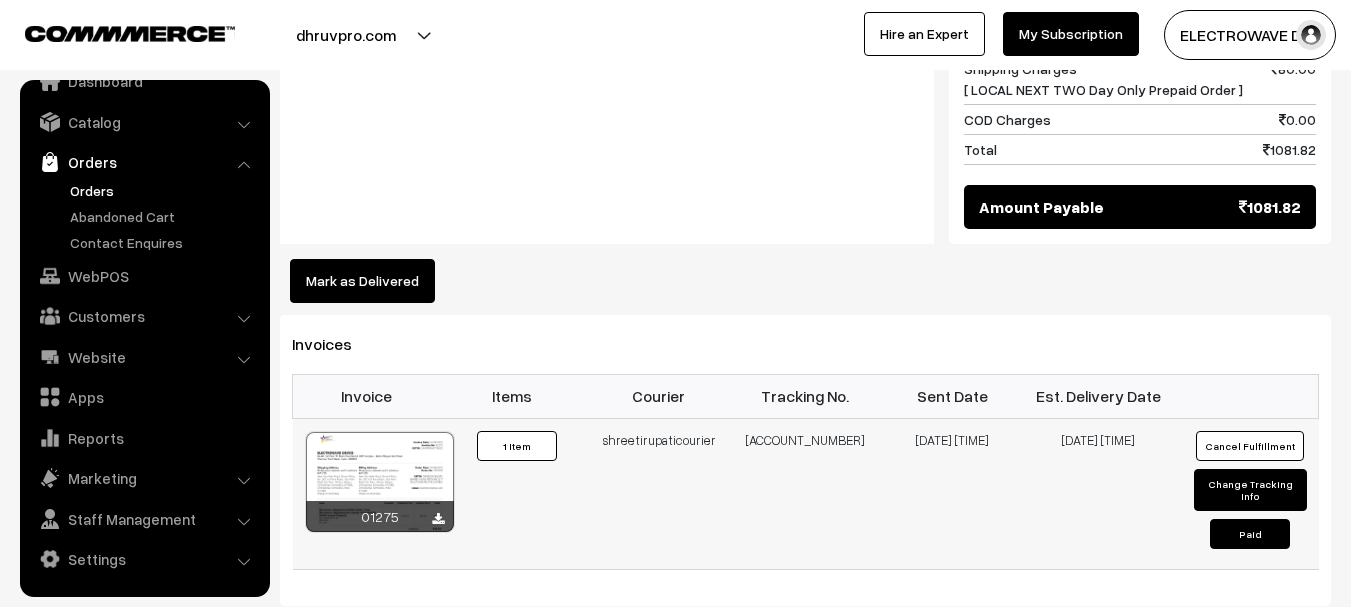 copy on "shreetirupaticourier
374800040486" 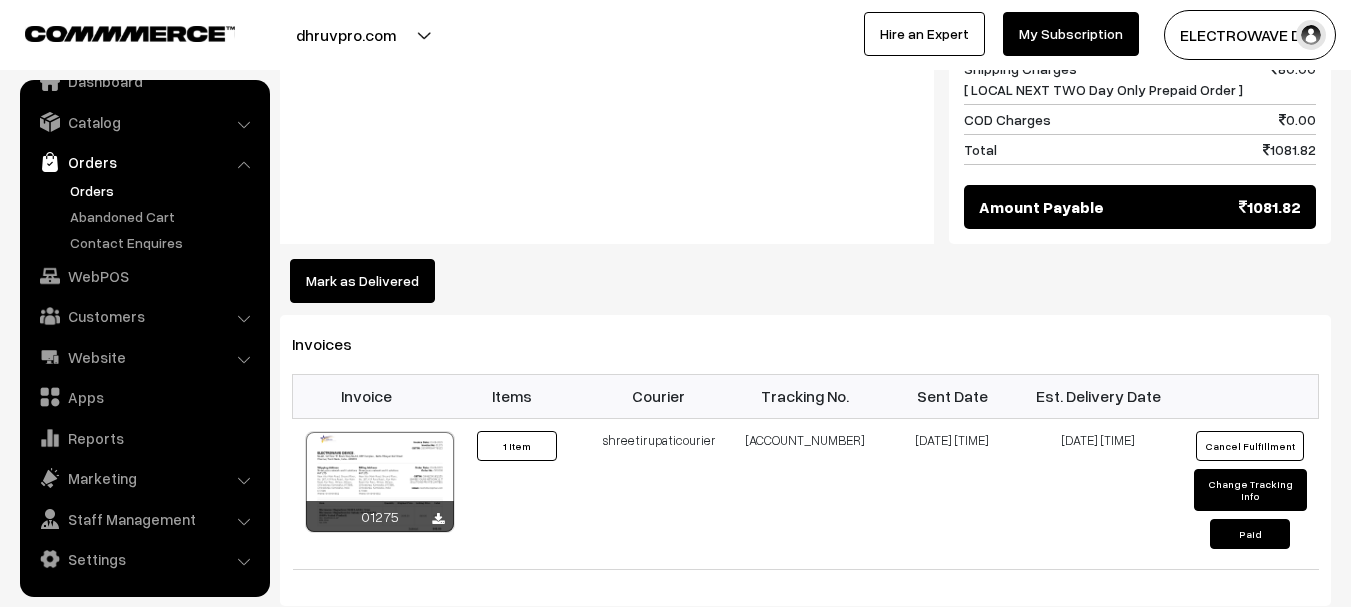 click on "Orders" at bounding box center (164, 190) 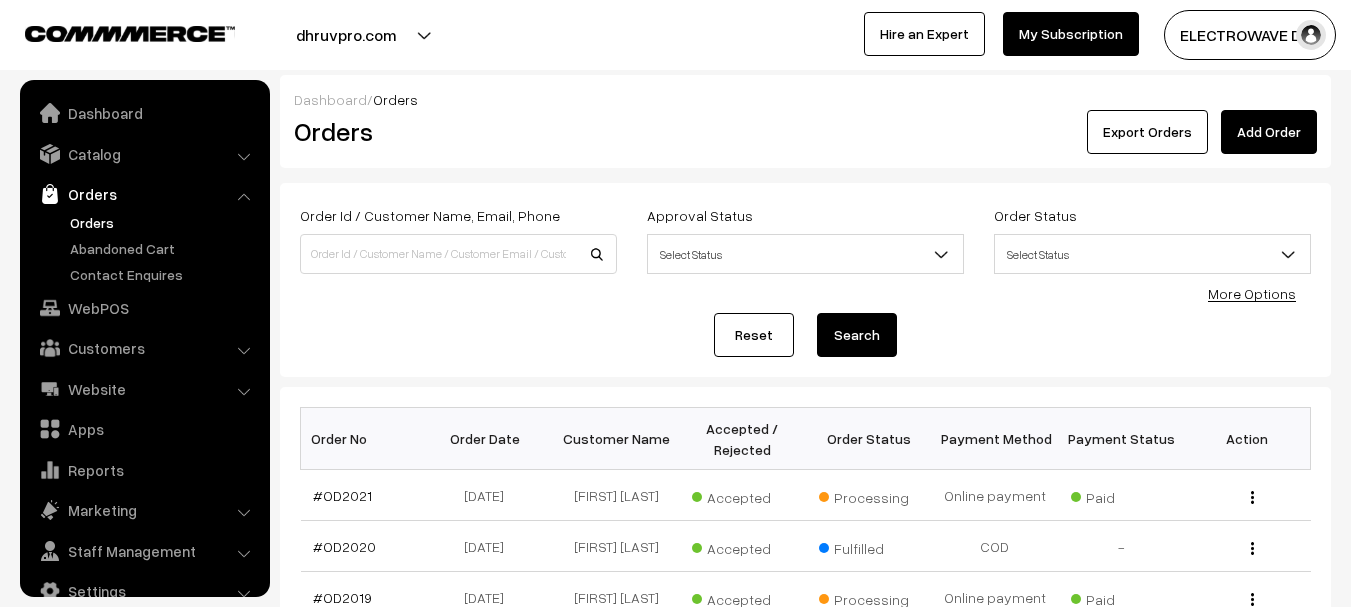 scroll, scrollTop: 400, scrollLeft: 0, axis: vertical 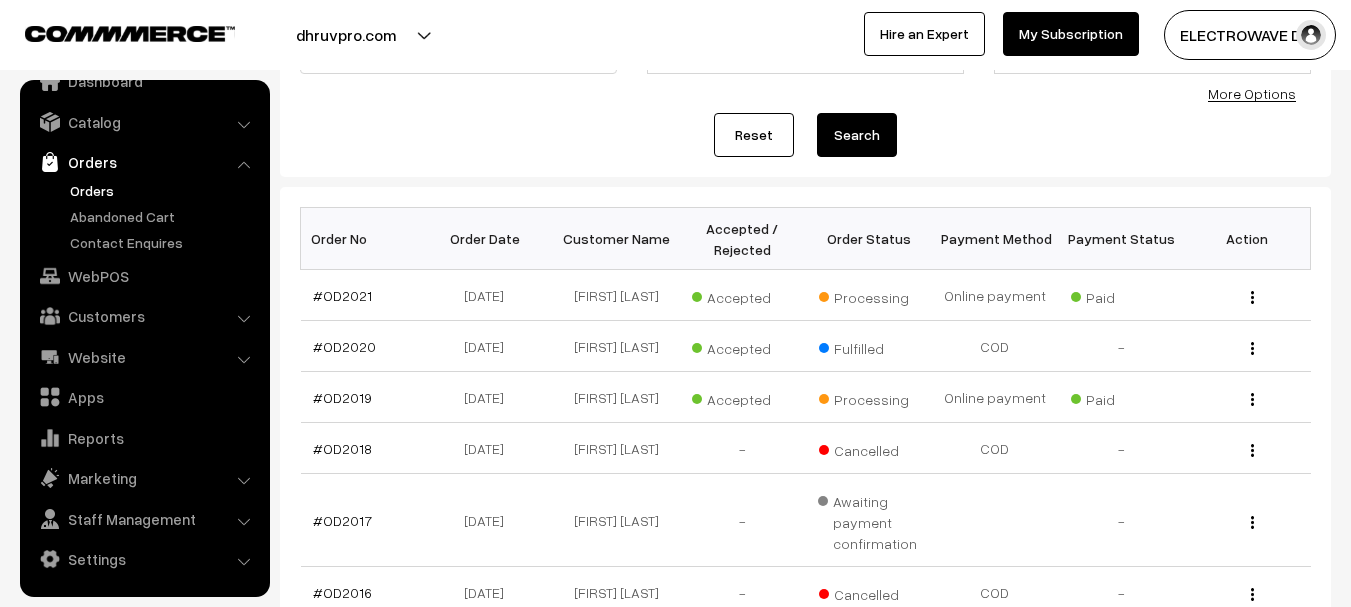 click on "Orders" at bounding box center (164, 190) 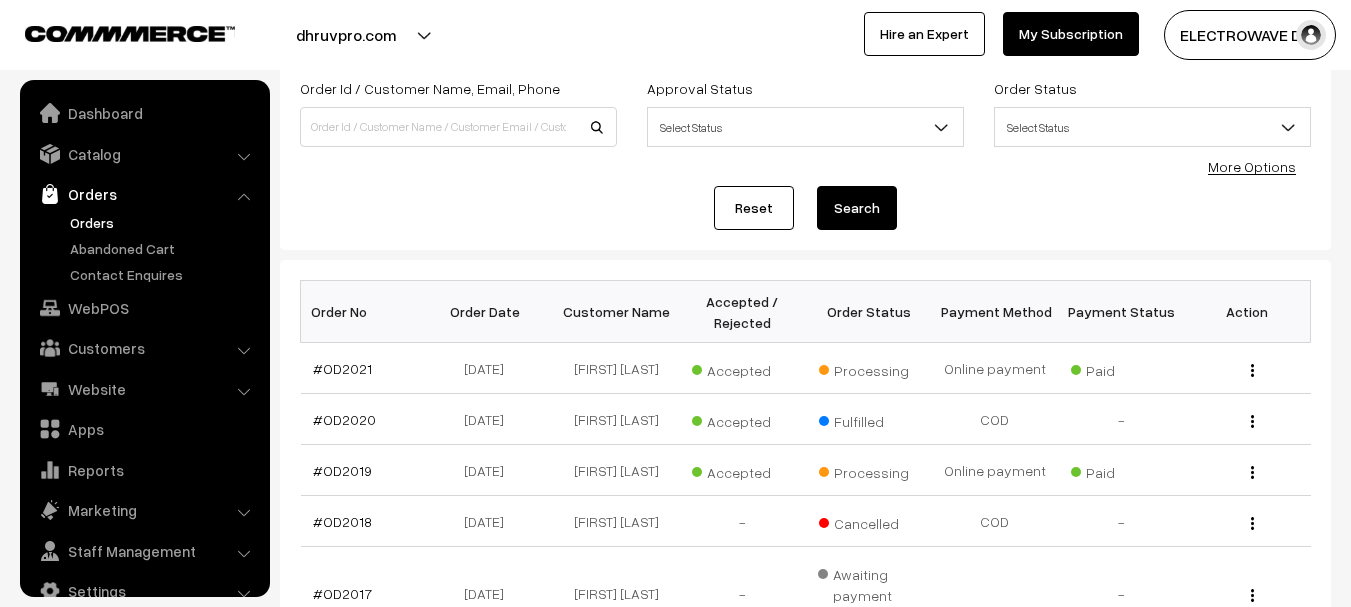scroll, scrollTop: 0, scrollLeft: 0, axis: both 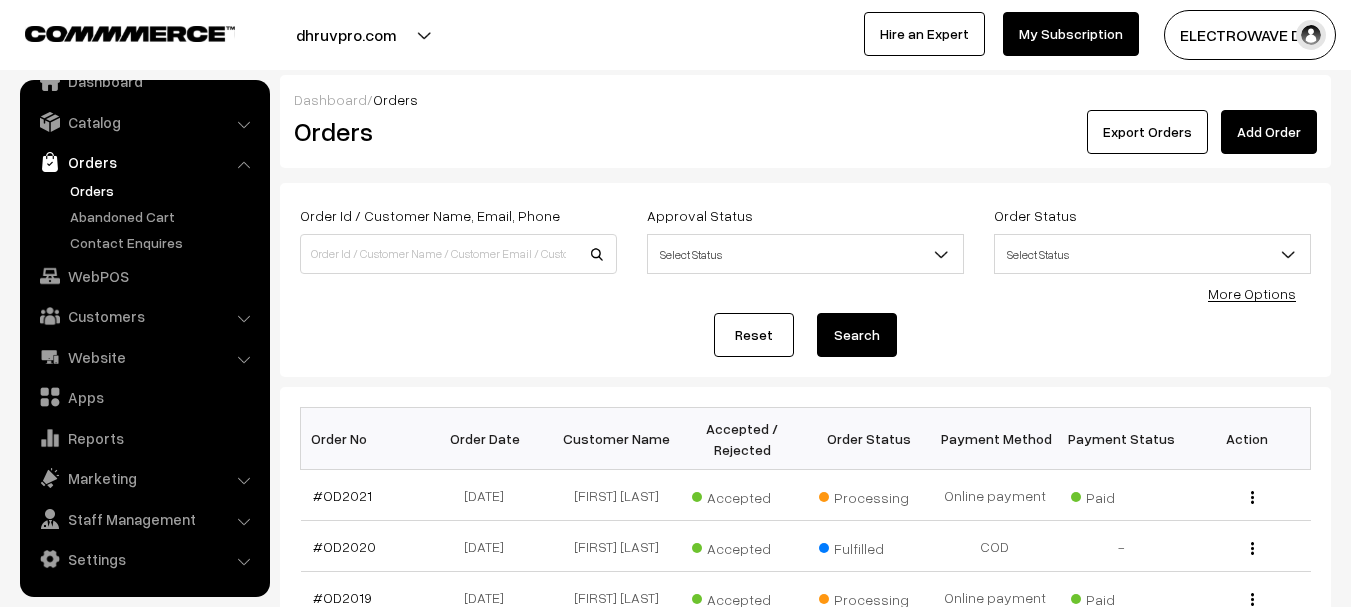 click on "Orders" at bounding box center (164, 190) 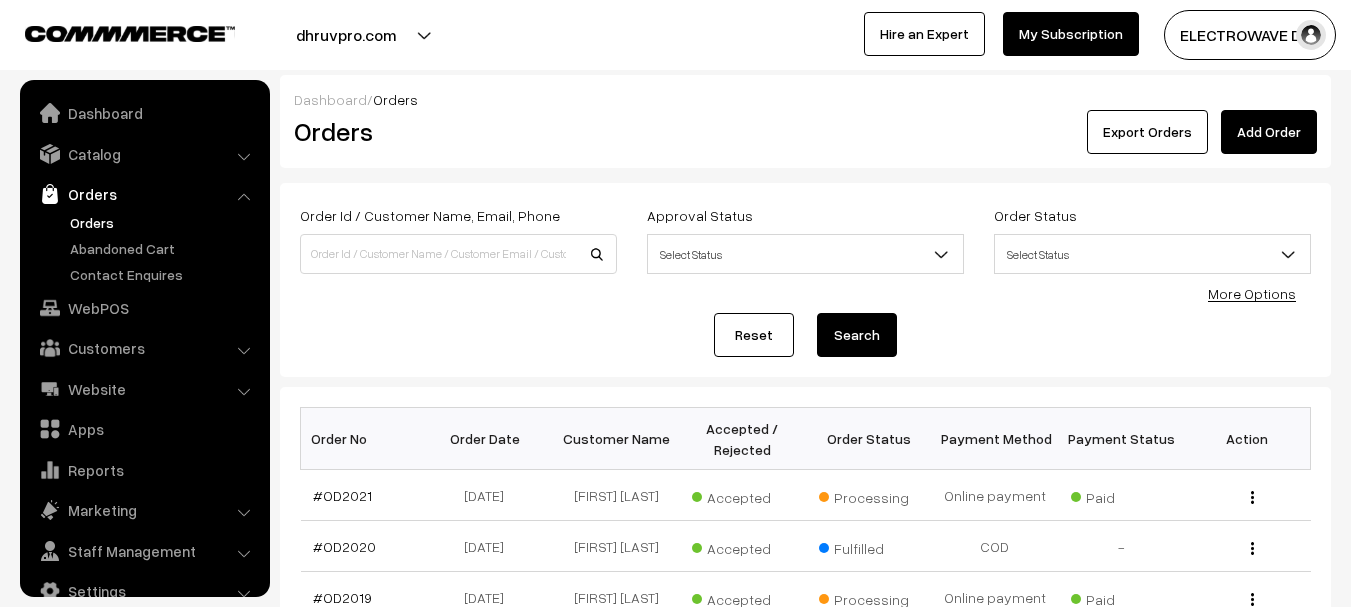 scroll, scrollTop: 400, scrollLeft: 0, axis: vertical 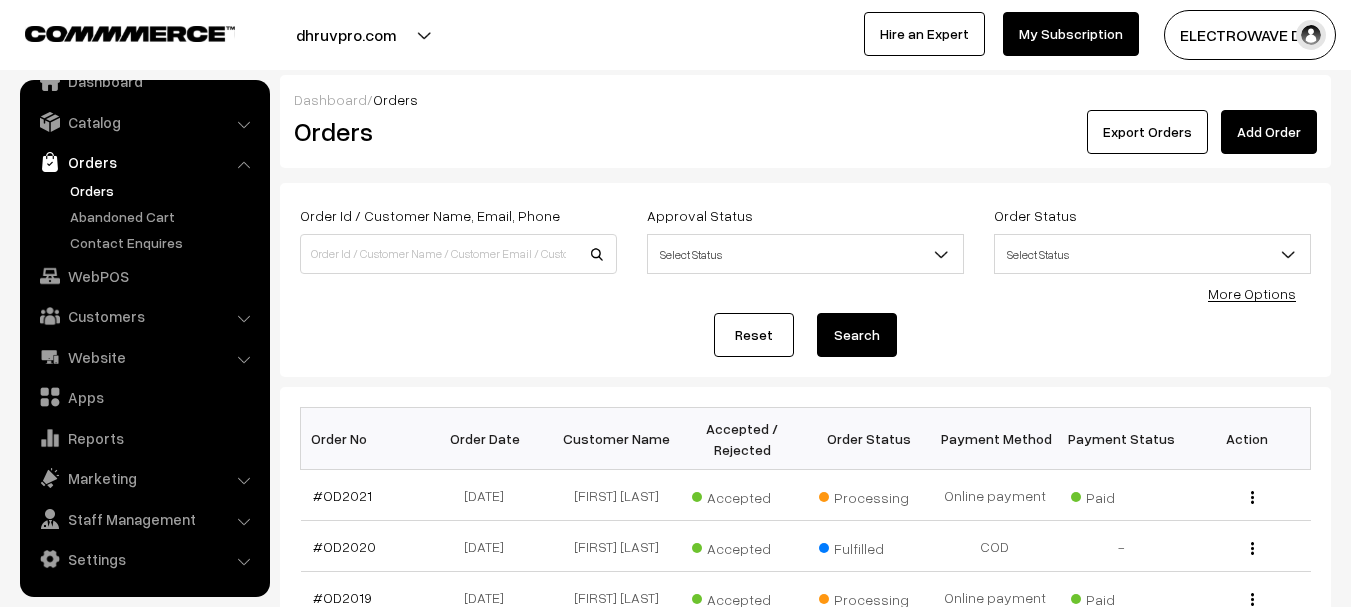click on "Orders" at bounding box center (164, 190) 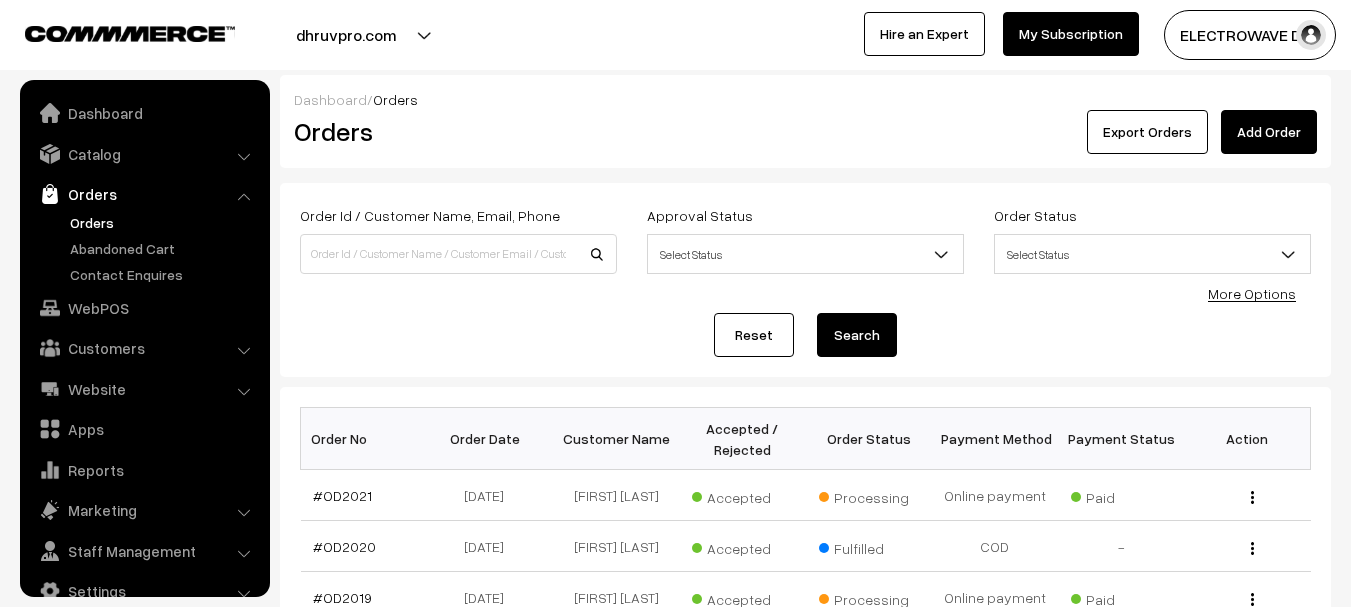 scroll, scrollTop: 0, scrollLeft: 0, axis: both 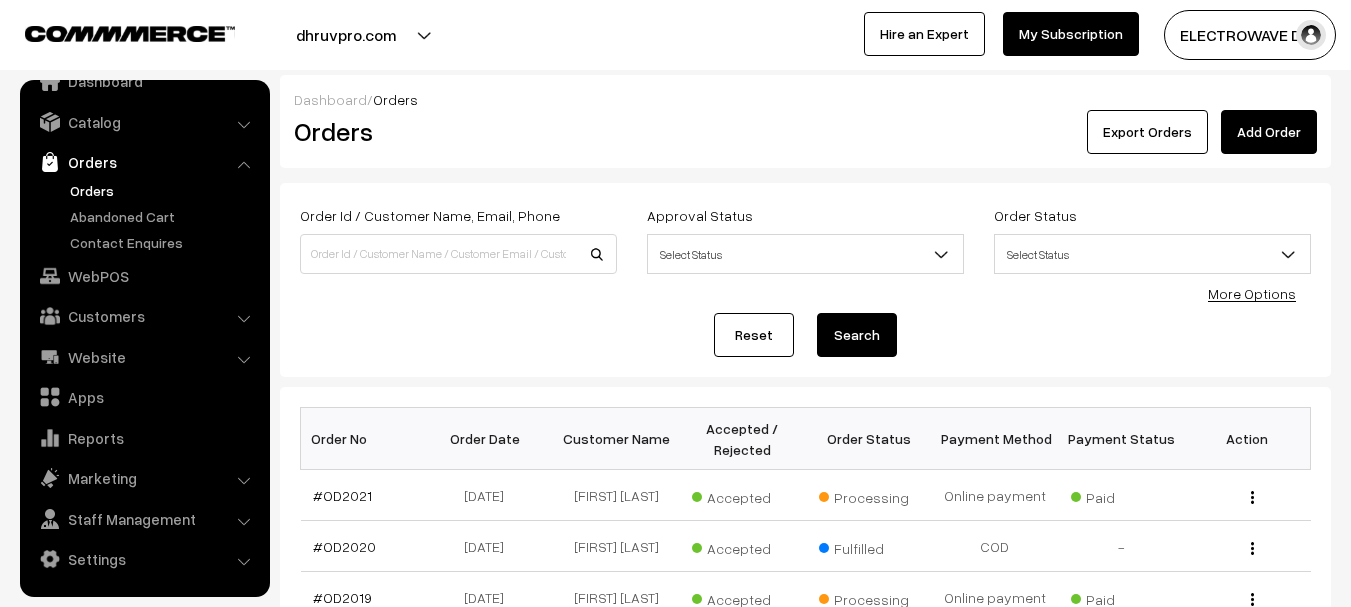 click on "Orders" at bounding box center (145, 216) 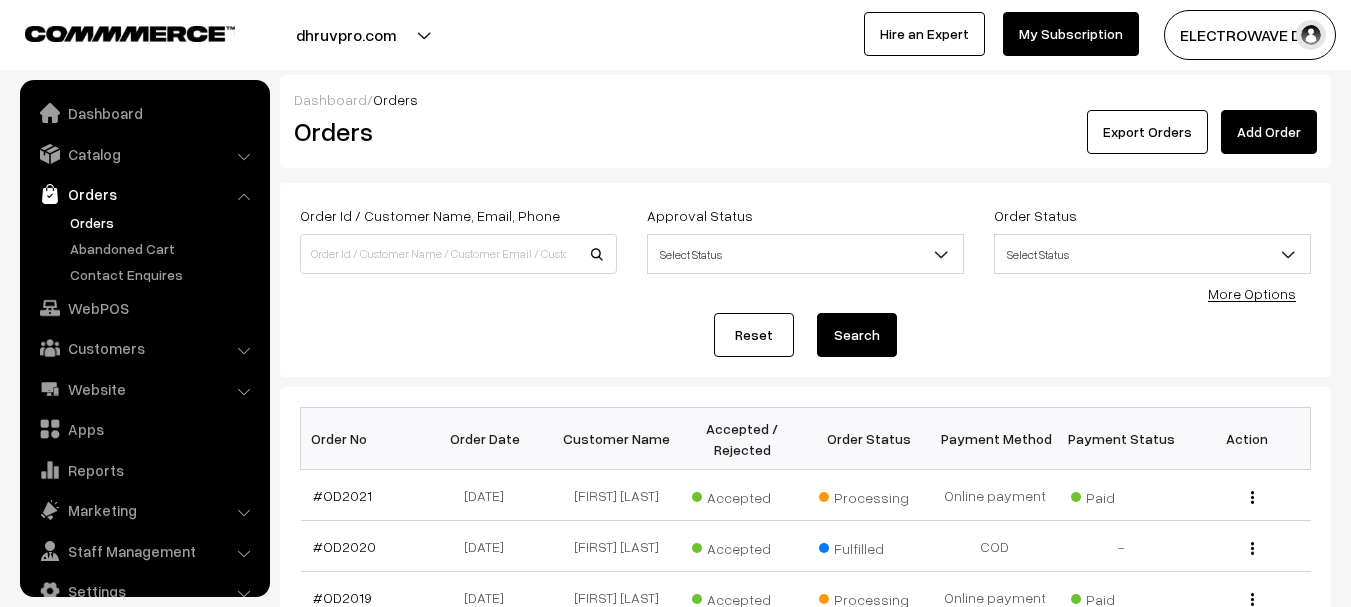 scroll, scrollTop: 0, scrollLeft: 0, axis: both 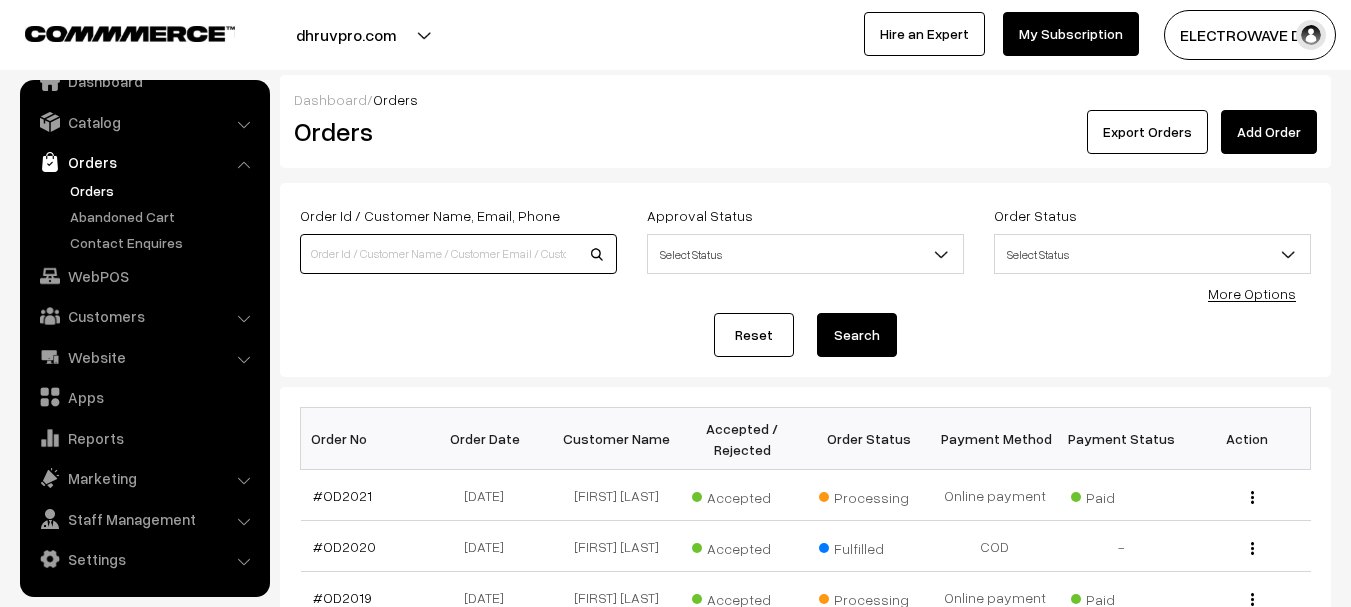 click at bounding box center (458, 254) 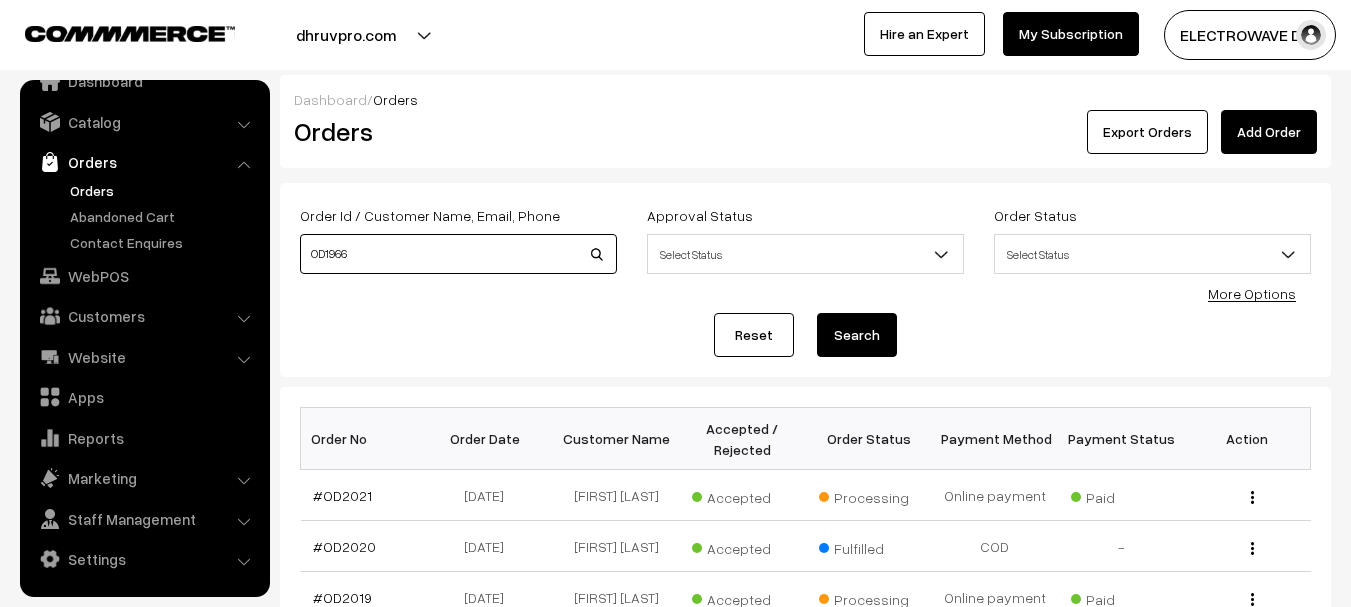 type on "OD1966" 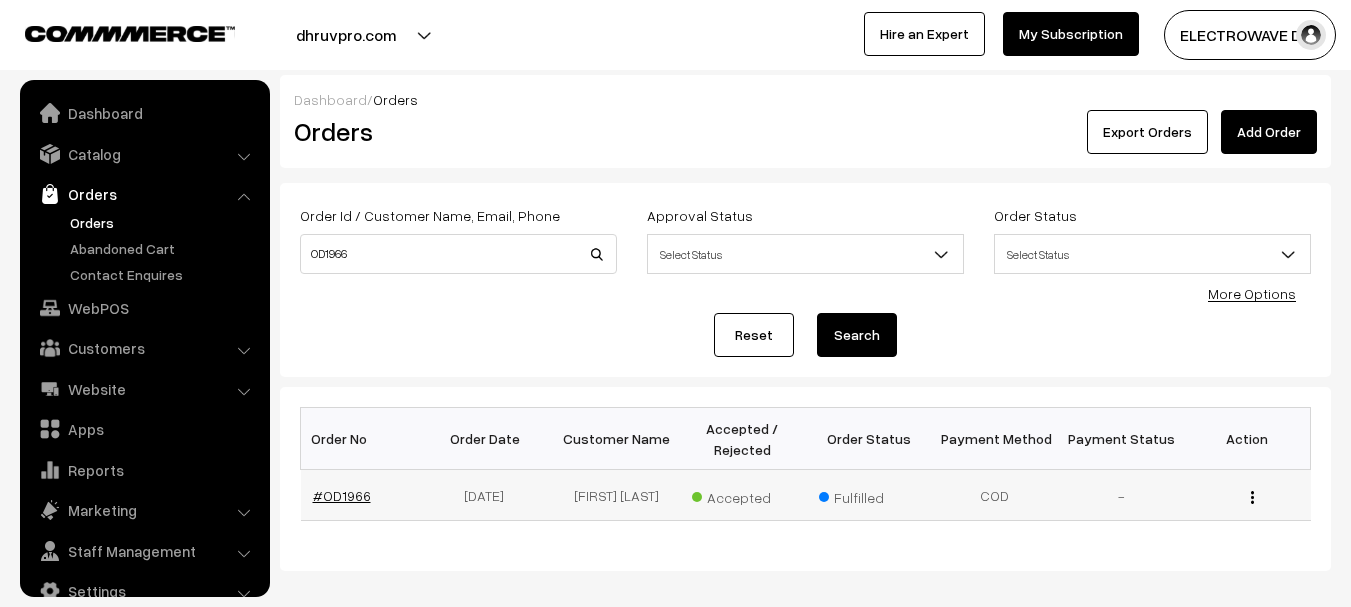 scroll, scrollTop: 0, scrollLeft: 0, axis: both 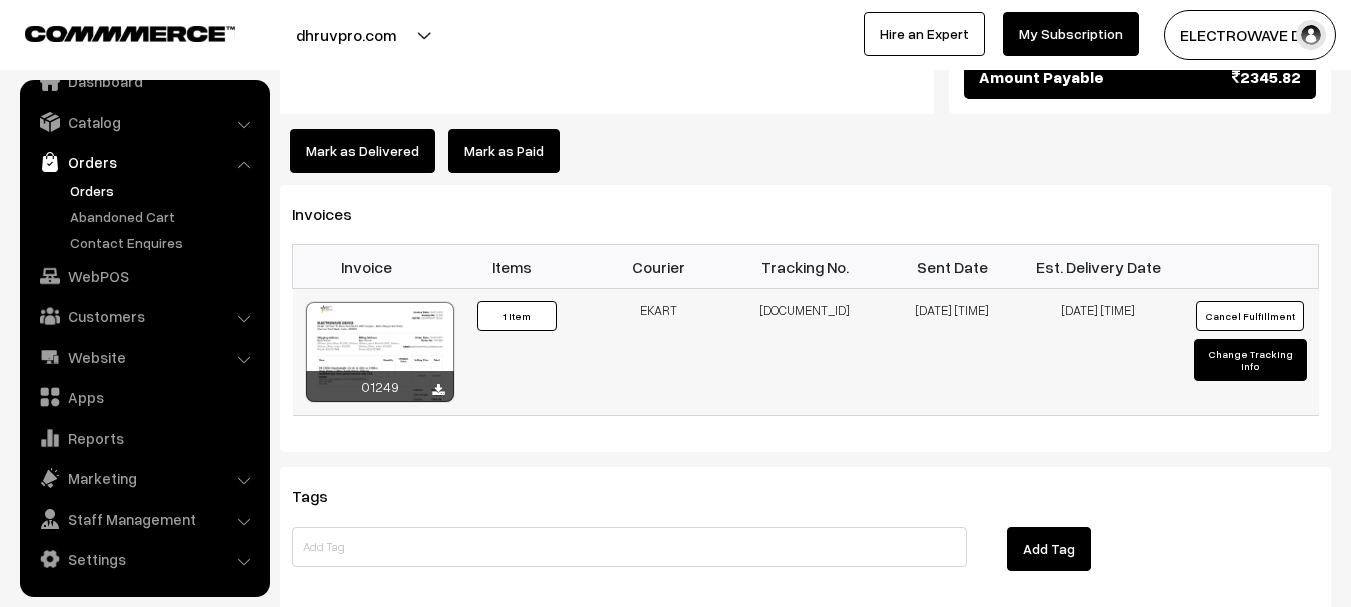 click on "[DOCUMENT_ID]" at bounding box center (805, 352) 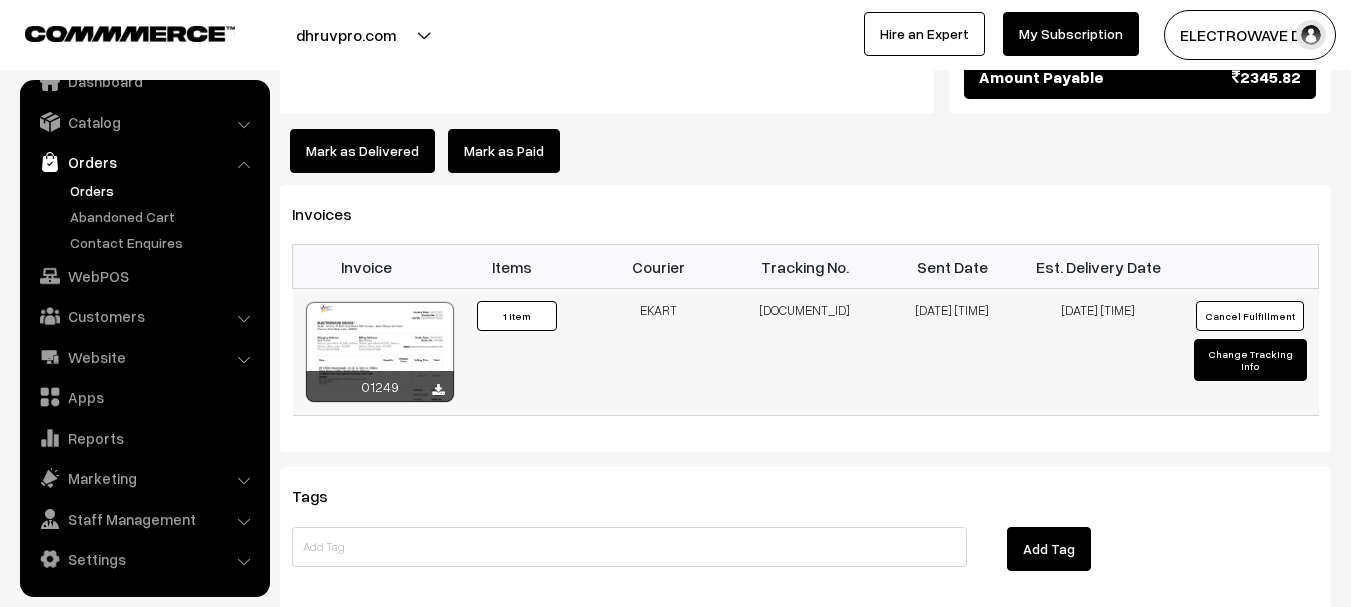 scroll, scrollTop: 600, scrollLeft: 0, axis: vertical 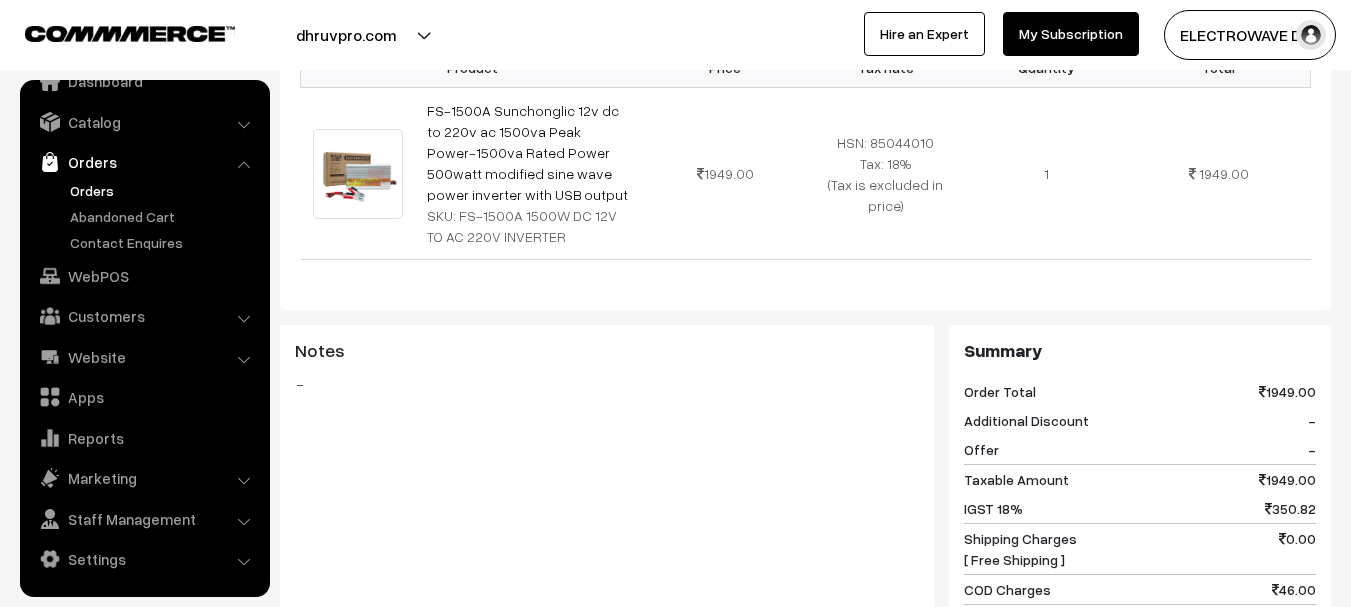 click on "Orders" at bounding box center [164, 190] 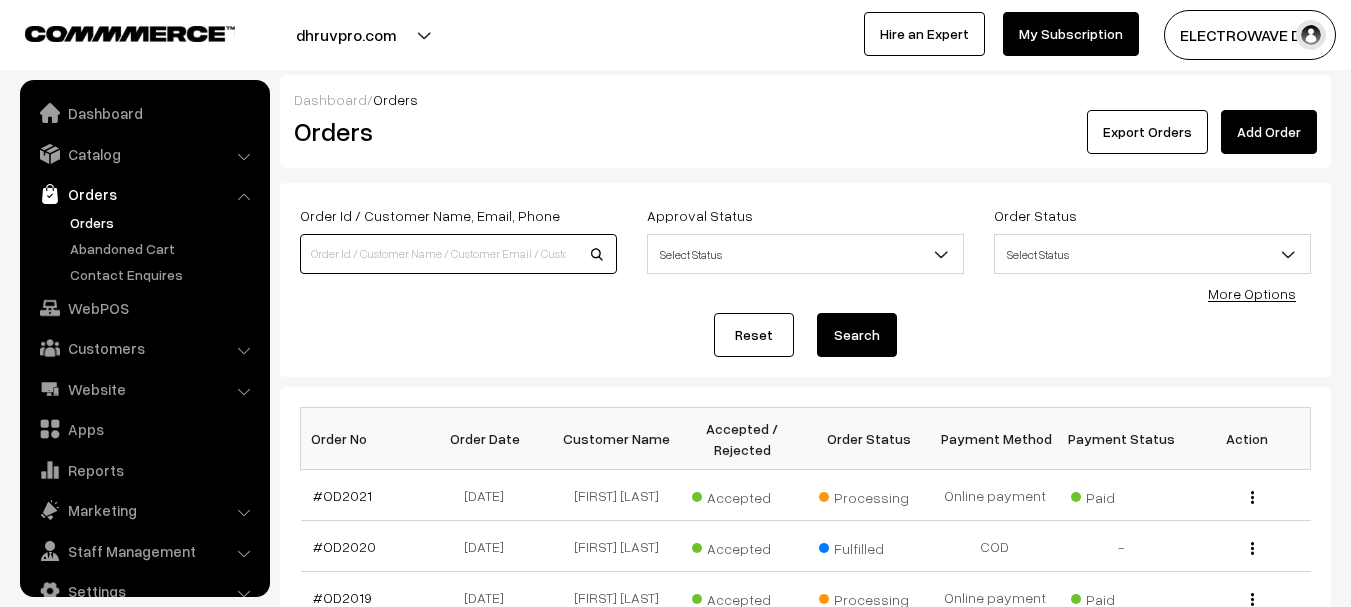 scroll, scrollTop: 0, scrollLeft: 0, axis: both 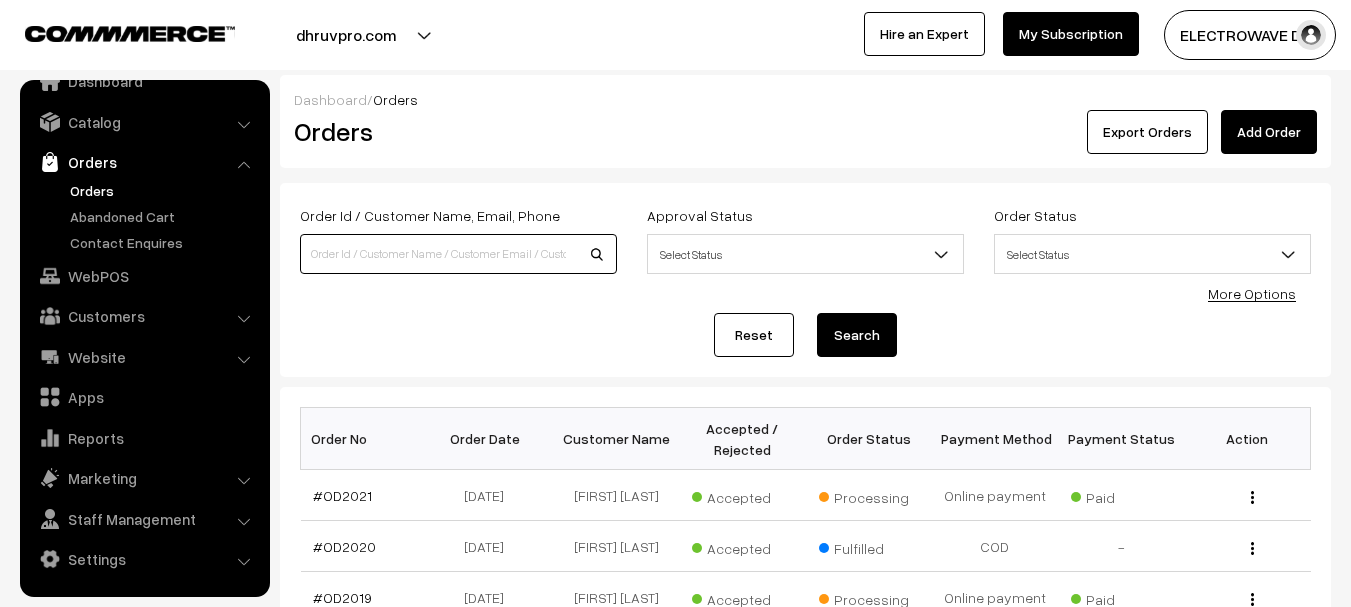 paste on "[LICENSE]" 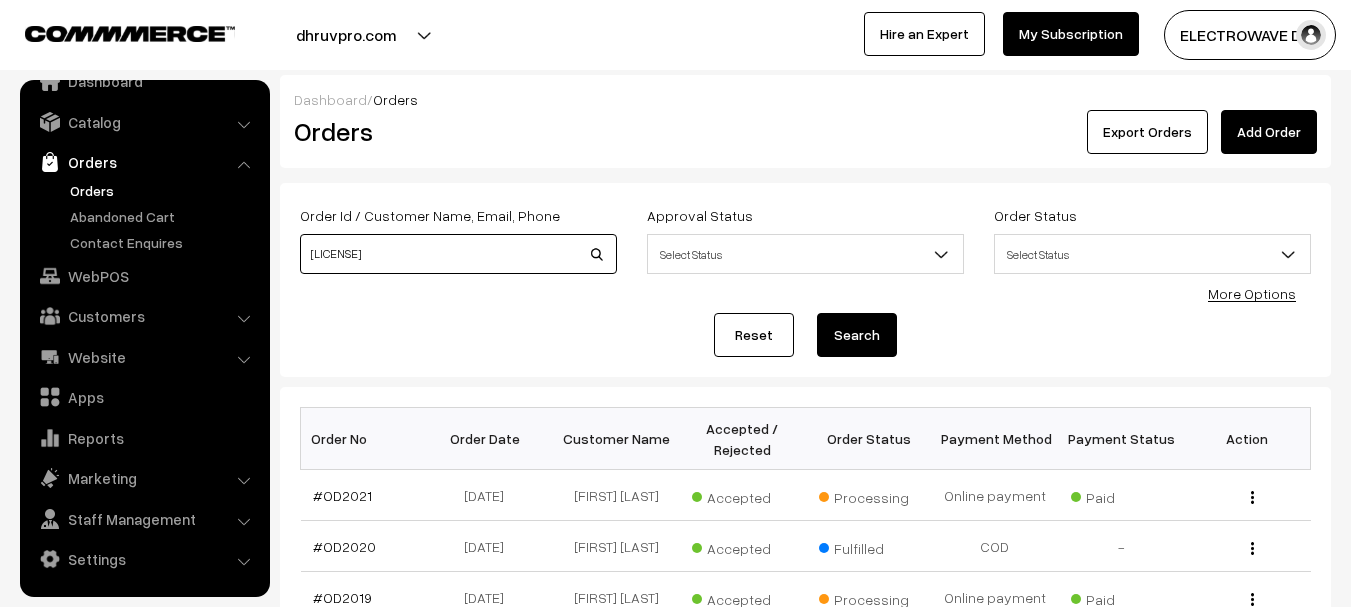 type on "[LICENSE]" 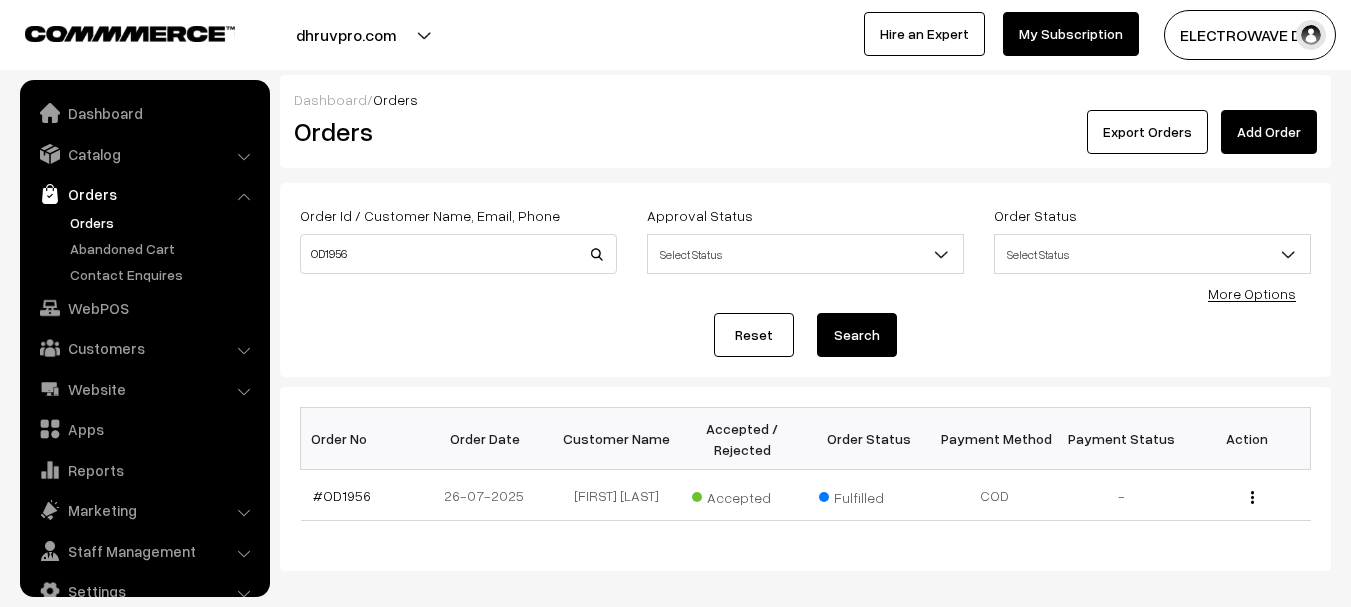 scroll, scrollTop: 94, scrollLeft: 0, axis: vertical 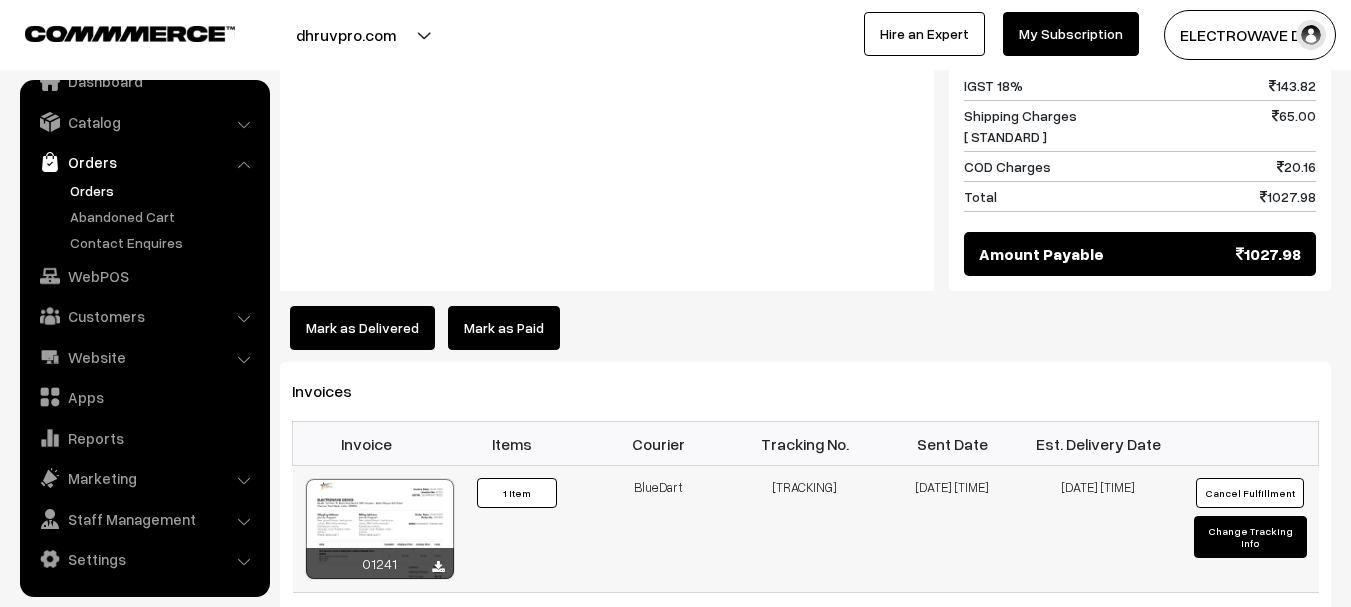 click on "77940988720" at bounding box center [805, 529] 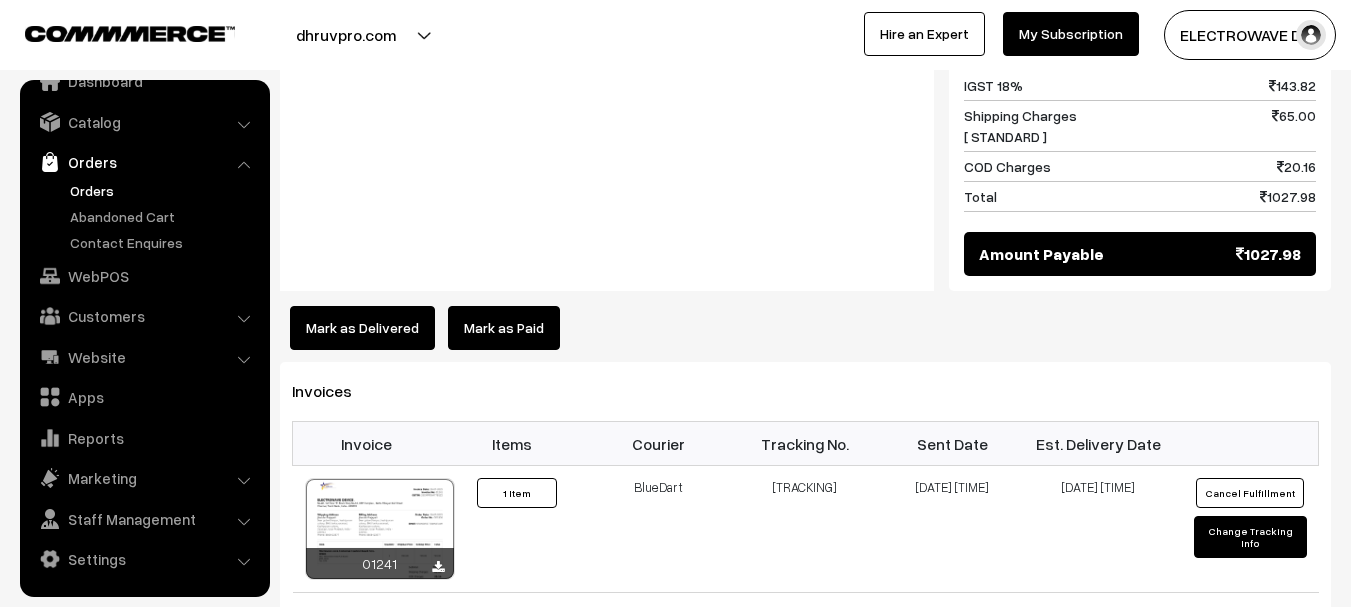 click on "Mark as Delivered" at bounding box center [362, 328] 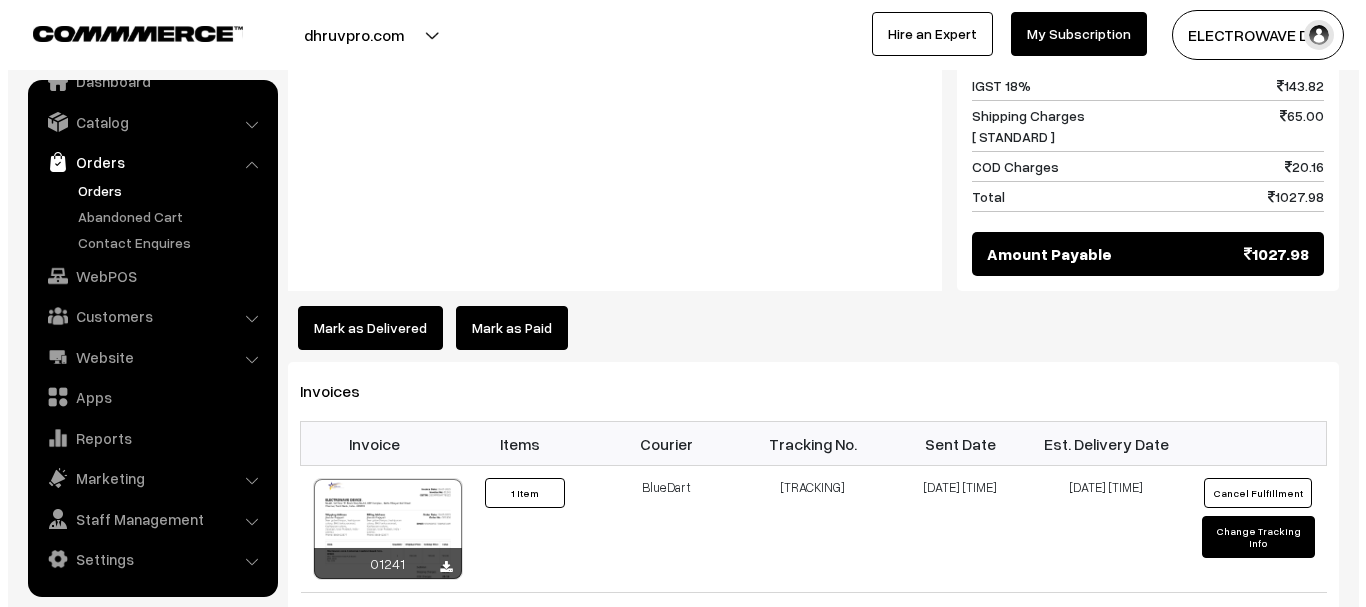 scroll, scrollTop: 1003, scrollLeft: 0, axis: vertical 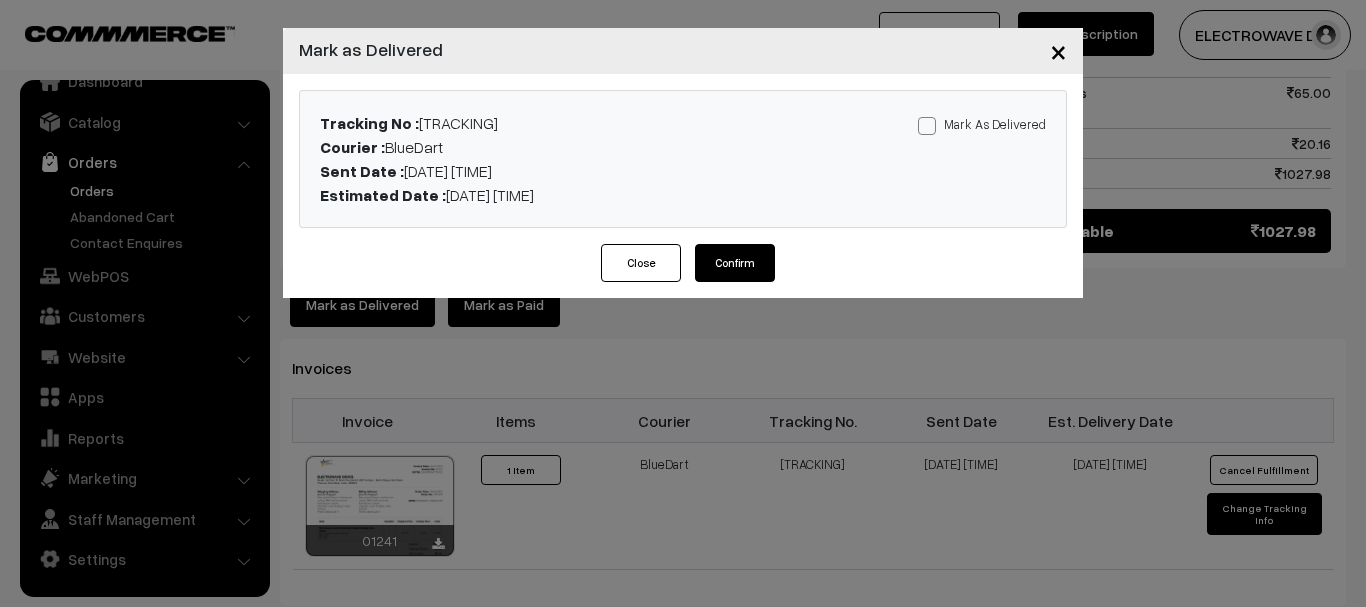 click on "Mark As Delivered" at bounding box center [982, 124] 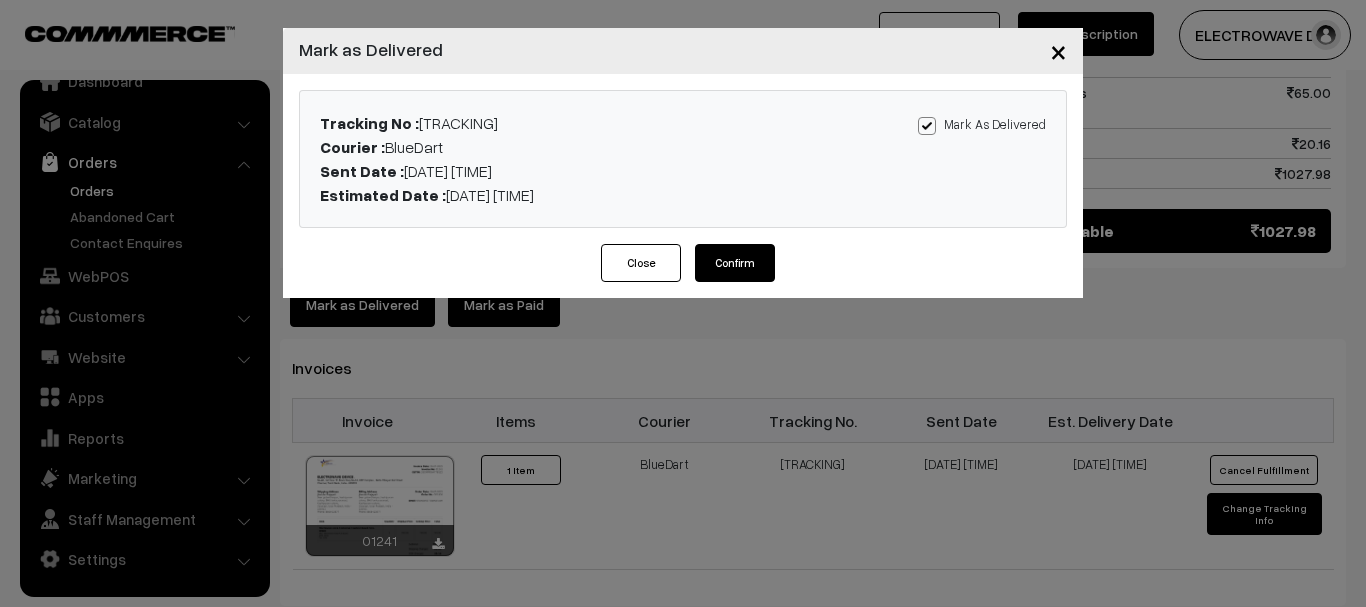 click on "Confirm" at bounding box center (735, 263) 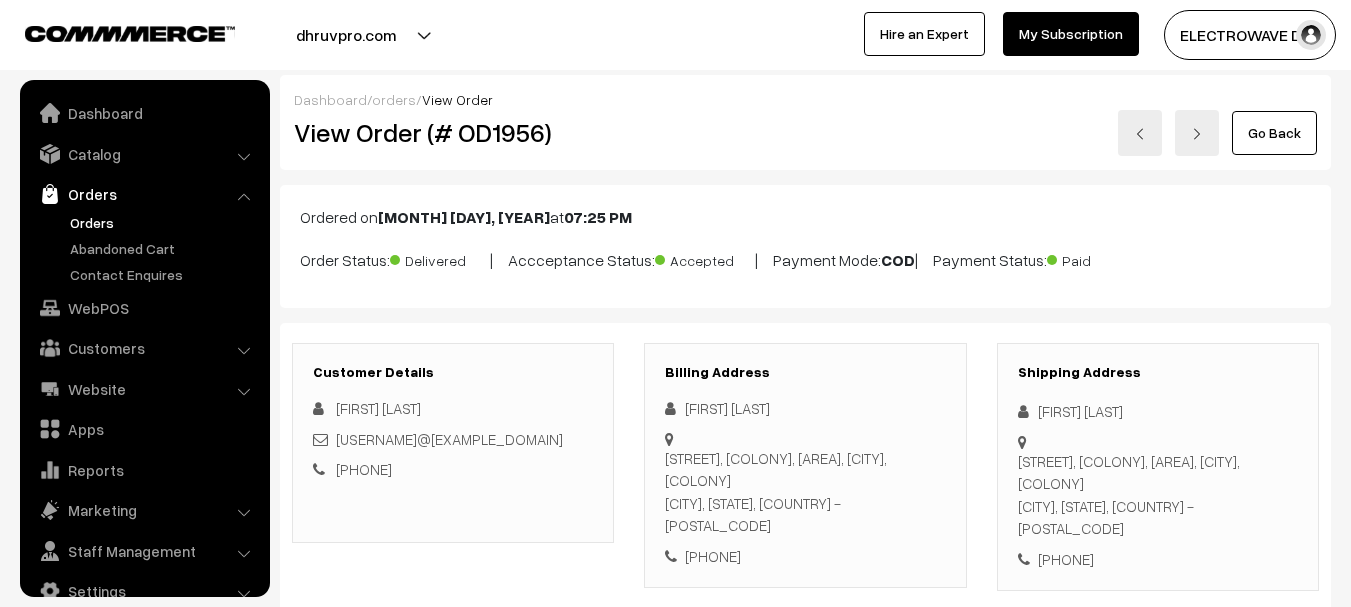 scroll, scrollTop: 0, scrollLeft: 0, axis: both 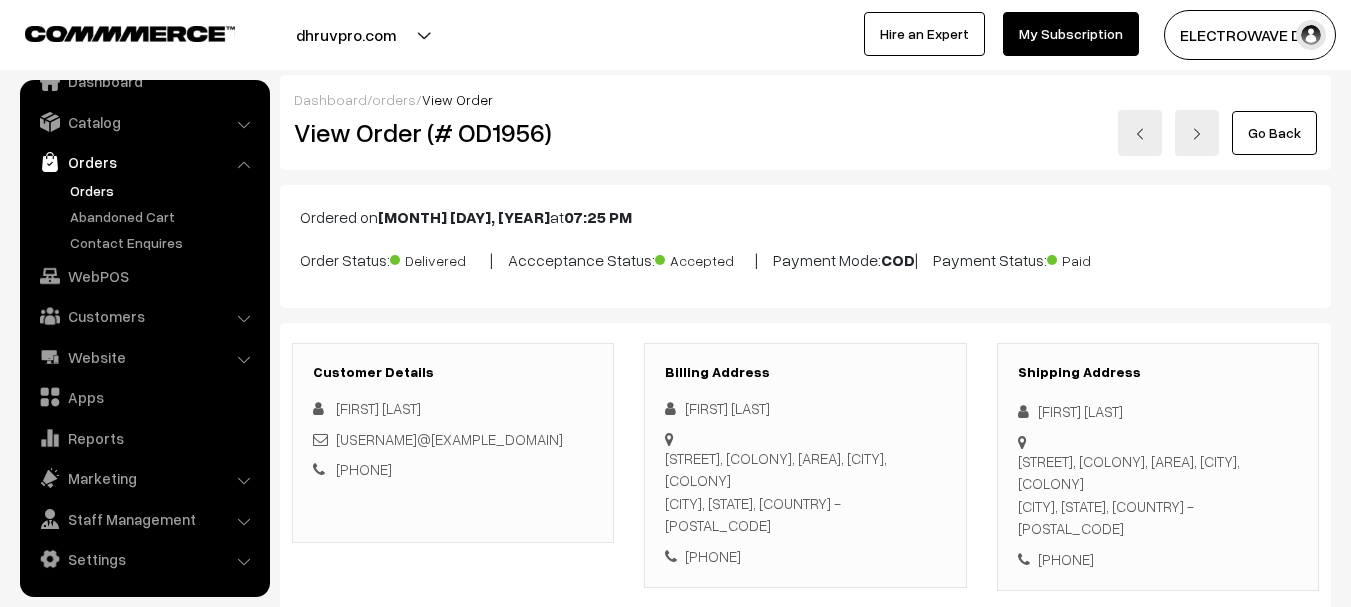 click on "Orders" at bounding box center [164, 190] 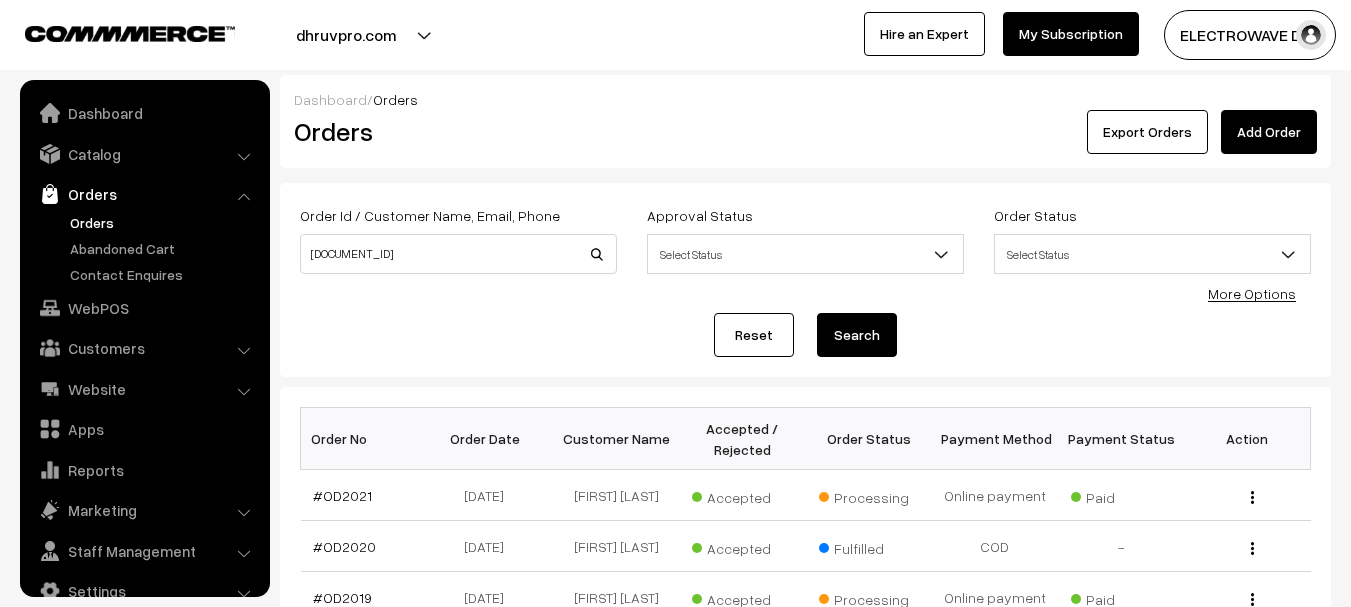type on "OD1967" 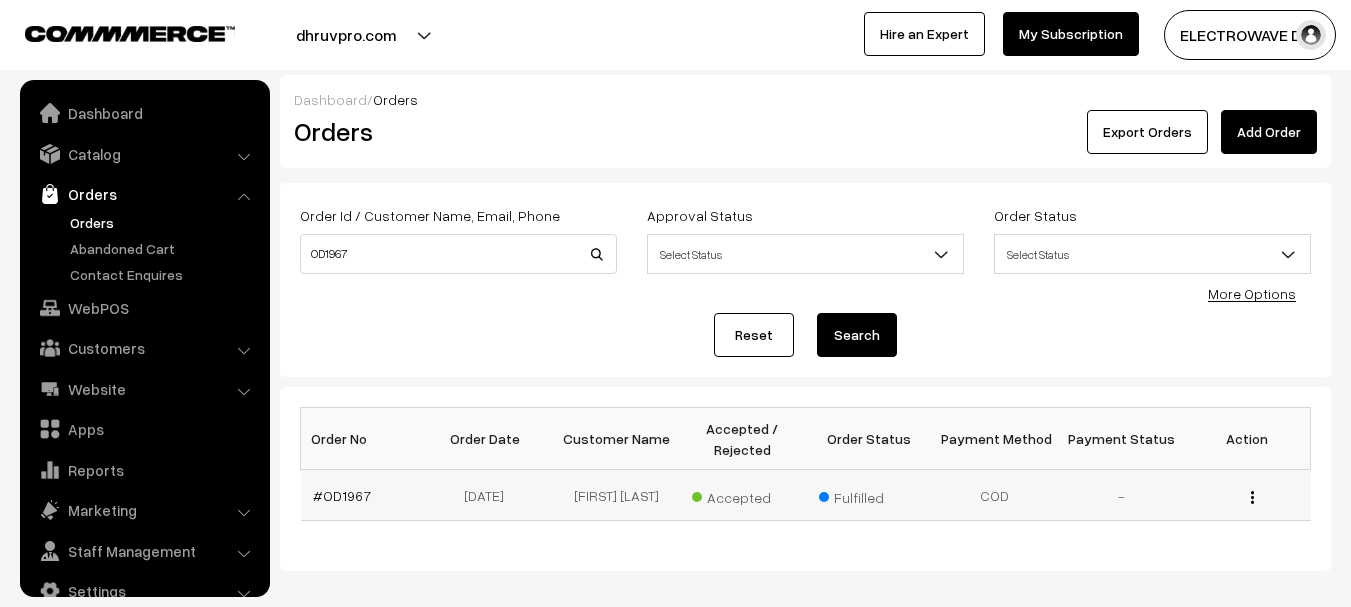 scroll, scrollTop: 0, scrollLeft: 0, axis: both 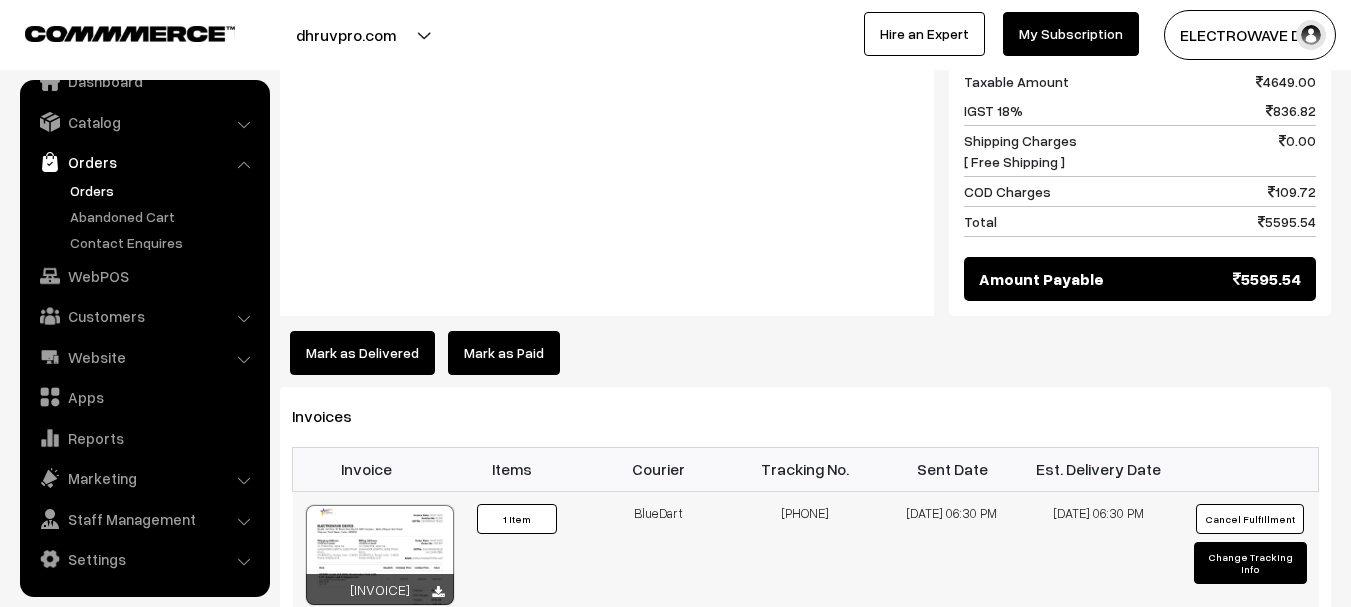 click on "[PHONE]" at bounding box center (805, 554) 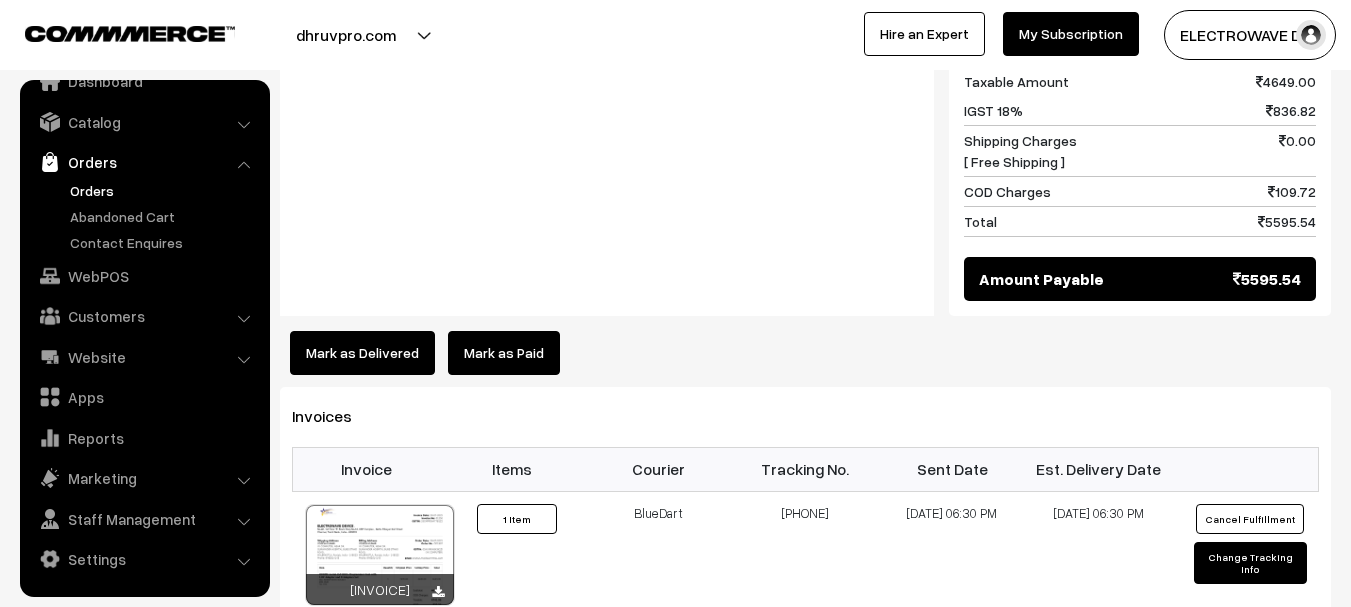 click on "4649.00" at bounding box center [805, 15] 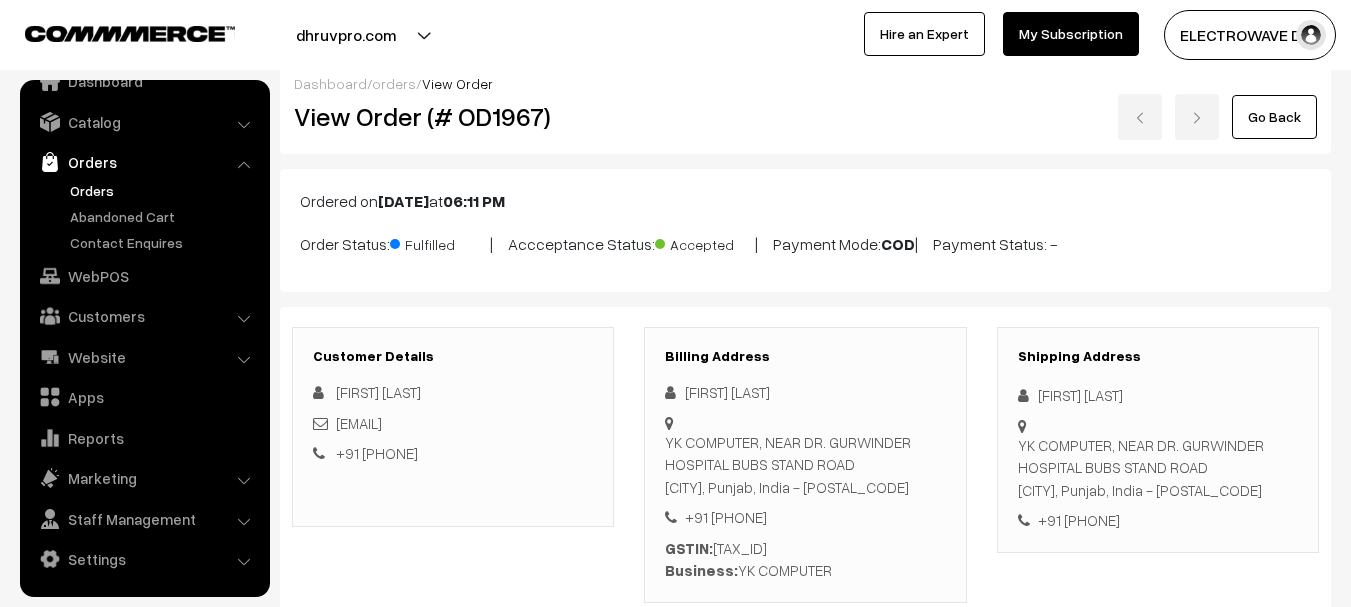 scroll, scrollTop: 0, scrollLeft: 0, axis: both 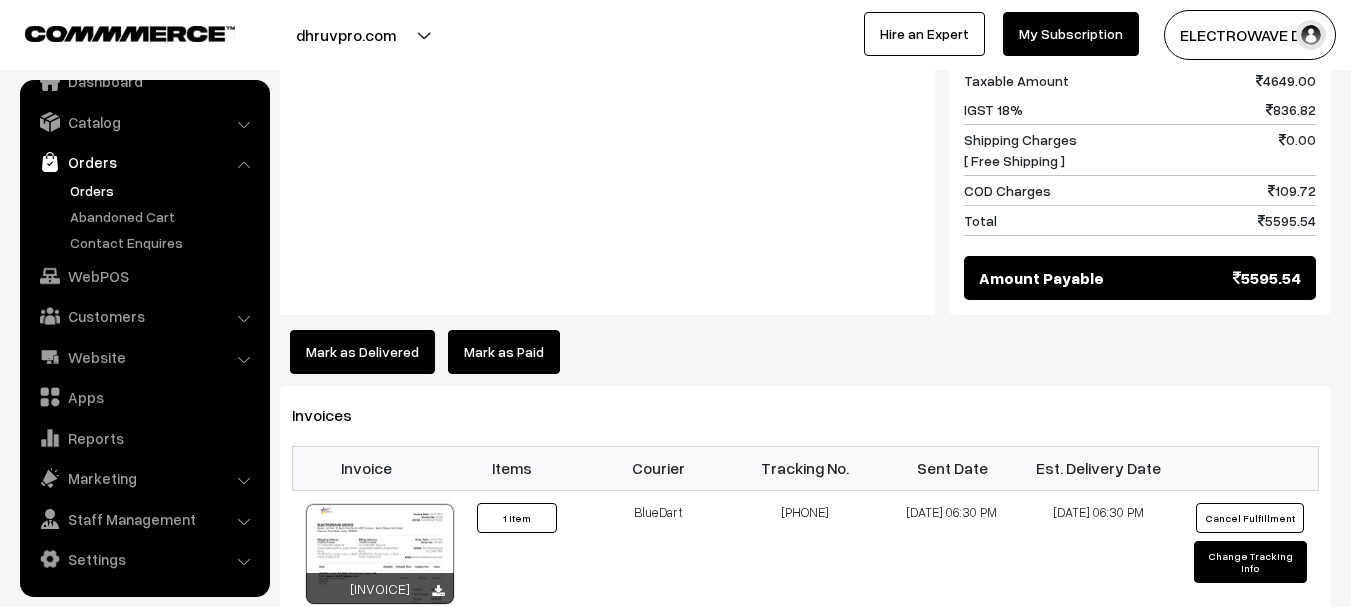click on "Mark as Delivered" at bounding box center [362, 352] 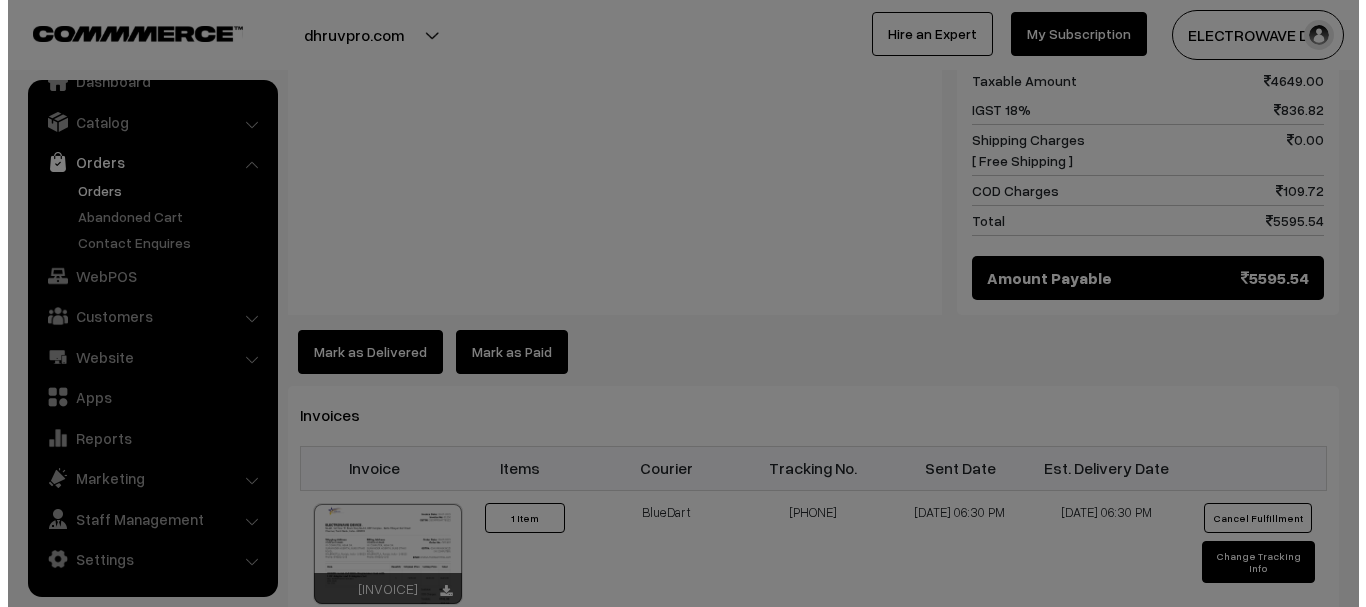 scroll, scrollTop: 1001, scrollLeft: 0, axis: vertical 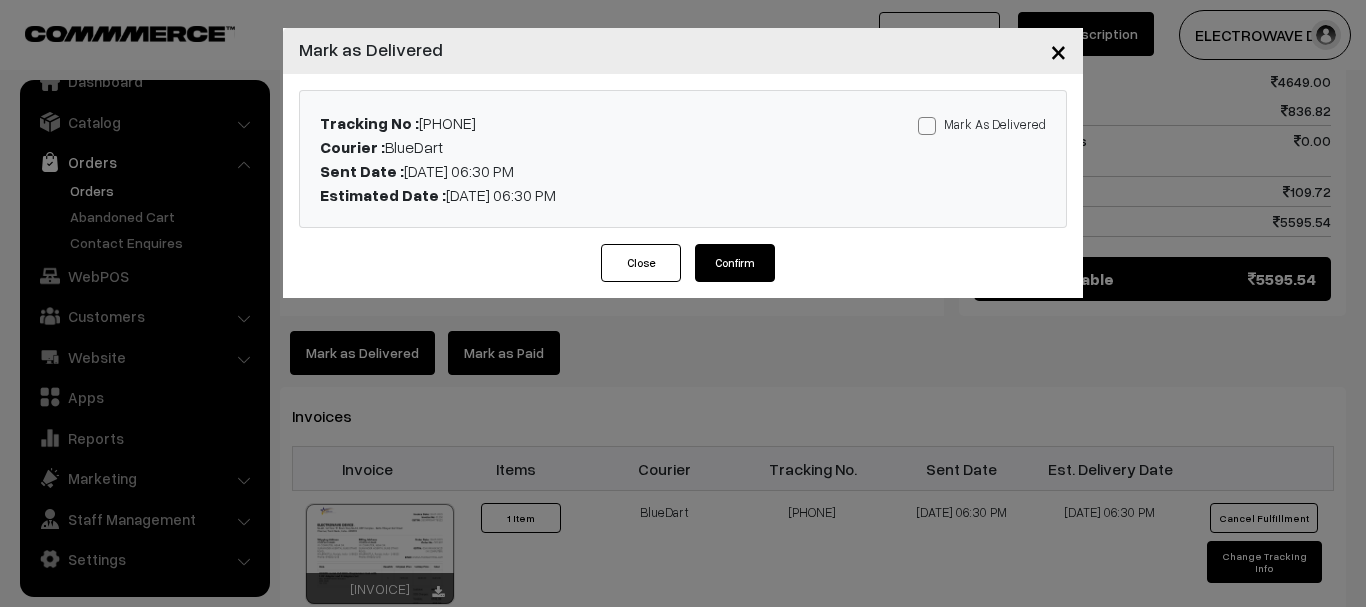 click at bounding box center [927, 126] 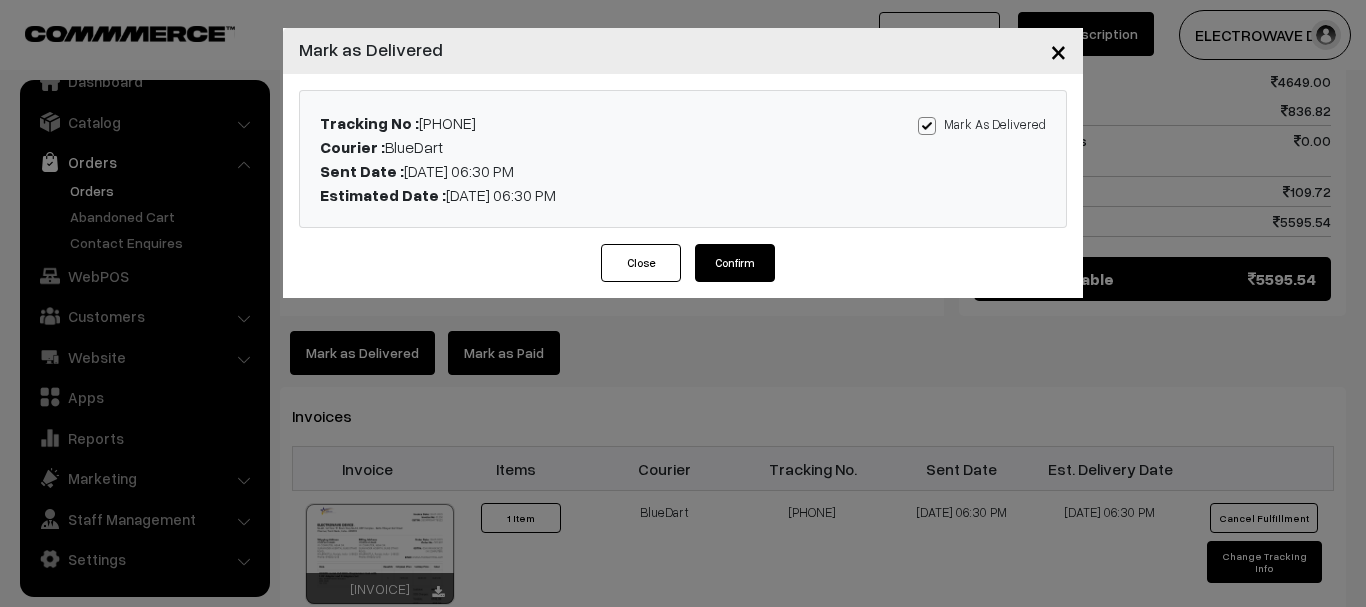 click on "Confirm" at bounding box center (735, 263) 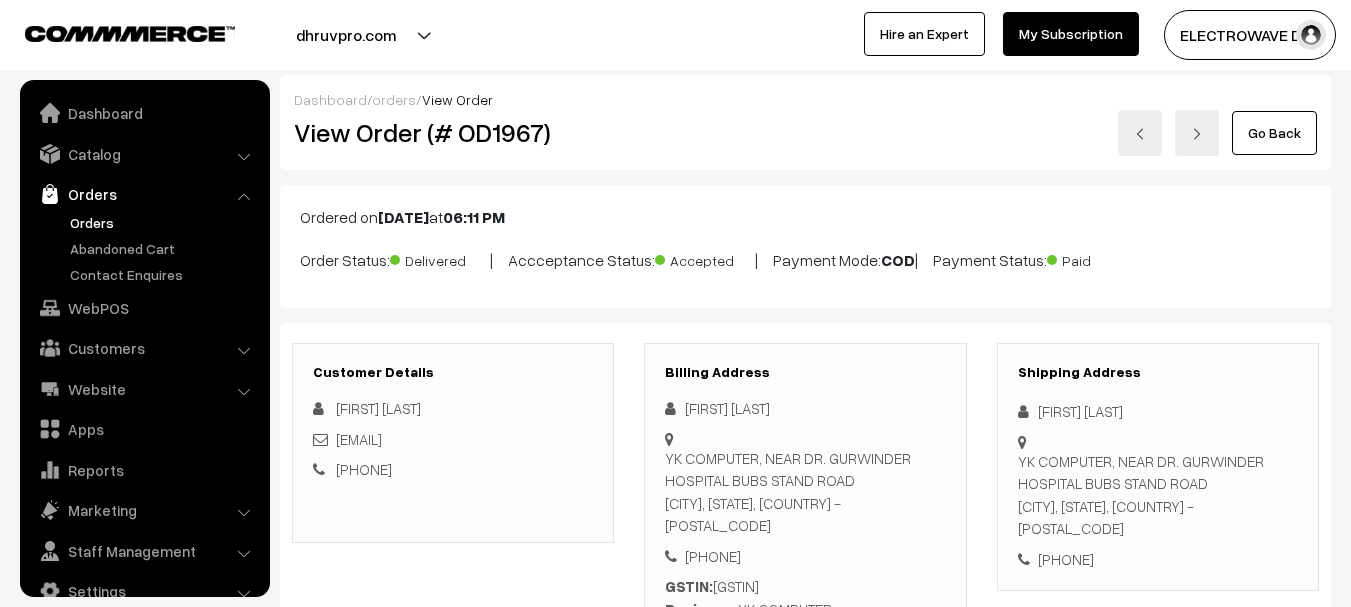scroll, scrollTop: 0, scrollLeft: 0, axis: both 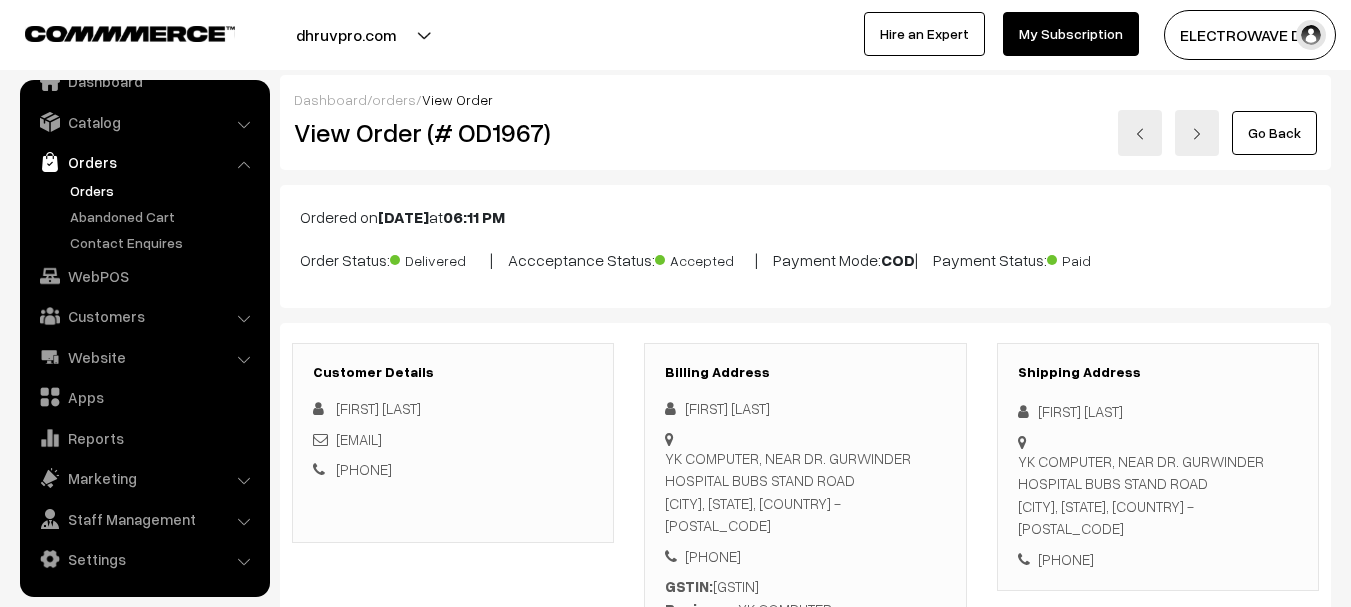 click on "View Order (# OD1967)" at bounding box center (454, 132) 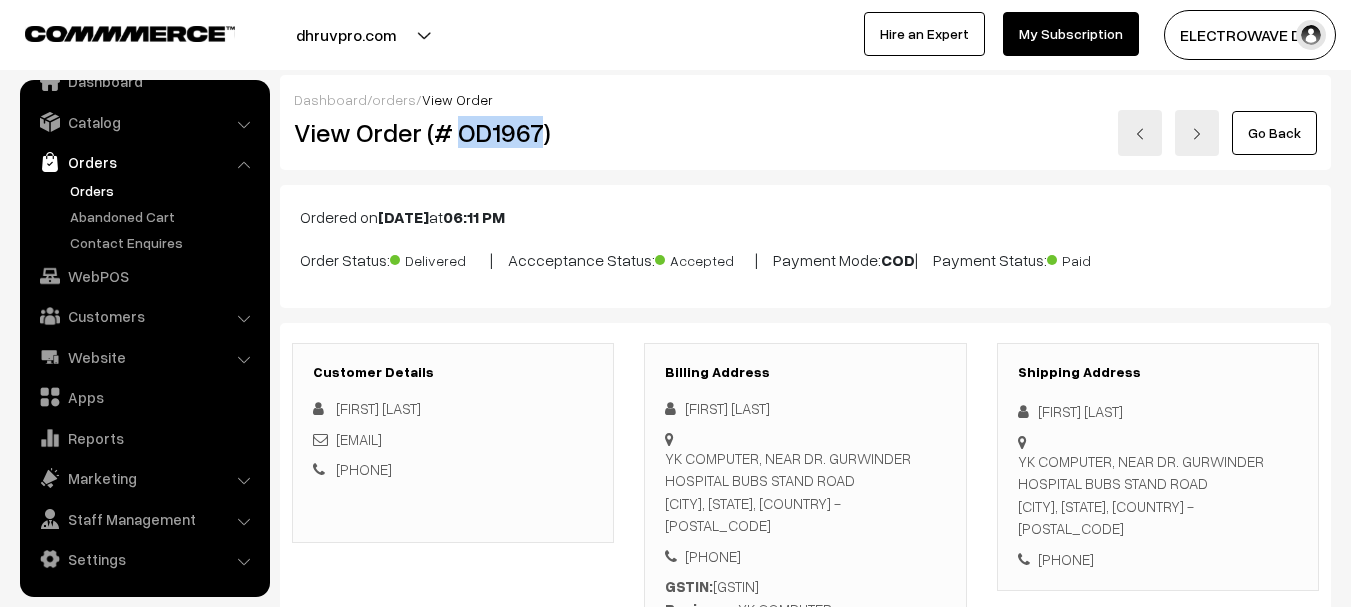 click on "View Order (# OD1967)" at bounding box center (454, 132) 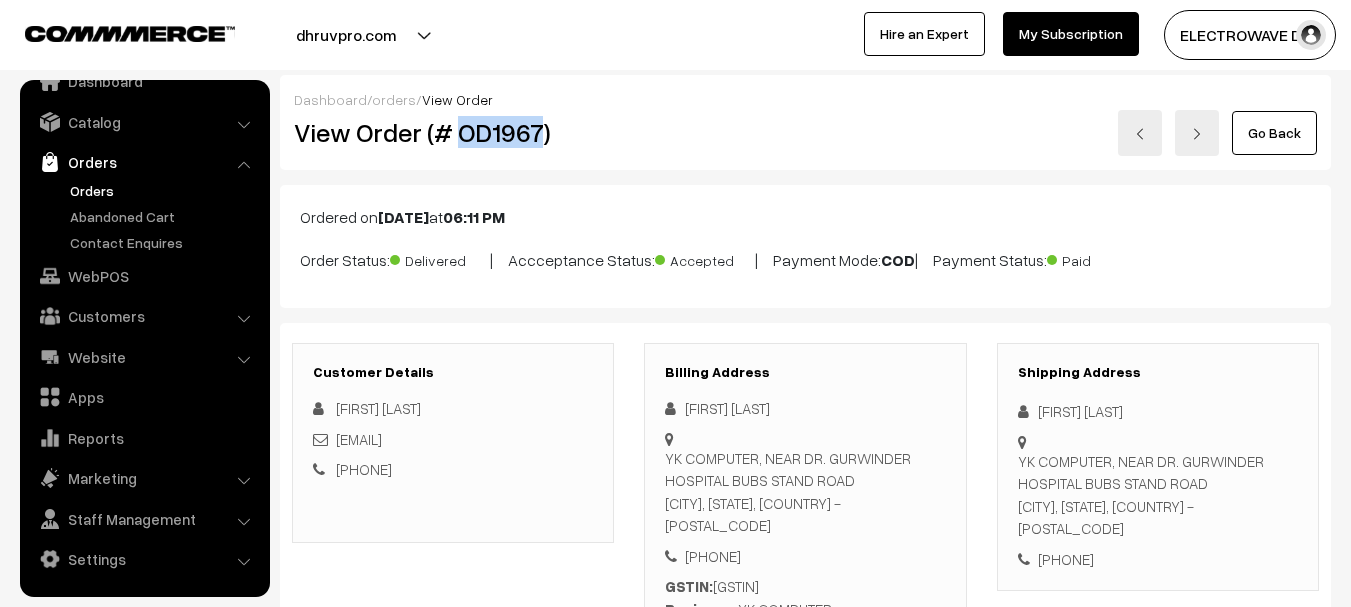 click on "Orders" at bounding box center [164, 190] 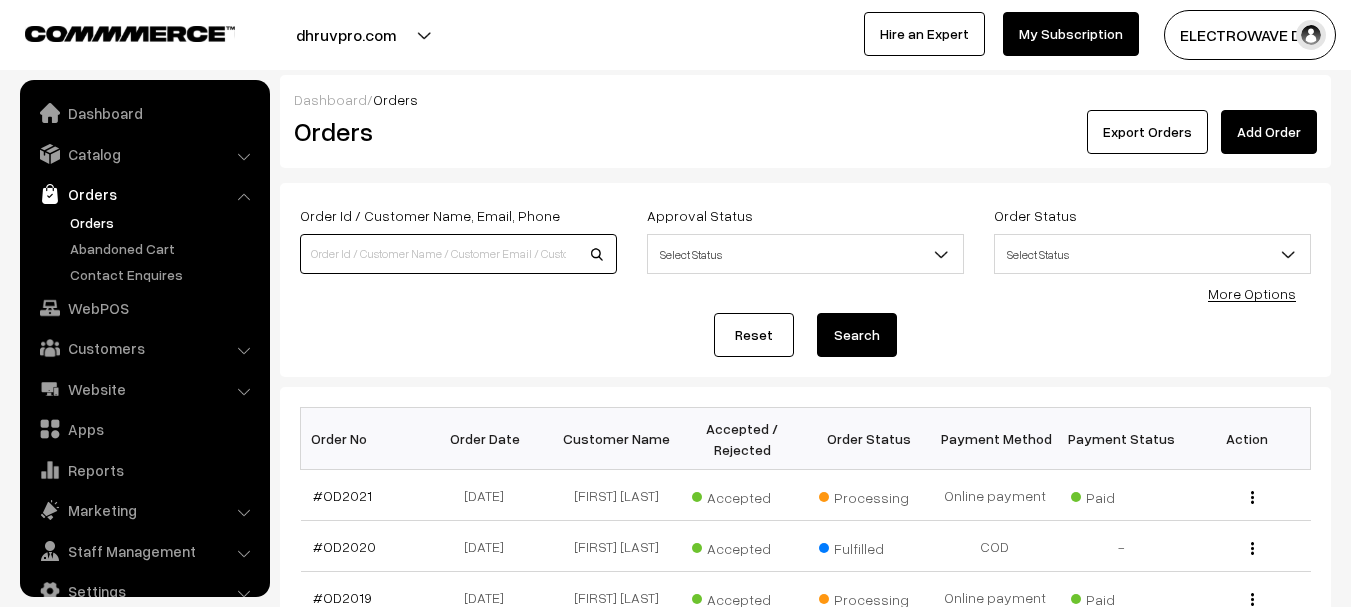 scroll, scrollTop: 0, scrollLeft: 0, axis: both 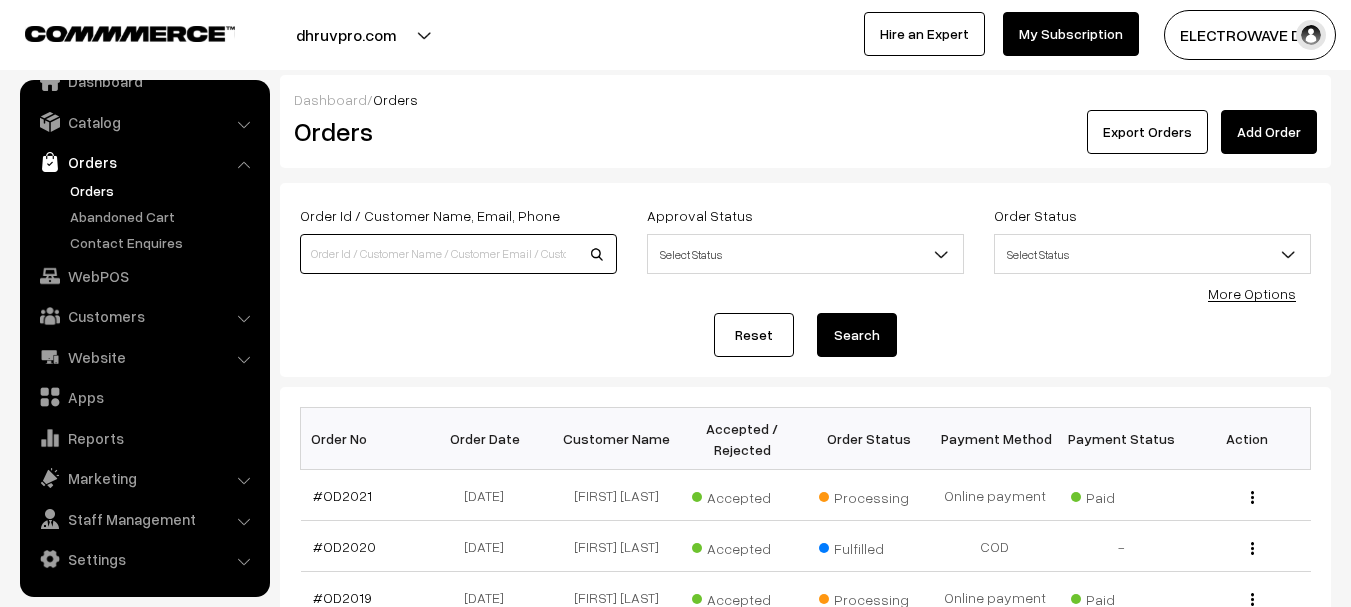 paste on "OD1984" 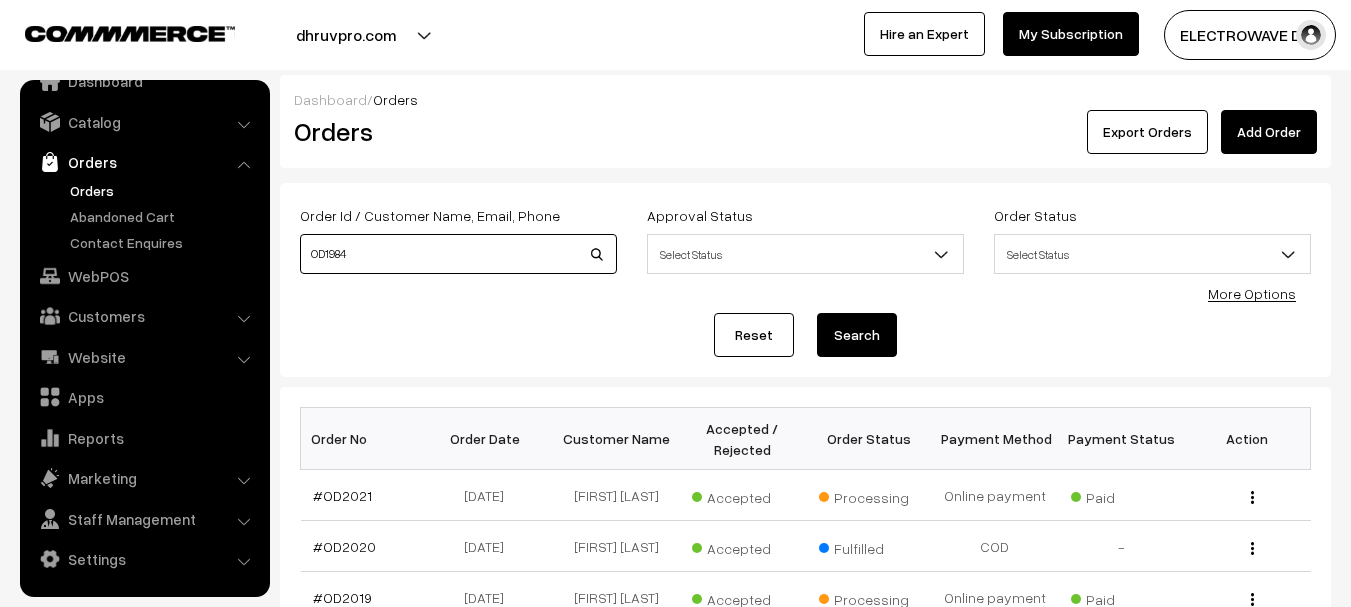 type on "OD1984" 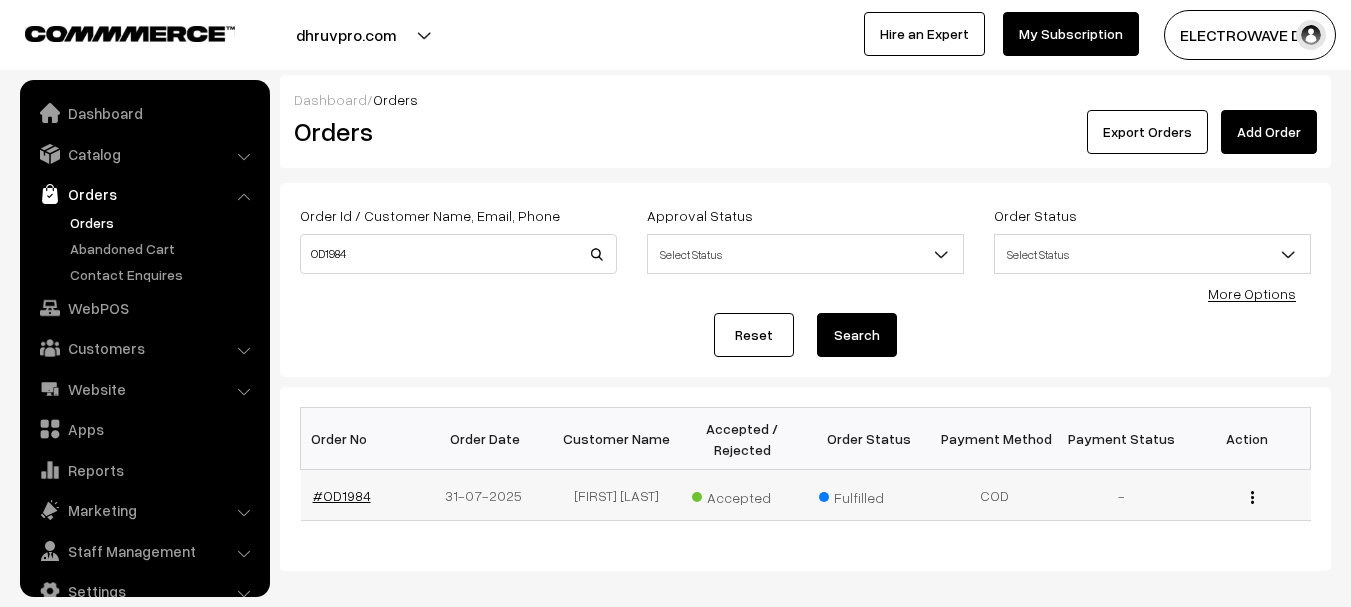 scroll, scrollTop: 0, scrollLeft: 0, axis: both 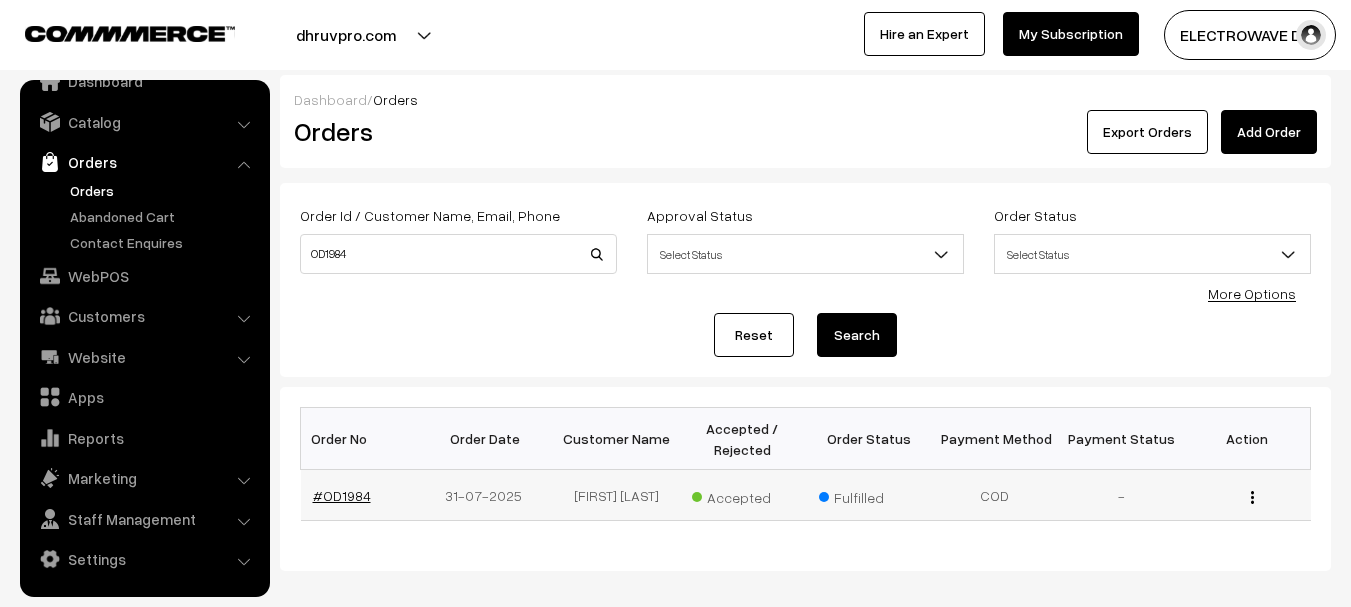 click on "#OD1984" at bounding box center (342, 495) 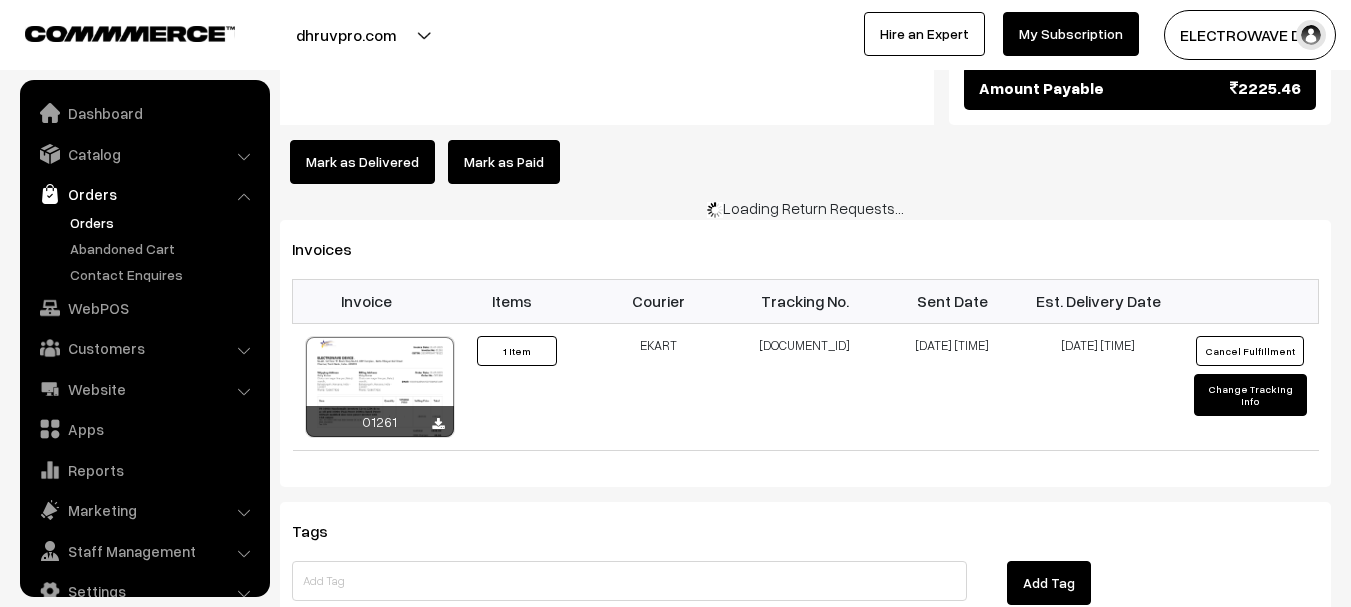 scroll, scrollTop: 1201, scrollLeft: 0, axis: vertical 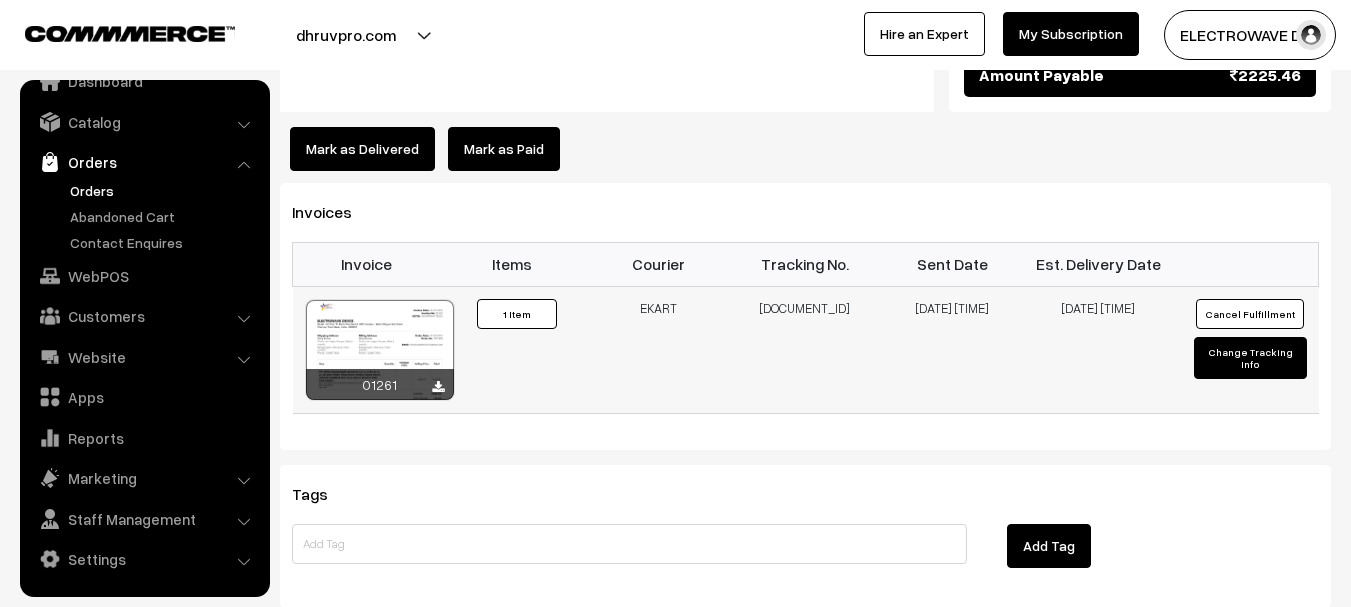 click on "[DOCUMENT_ID]" at bounding box center [805, 349] 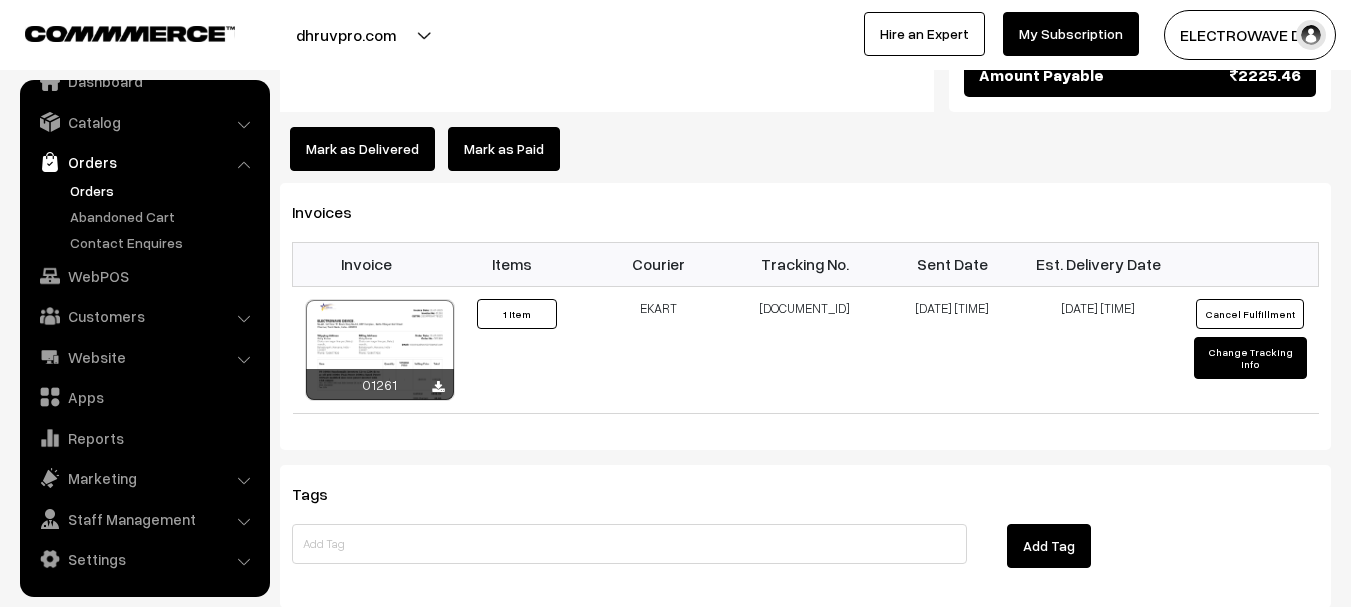 copy on "[DOCUMENT_ID]" 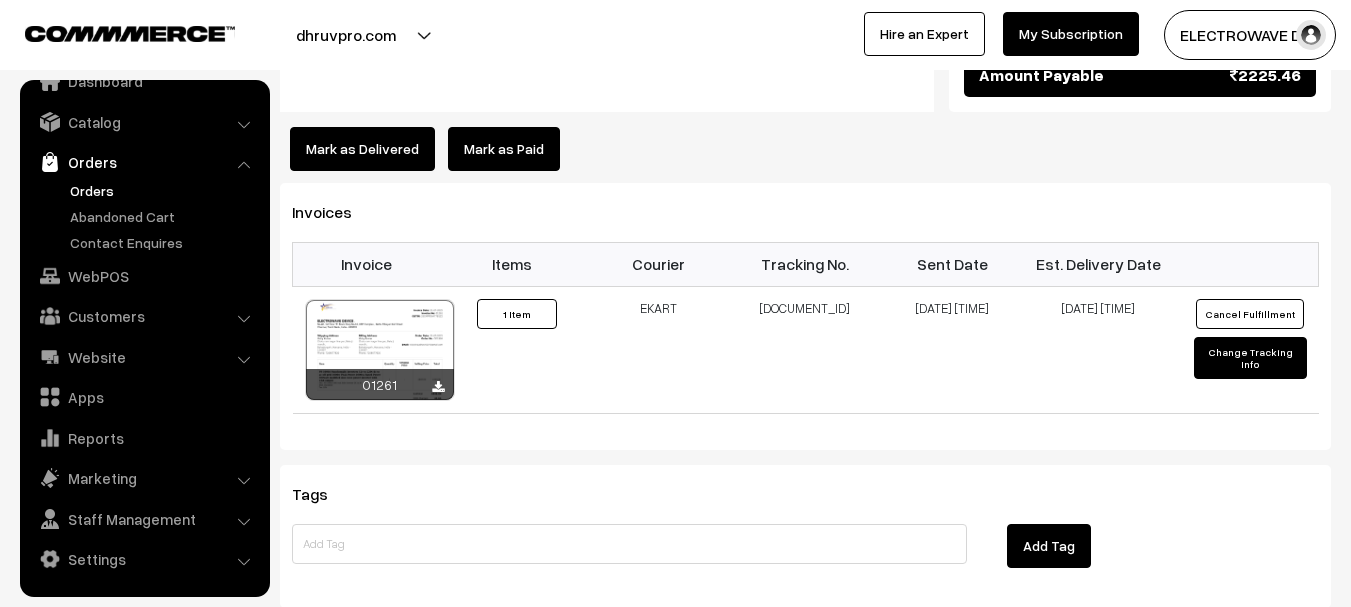 click on "Orders" at bounding box center [164, 190] 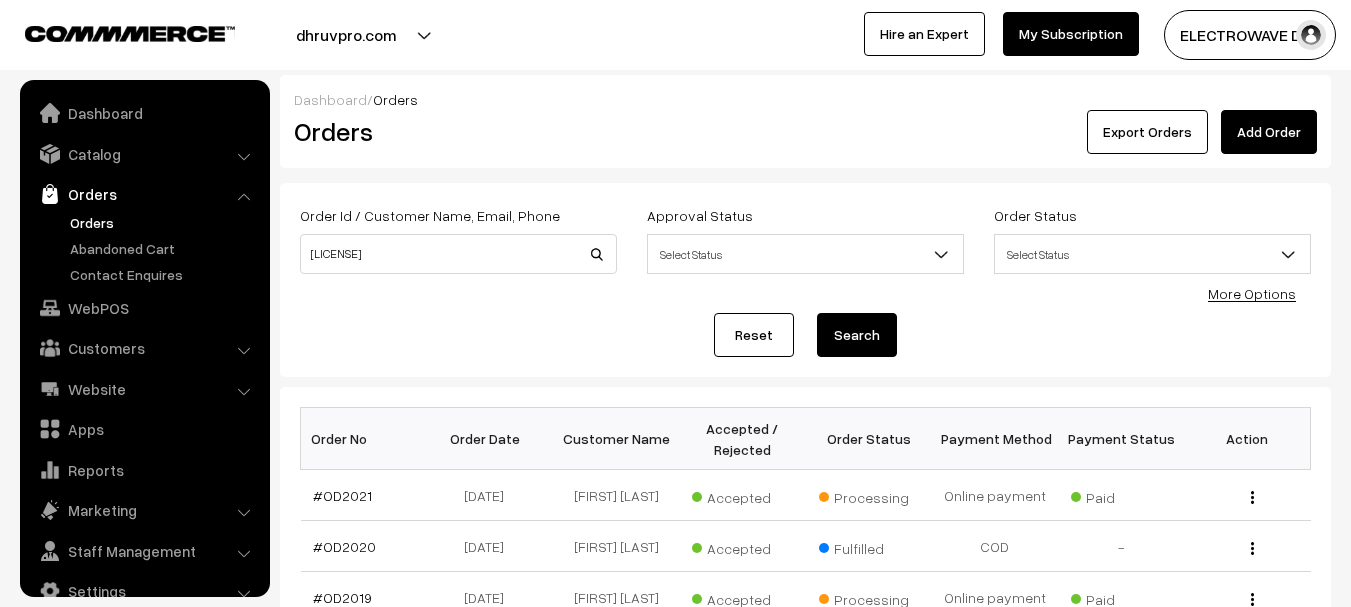 scroll, scrollTop: 0, scrollLeft: 0, axis: both 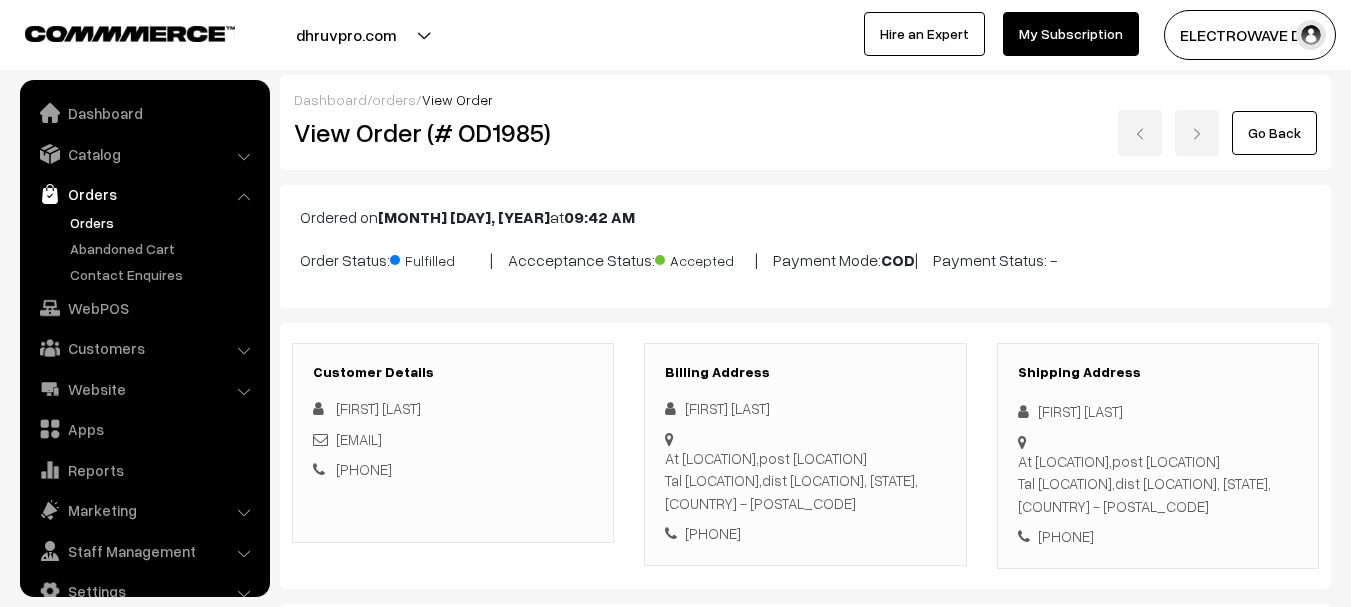 click on "SOSC1001859961" at bounding box center (805, 1550) 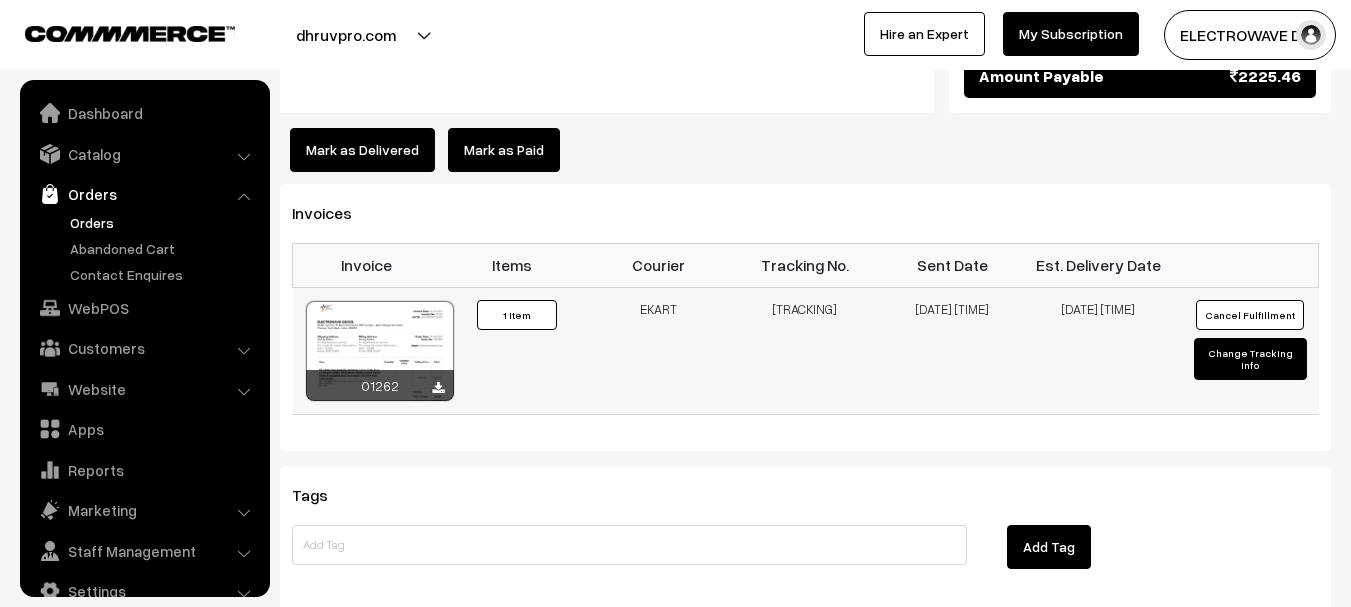 scroll, scrollTop: 1200, scrollLeft: 0, axis: vertical 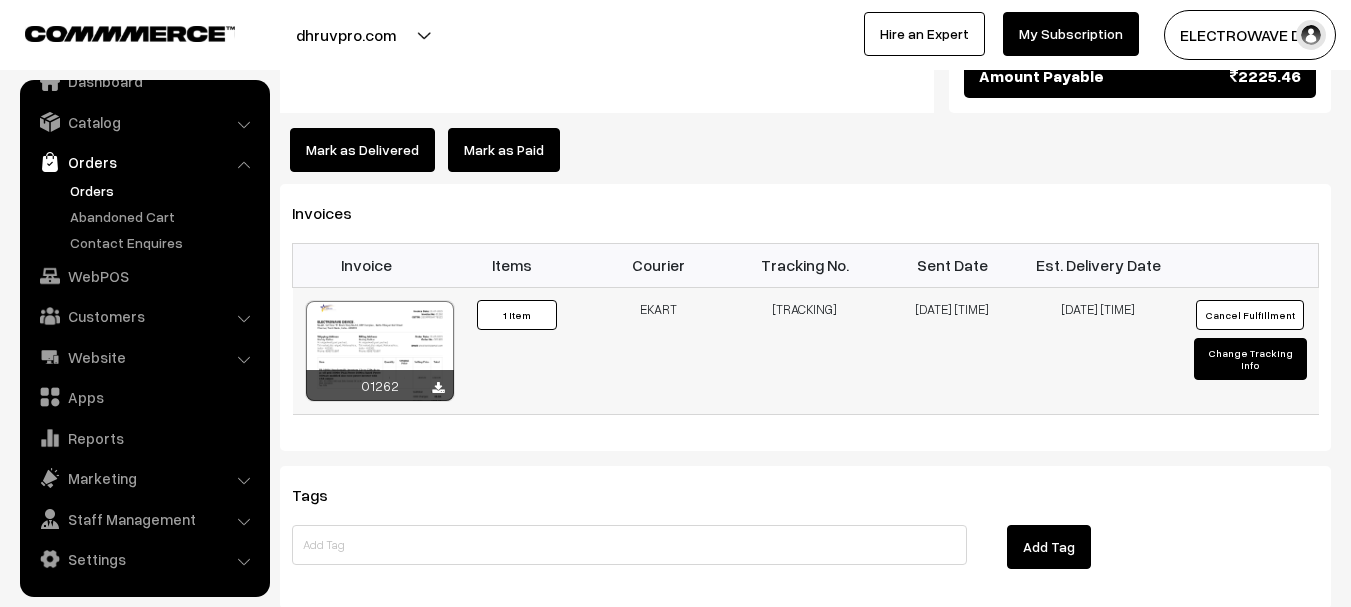 click on "SOSC1001859961" at bounding box center [805, 350] 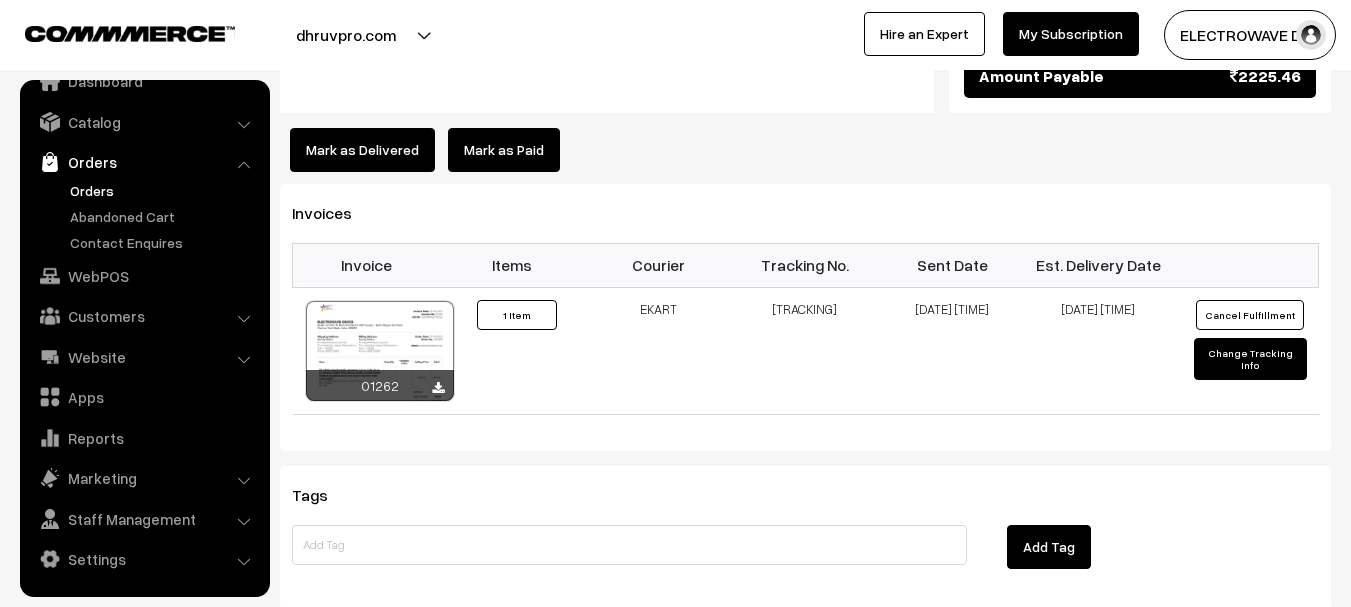 click on "Mark as Delivered" at bounding box center (362, 150) 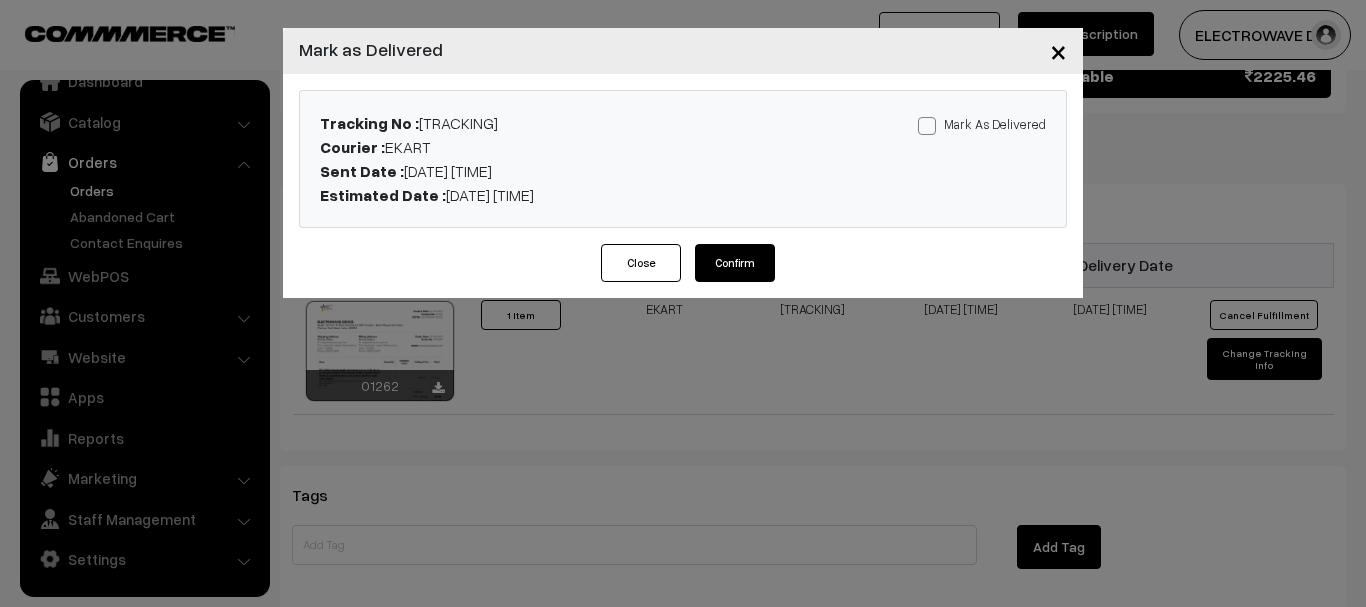 click on "Mark As Delivered" at bounding box center (982, 124) 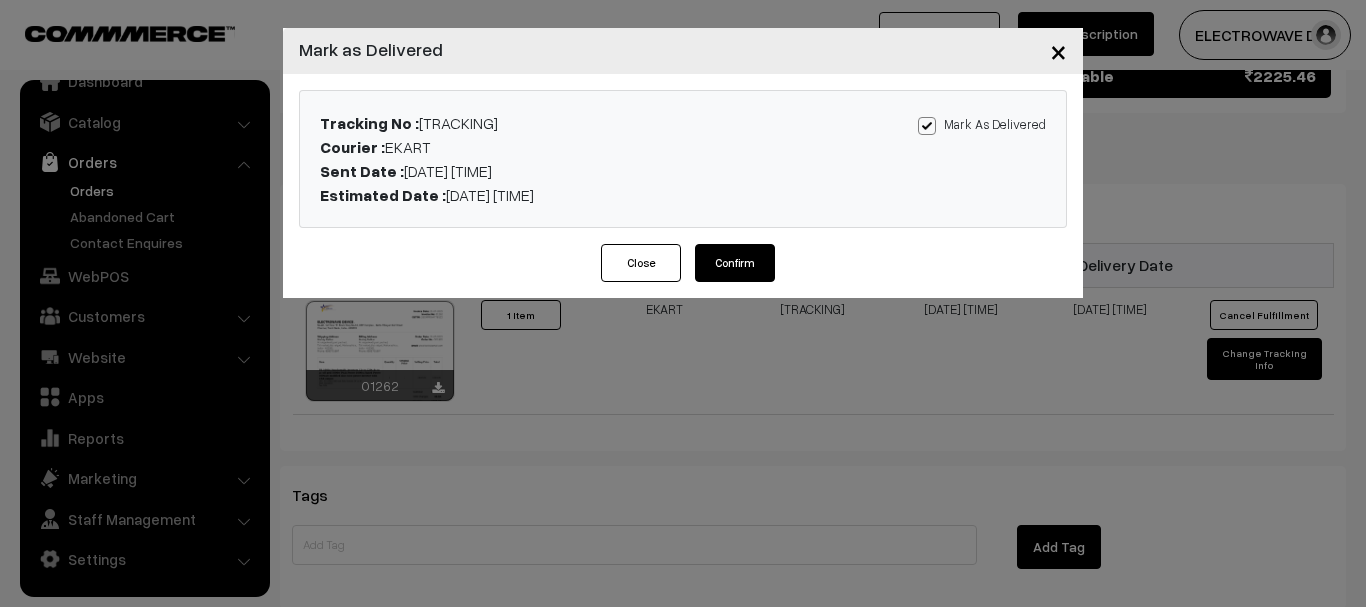click on "Confirm" at bounding box center (735, 263) 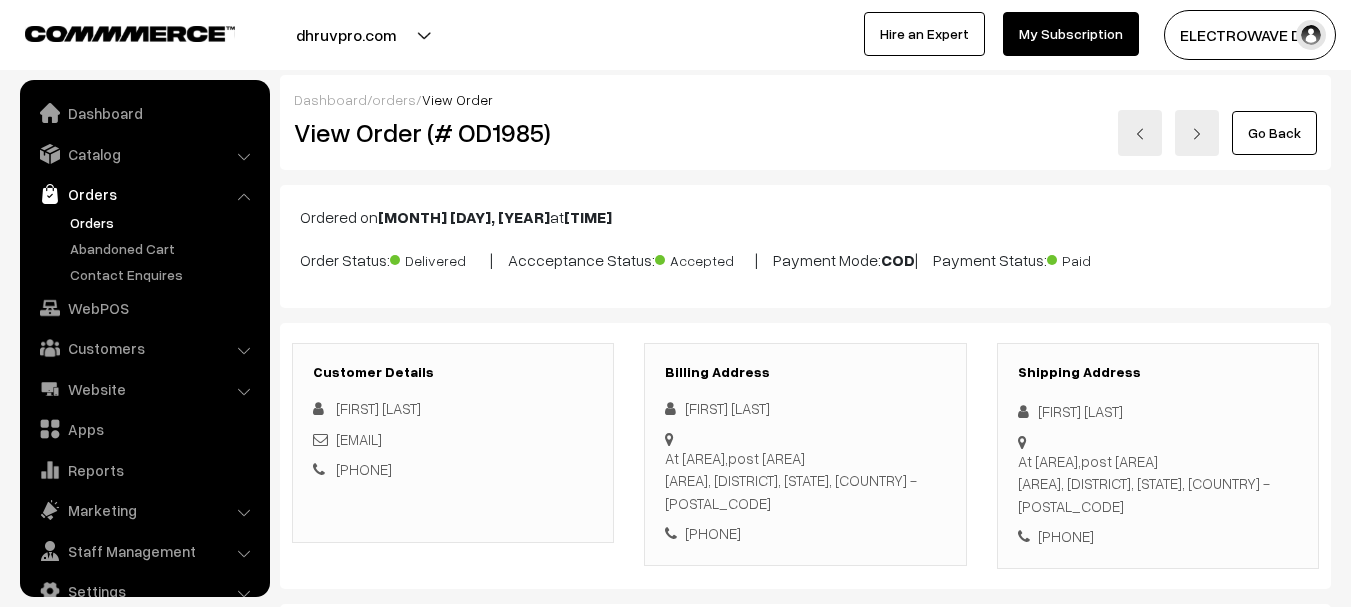 scroll, scrollTop: 0, scrollLeft: 0, axis: both 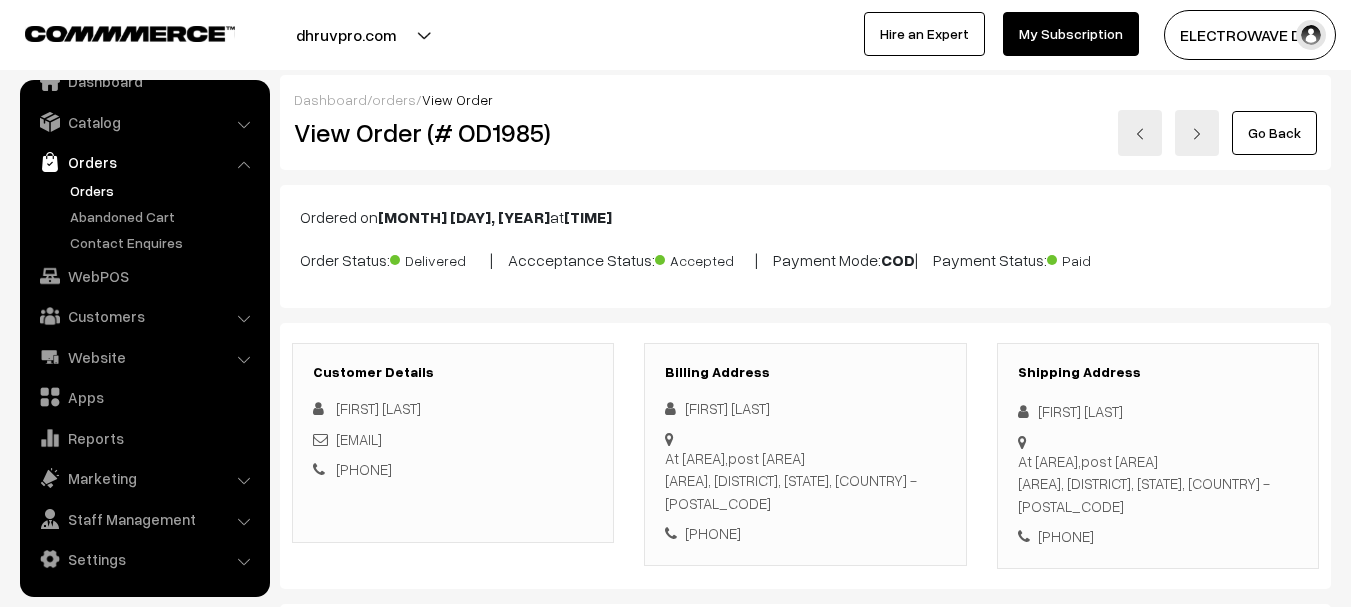 click at bounding box center [1140, 134] 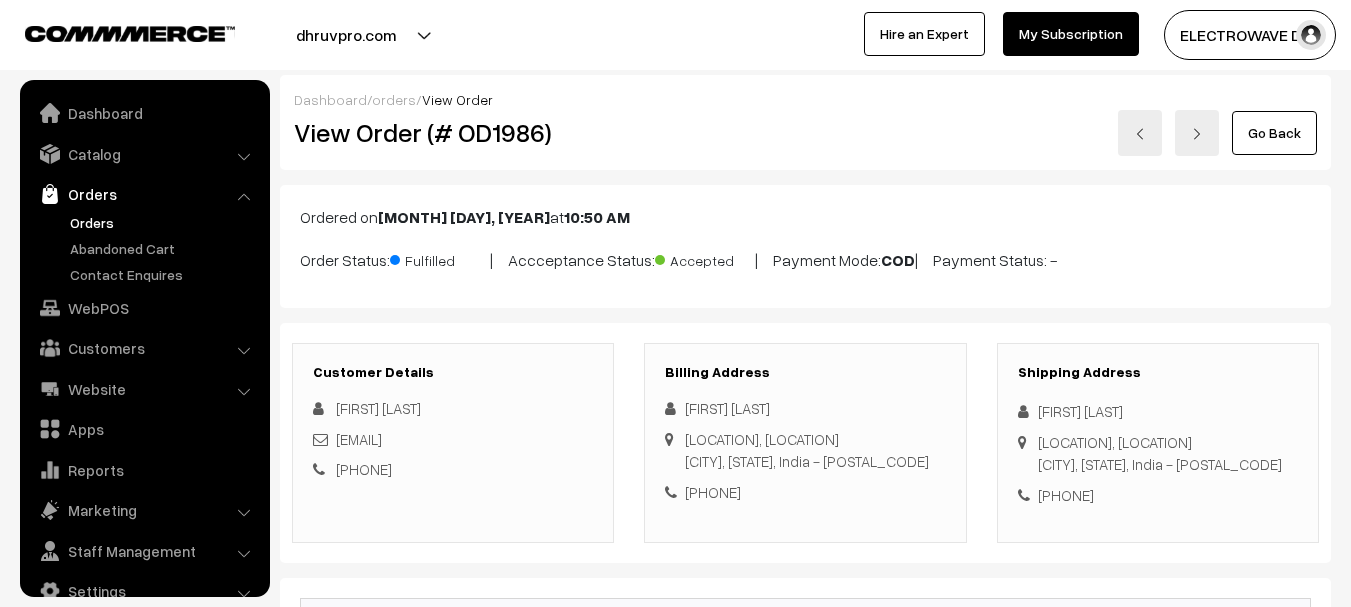 scroll, scrollTop: 0, scrollLeft: 0, axis: both 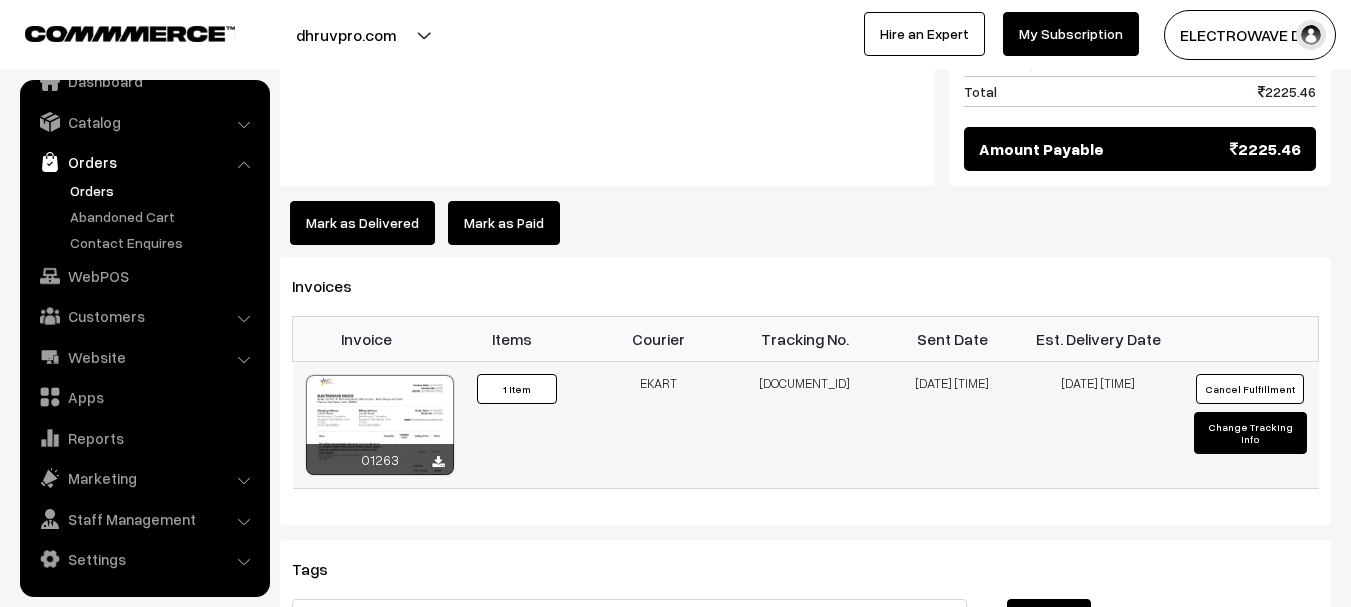 click on "[DOCUMENT_ID]" at bounding box center [805, 424] 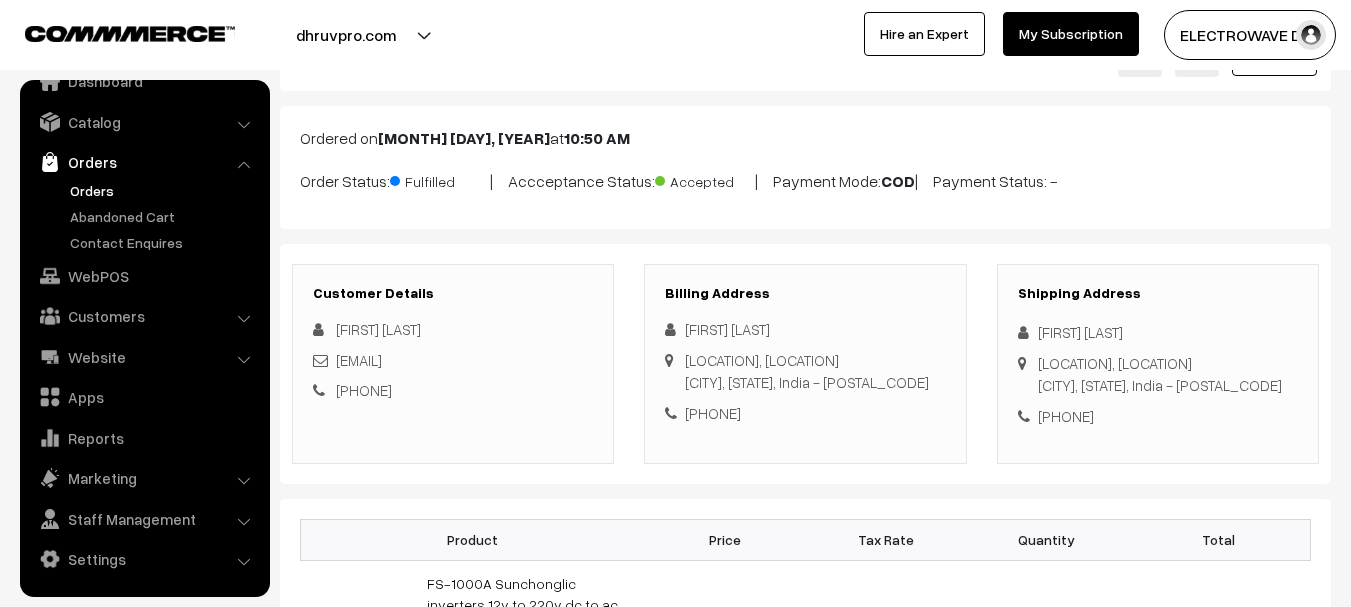 scroll, scrollTop: 0, scrollLeft: 0, axis: both 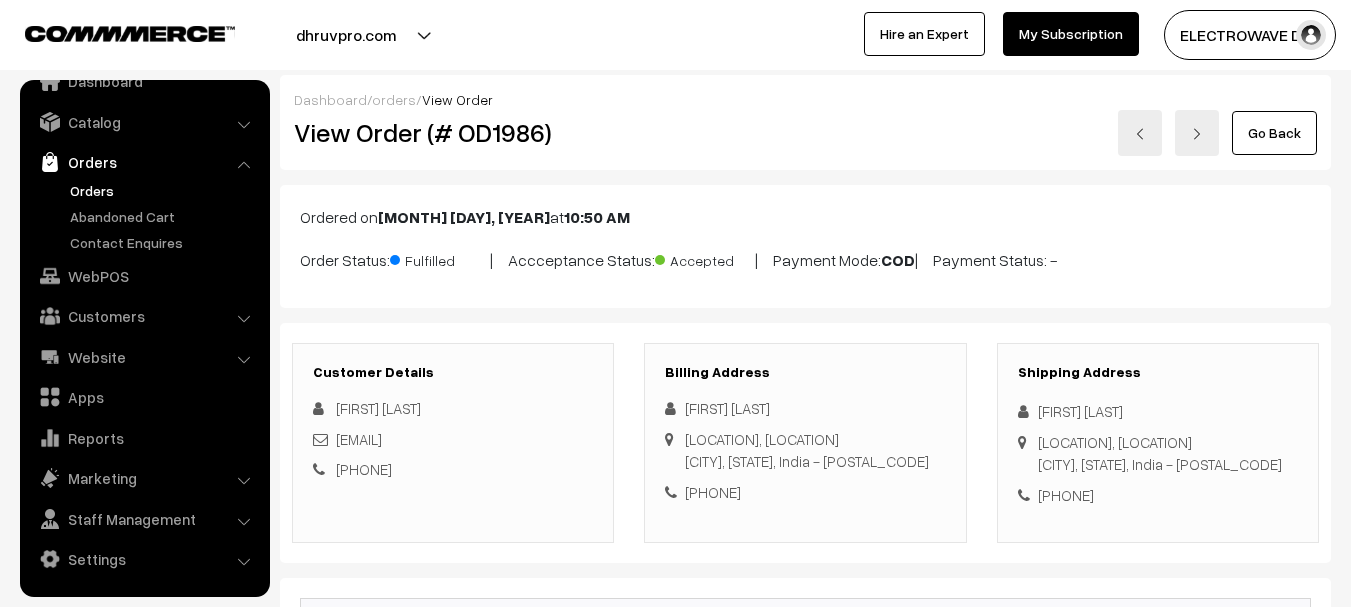 click at bounding box center [1140, 133] 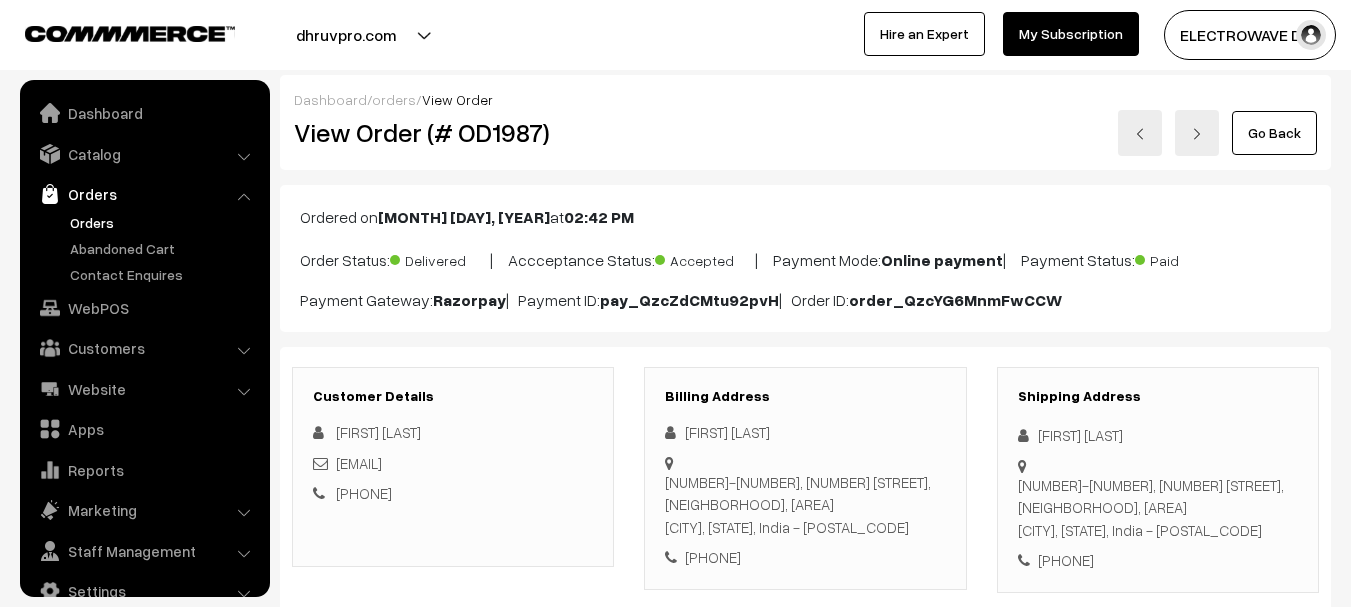 scroll, scrollTop: 0, scrollLeft: 0, axis: both 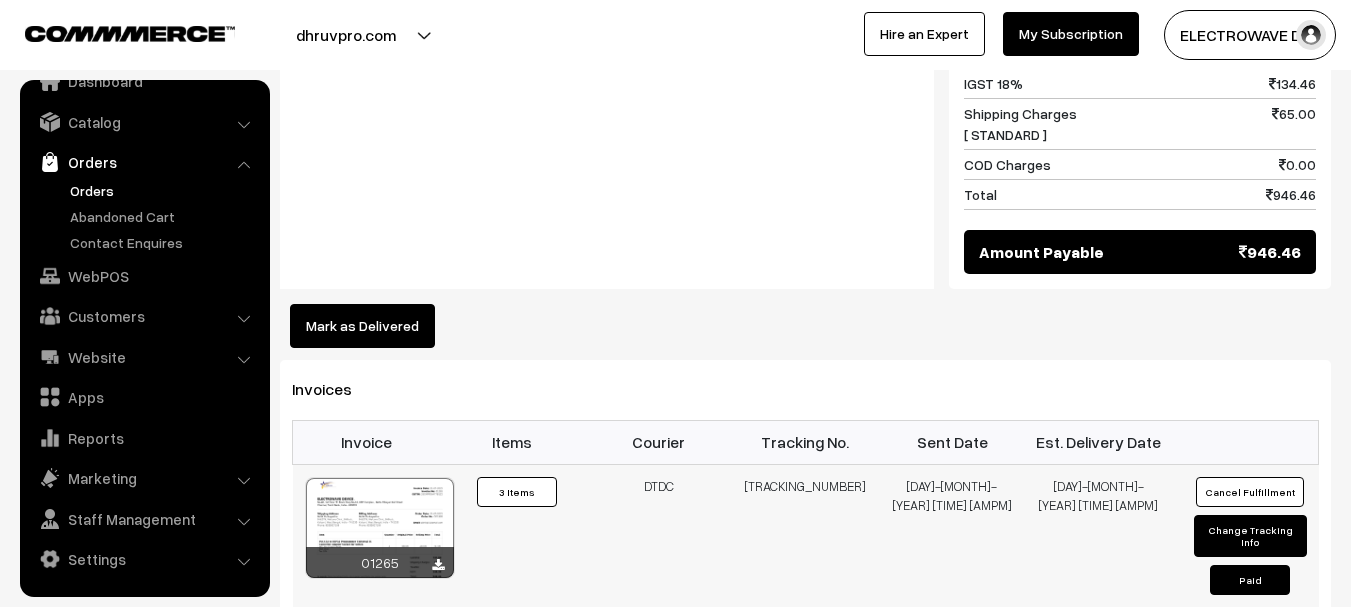 click on "[TRACKING_NUMBER]" at bounding box center (805, 539) 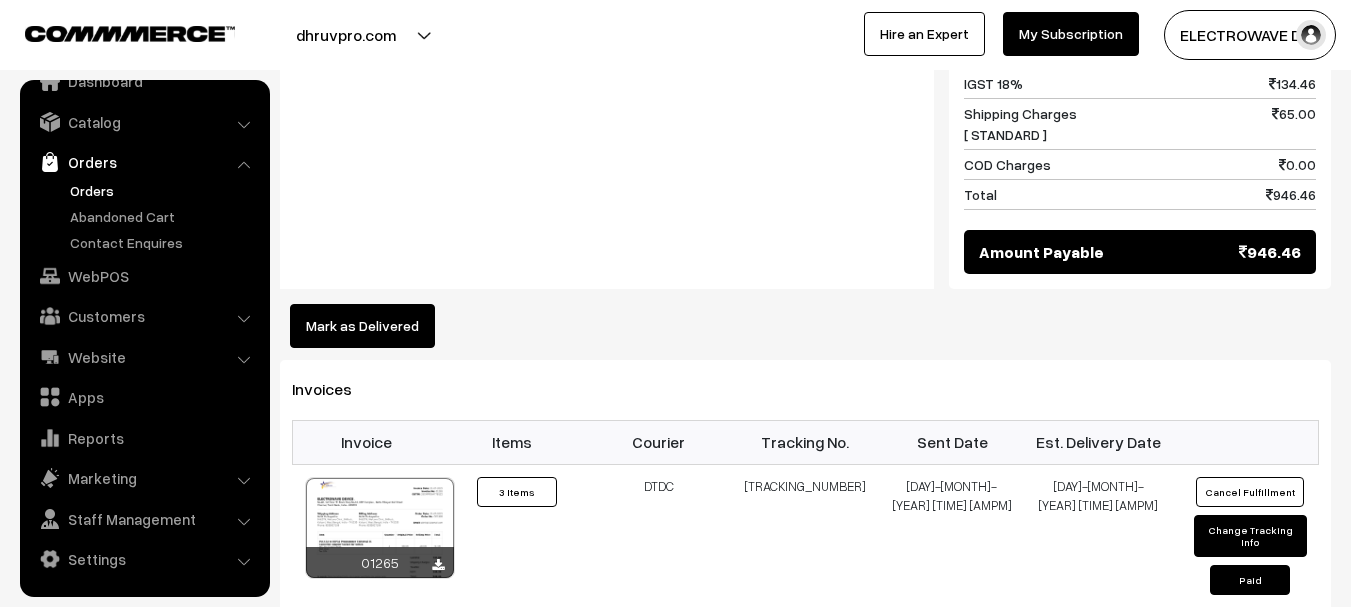 click on "Mark as Delivered" at bounding box center (362, 326) 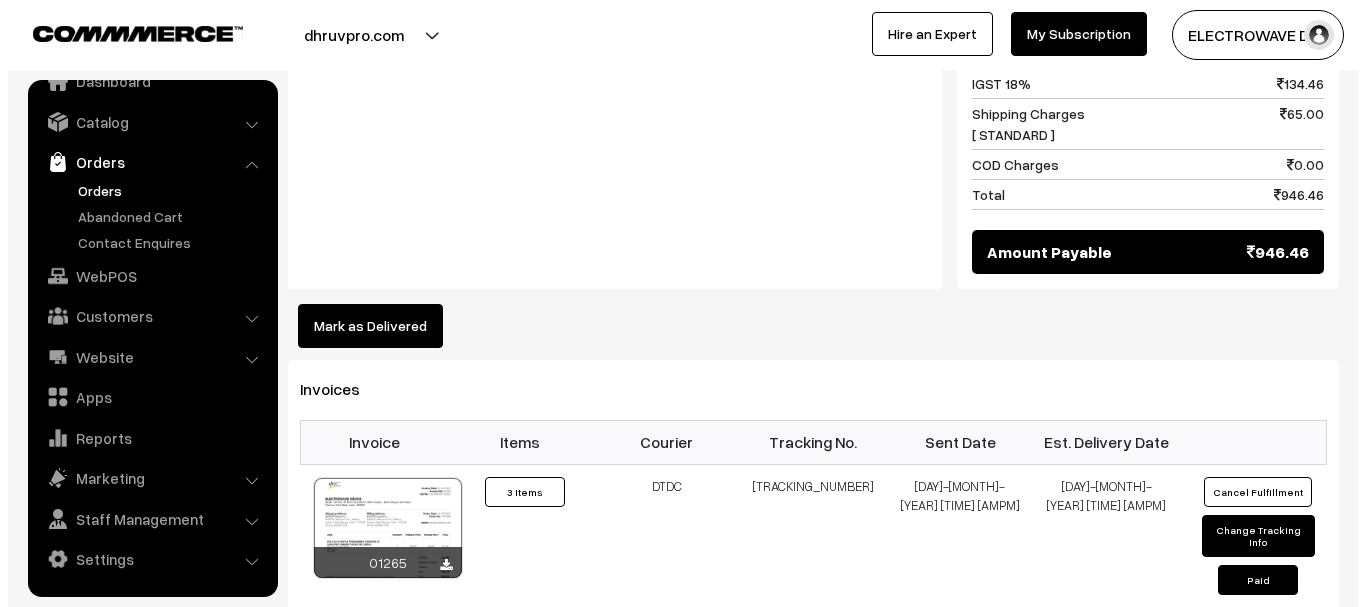 scroll, scrollTop: 1002, scrollLeft: 0, axis: vertical 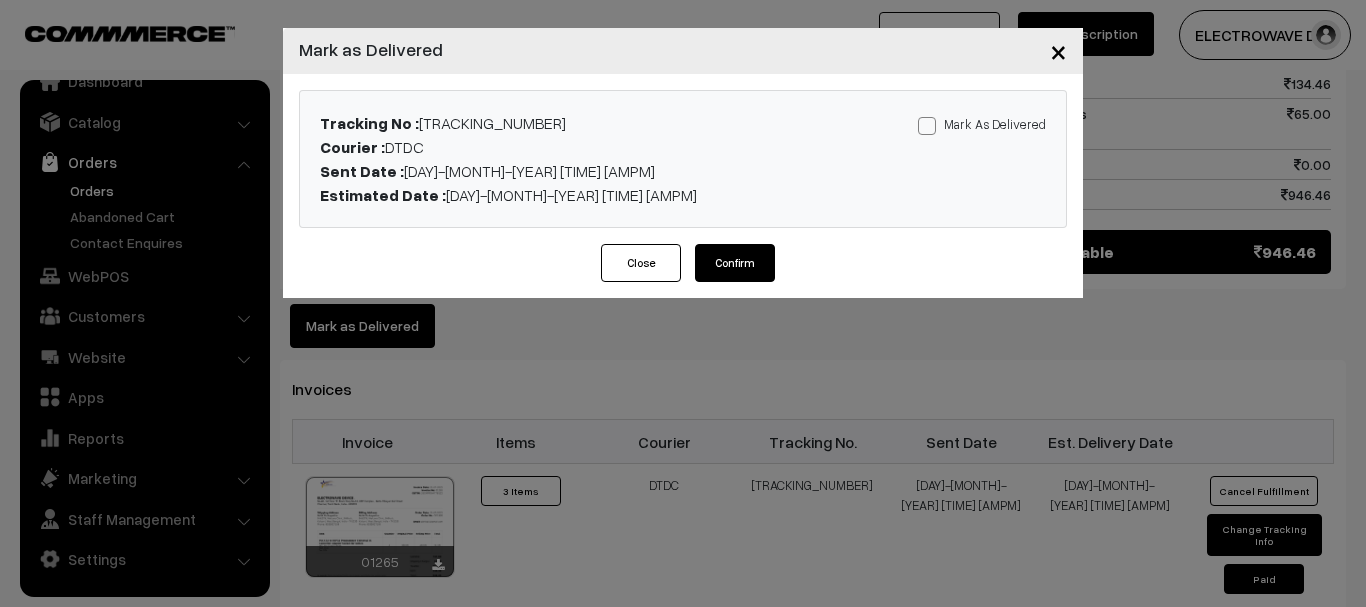 click on "Mark As Delivered" at bounding box center [982, 124] 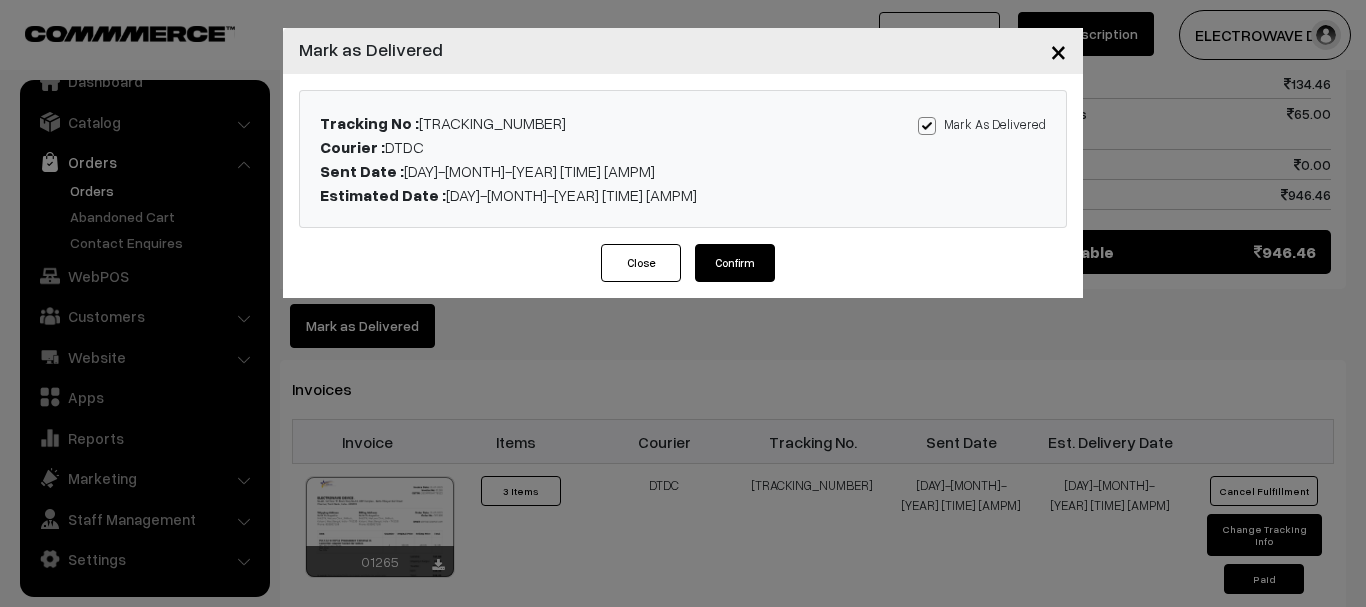 click on "Confirm" at bounding box center [735, 263] 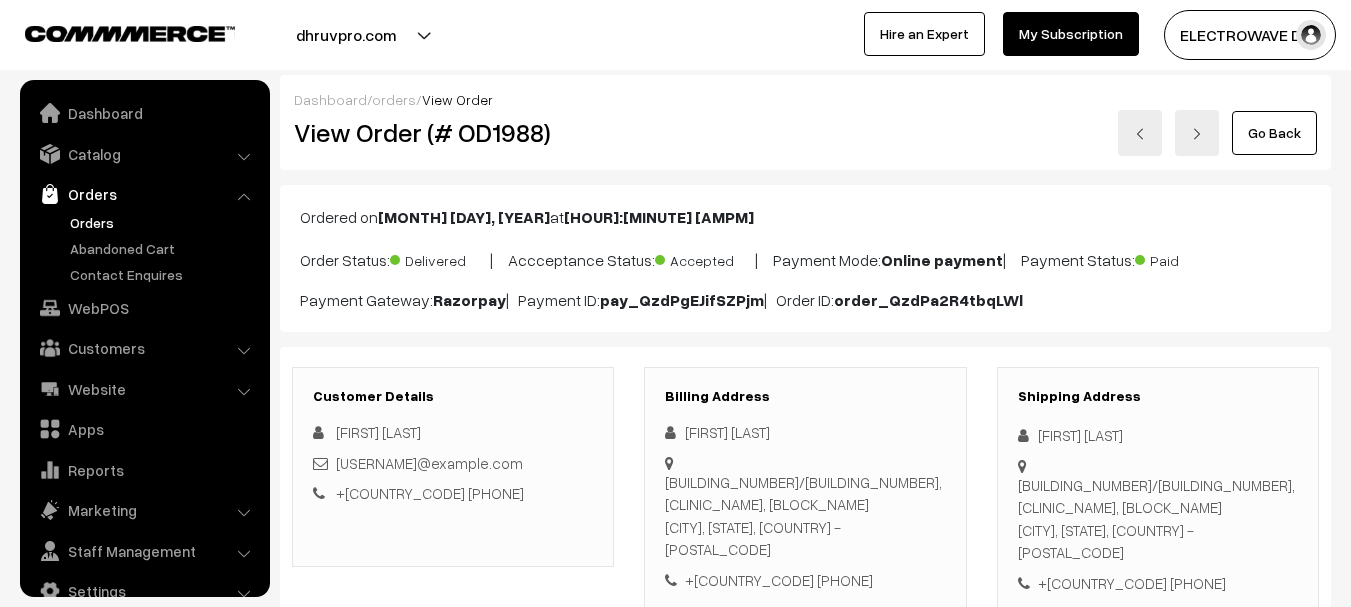 scroll, scrollTop: 0, scrollLeft: 0, axis: both 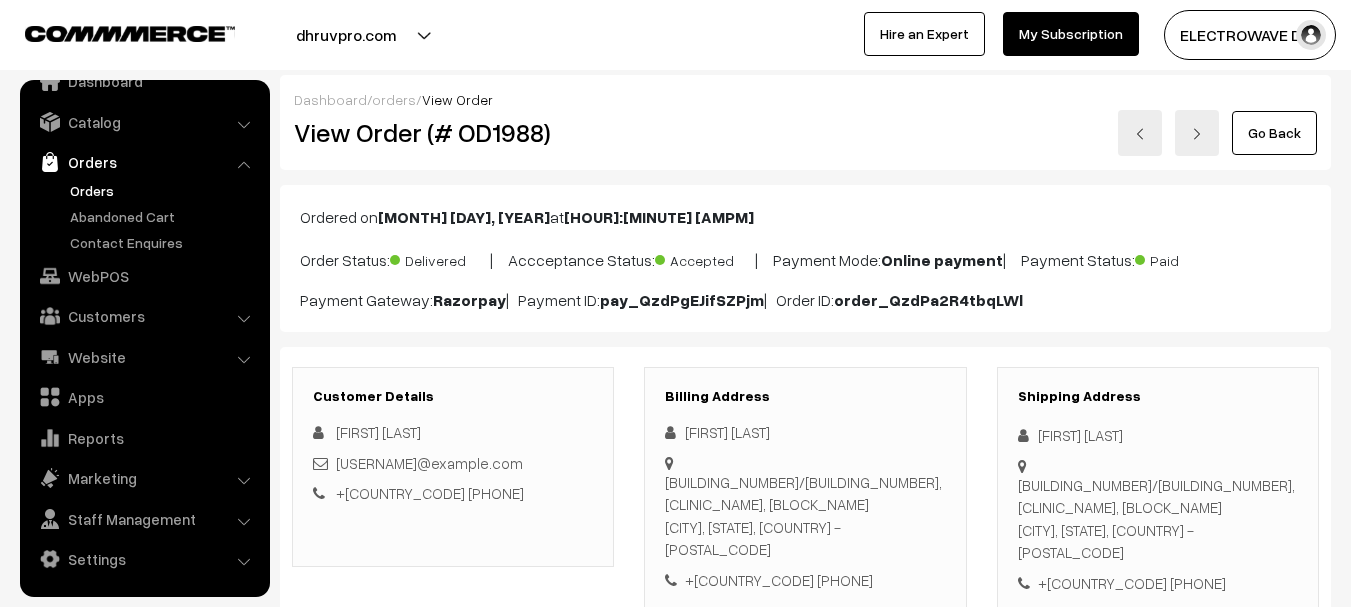 click on "Orders" at bounding box center [164, 190] 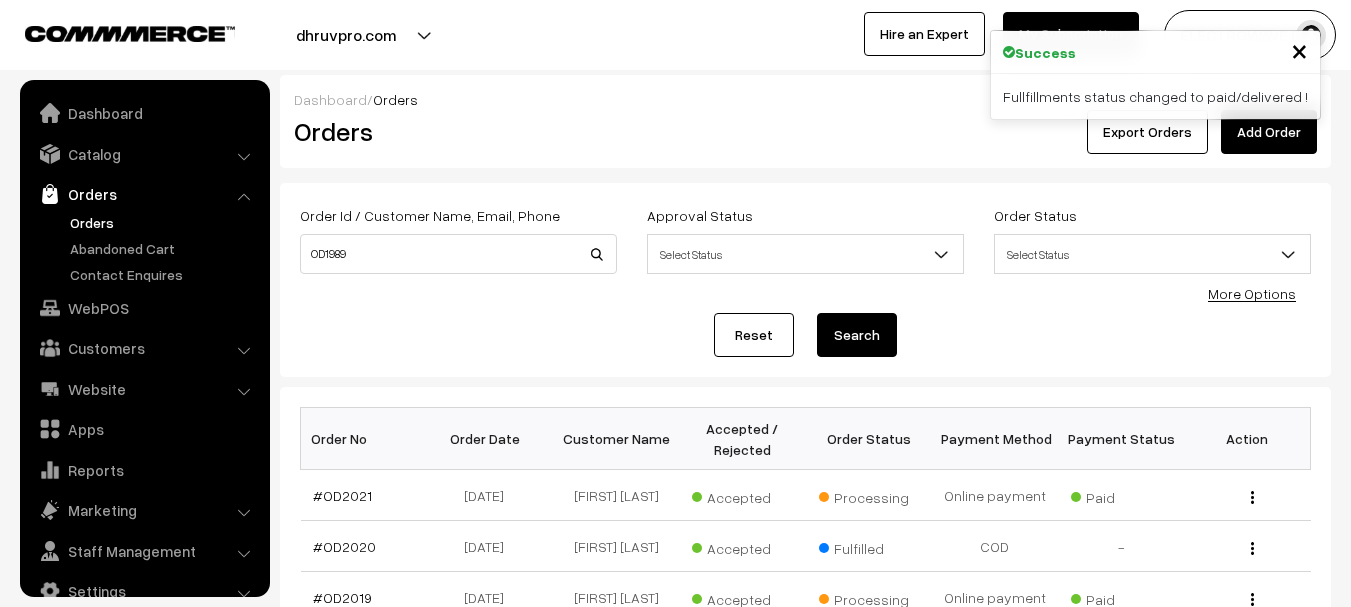 scroll, scrollTop: 0, scrollLeft: 0, axis: both 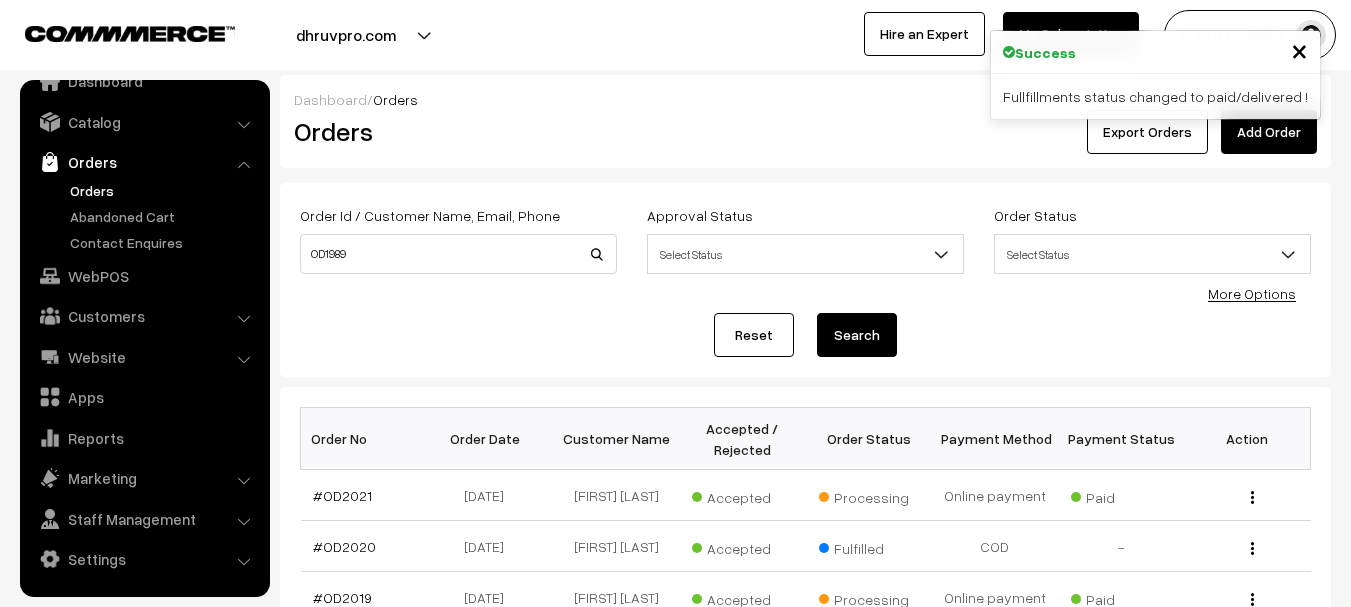 type on "OD1989" 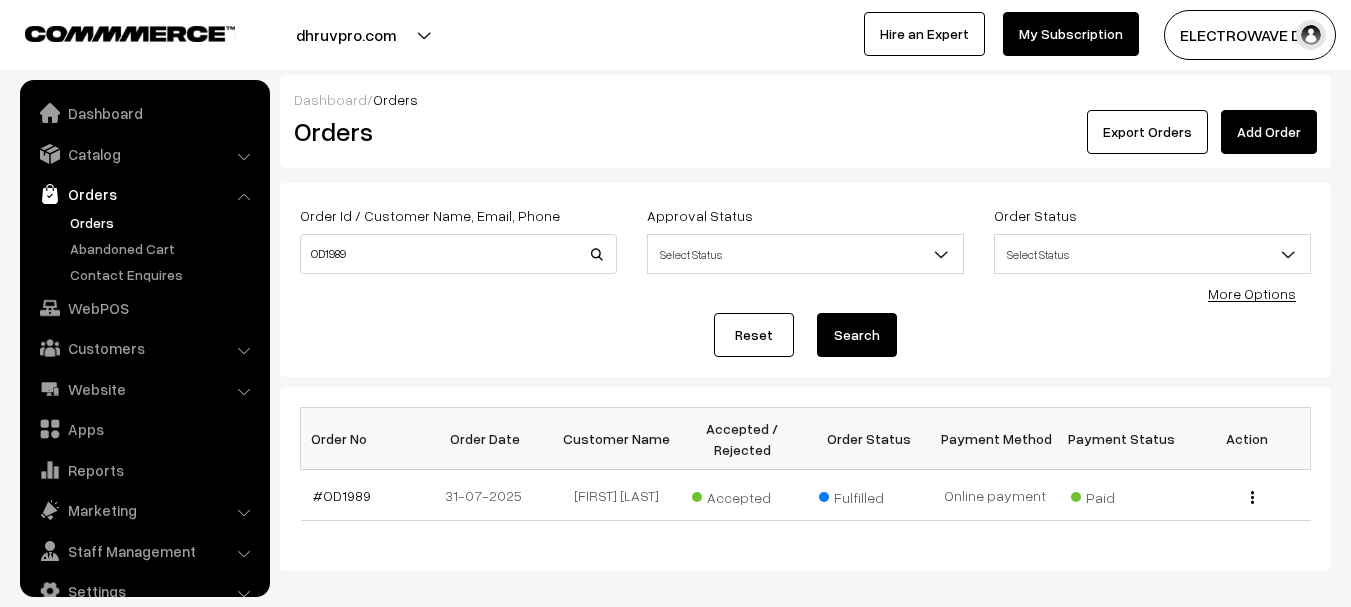 scroll, scrollTop: 0, scrollLeft: 0, axis: both 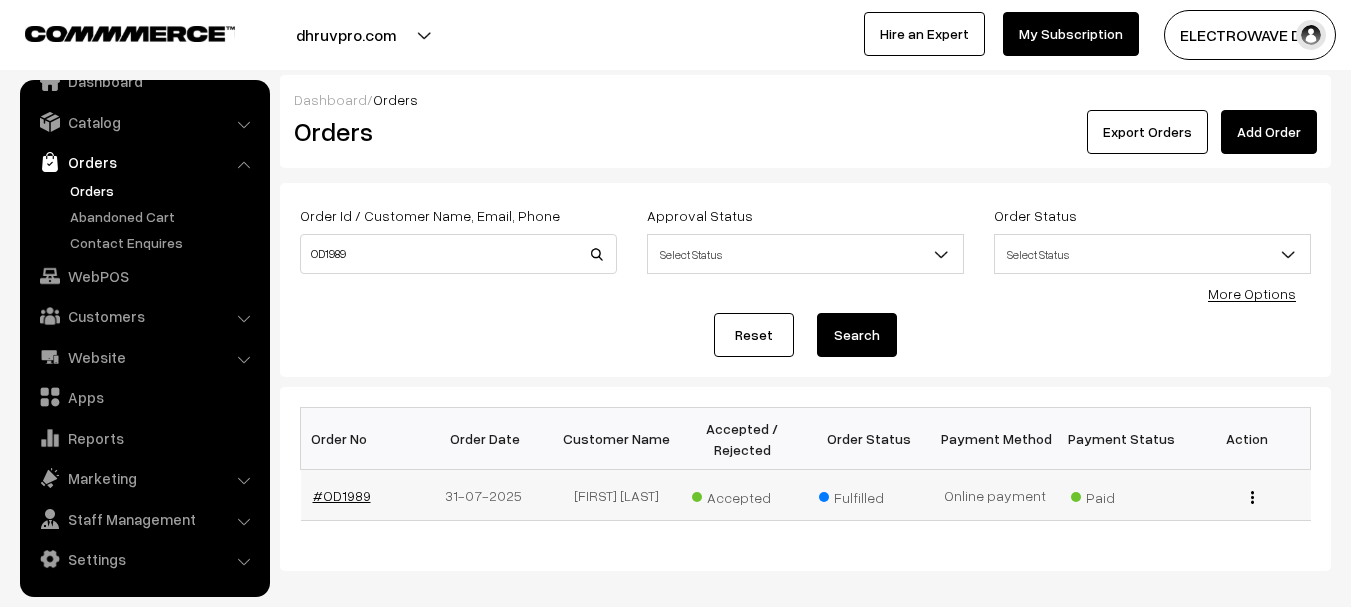 click on "#OD1989" at bounding box center [342, 495] 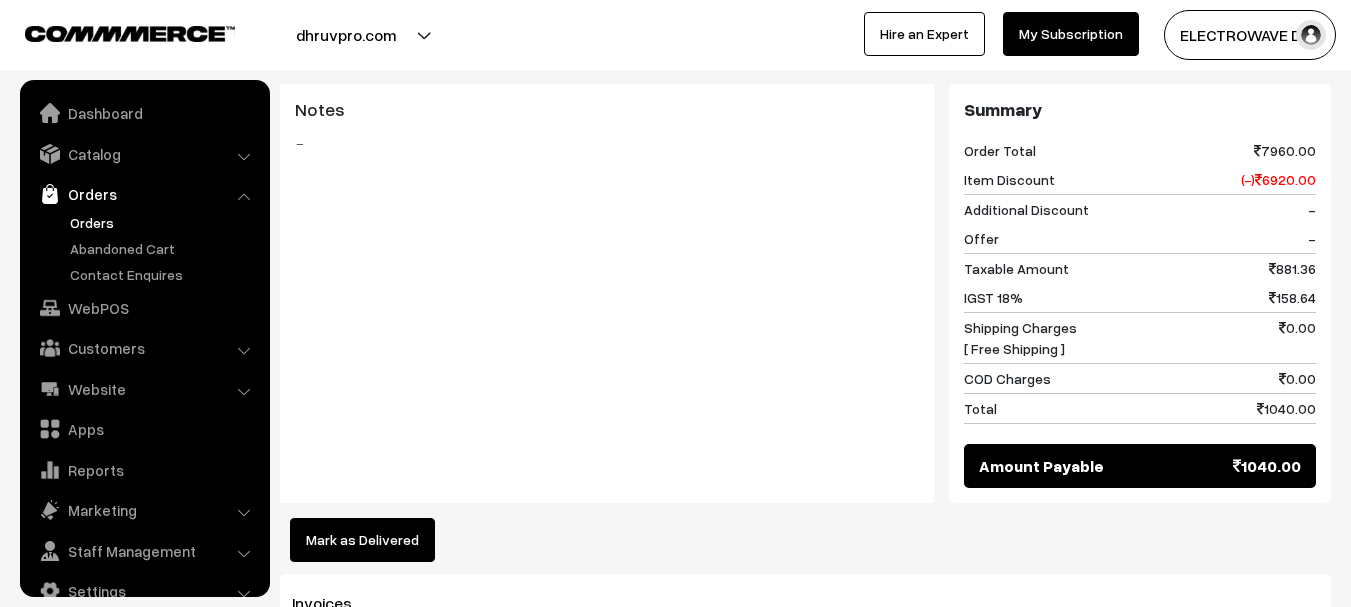 scroll, scrollTop: 1081, scrollLeft: 0, axis: vertical 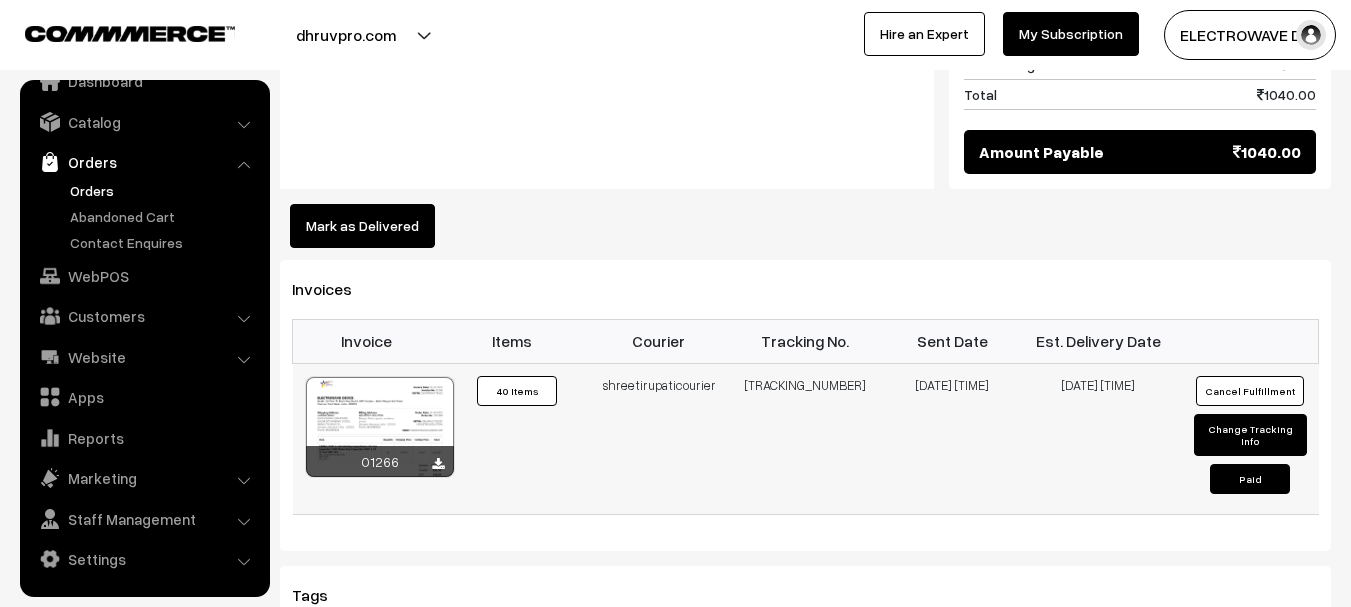 click on "374800040466" at bounding box center [805, 438] 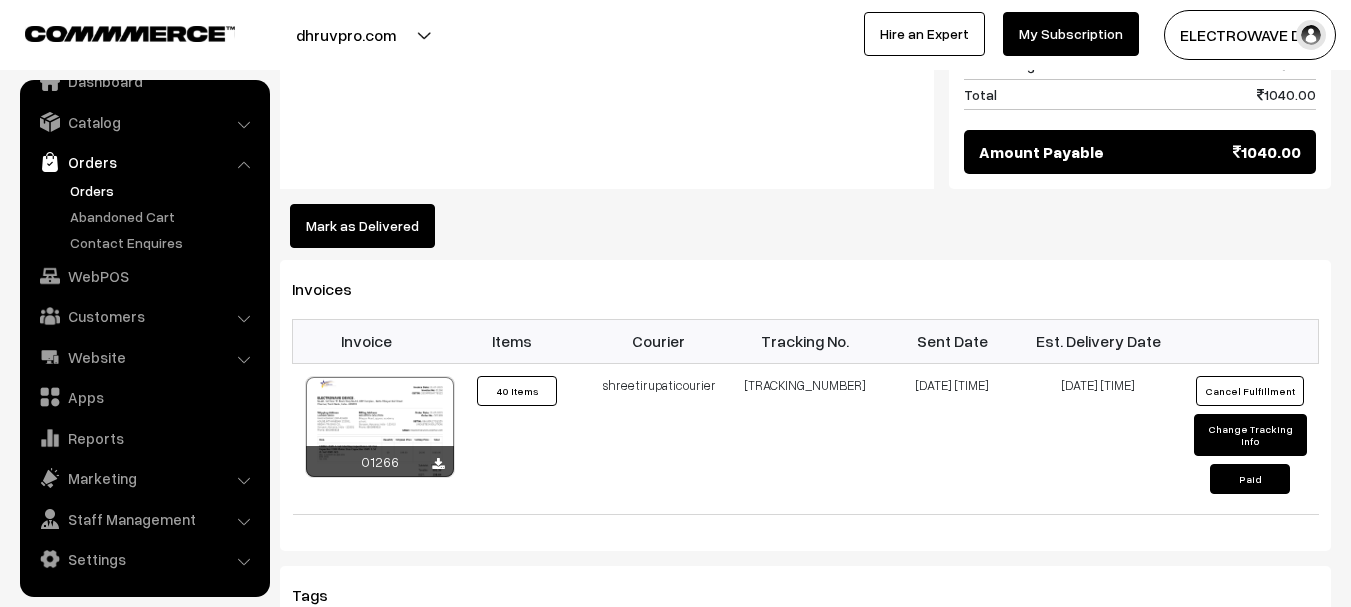 click on "Mark as Delivered" at bounding box center (362, 226) 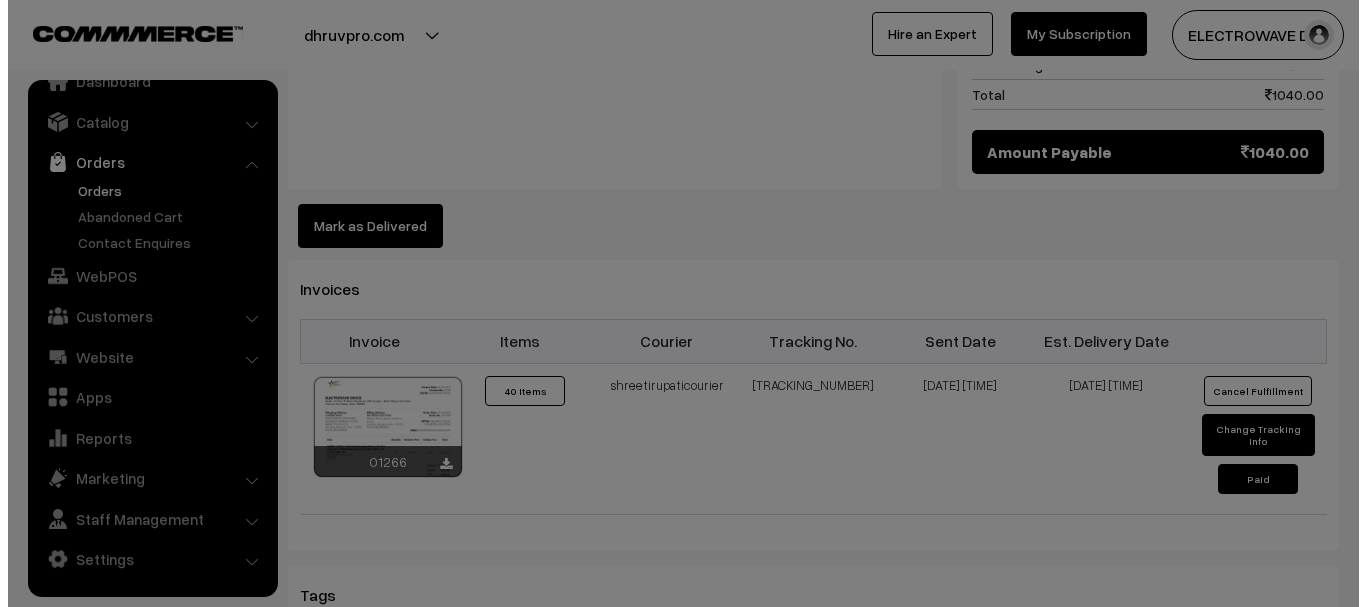 scroll, scrollTop: 1203, scrollLeft: 0, axis: vertical 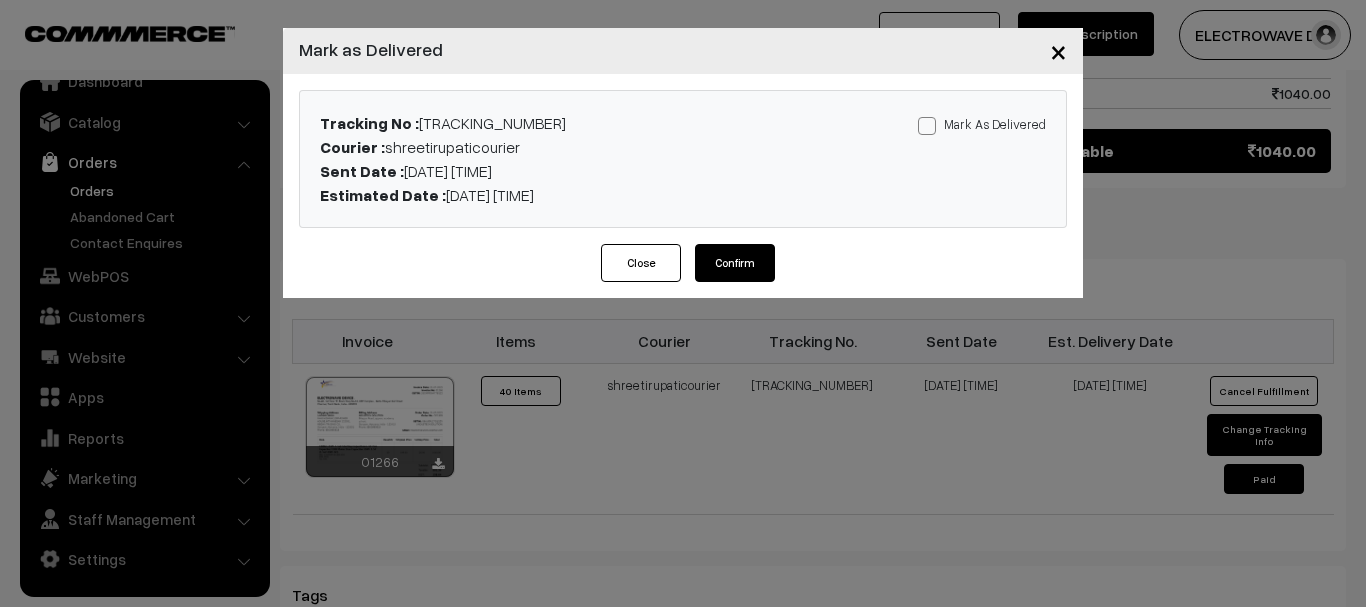 click on "Mark As Delivered" at bounding box center [982, 124] 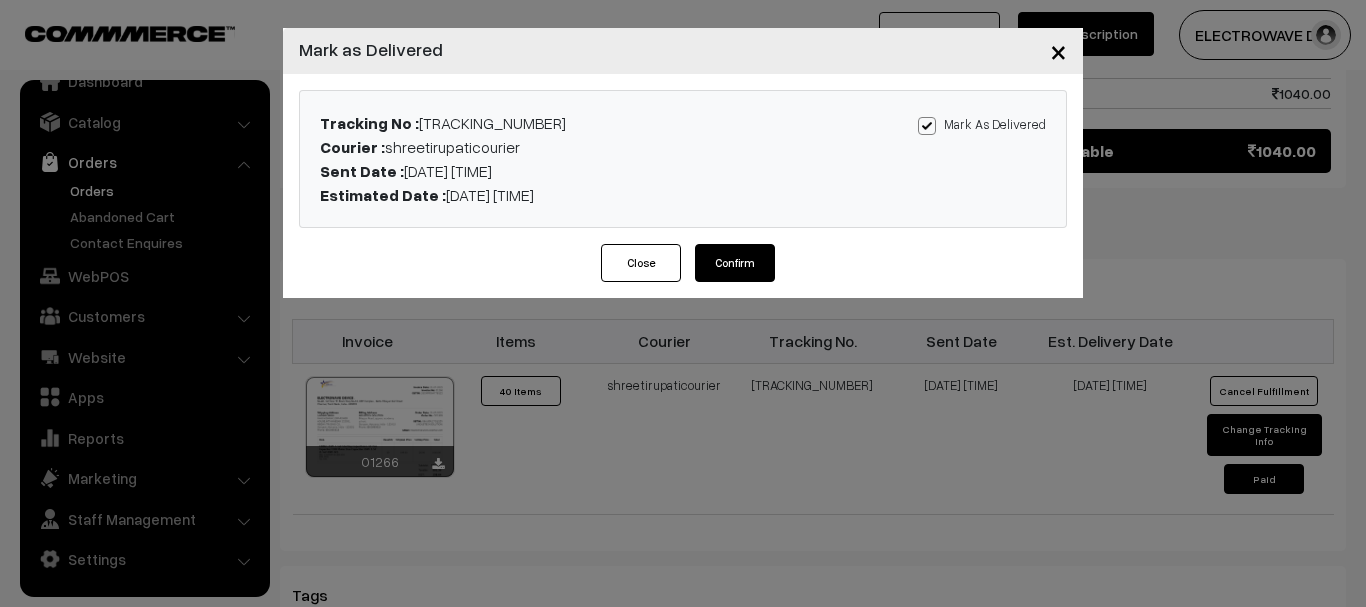 click on "Tracking No :  374800040466
Courier :  shreetirupaticourier
Sent Date :  31-07-2025 05:37 PM
Estimated Date :  04-08-2025 05:37 PM
Mark As Delivered
Mark As Paid" at bounding box center [683, 159] 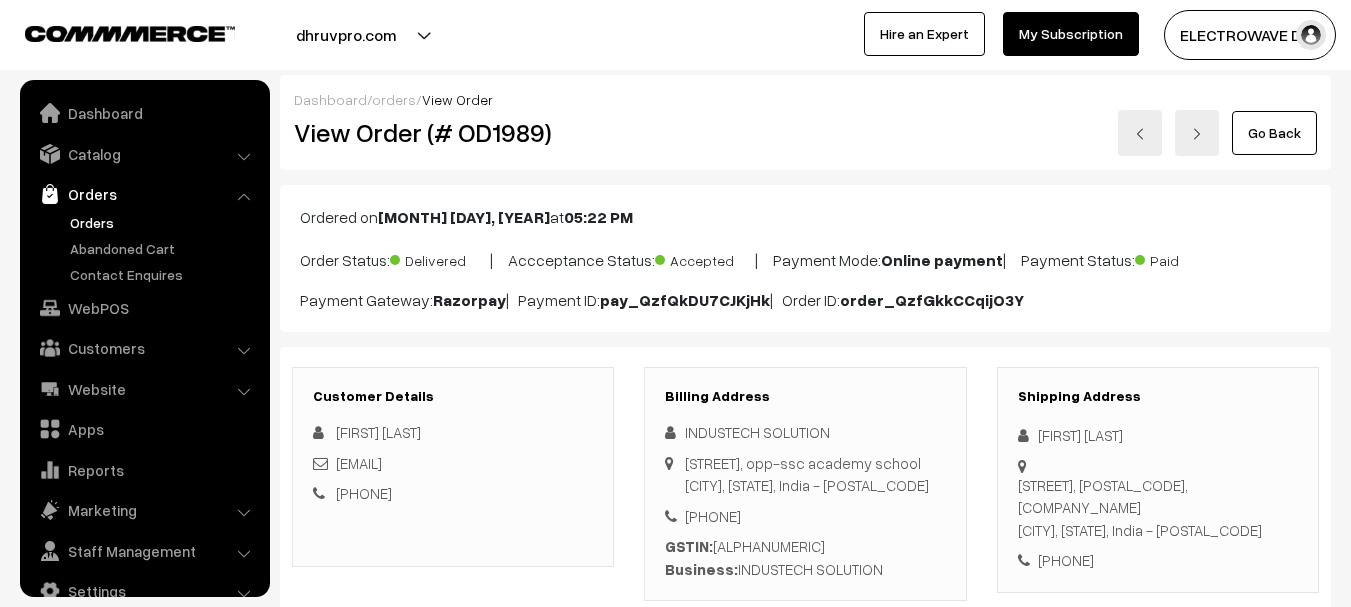 scroll, scrollTop: 0, scrollLeft: 0, axis: both 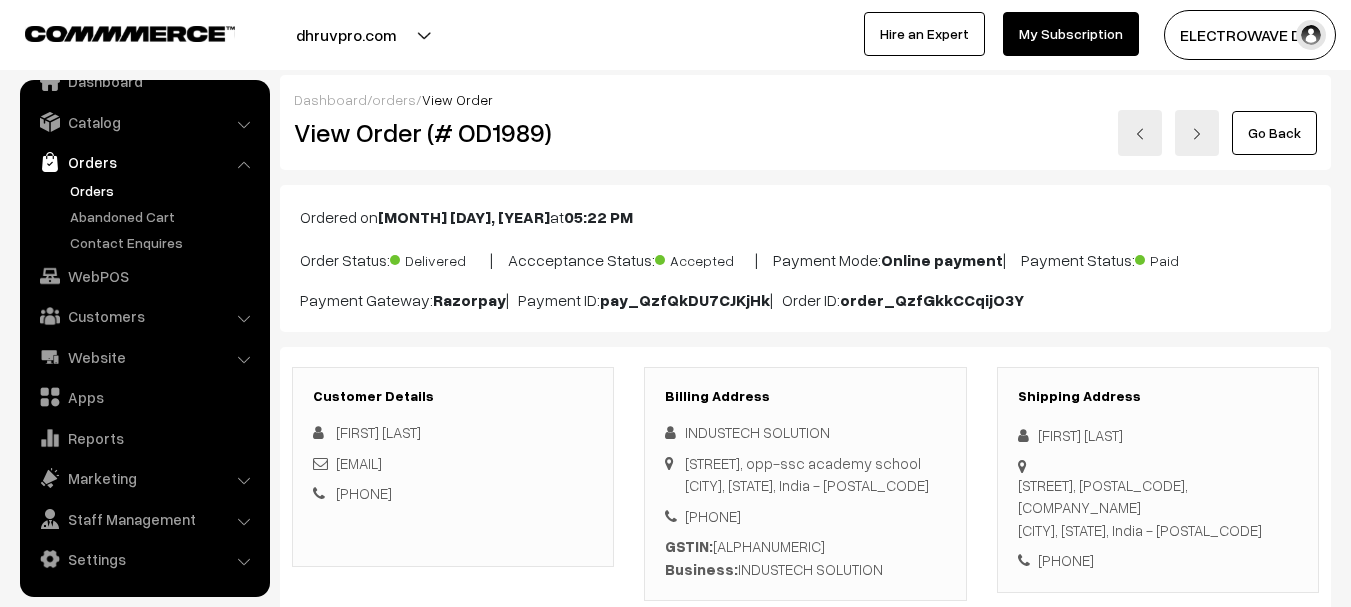 click on "View Order (# OD1989)" at bounding box center (454, 132) 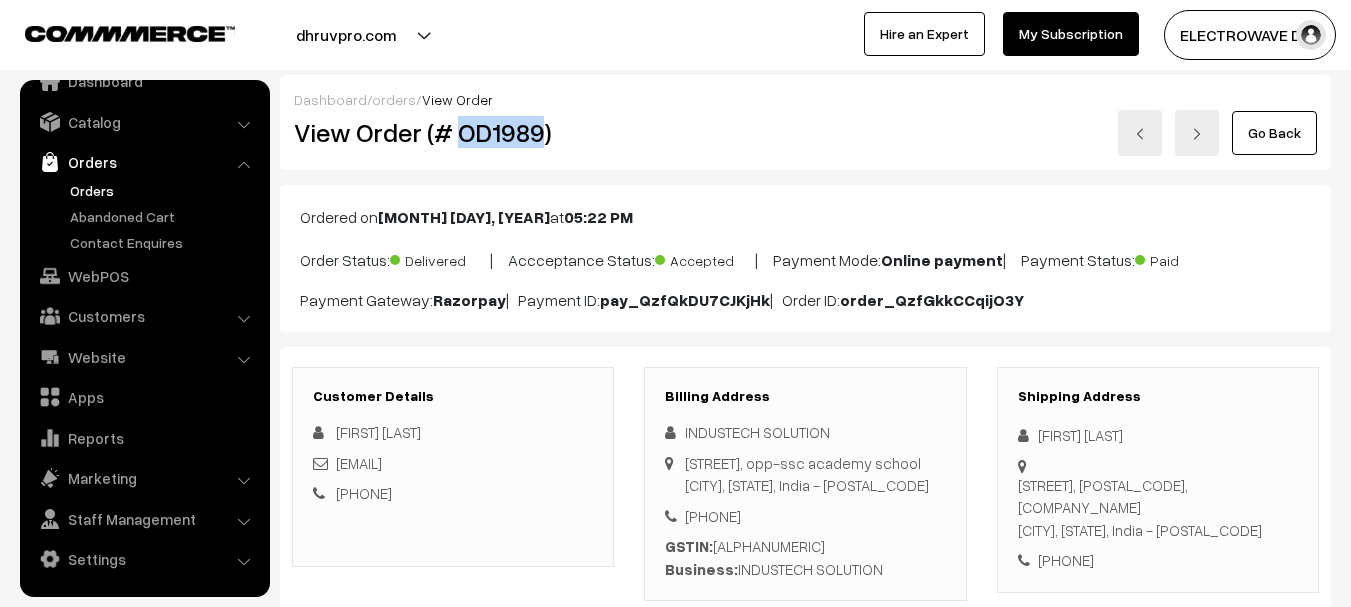 click on "View Order (# OD1989)" at bounding box center (454, 132) 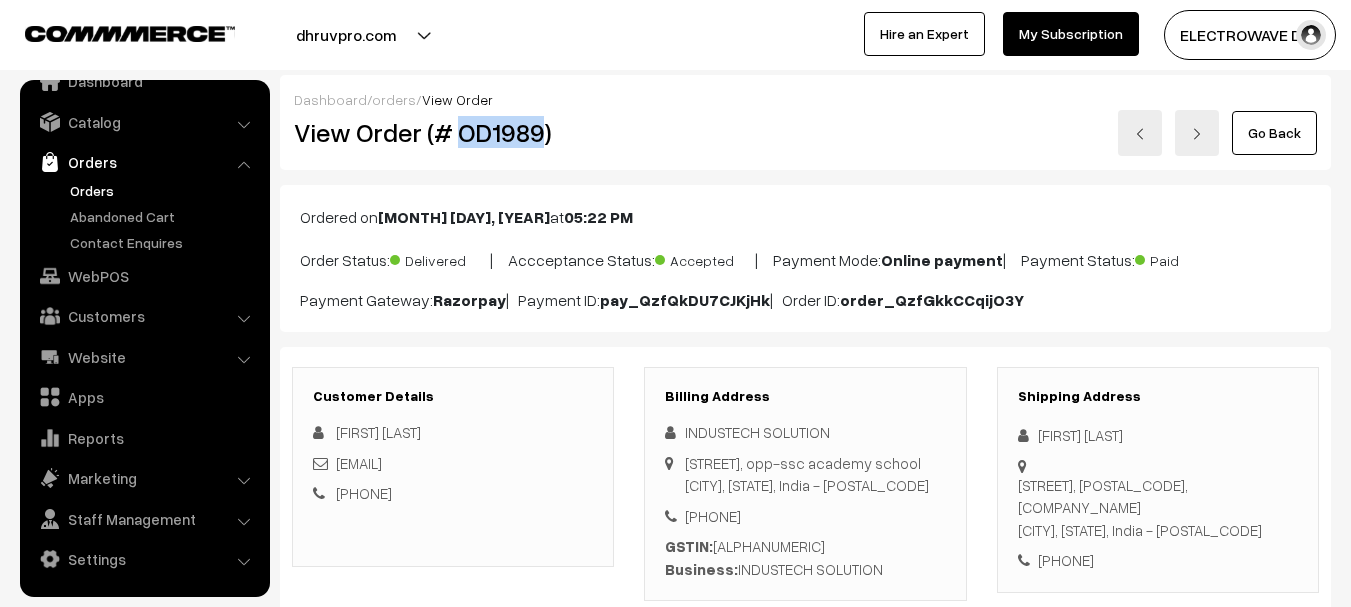 click on "Orders" at bounding box center (164, 190) 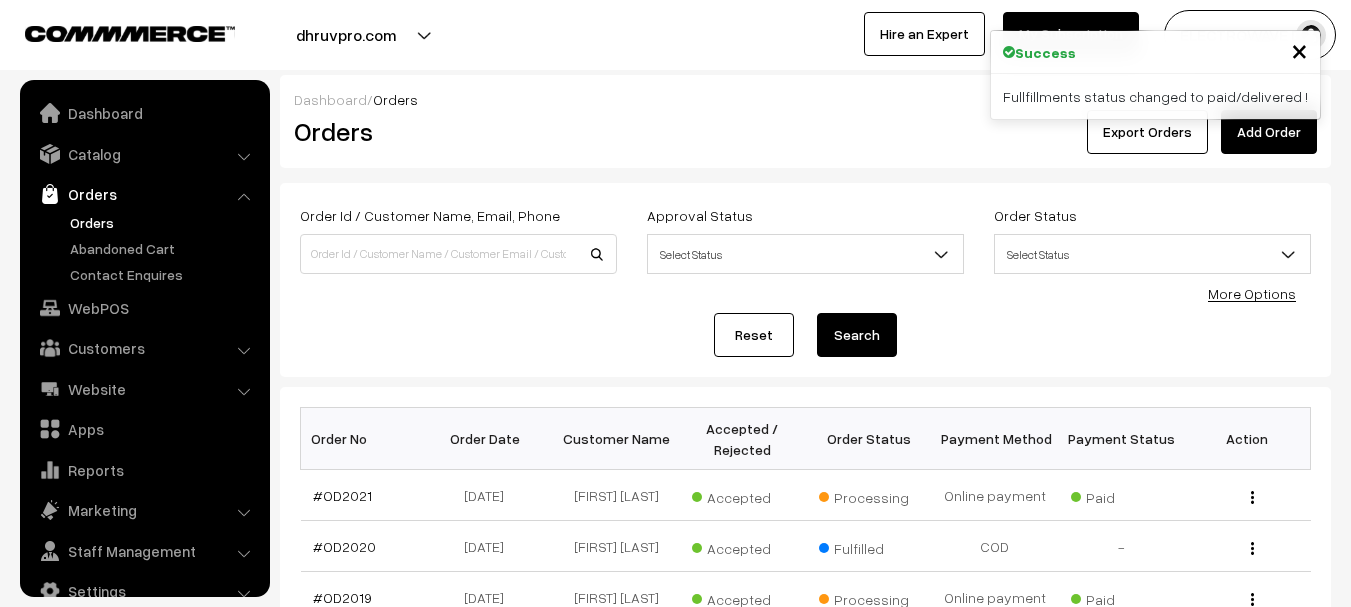 scroll, scrollTop: 0, scrollLeft: 0, axis: both 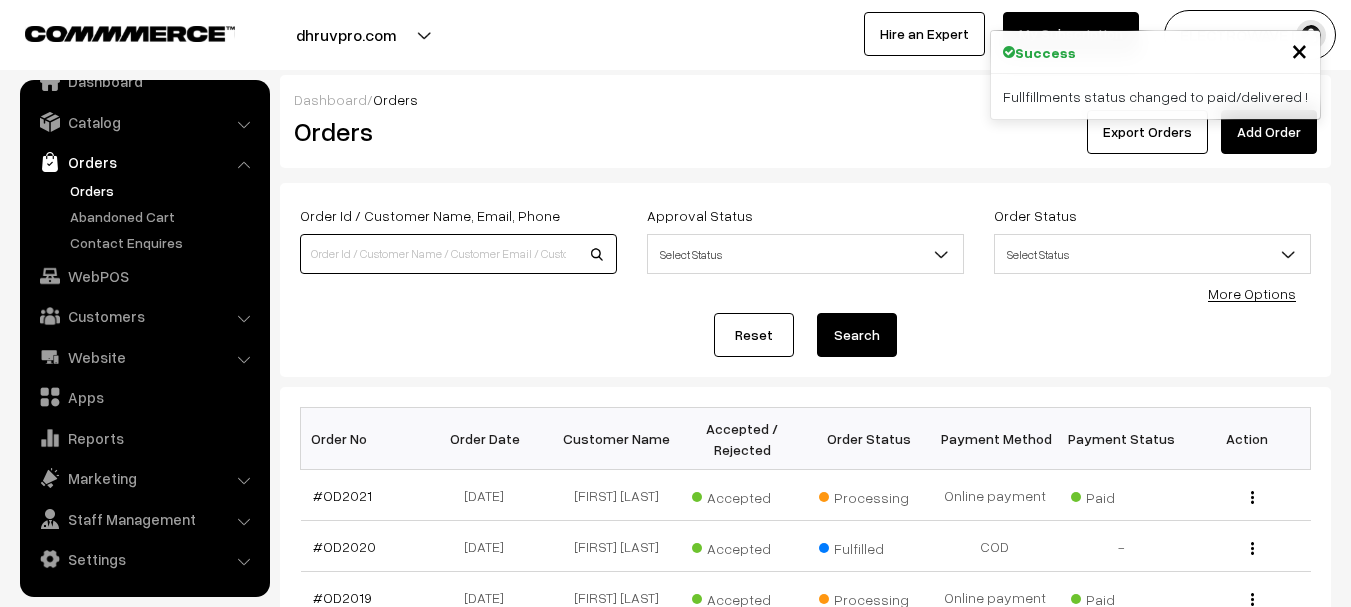 click at bounding box center (458, 254) 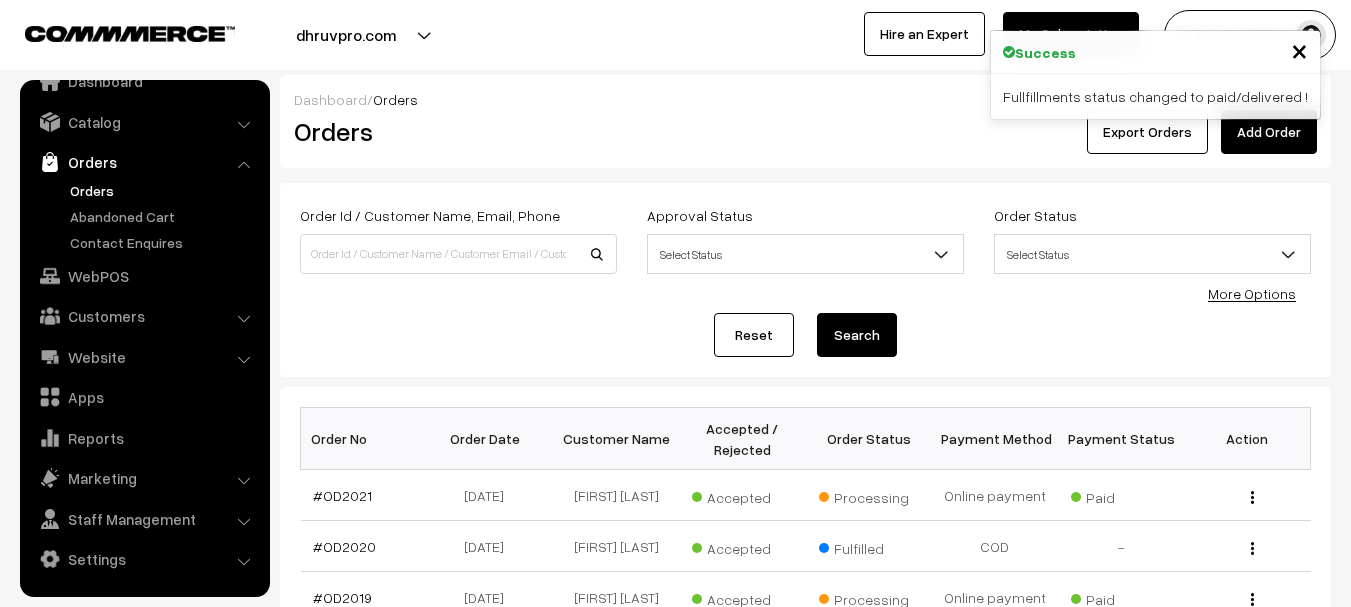 click on "Select Status" at bounding box center [805, 254] 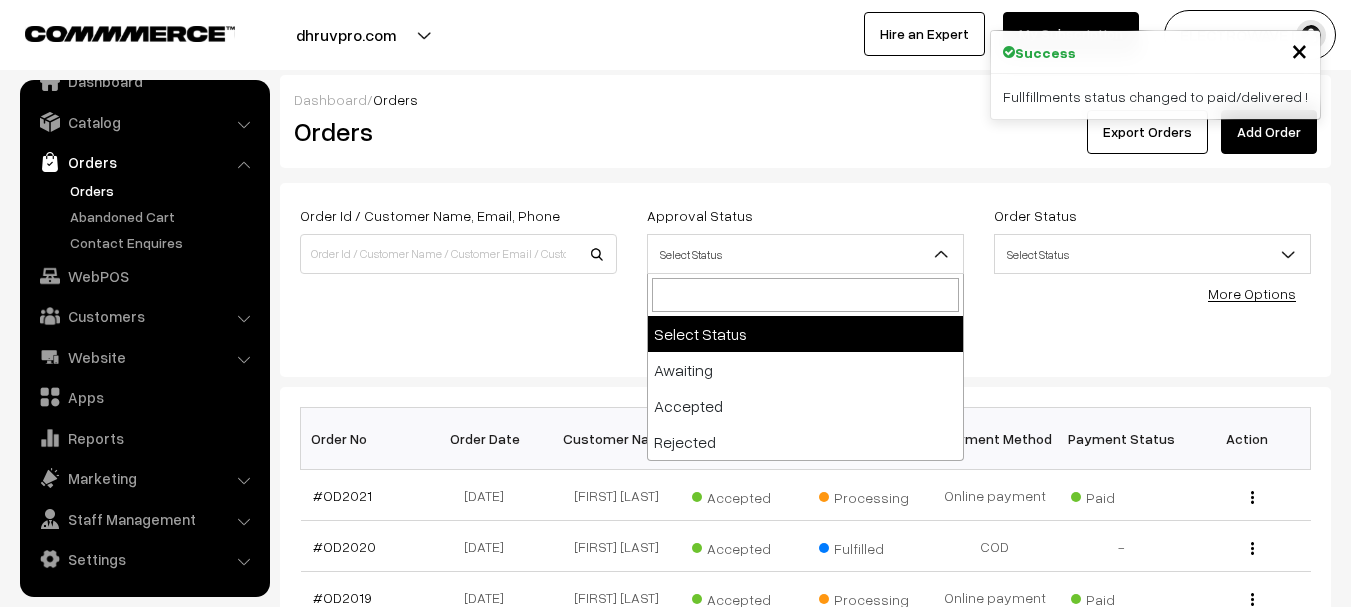 click on "Select Status" at bounding box center [1152, 254] 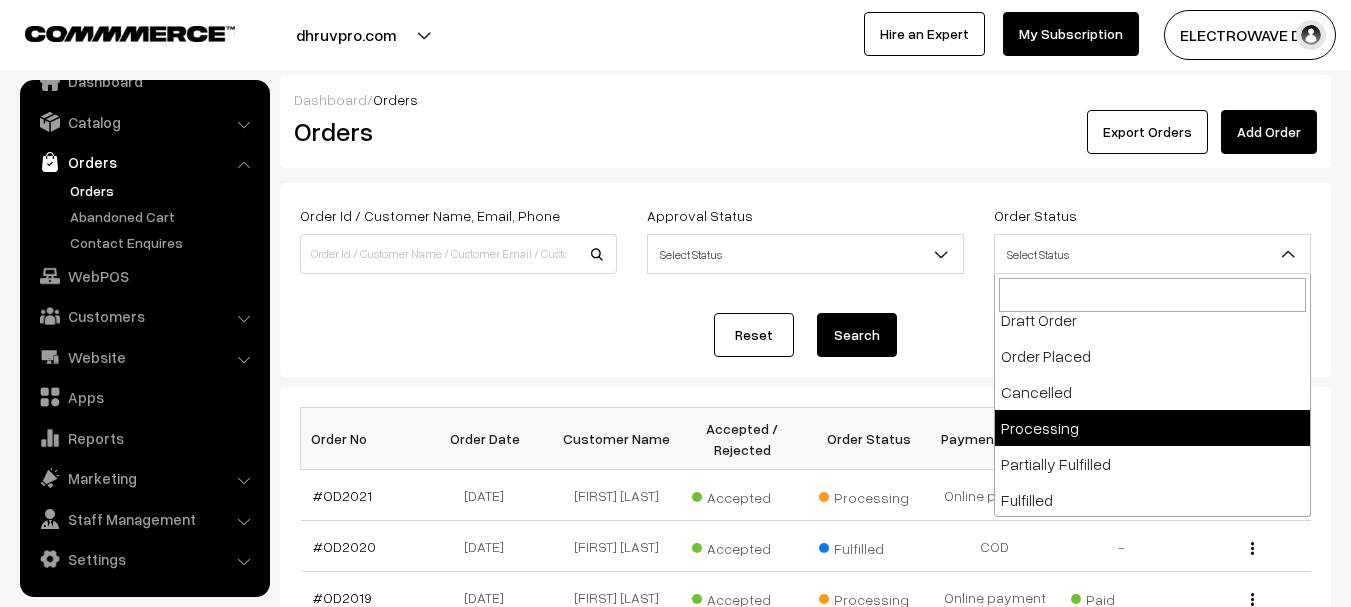 scroll, scrollTop: 100, scrollLeft: 0, axis: vertical 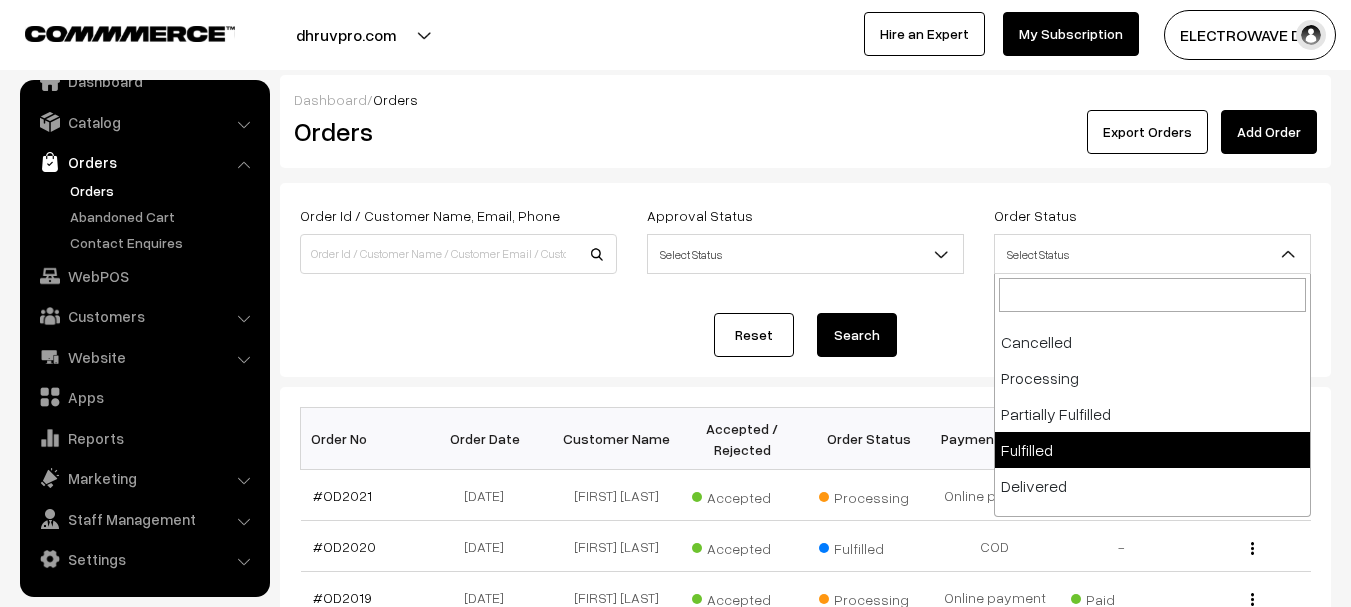 select on "7" 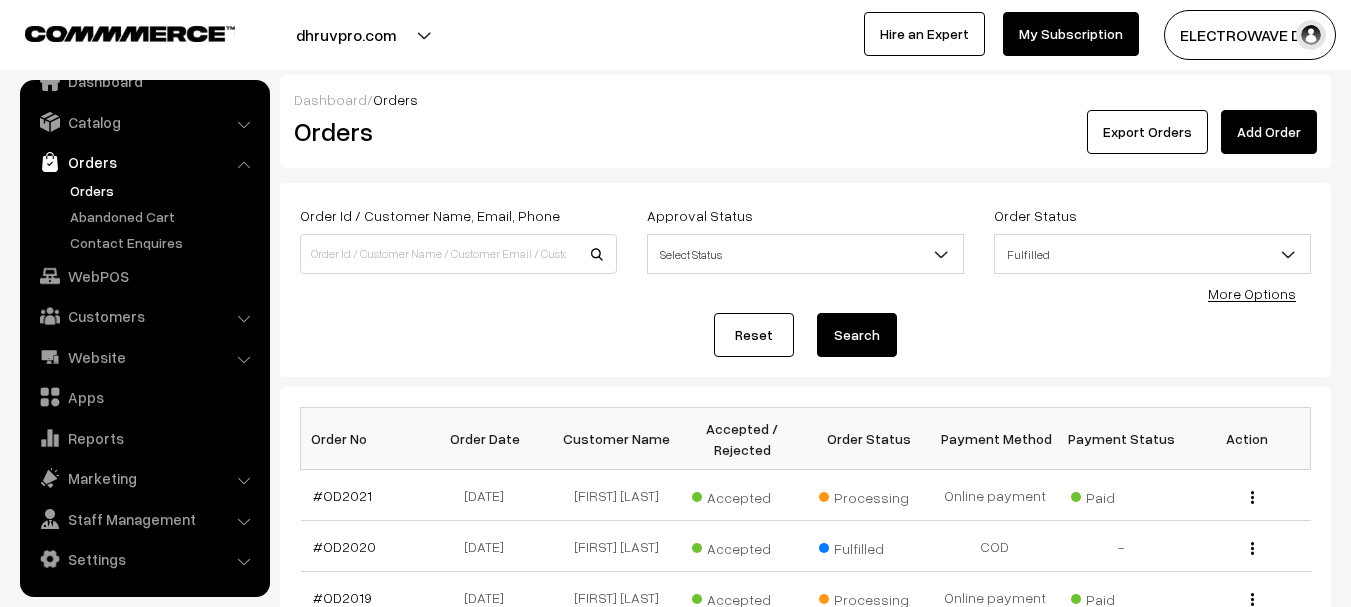 click on "Search" at bounding box center (857, 335) 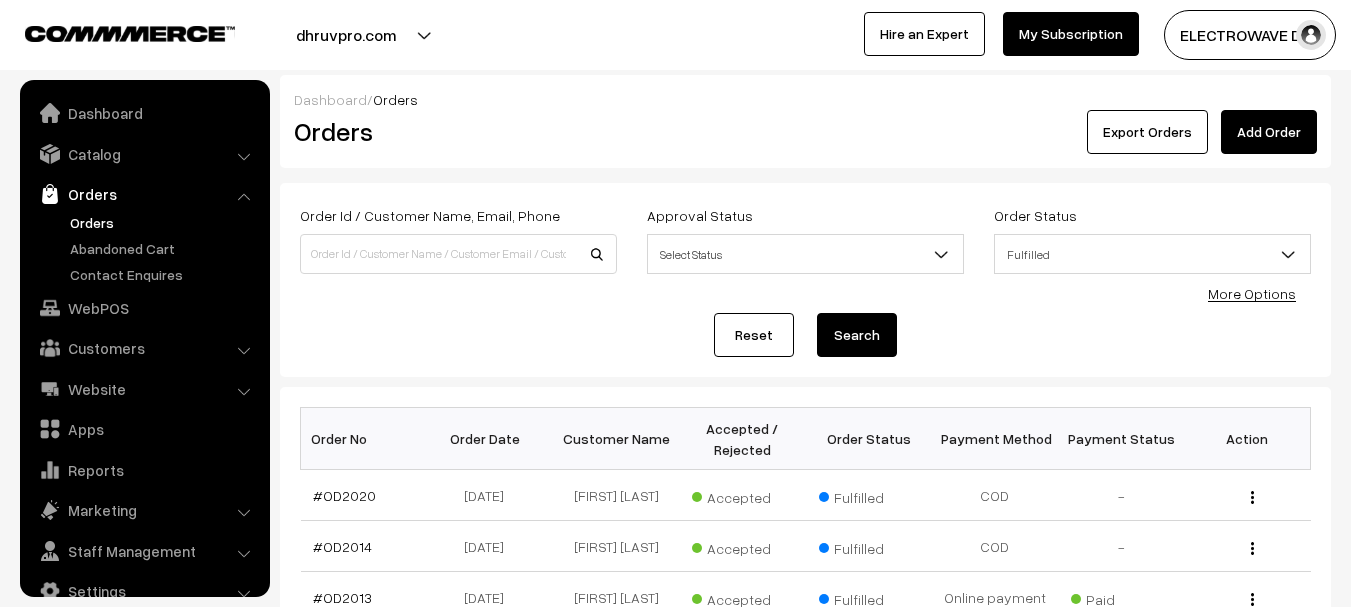 scroll, scrollTop: 672, scrollLeft: 0, axis: vertical 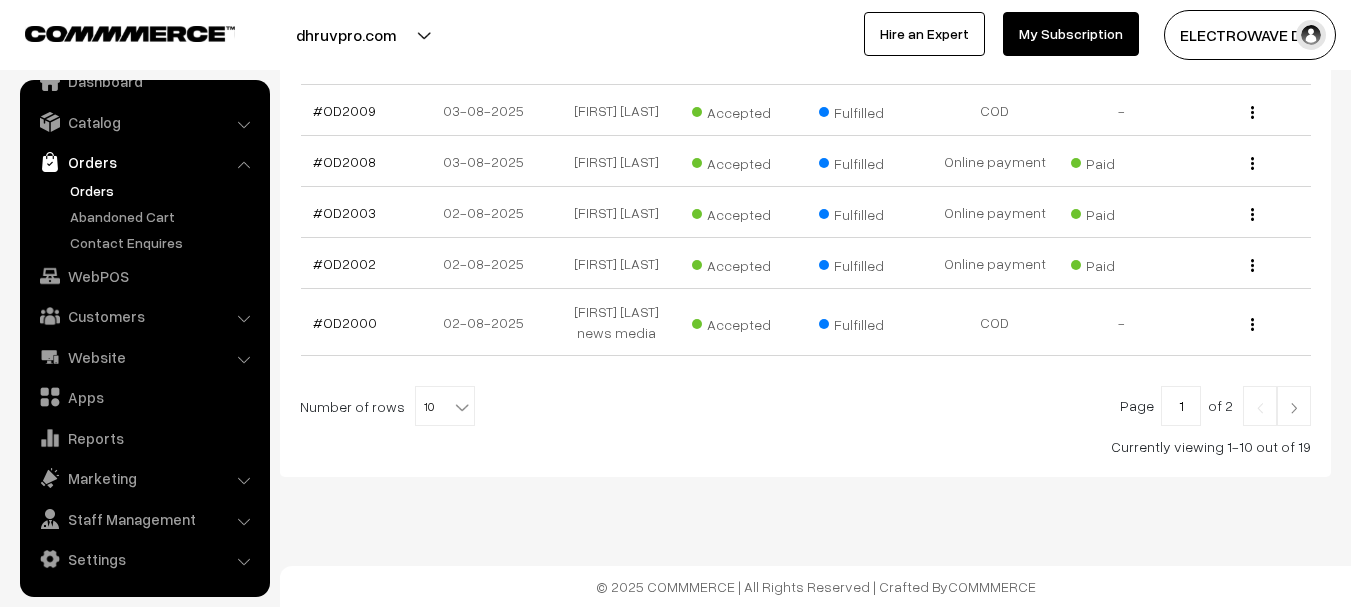 click on "10" at bounding box center (445, 407) 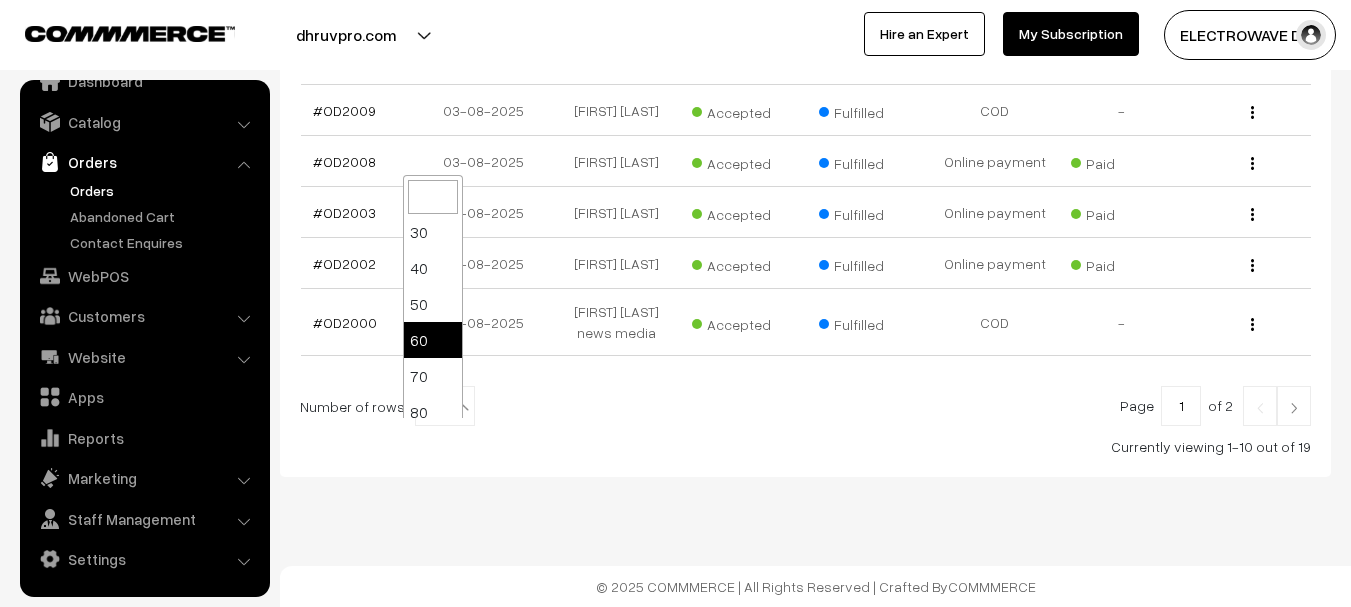scroll, scrollTop: 160, scrollLeft: 0, axis: vertical 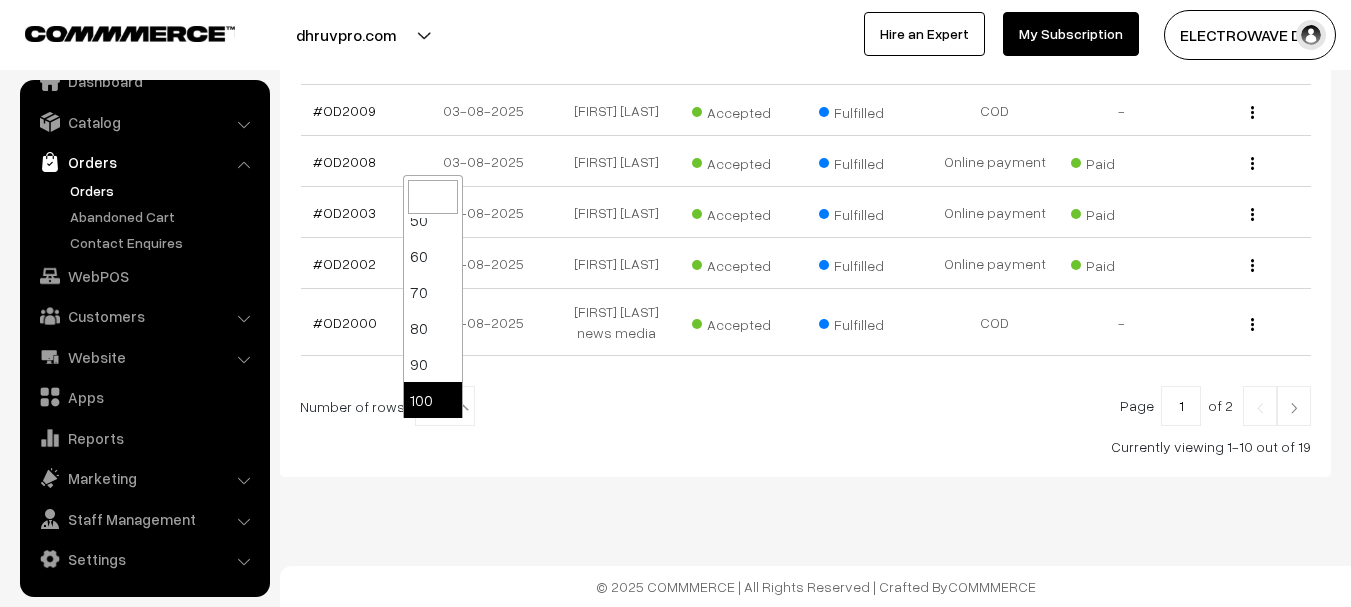 select on "100" 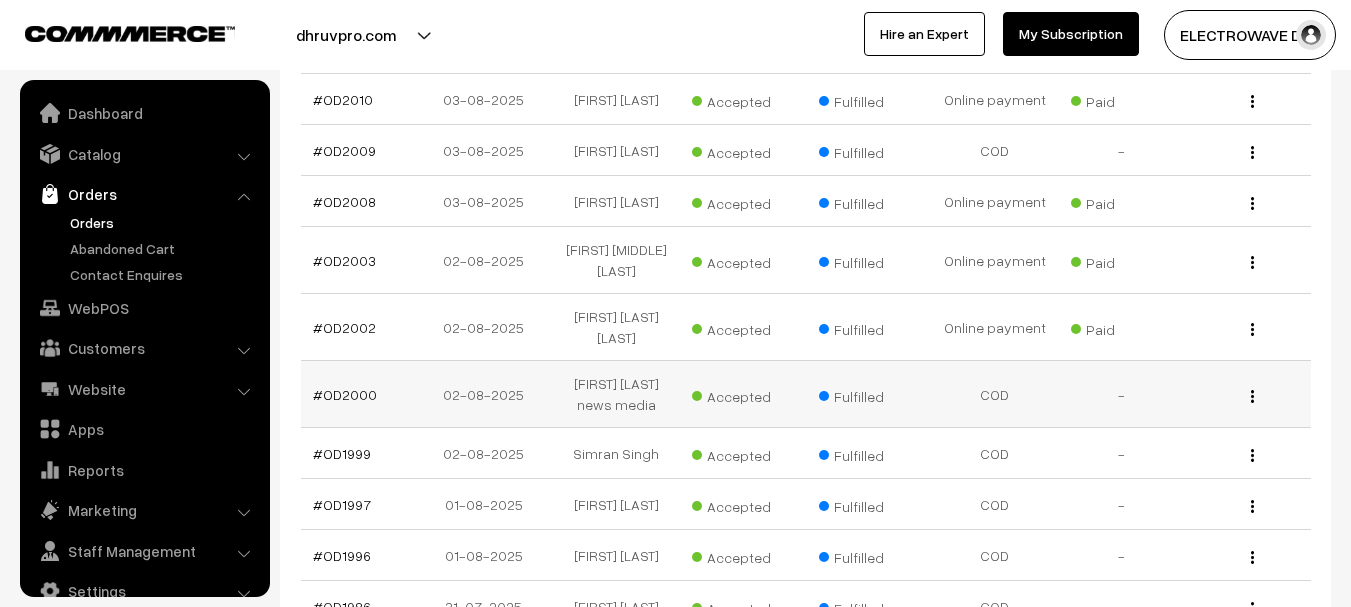 scroll, scrollTop: 664, scrollLeft: 0, axis: vertical 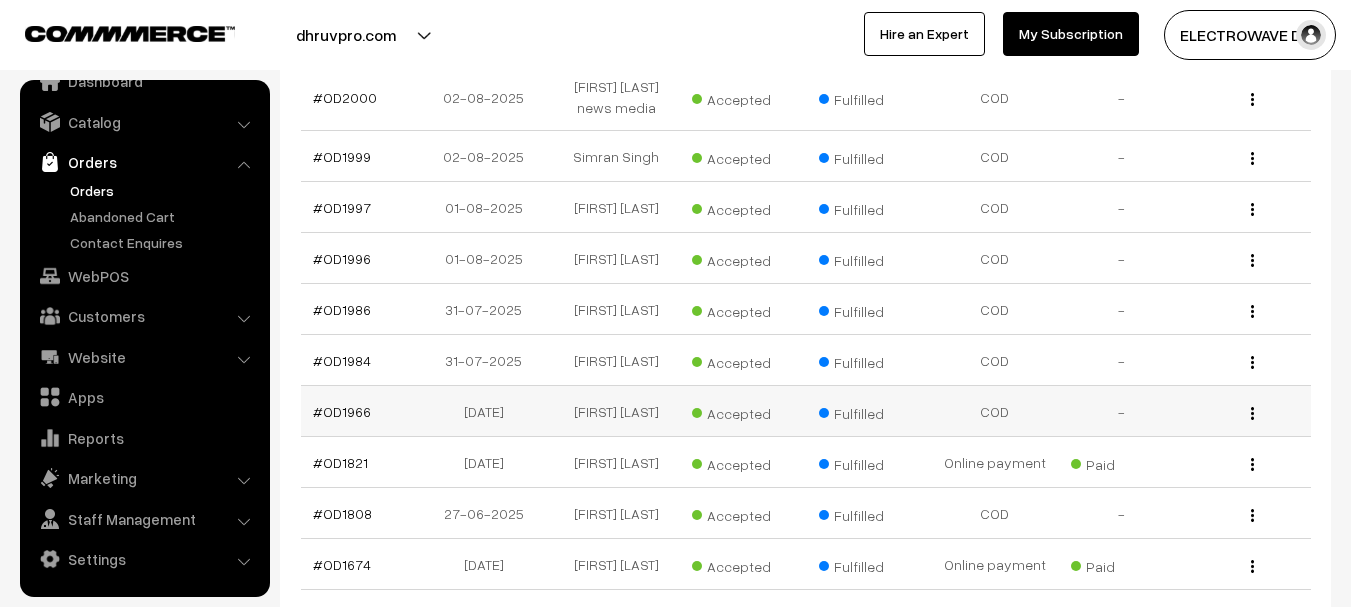 click on "[DATE]" at bounding box center [490, 411] 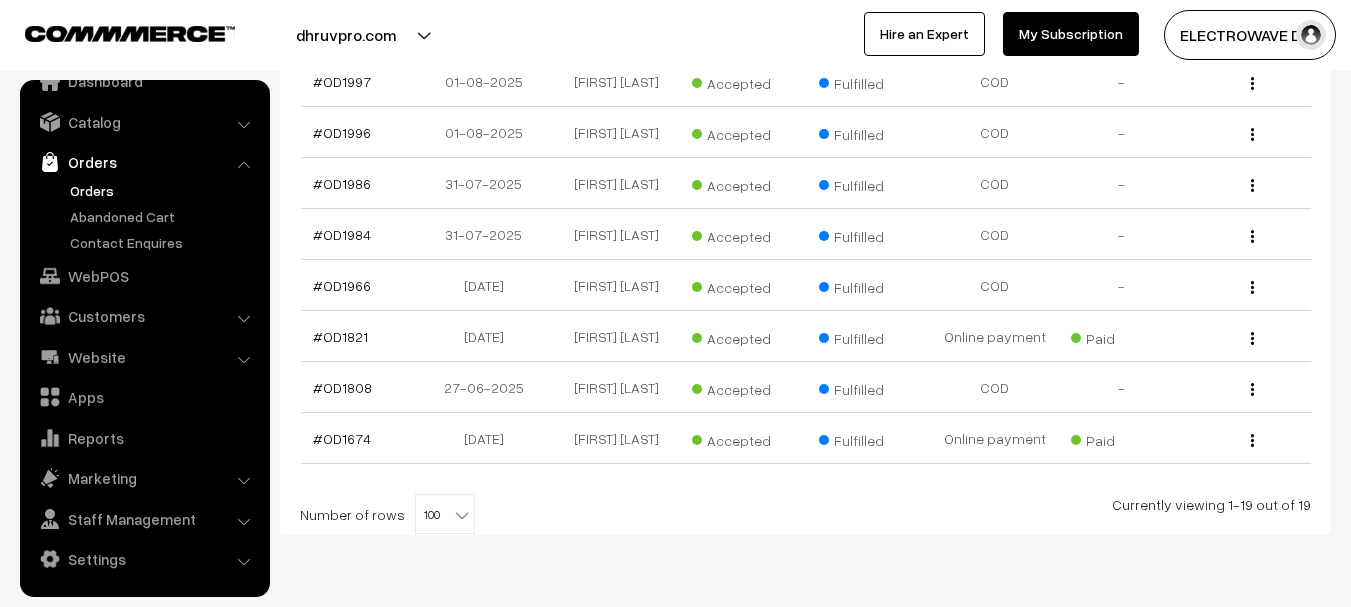 scroll, scrollTop: 1097, scrollLeft: 0, axis: vertical 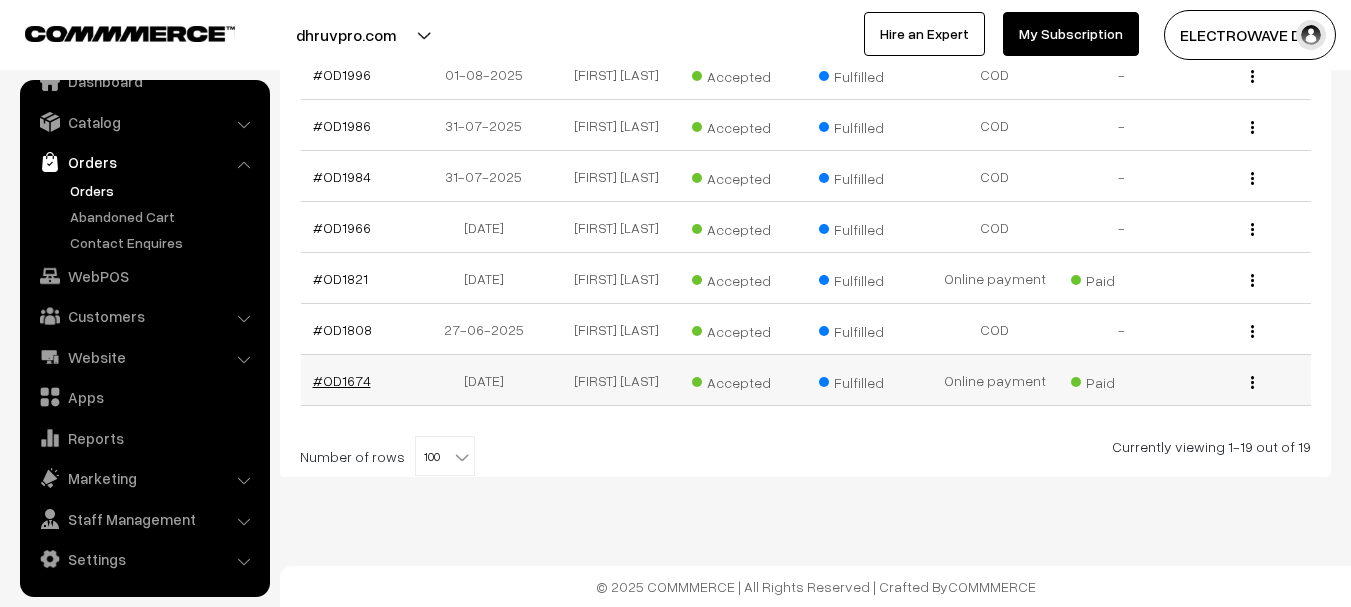 click on "#OD1674" at bounding box center [342, 380] 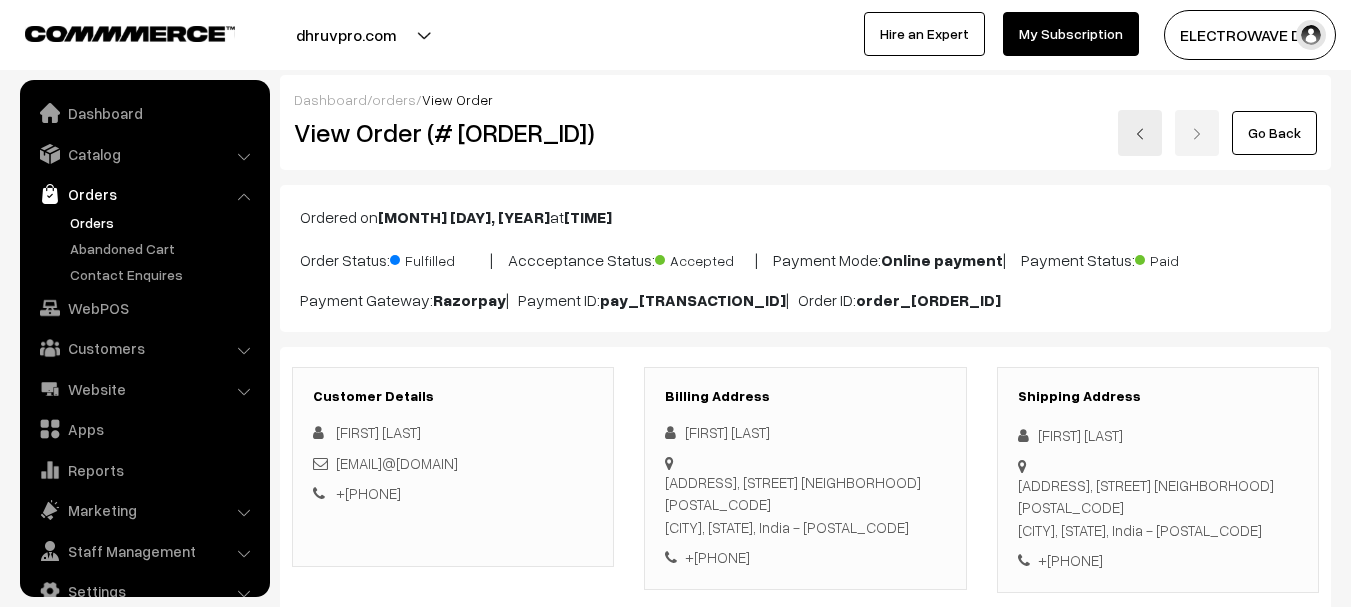 scroll, scrollTop: 0, scrollLeft: 0, axis: both 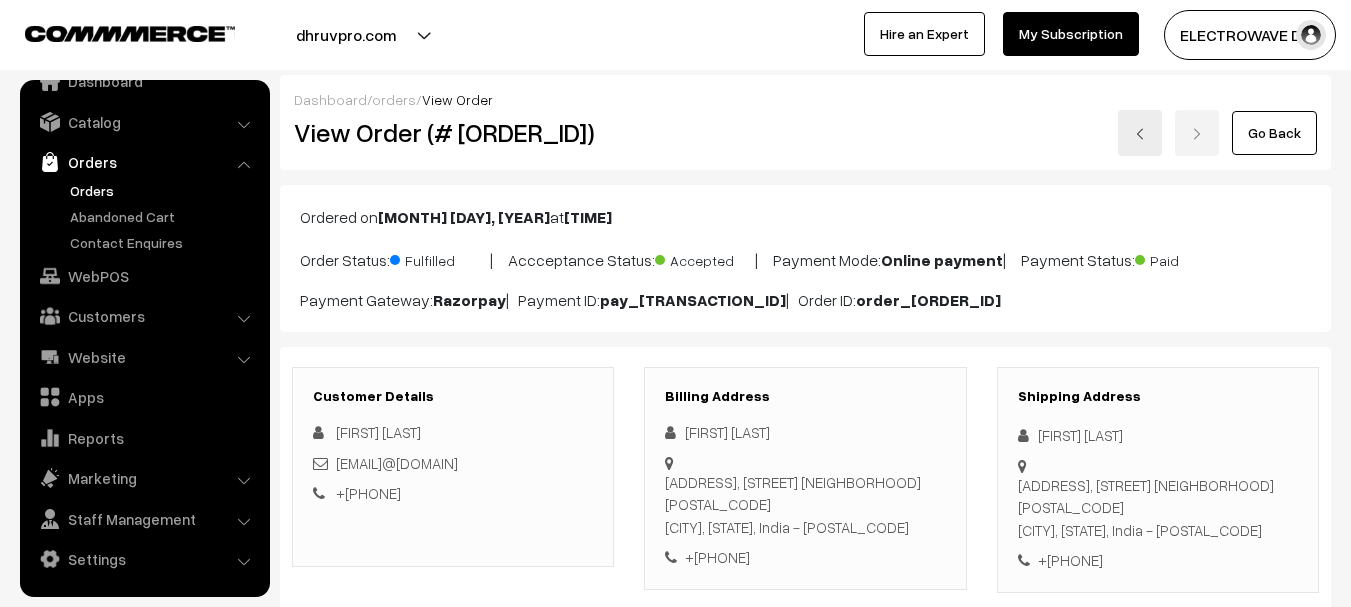 click on "View Order (# OD1674)" at bounding box center (454, 132) 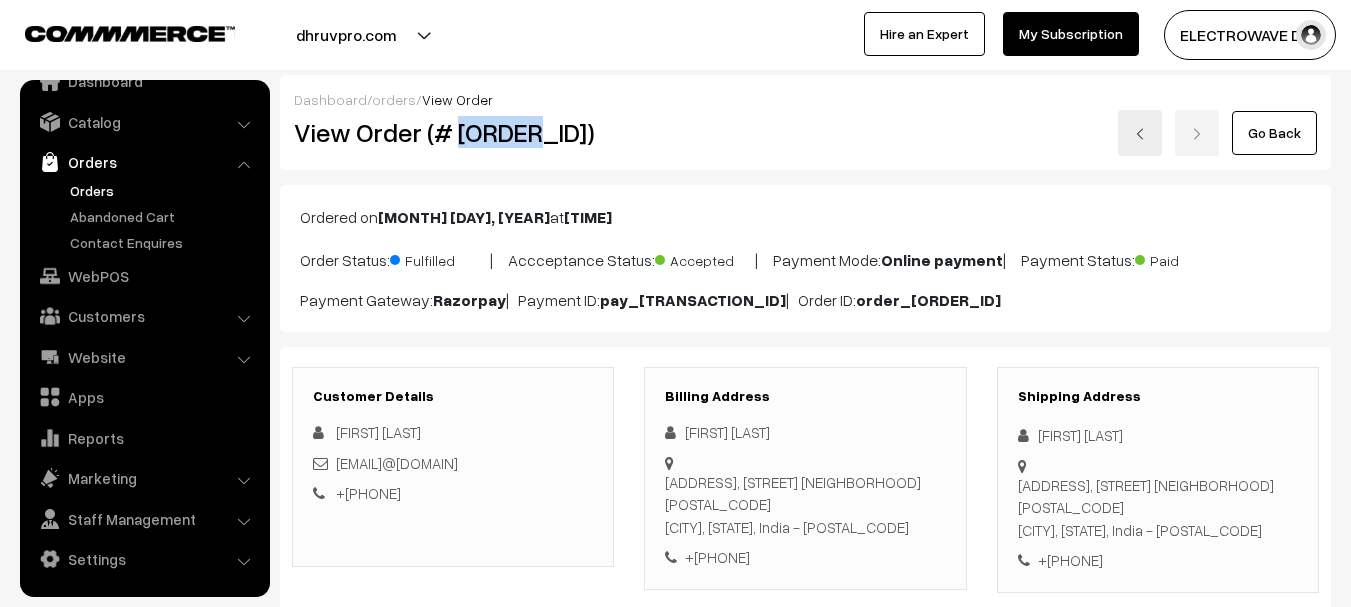 click on "View Order (# OD1674)" at bounding box center (454, 132) 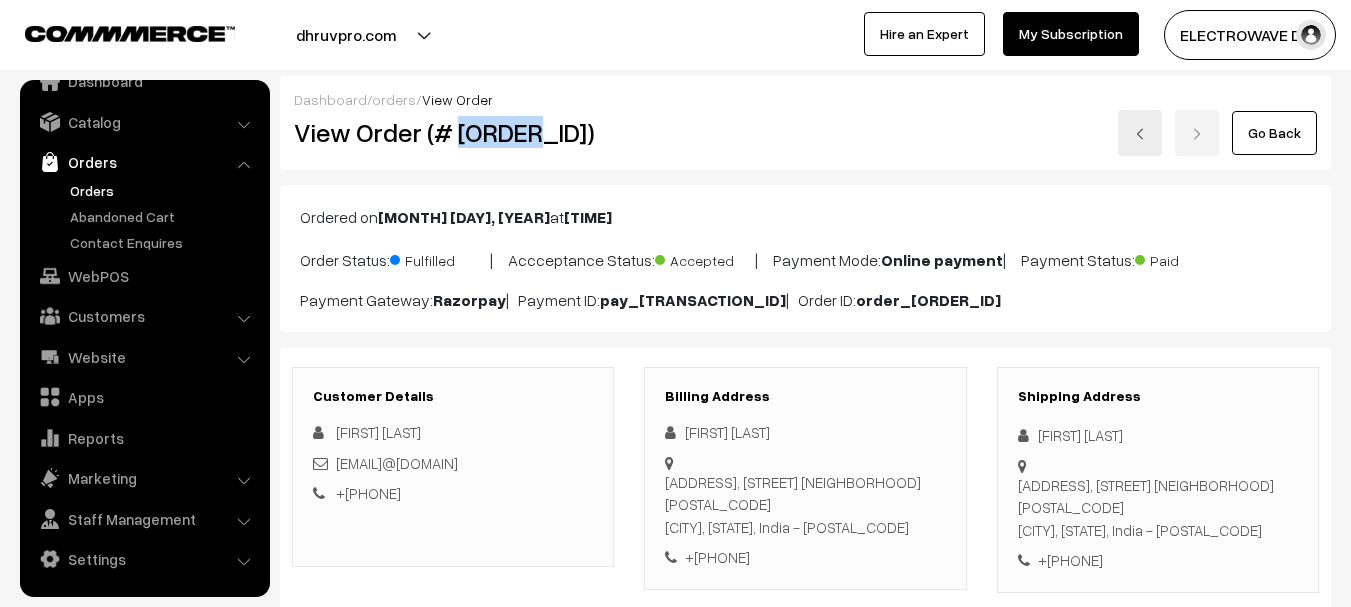 copy on "OD1674" 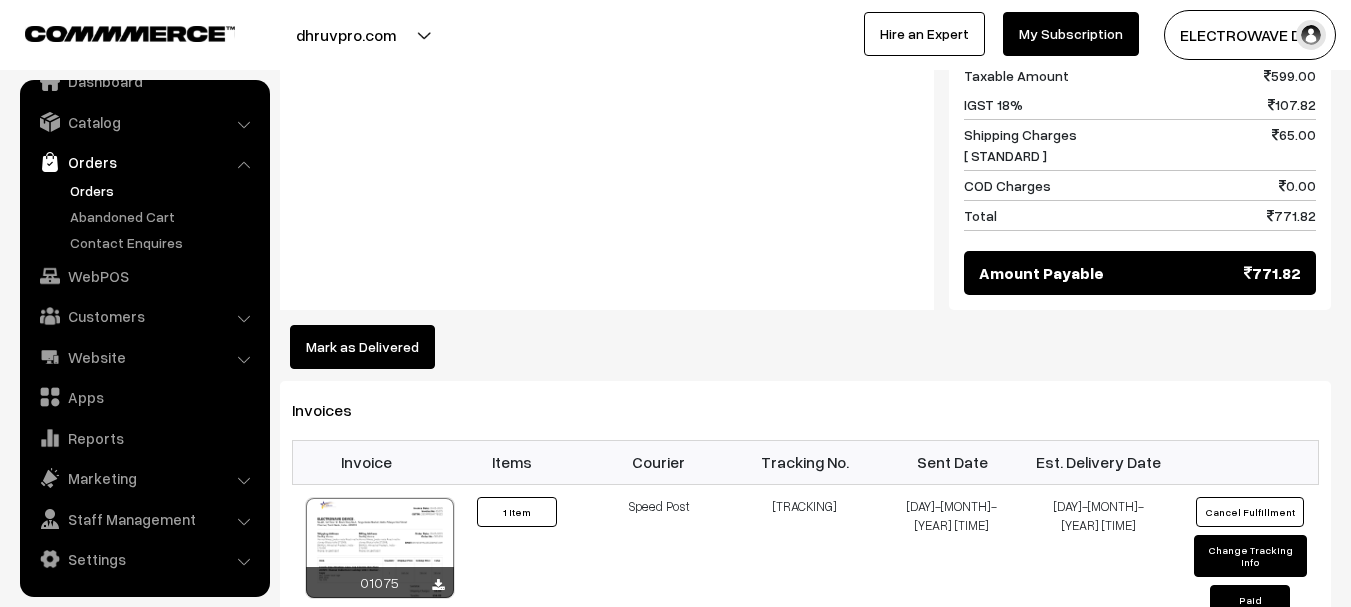 scroll, scrollTop: 1100, scrollLeft: 0, axis: vertical 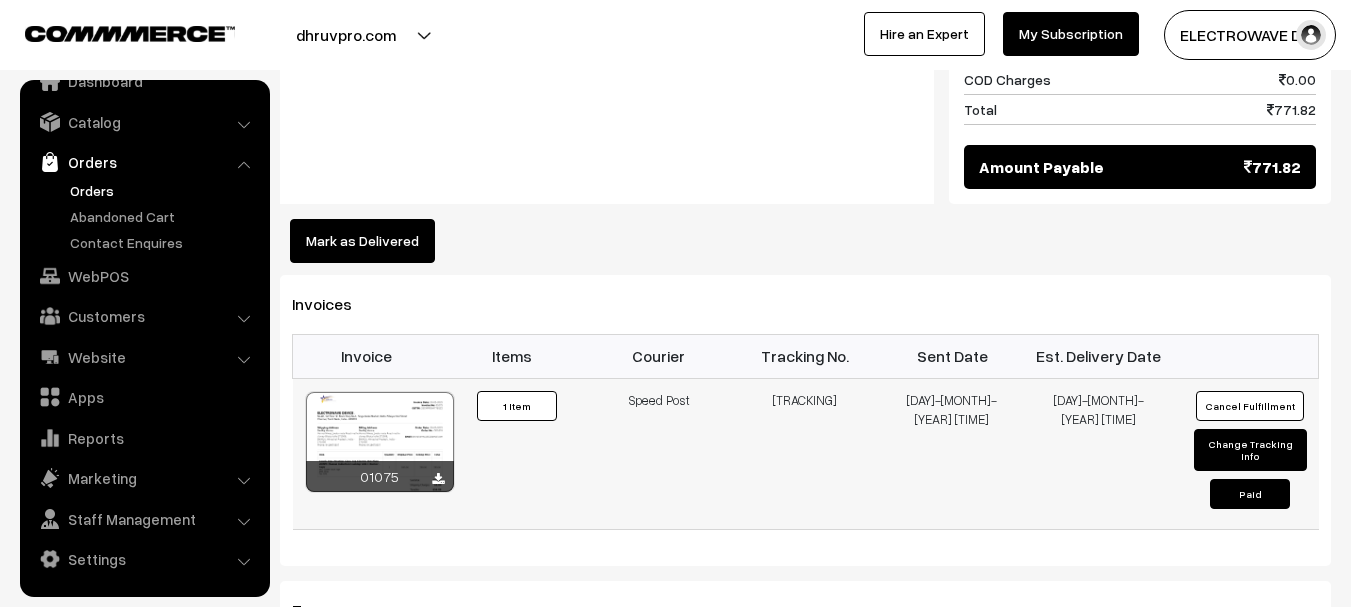click on "CT253959418IN" at bounding box center (805, 453) 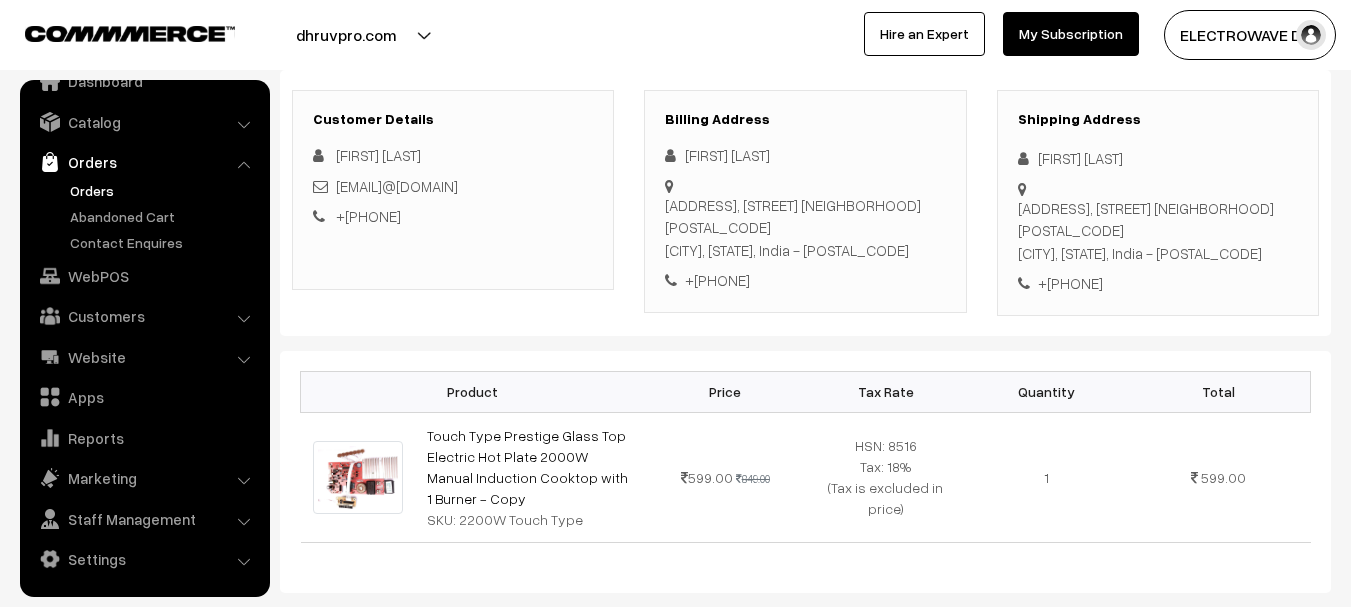 scroll, scrollTop: 100, scrollLeft: 0, axis: vertical 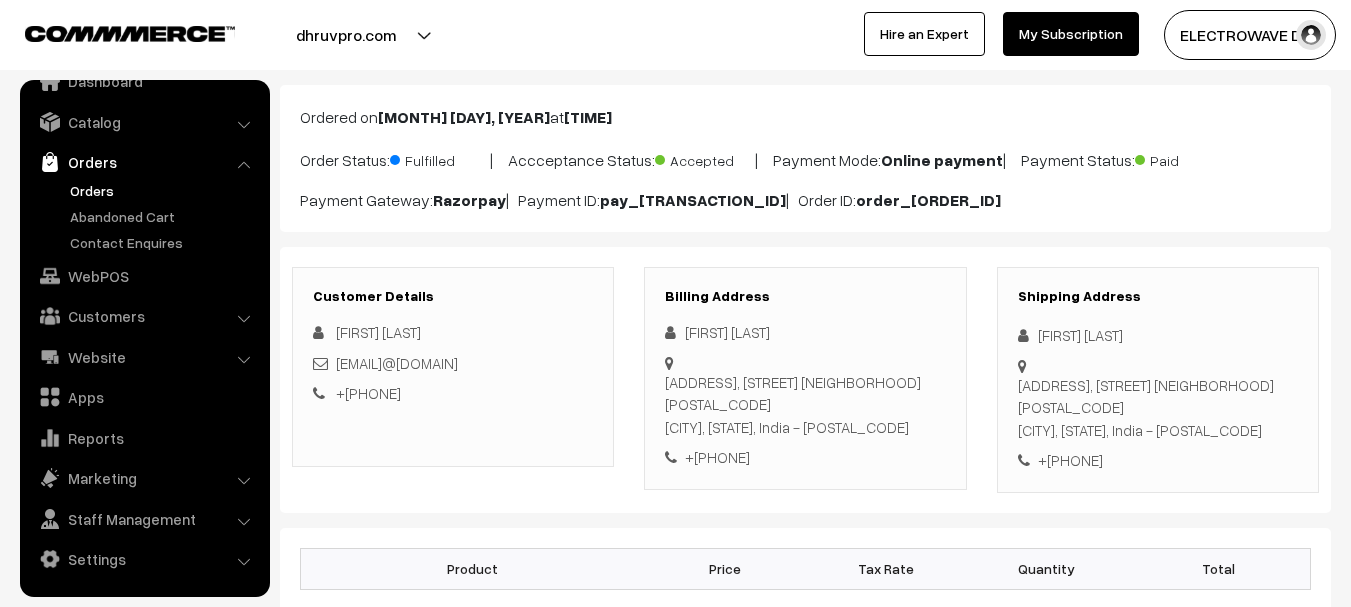 click on "+91 9418670507" at bounding box center (1158, 460) 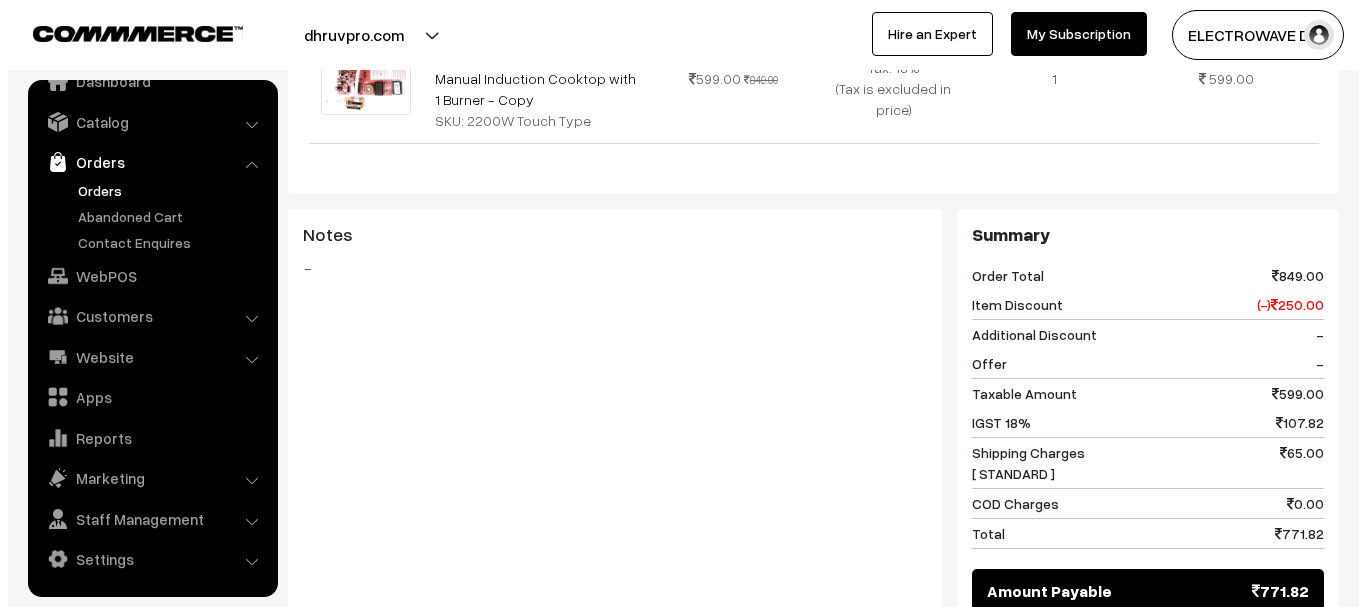scroll, scrollTop: 800, scrollLeft: 0, axis: vertical 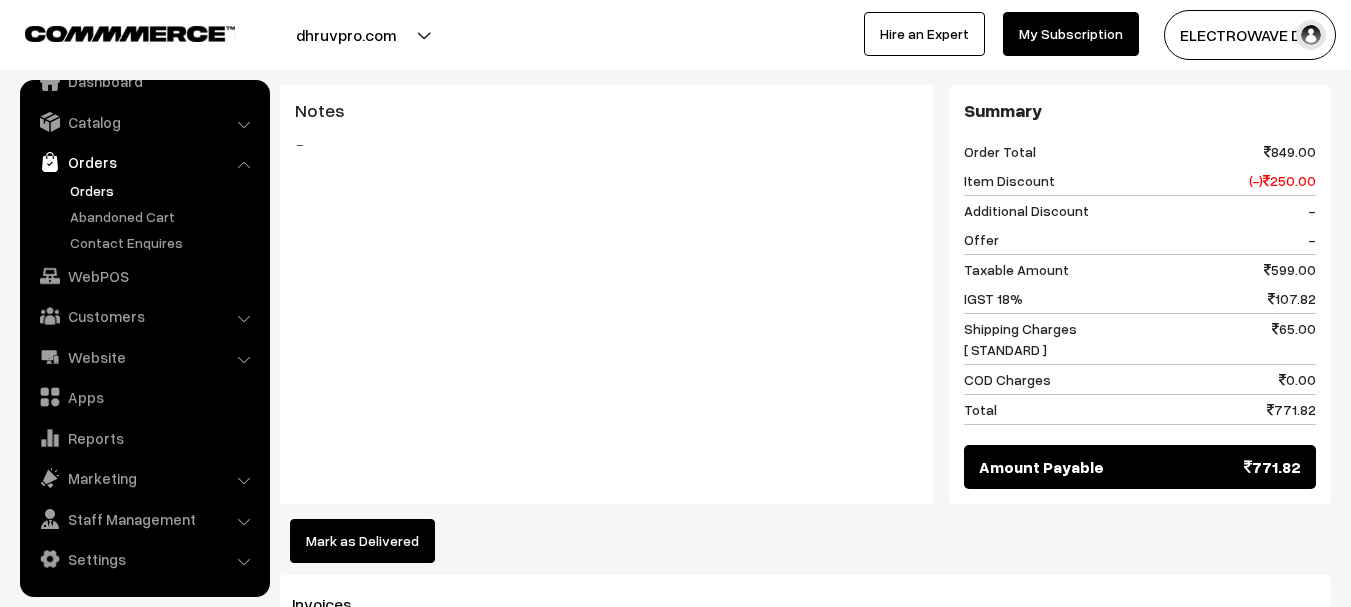 click on "Dashboard  /
orders  /
View Order
View Order (# OD1674)
Go Back
Ordered on  May 30, 2025  at  05:00 PM
Order Status:
Fulfilled
|
Accceptance Status:
Accepted
|
Payment Mode:
Online payment
|
Payment Status:
Paid
Razorpay  pay_Qb7m6V0SRreUvW order_Qb7ls2AQJ1GuaR" at bounding box center [805, 321] 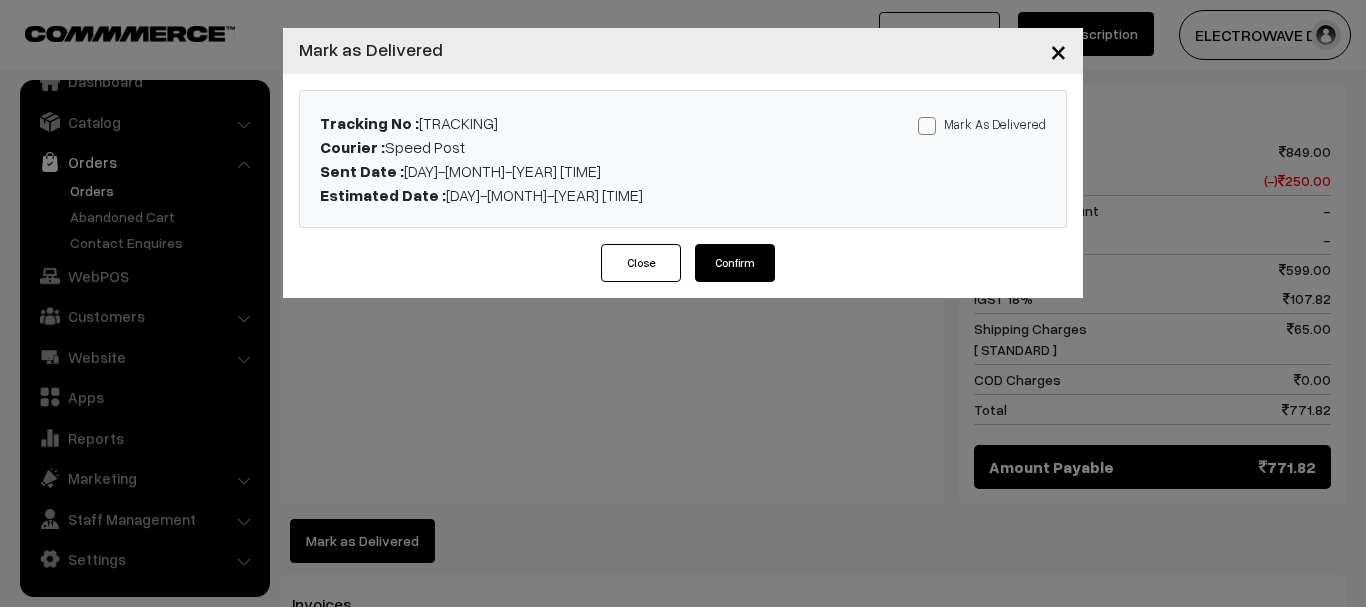 click at bounding box center (927, 126) 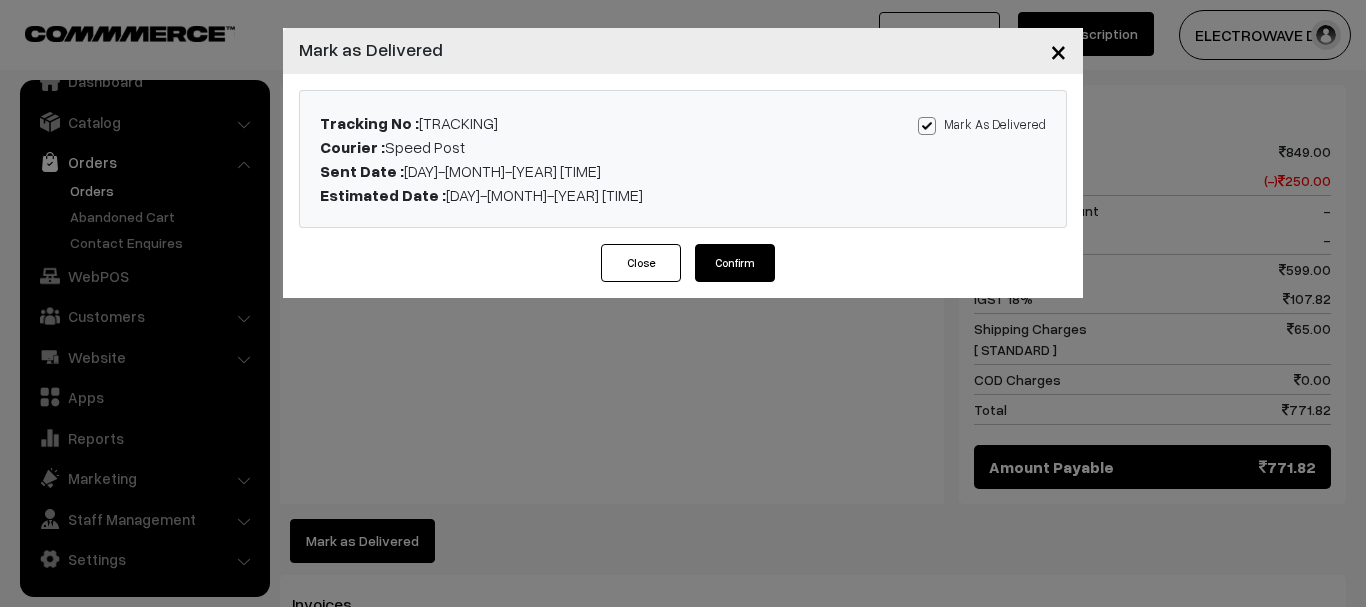 click on "Close
Confirm" at bounding box center [683, 271] 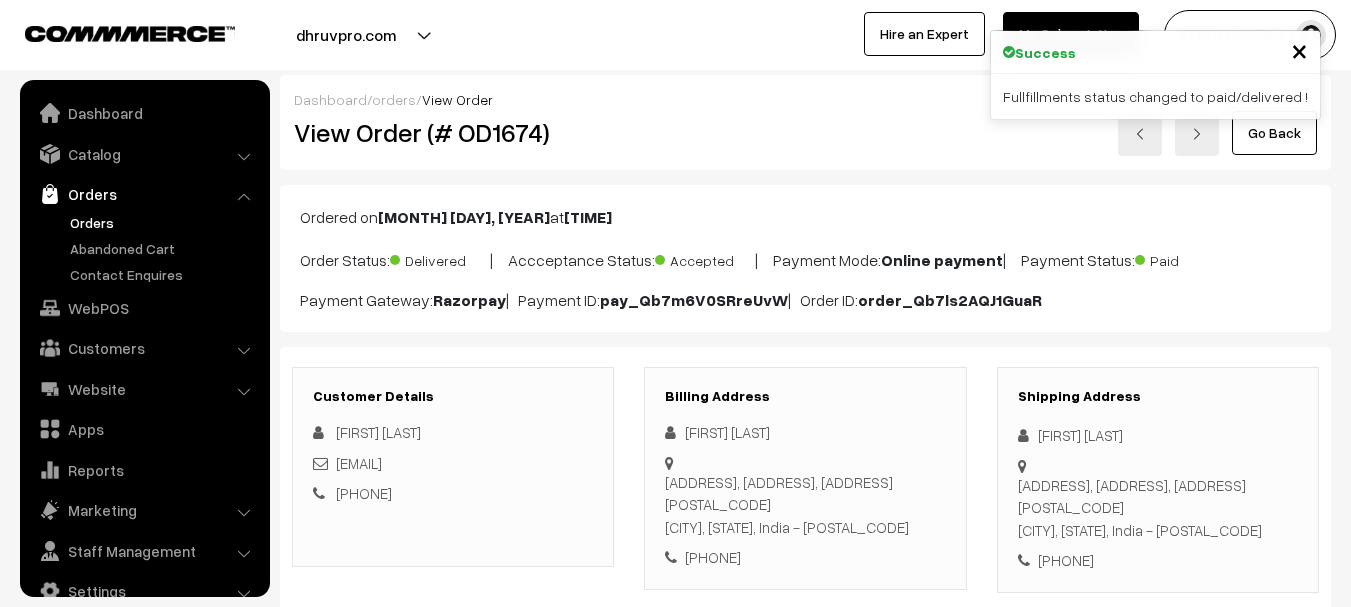 scroll, scrollTop: 0, scrollLeft: 0, axis: both 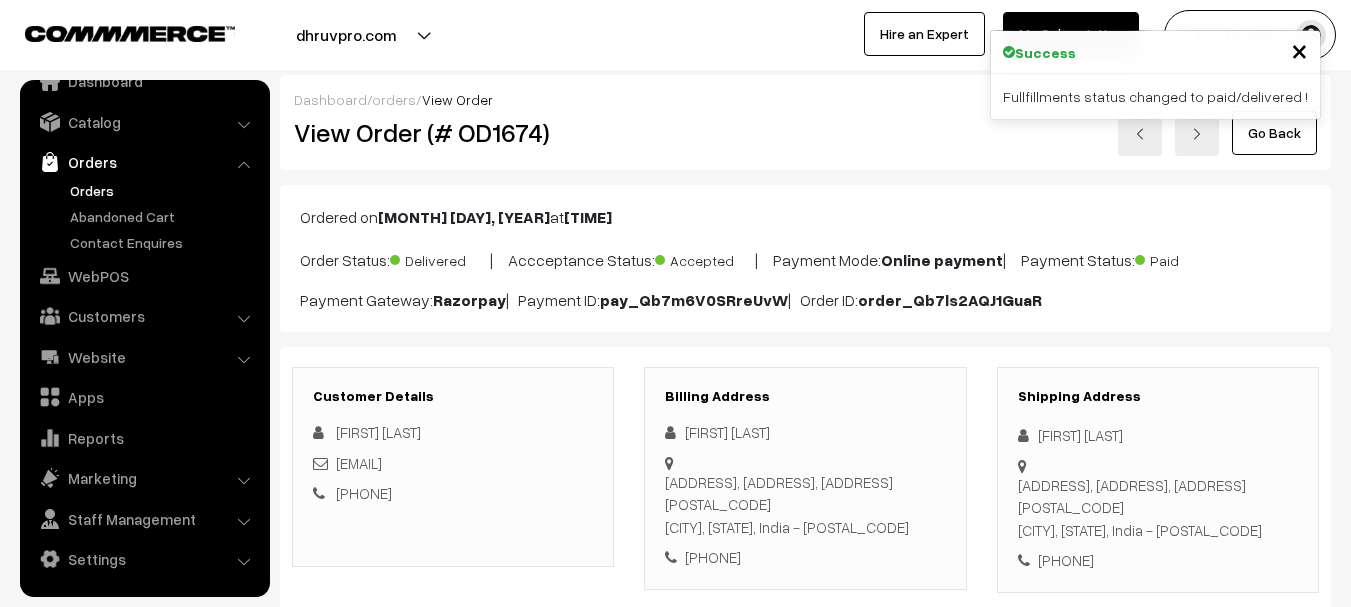 click at bounding box center (1140, 134) 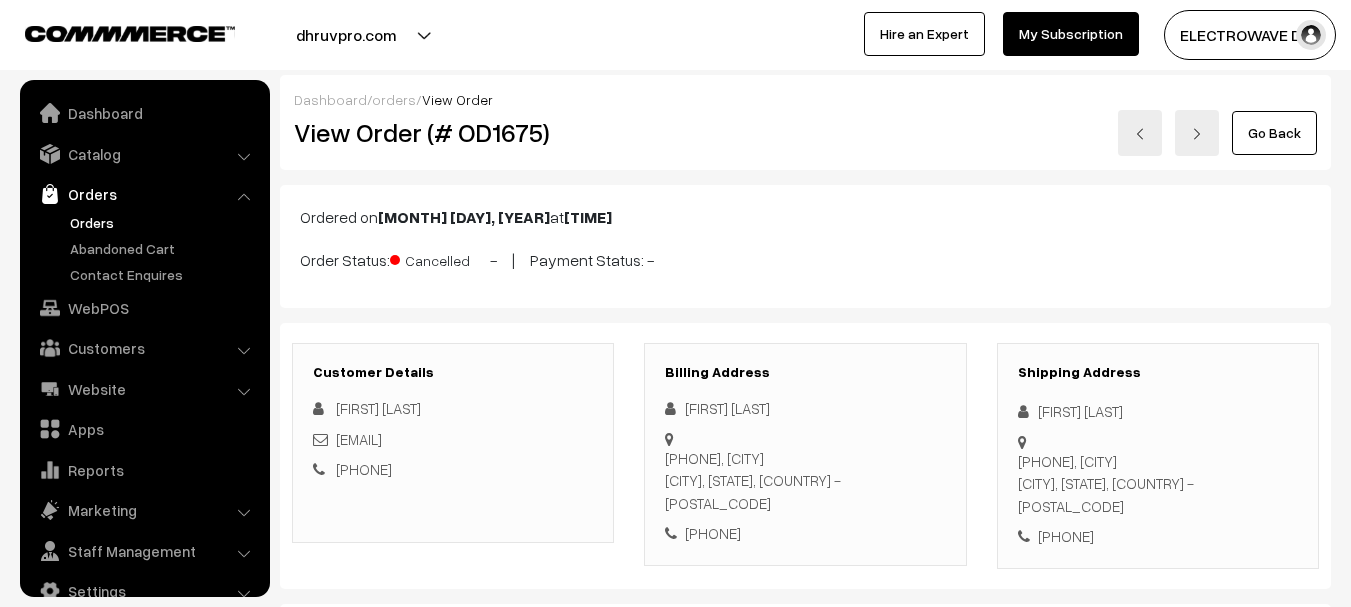 scroll, scrollTop: 0, scrollLeft: 0, axis: both 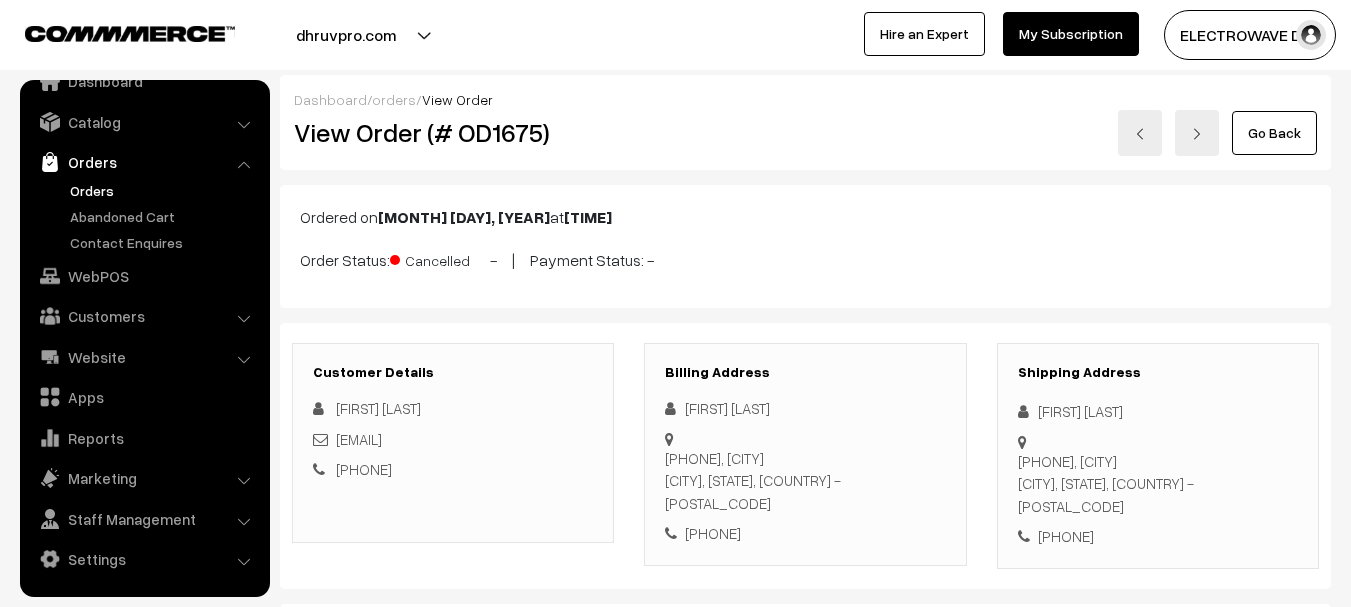 click at bounding box center (1140, 133) 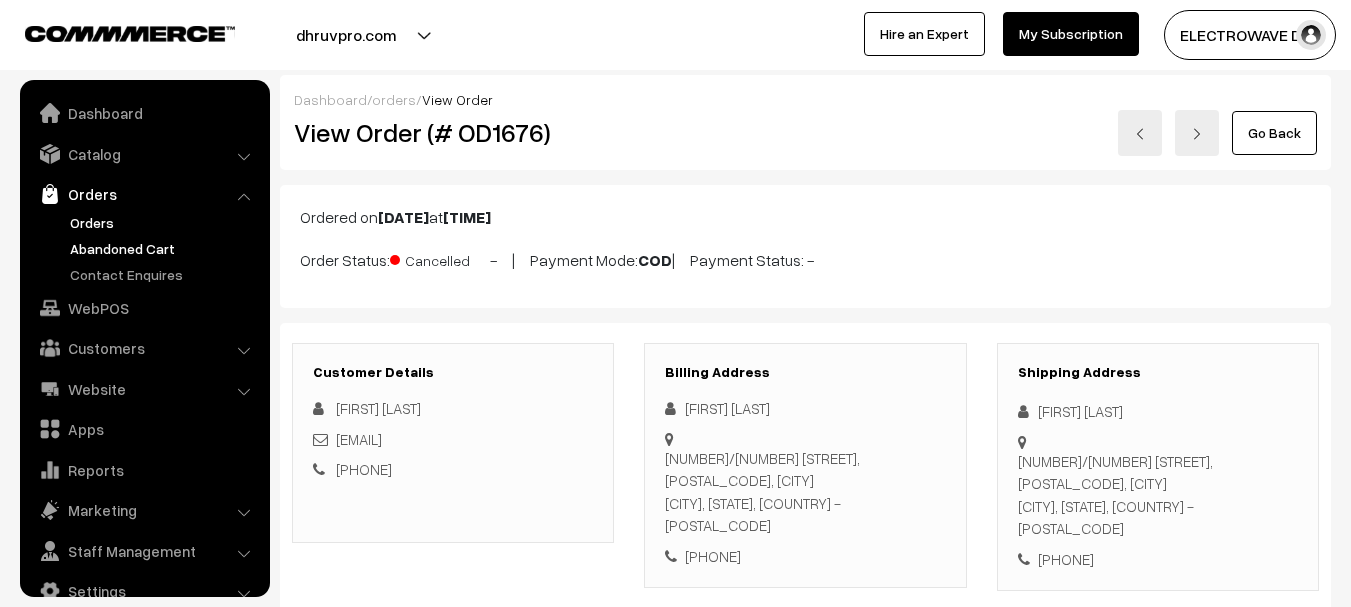 scroll, scrollTop: 0, scrollLeft: 0, axis: both 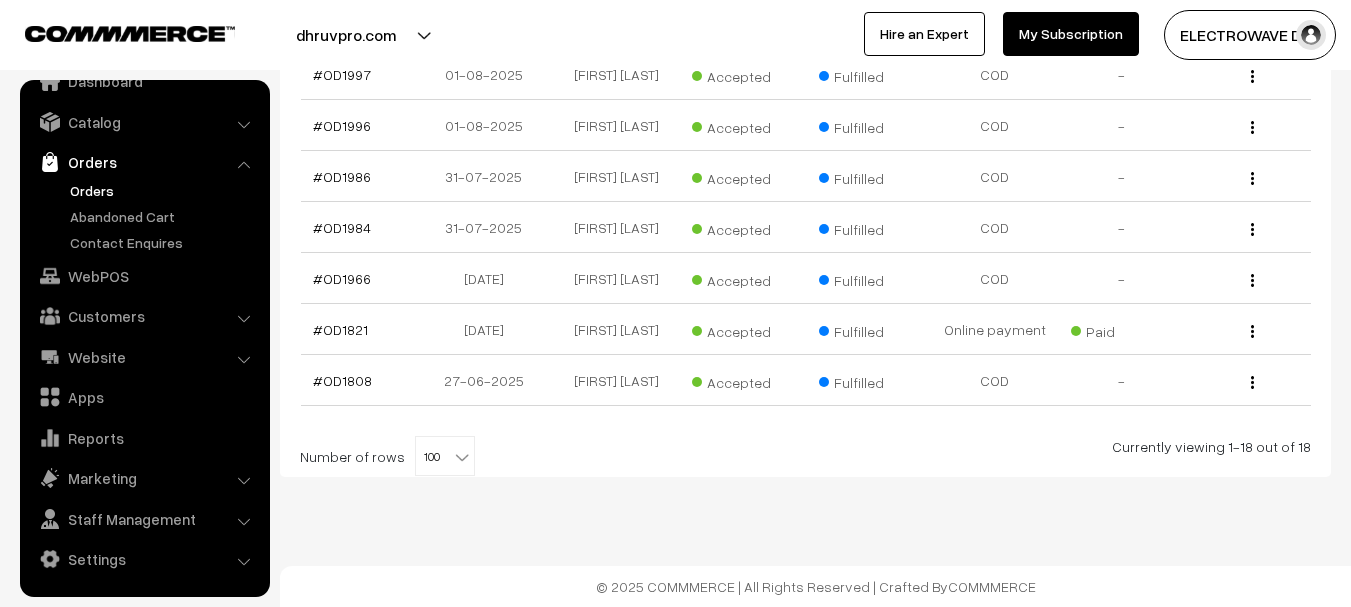 drag, startPoint x: 346, startPoint y: 259, endPoint x: 652, endPoint y: 458, distance: 365.01645 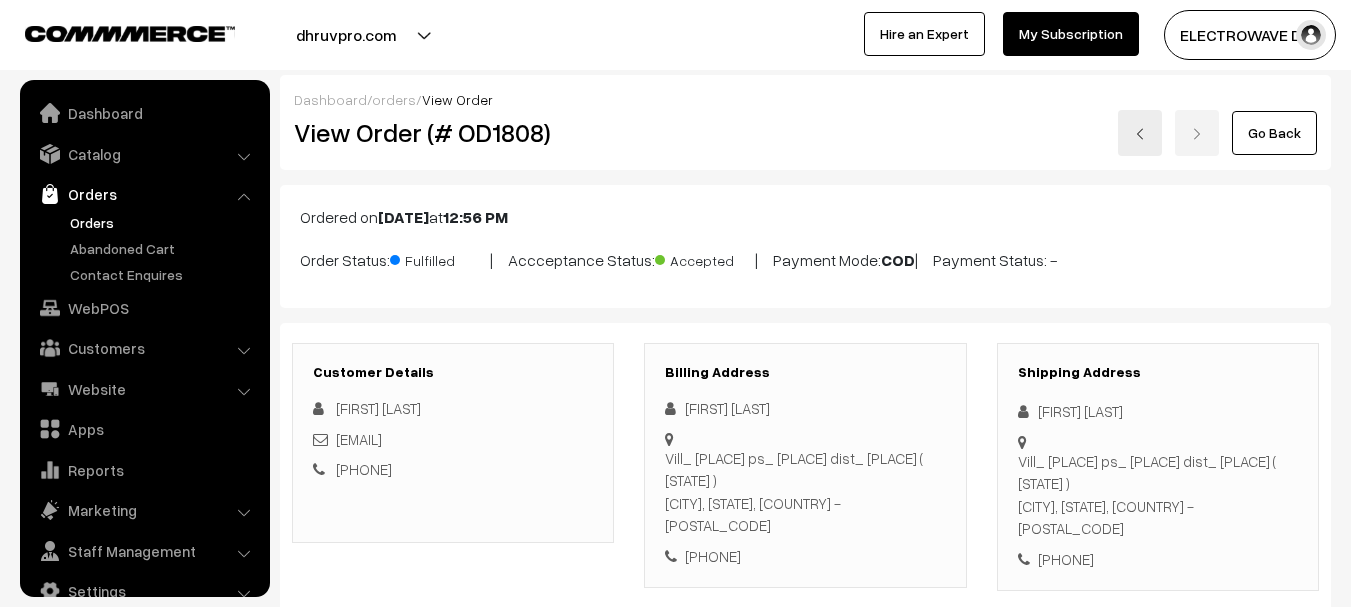 scroll, scrollTop: 0, scrollLeft: 0, axis: both 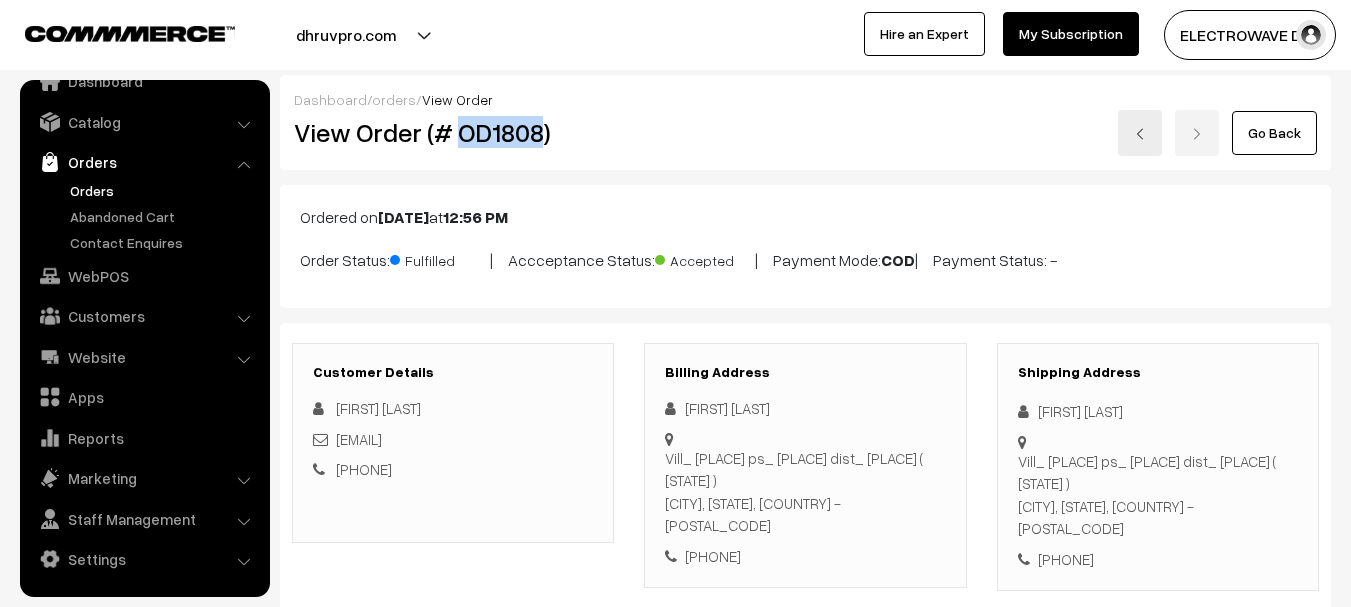 click on "View Order (# OD1808)" at bounding box center (454, 133) 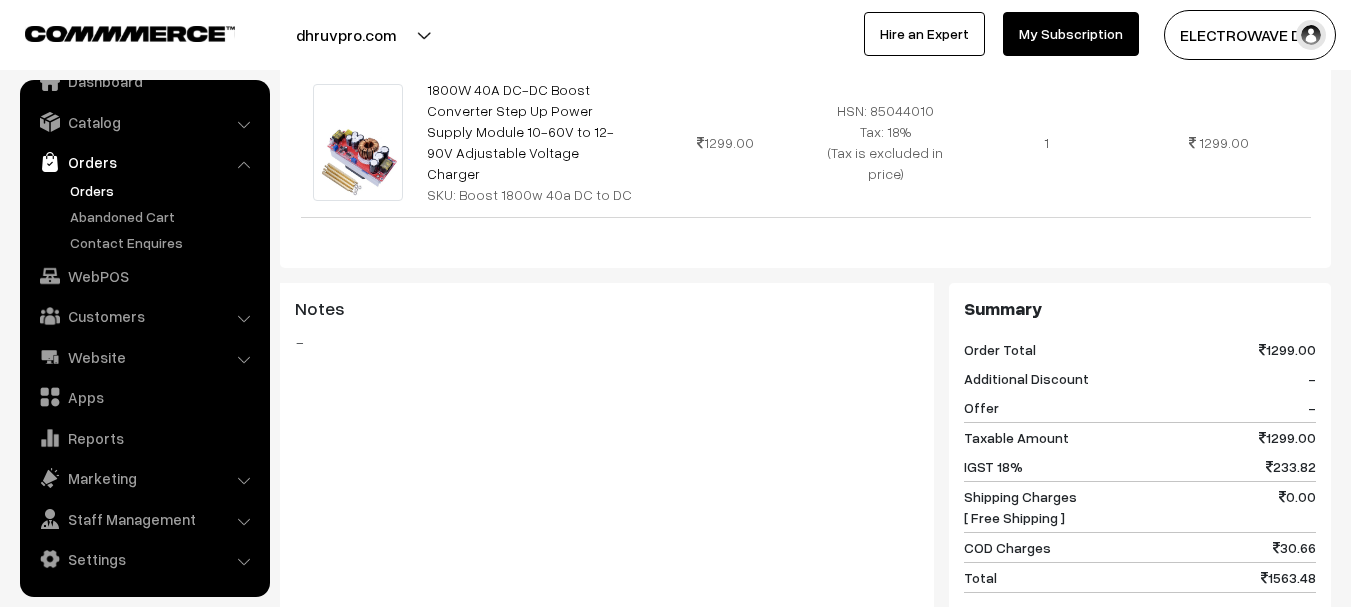 scroll, scrollTop: 1100, scrollLeft: 0, axis: vertical 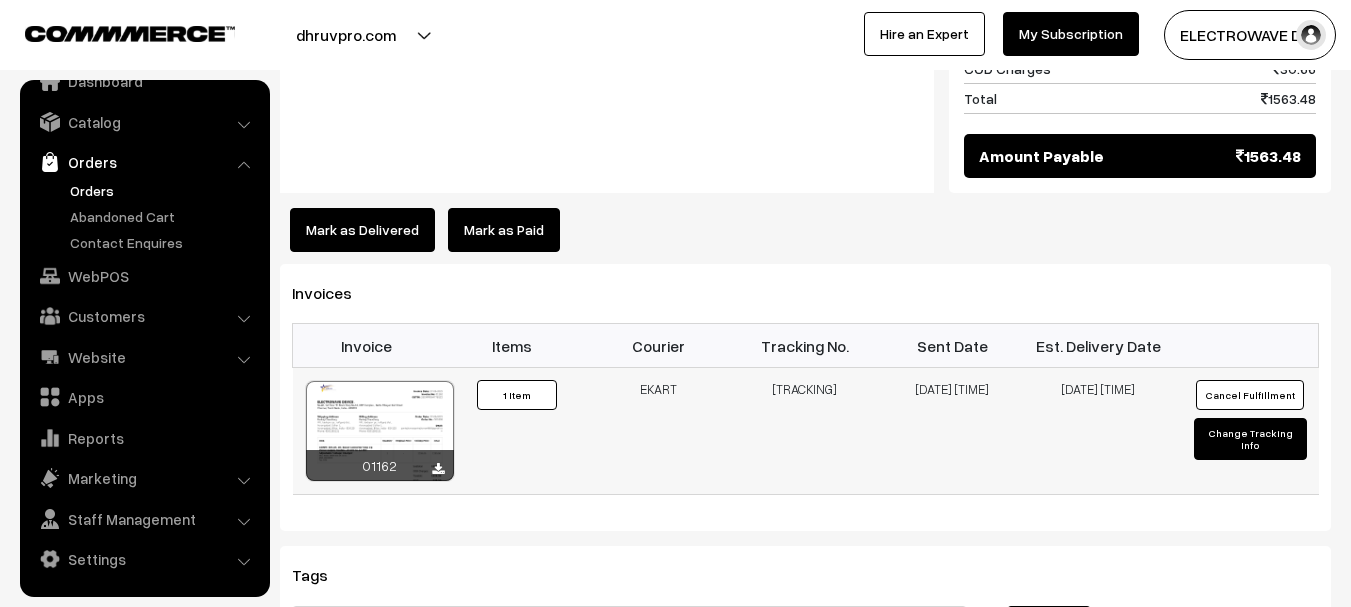 click on "[TRACKING]" at bounding box center (805, 431) 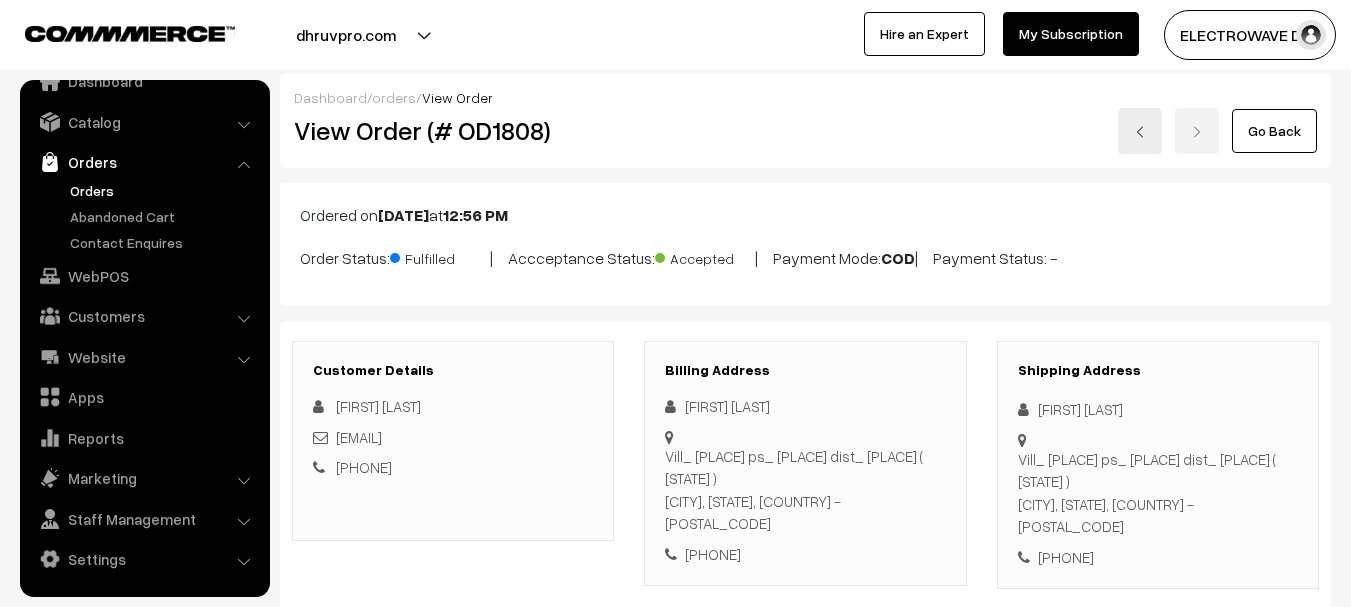 scroll, scrollTop: 0, scrollLeft: 0, axis: both 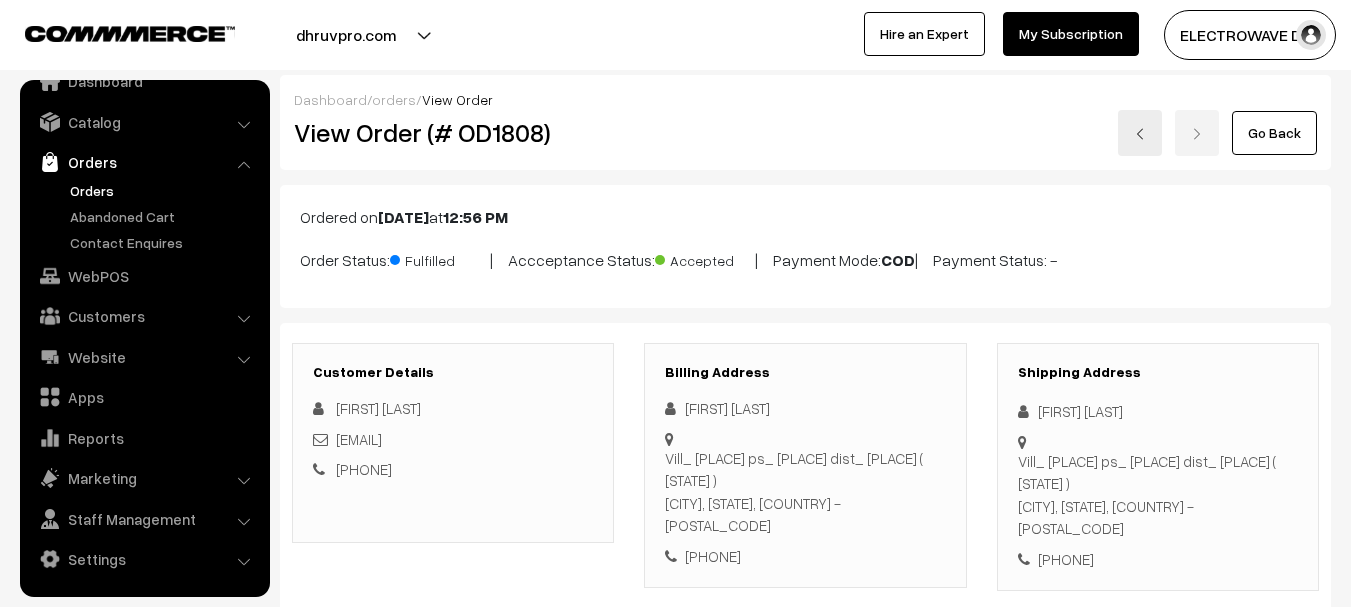 click on "View Order (# OD1808)" at bounding box center (454, 132) 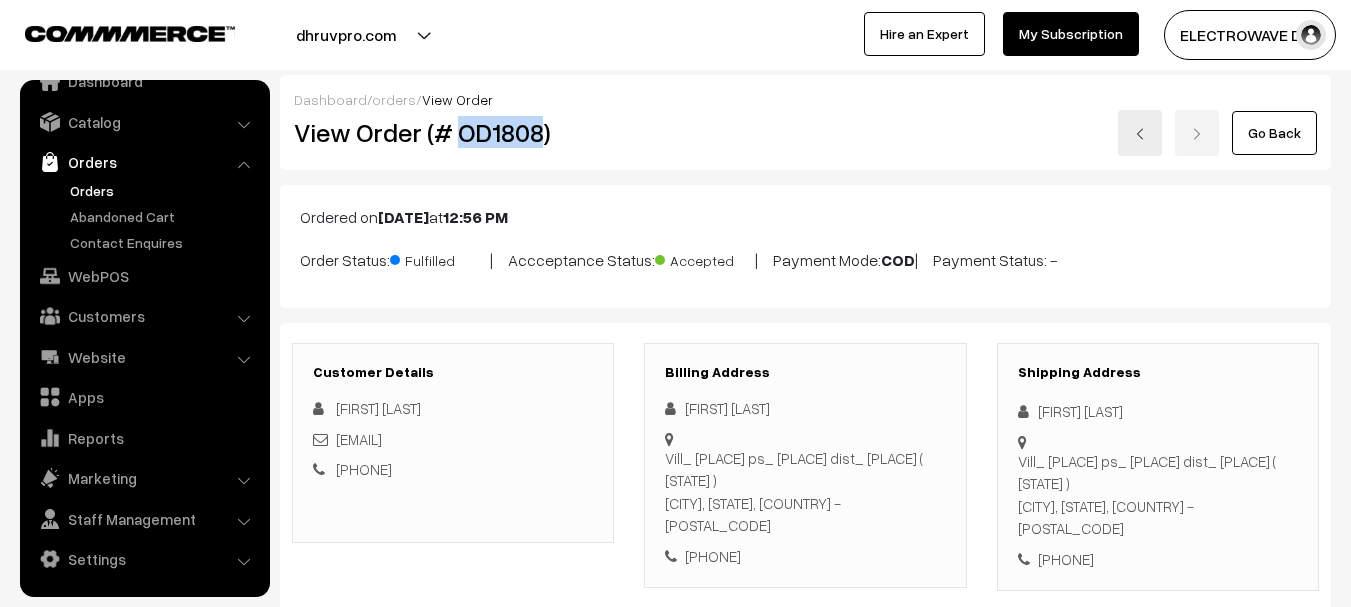 click on "View Order (# OD1808)" at bounding box center (454, 132) 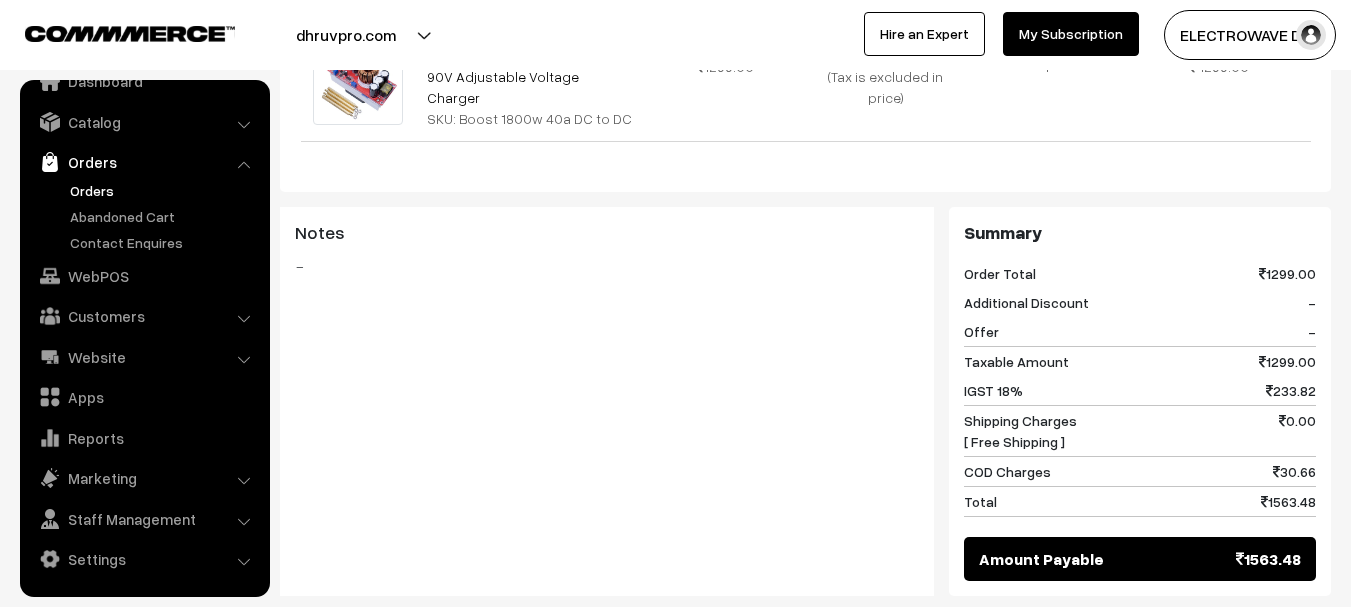 scroll, scrollTop: 900, scrollLeft: 0, axis: vertical 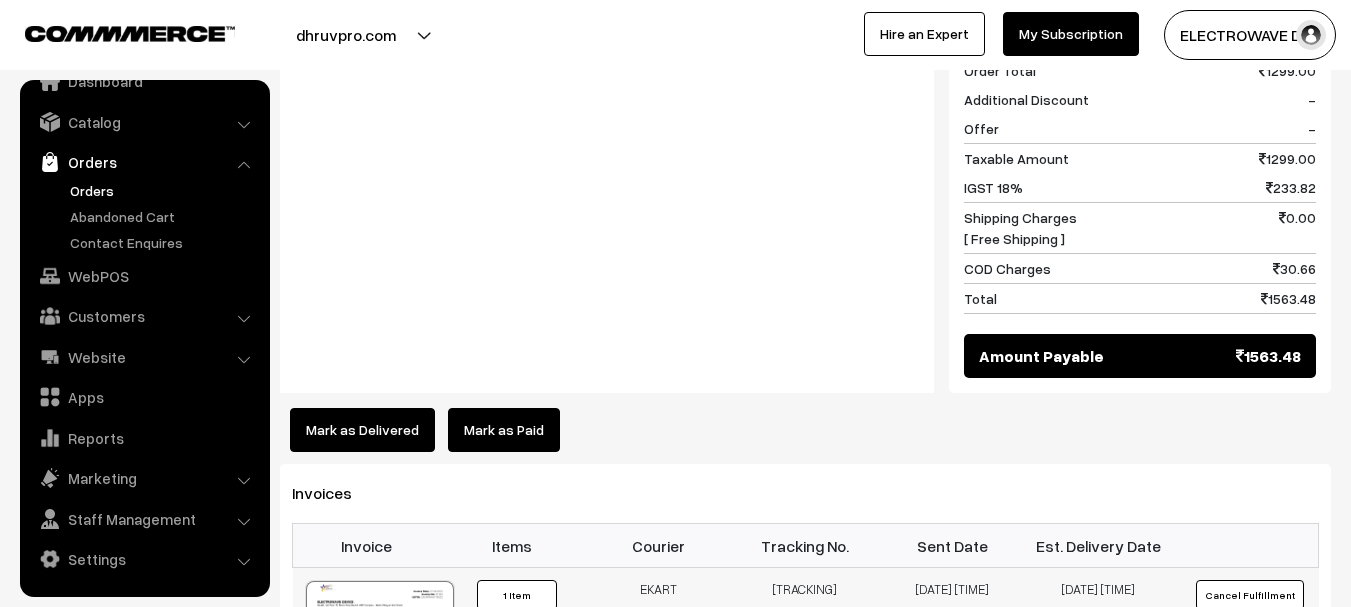 click on "[DOCUMENT_ID]" at bounding box center (805, 631) 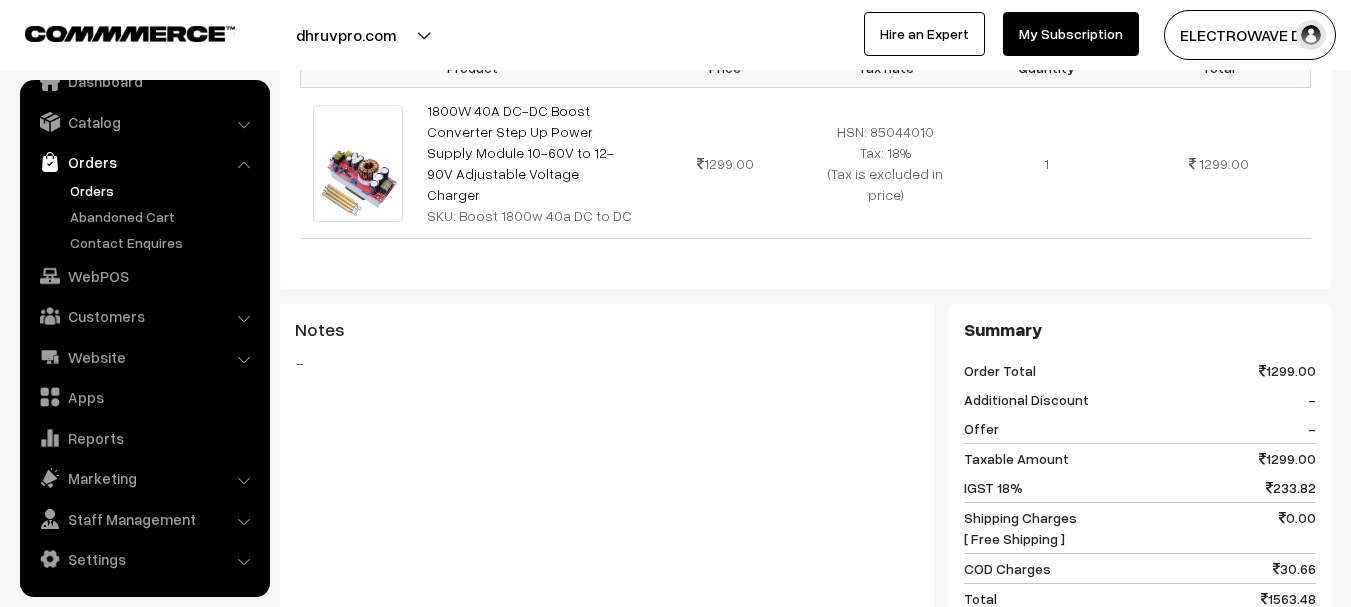 scroll, scrollTop: 1200, scrollLeft: 0, axis: vertical 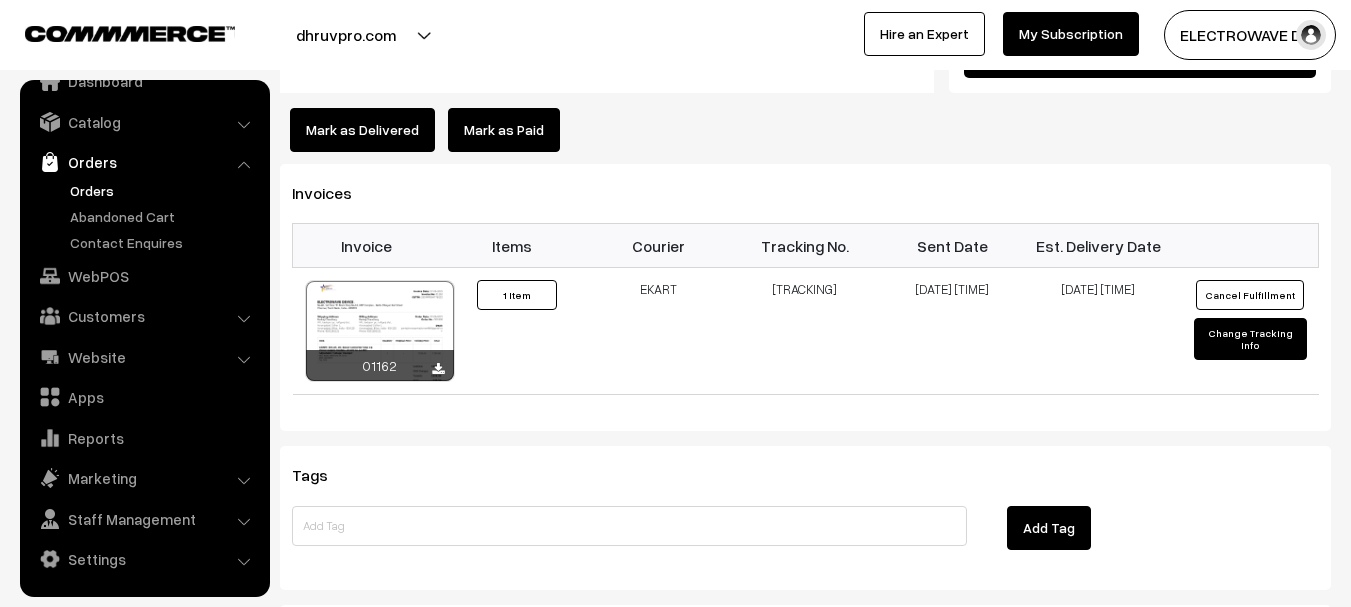 click on "Mark as Delivered" at bounding box center [362, 130] 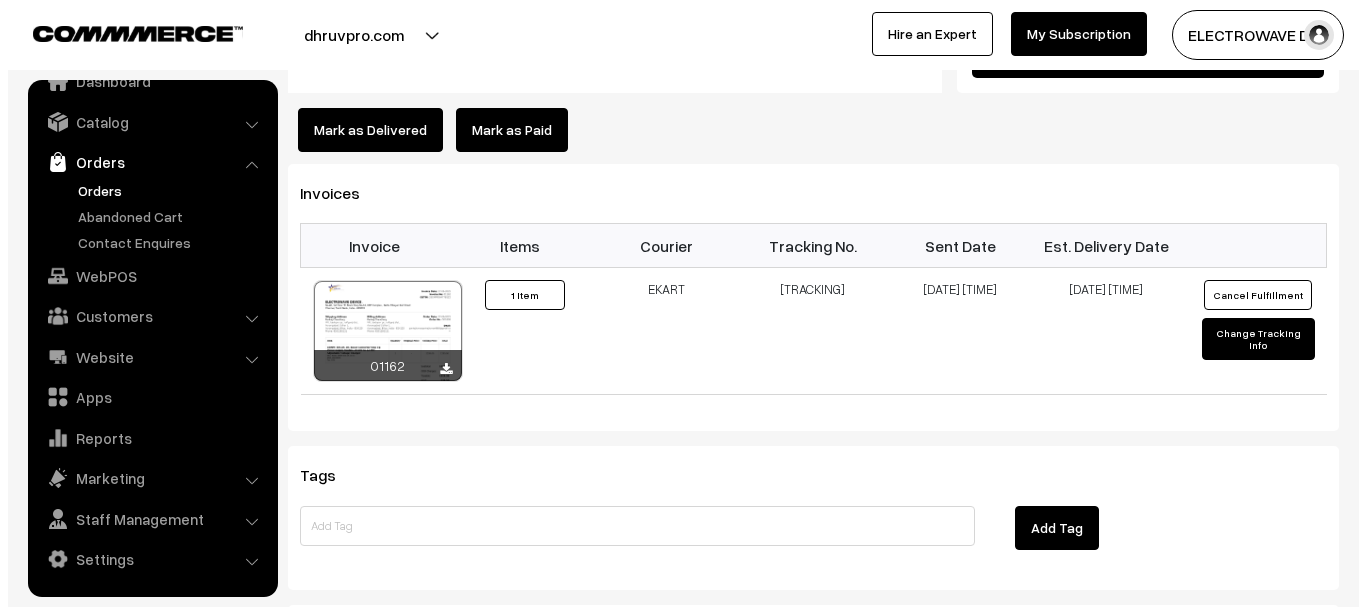 scroll, scrollTop: 1202, scrollLeft: 0, axis: vertical 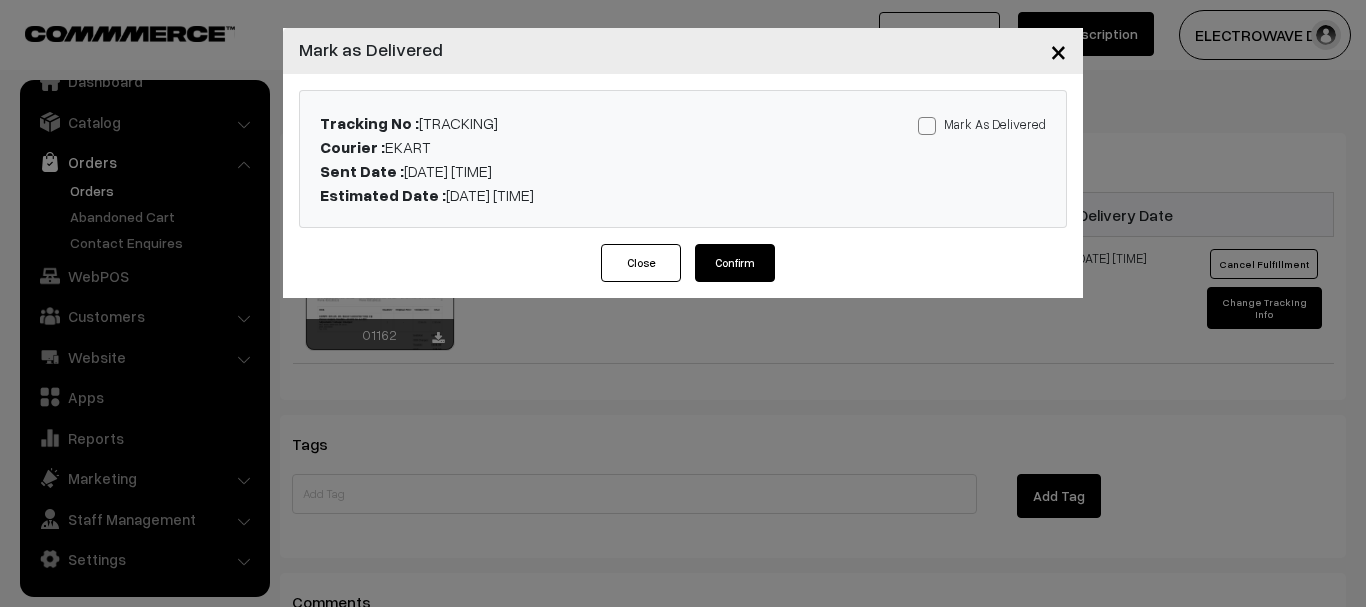 click on "Mark As Delivered" at bounding box center (982, 124) 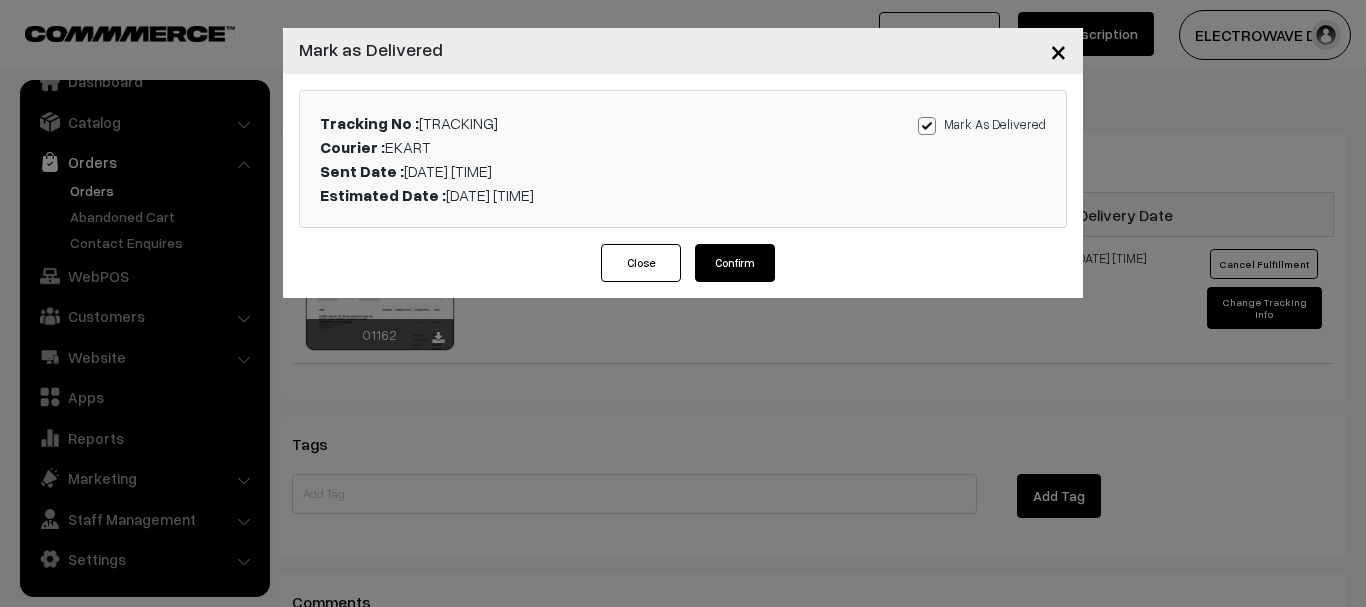 click on "Confirm" at bounding box center (735, 263) 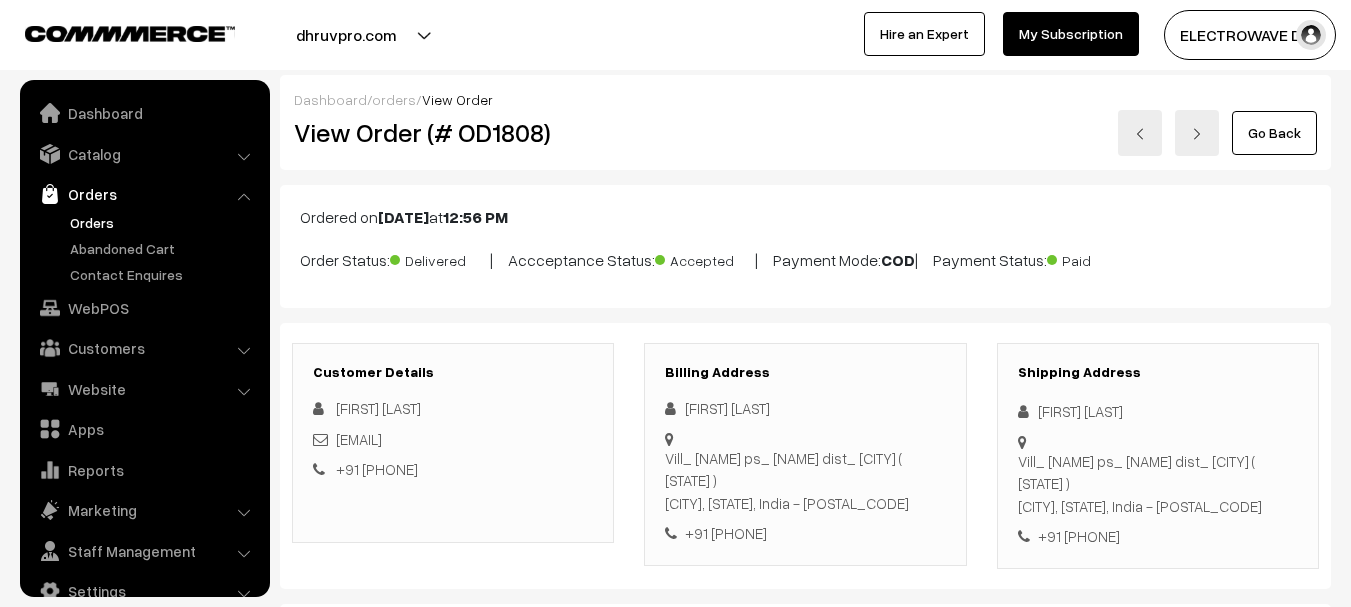 scroll, scrollTop: 0, scrollLeft: 0, axis: both 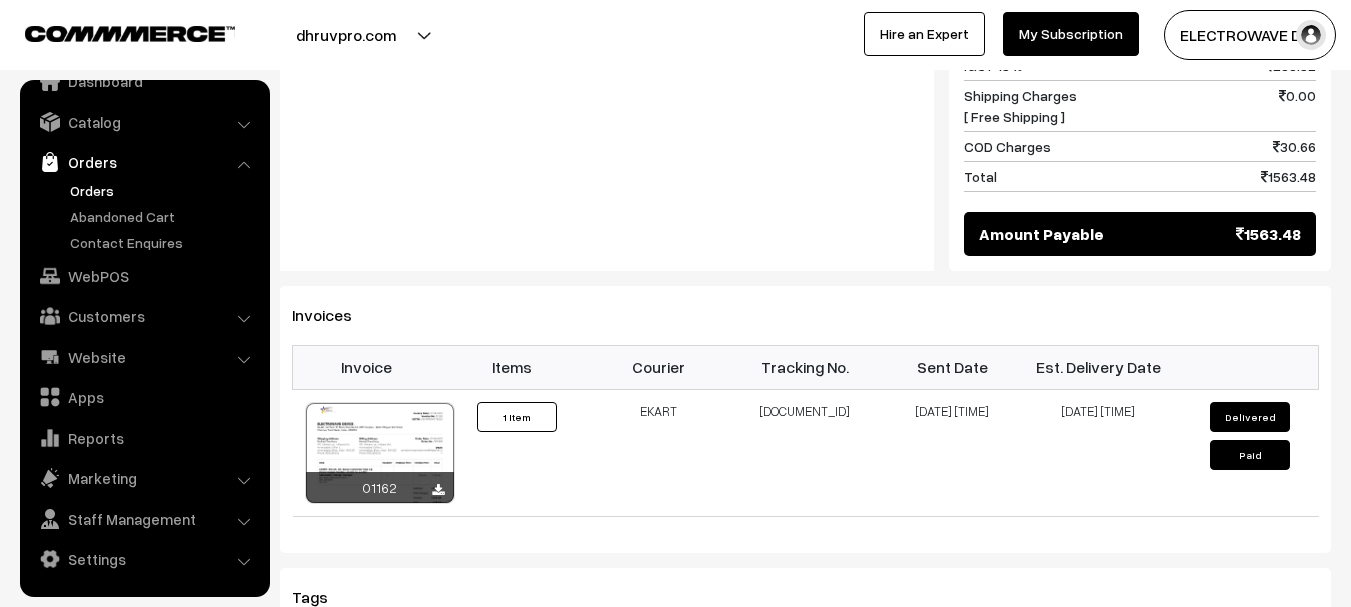 click on "Orders" at bounding box center [144, 162] 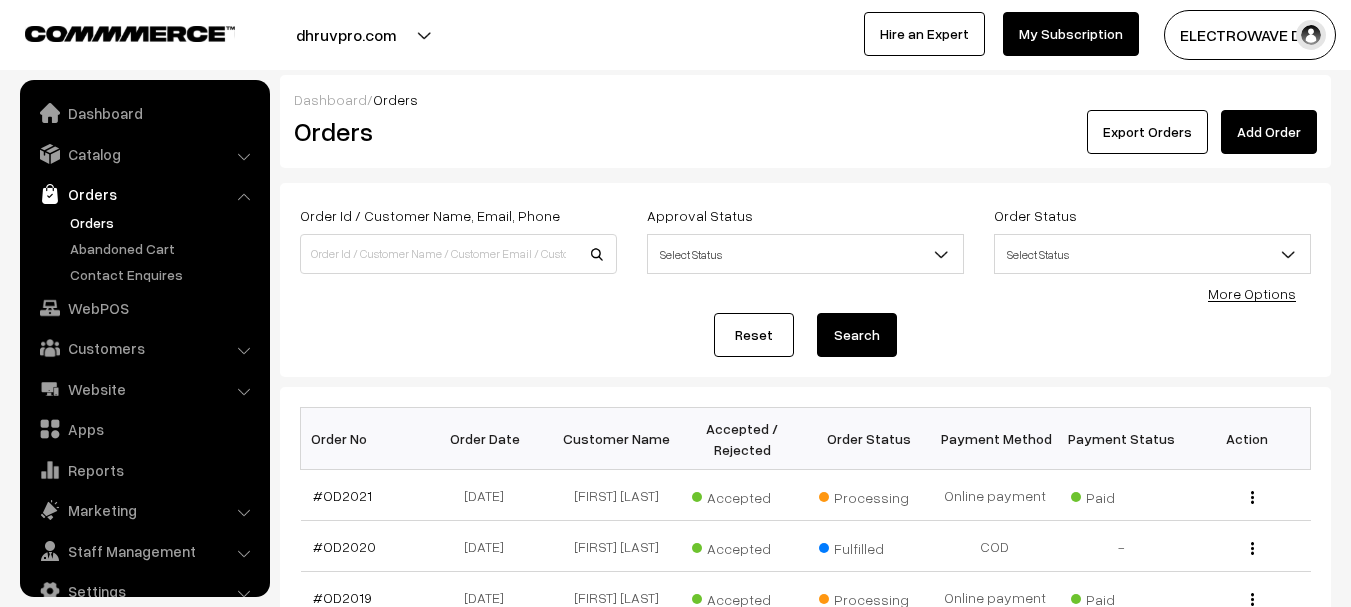click at bounding box center (458, 254) 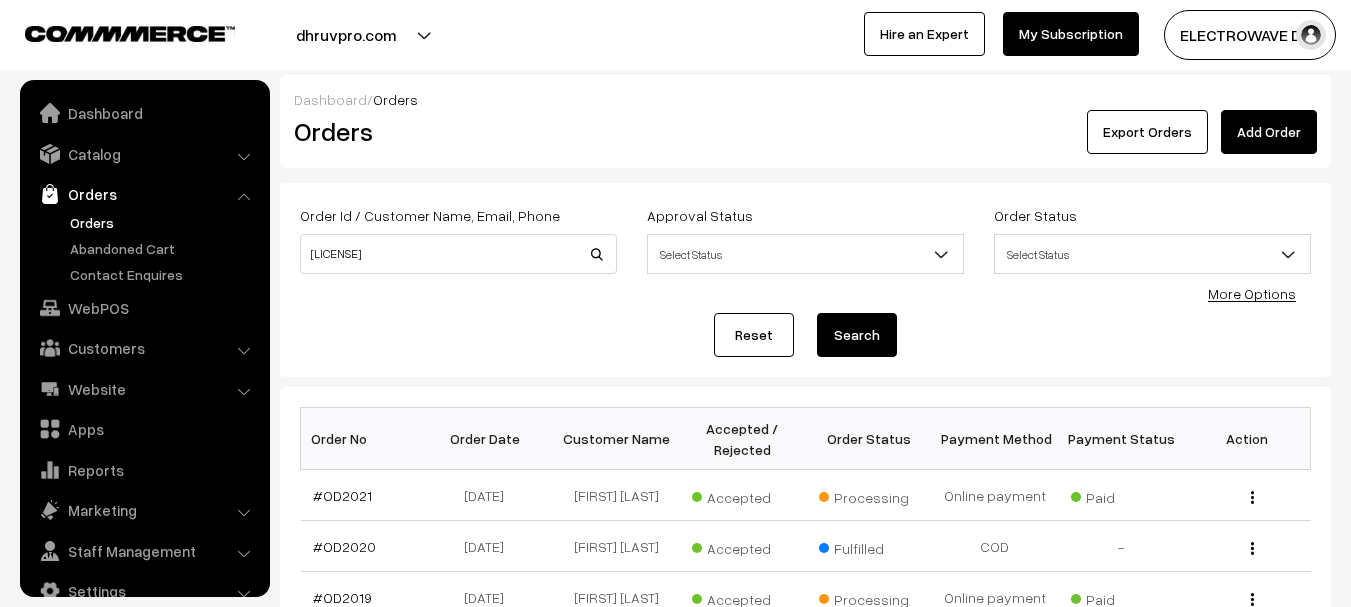 scroll, scrollTop: 0, scrollLeft: 0, axis: both 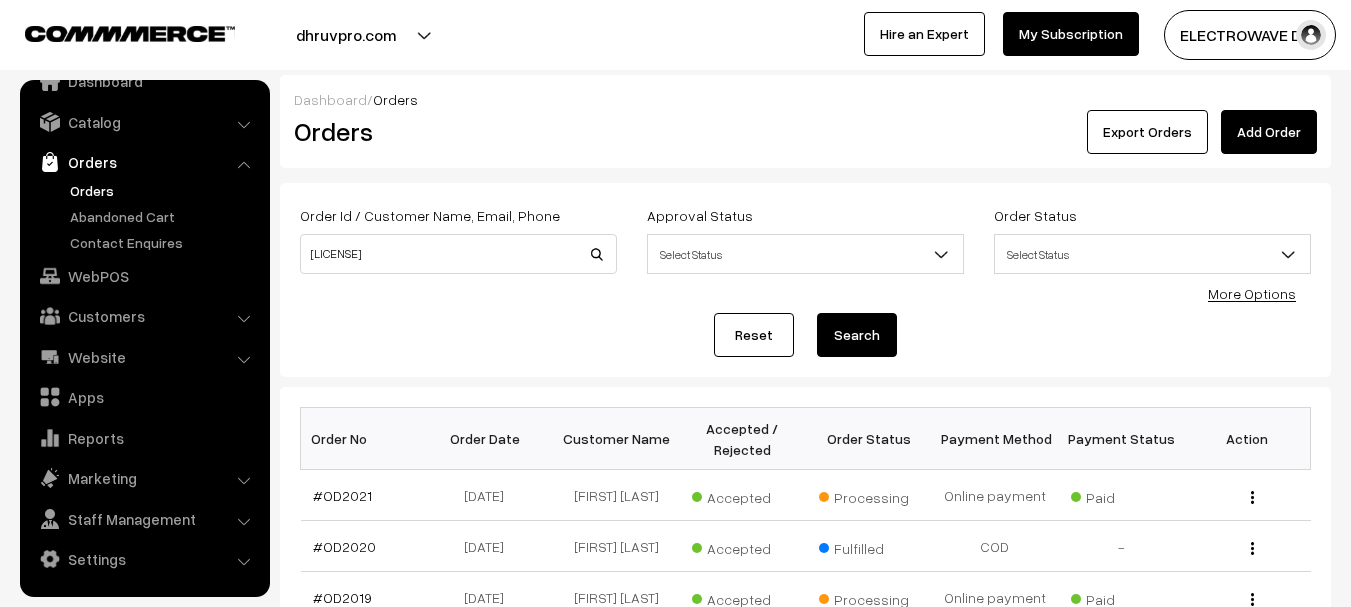type on "OD1824" 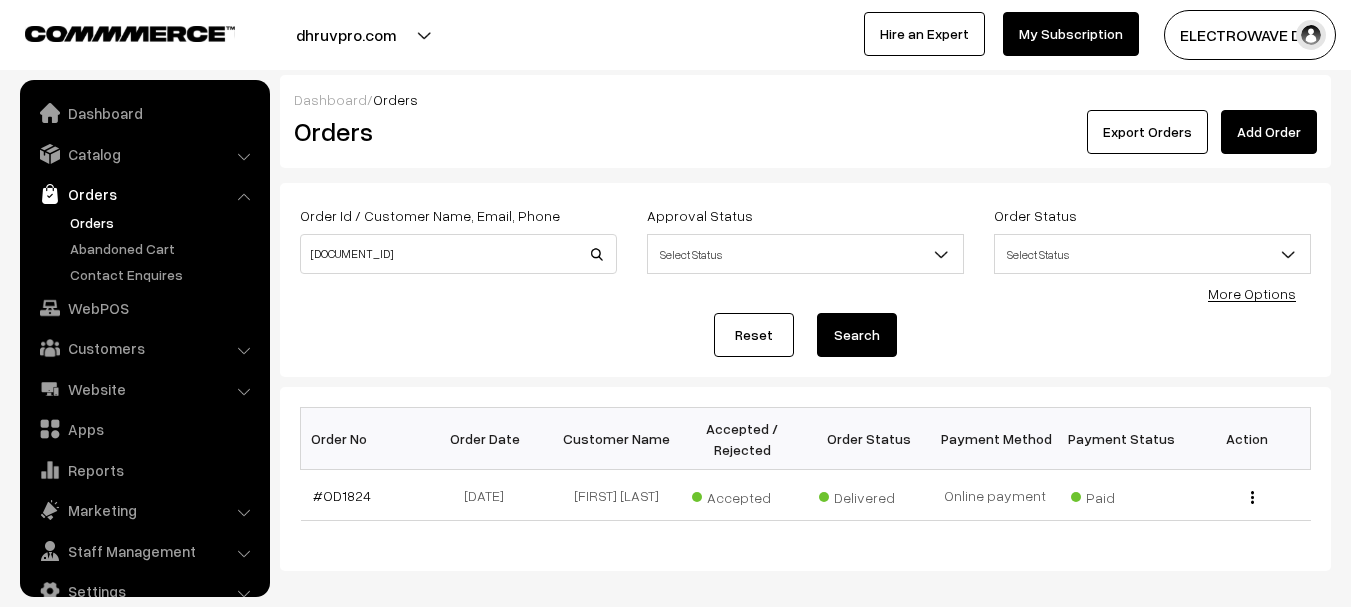 scroll, scrollTop: 0, scrollLeft: 0, axis: both 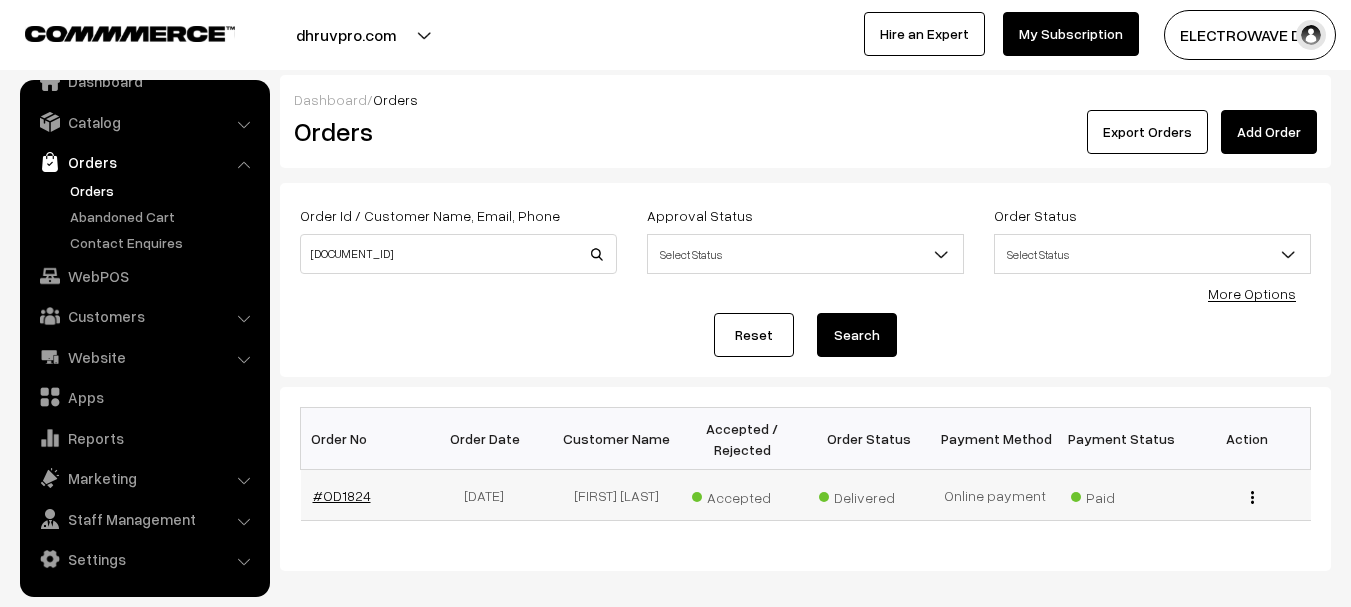 click on "#OD1824" at bounding box center (342, 495) 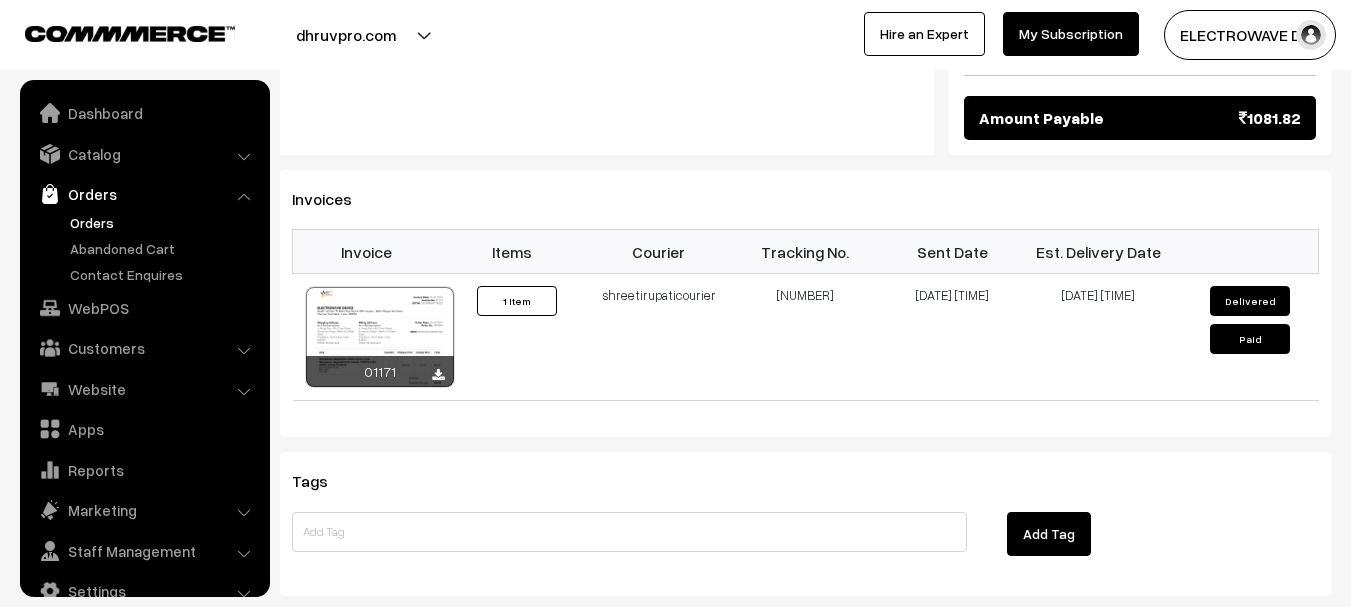 scroll, scrollTop: 1200, scrollLeft: 0, axis: vertical 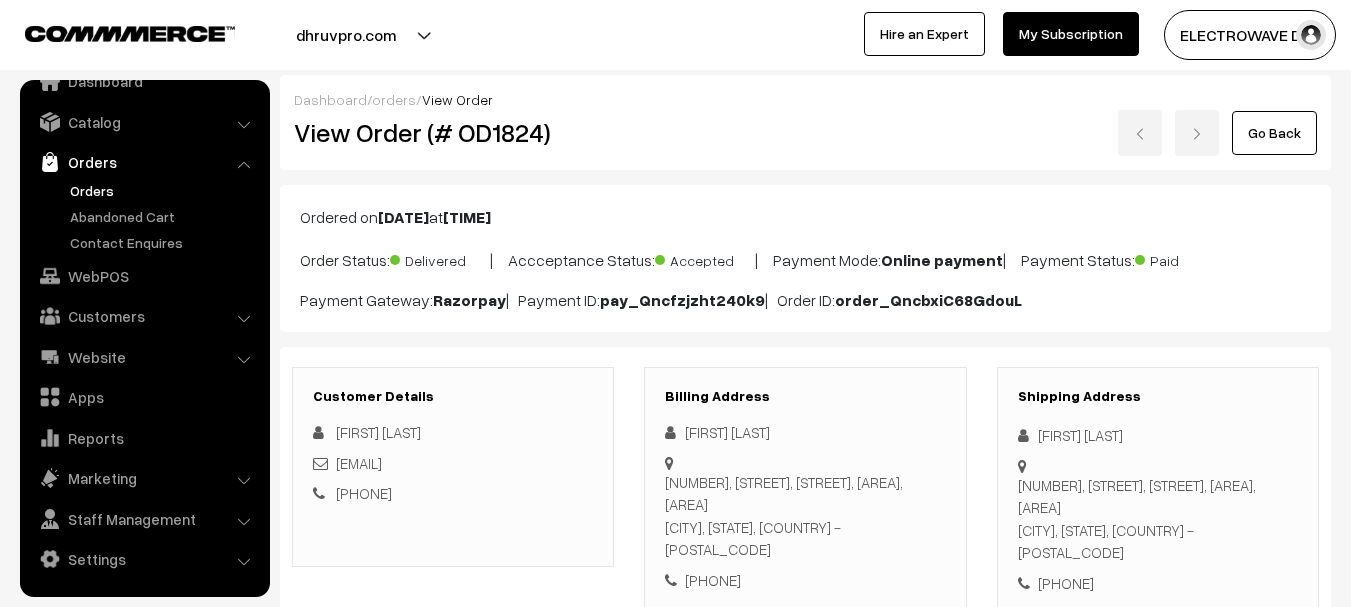 click on "Orders" at bounding box center (164, 190) 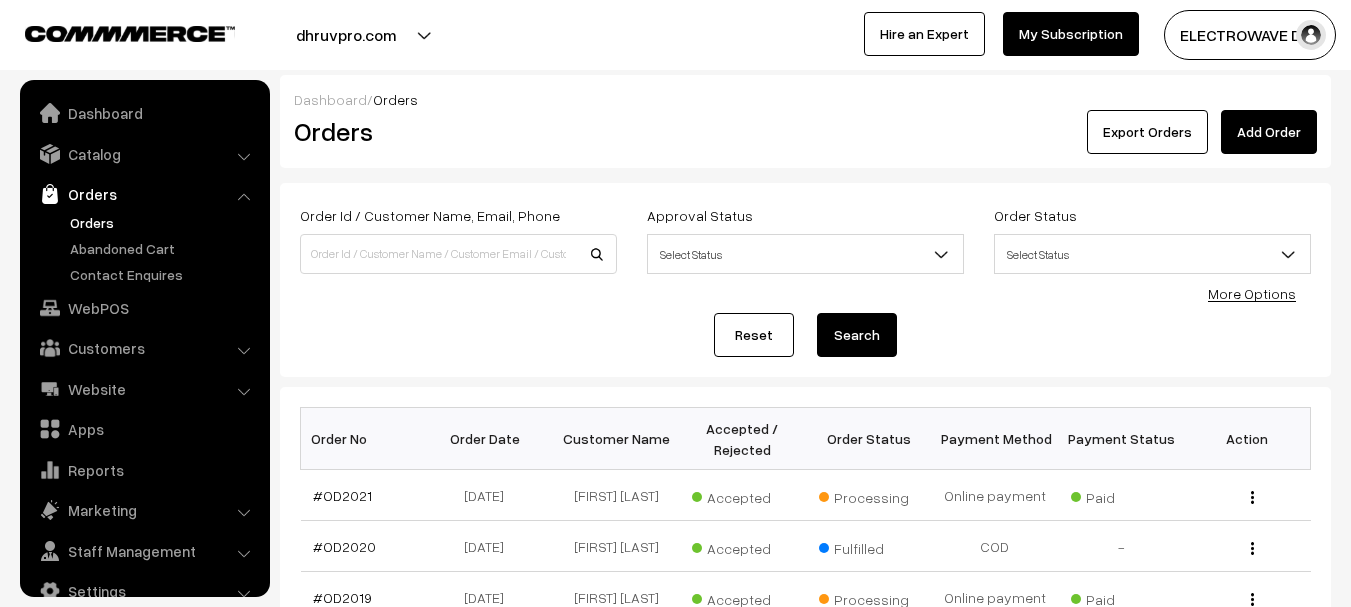 click at bounding box center [458, 254] 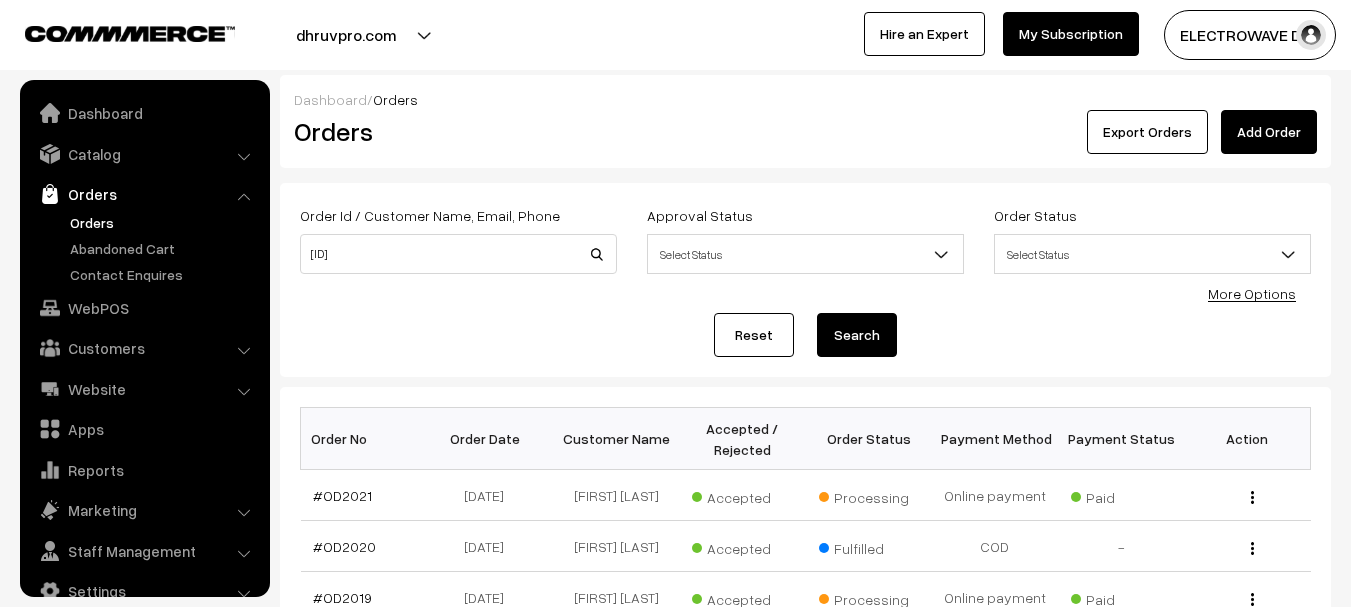 scroll, scrollTop: 32, scrollLeft: 0, axis: vertical 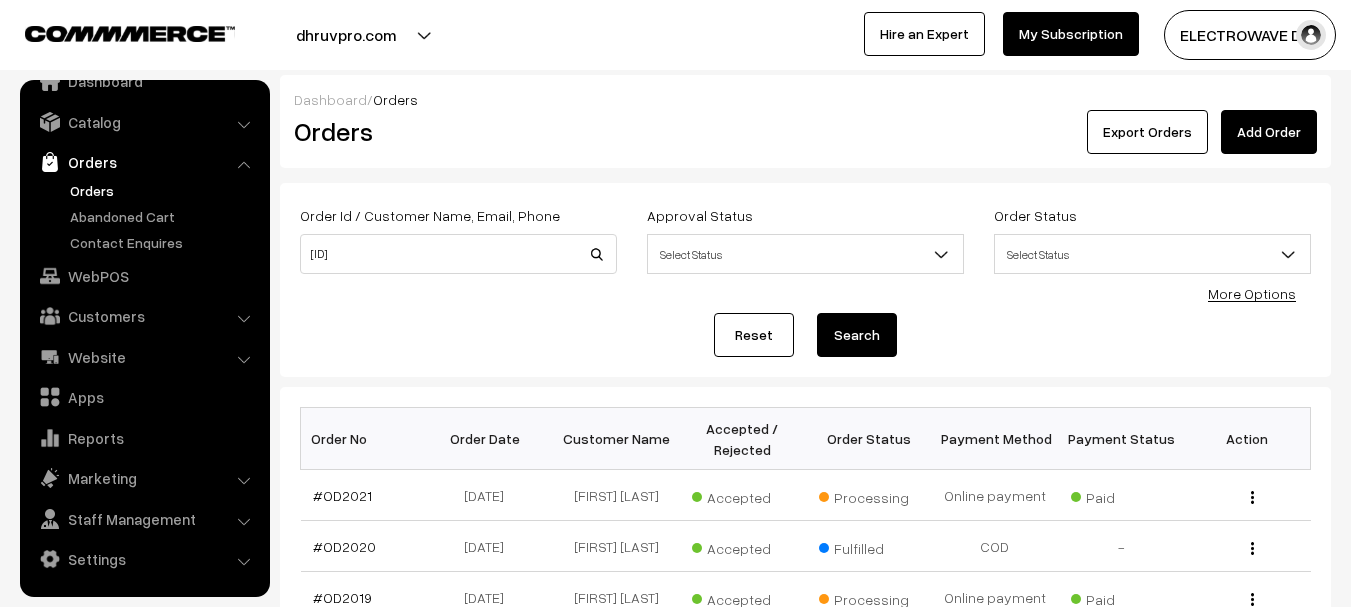 type on "OD1826" 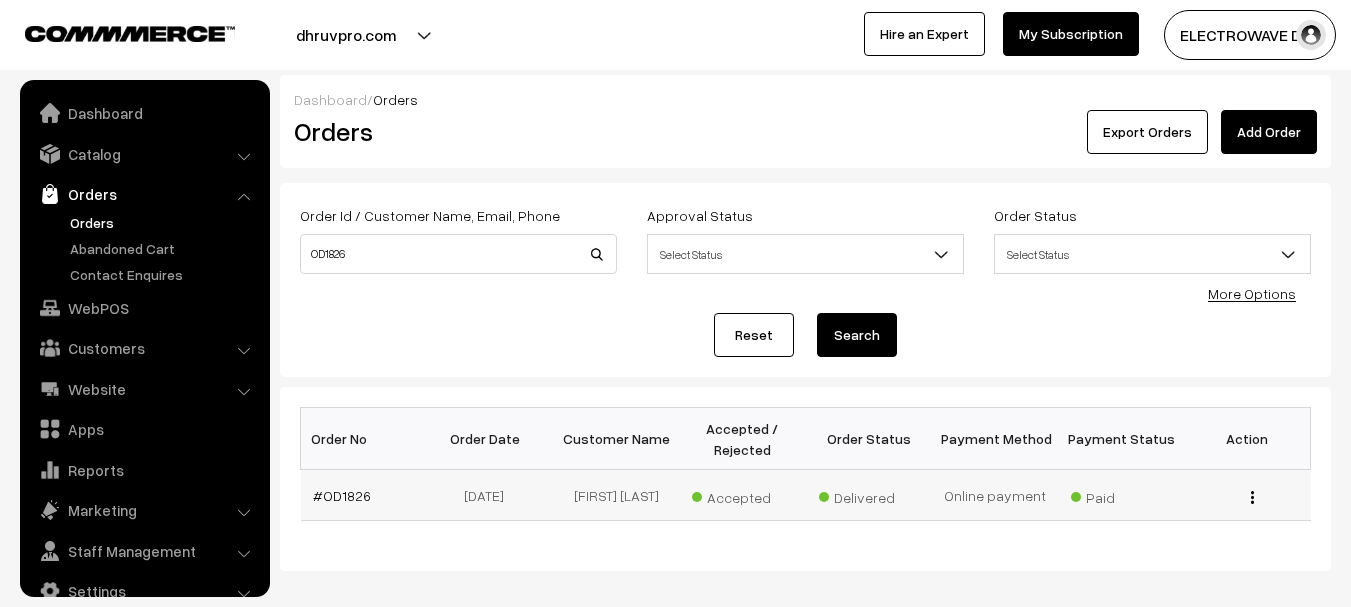 scroll, scrollTop: 0, scrollLeft: 0, axis: both 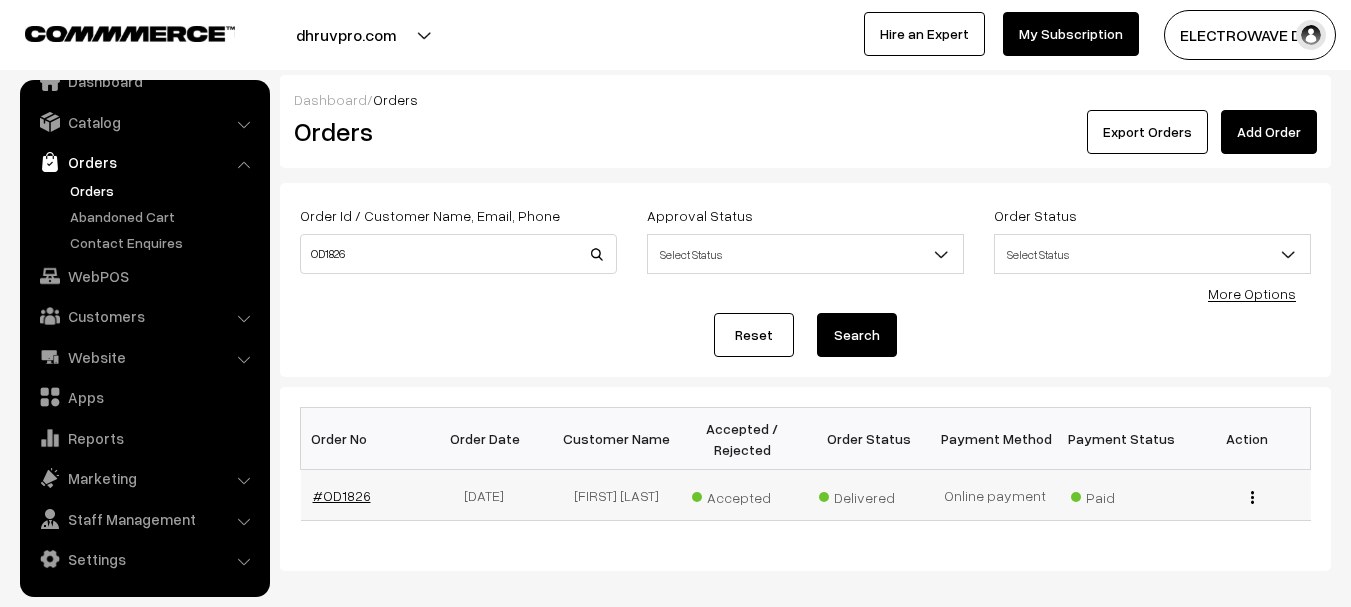 click on "#OD1826" at bounding box center (342, 495) 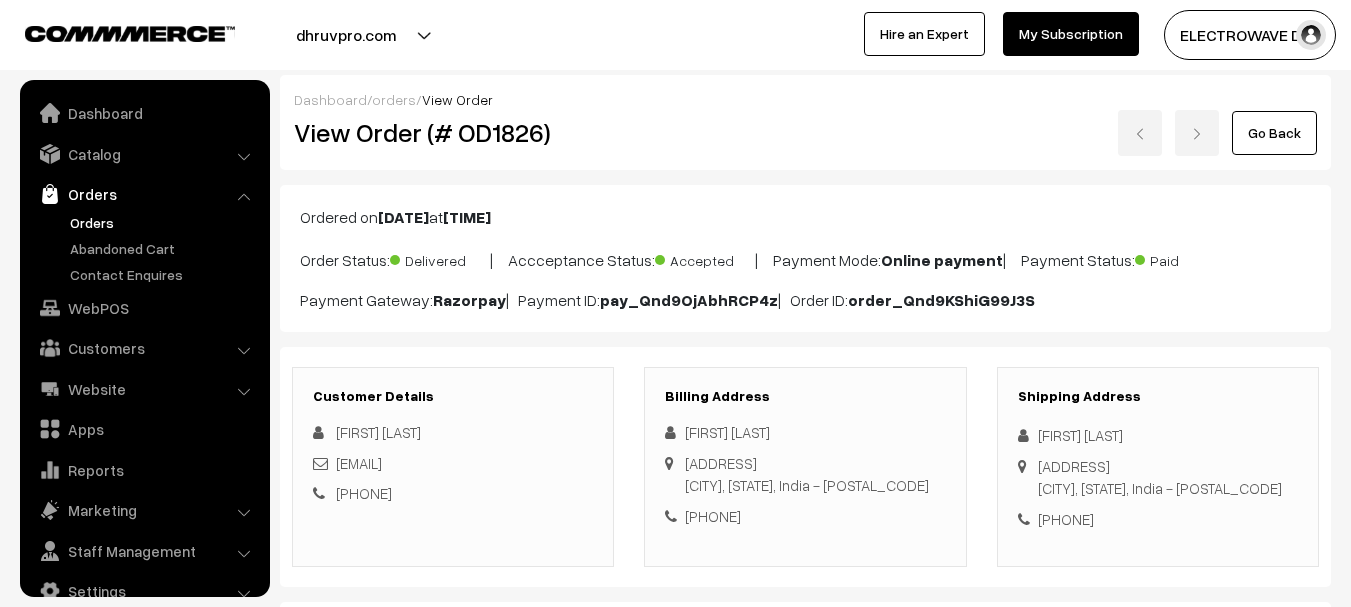scroll, scrollTop: 1000, scrollLeft: 0, axis: vertical 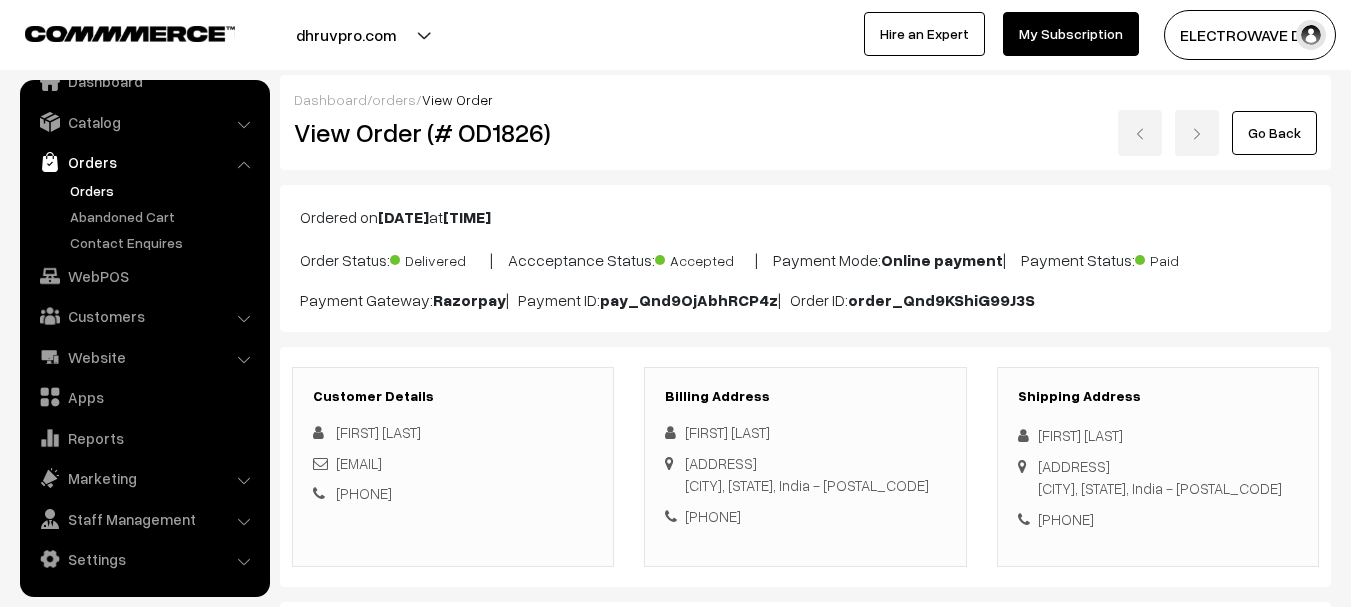 click on "Orders" at bounding box center [164, 190] 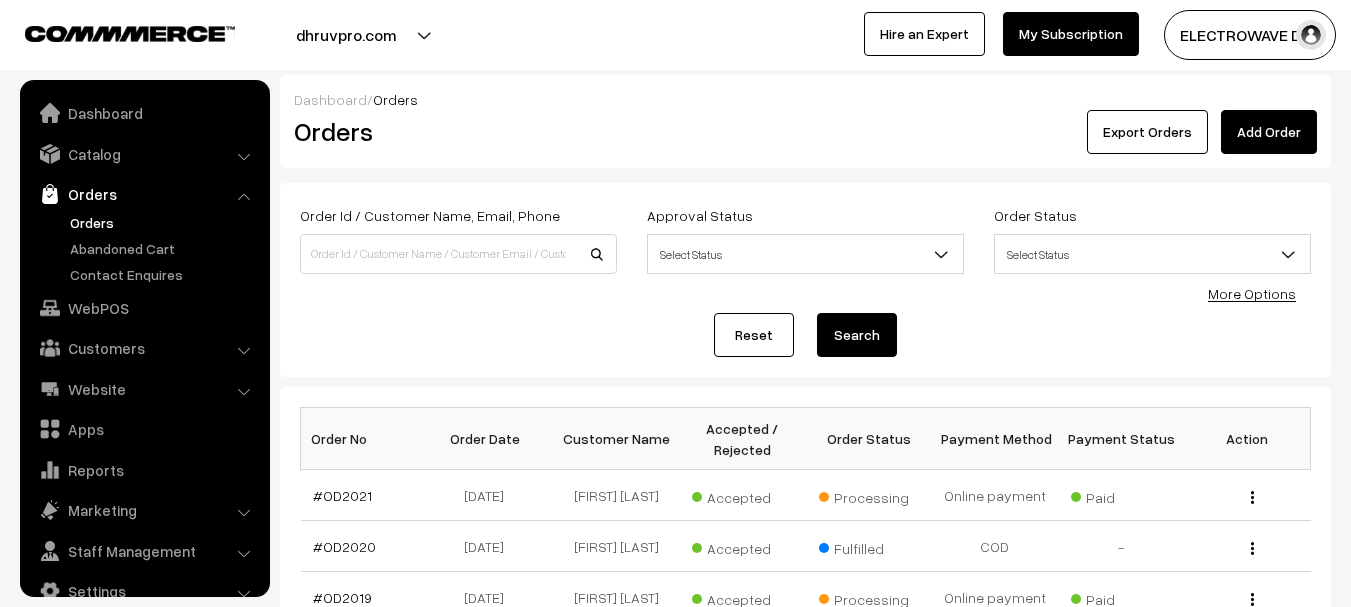 scroll, scrollTop: 0, scrollLeft: 0, axis: both 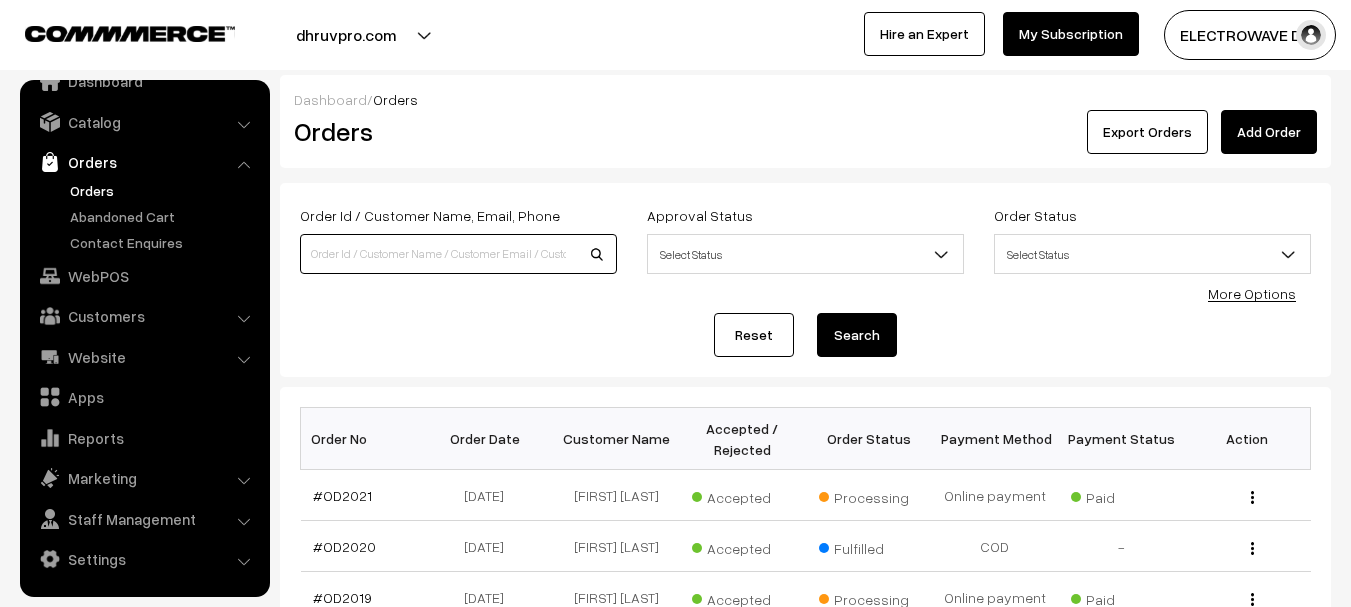 click at bounding box center (458, 254) 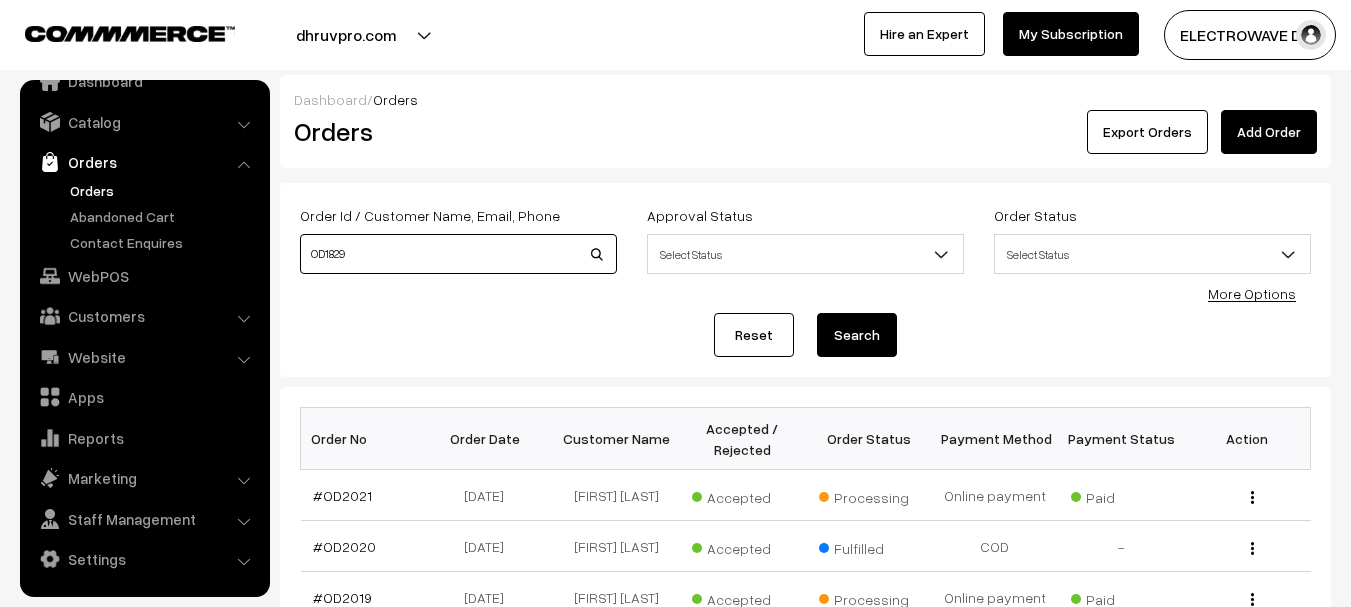 type on "OD1829" 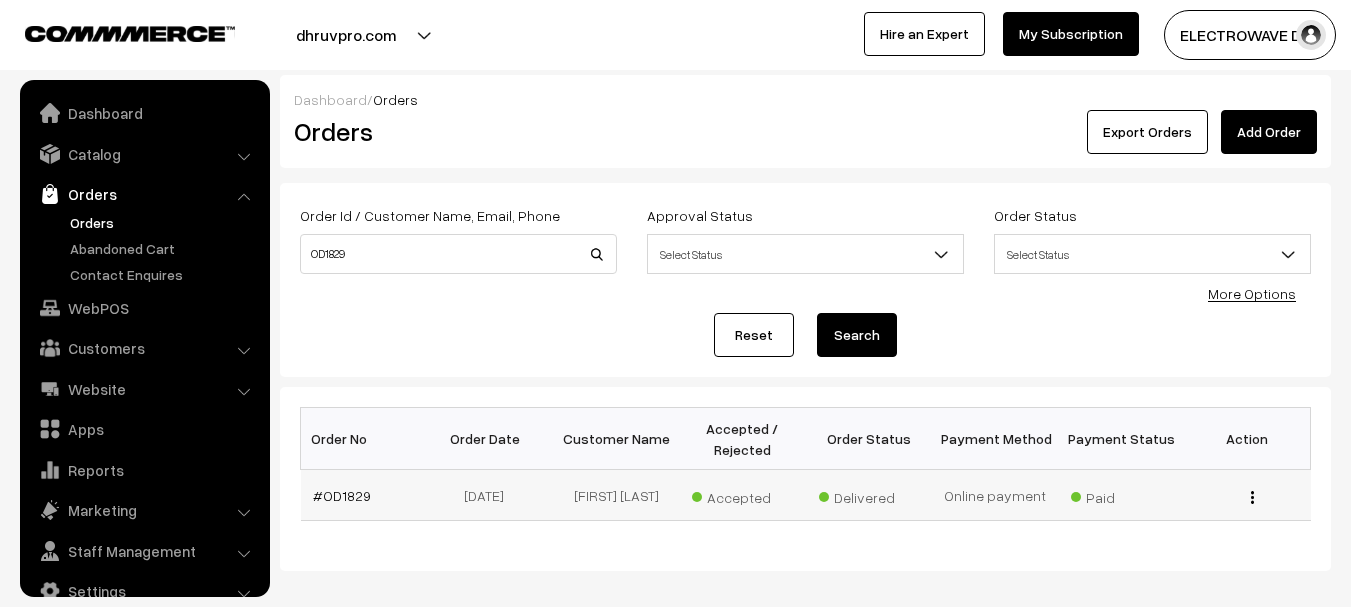 scroll, scrollTop: 0, scrollLeft: 0, axis: both 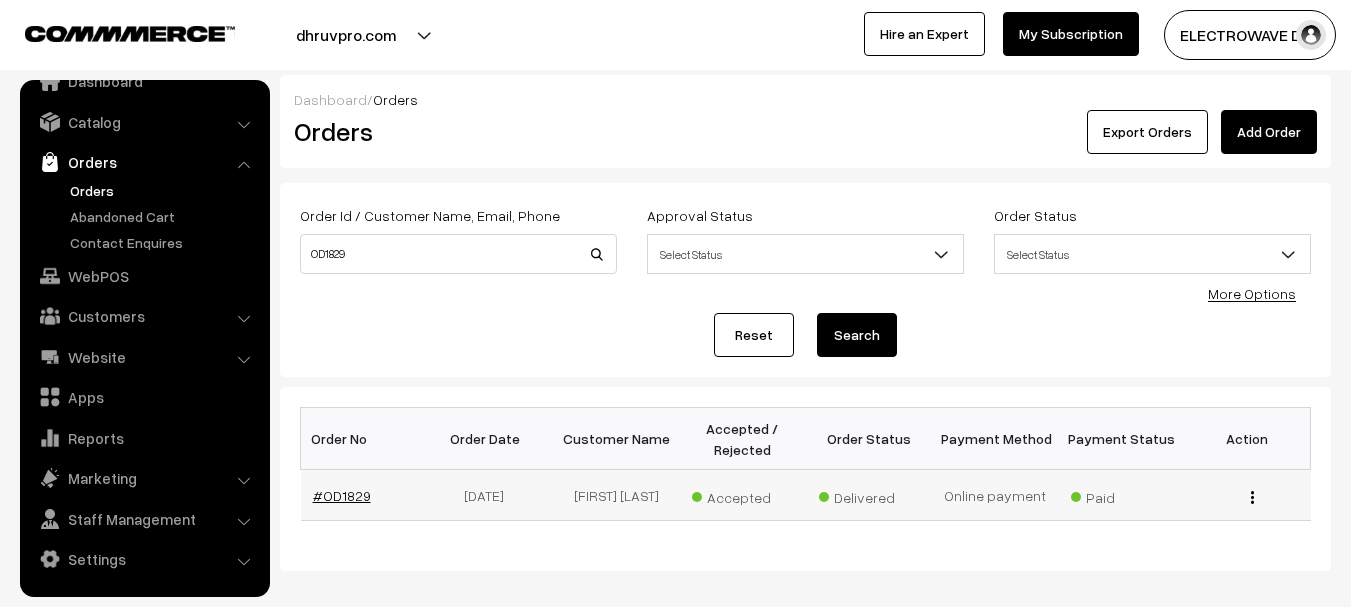 click on "#OD1829" at bounding box center (342, 495) 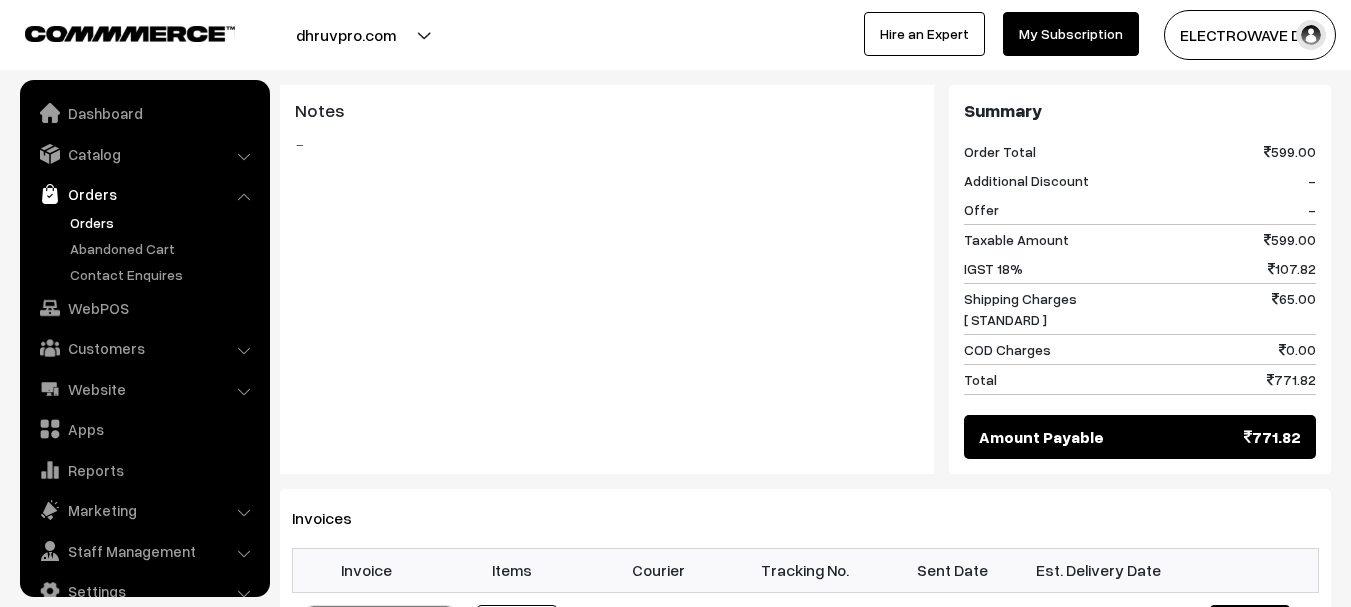 scroll, scrollTop: 800, scrollLeft: 0, axis: vertical 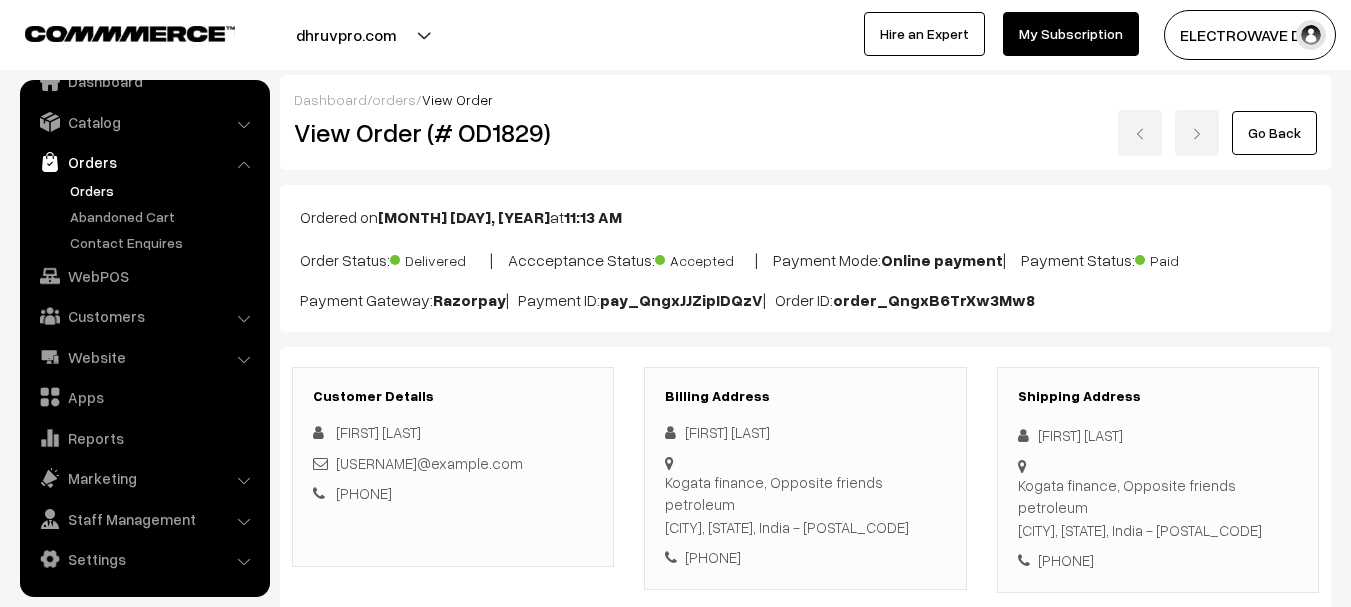 click on "Orders" at bounding box center (144, 162) 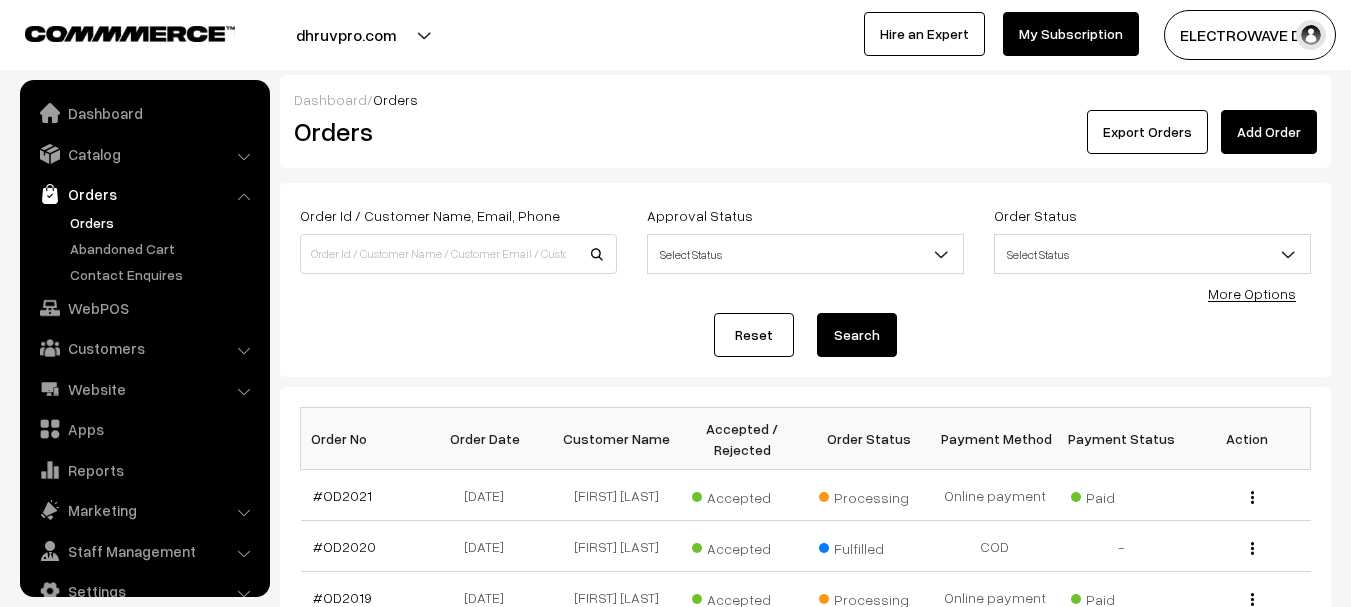 click on "Order Id / Customer Name, Email, Phone" at bounding box center (430, 215) 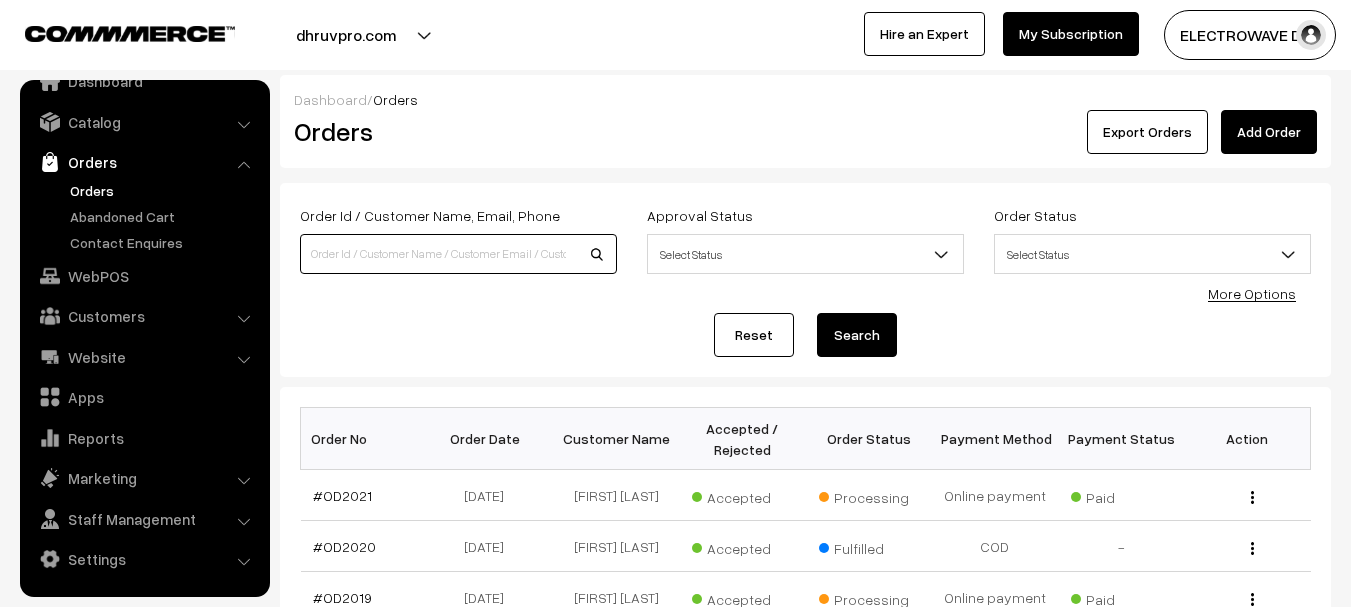 click at bounding box center (458, 254) 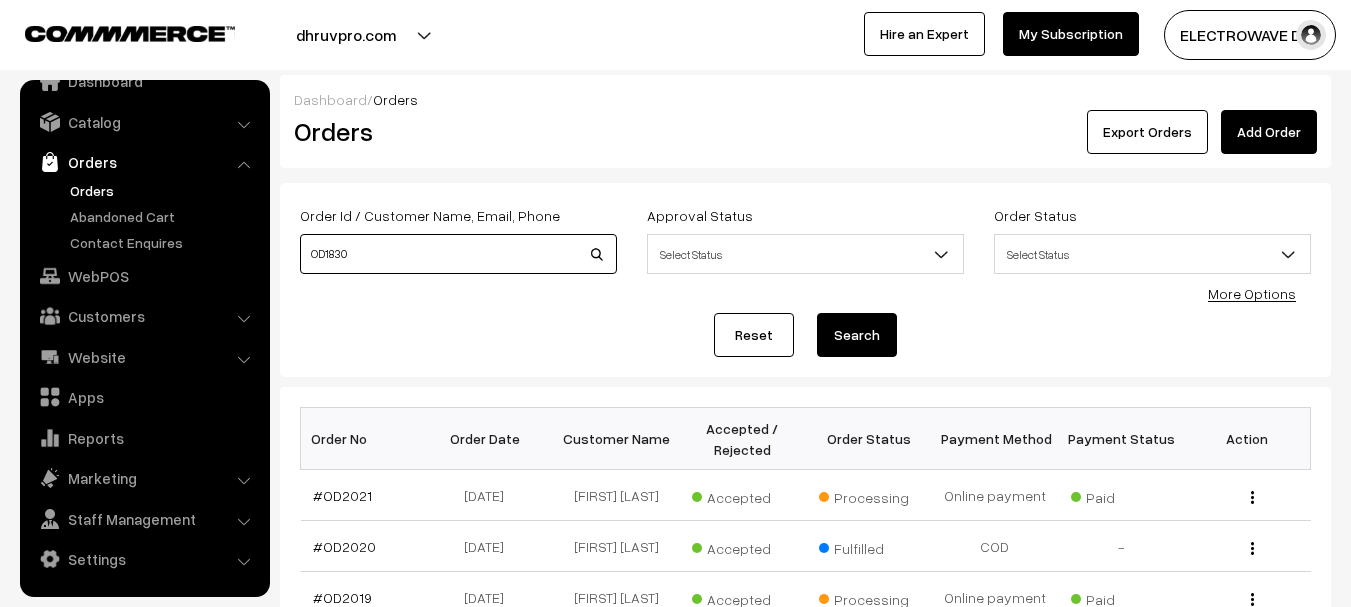 type on "OD1830" 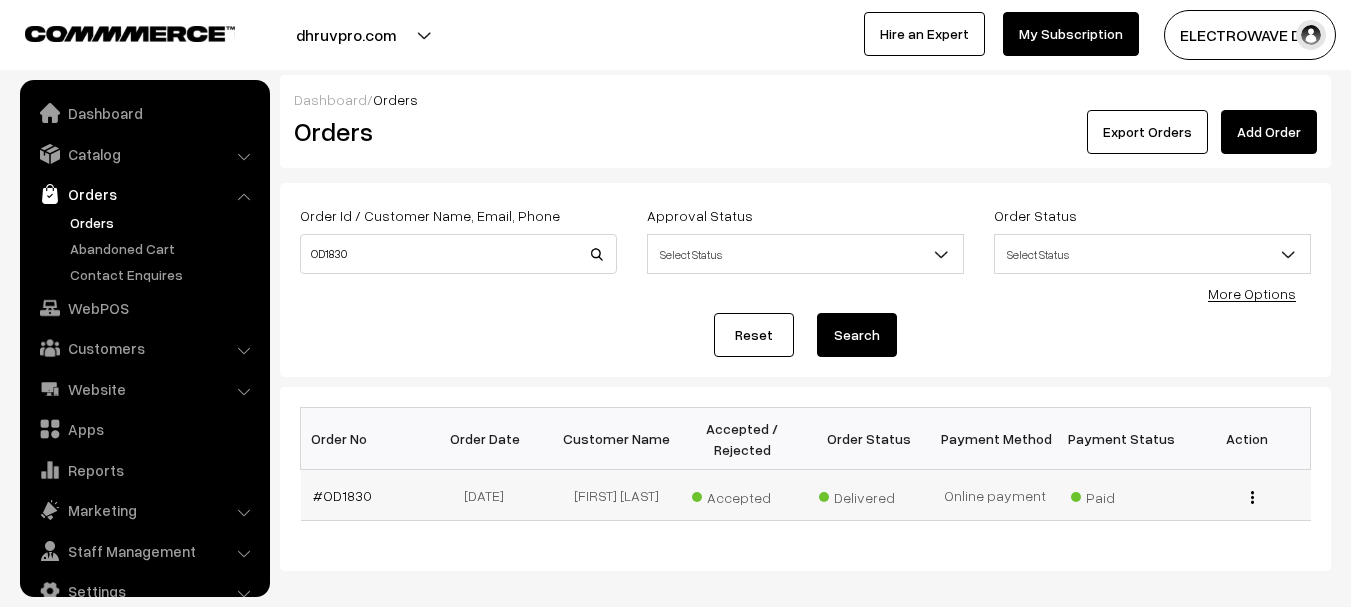 scroll, scrollTop: 0, scrollLeft: 0, axis: both 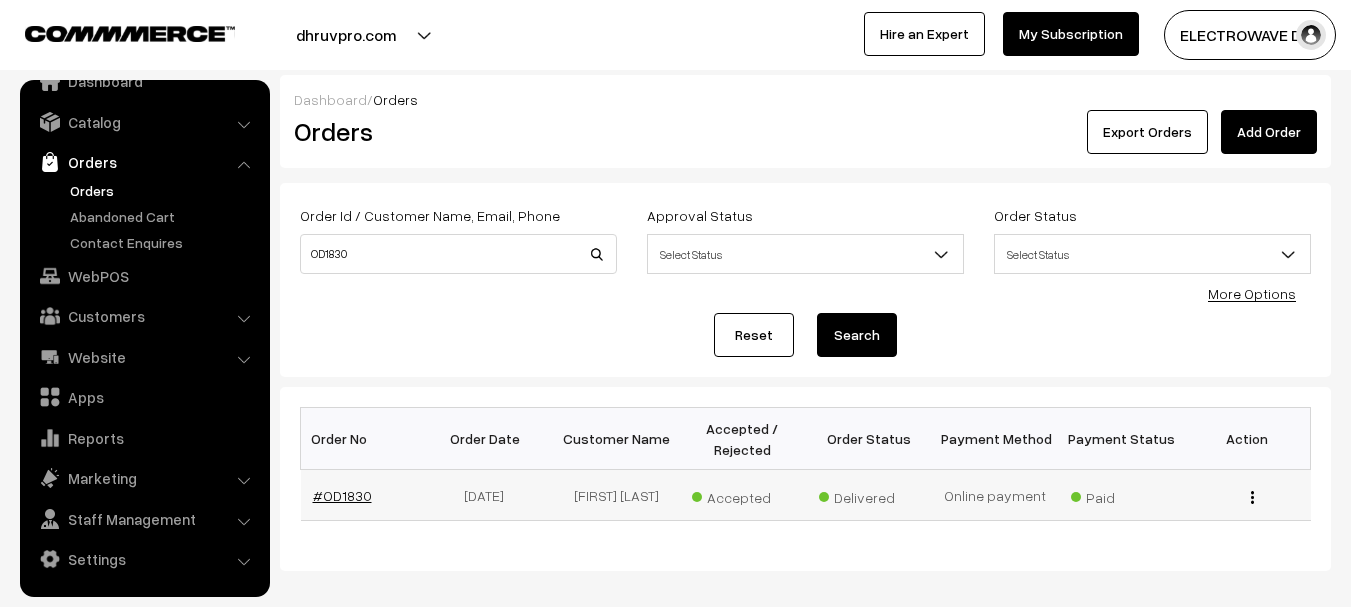 click on "#OD1830" at bounding box center [342, 495] 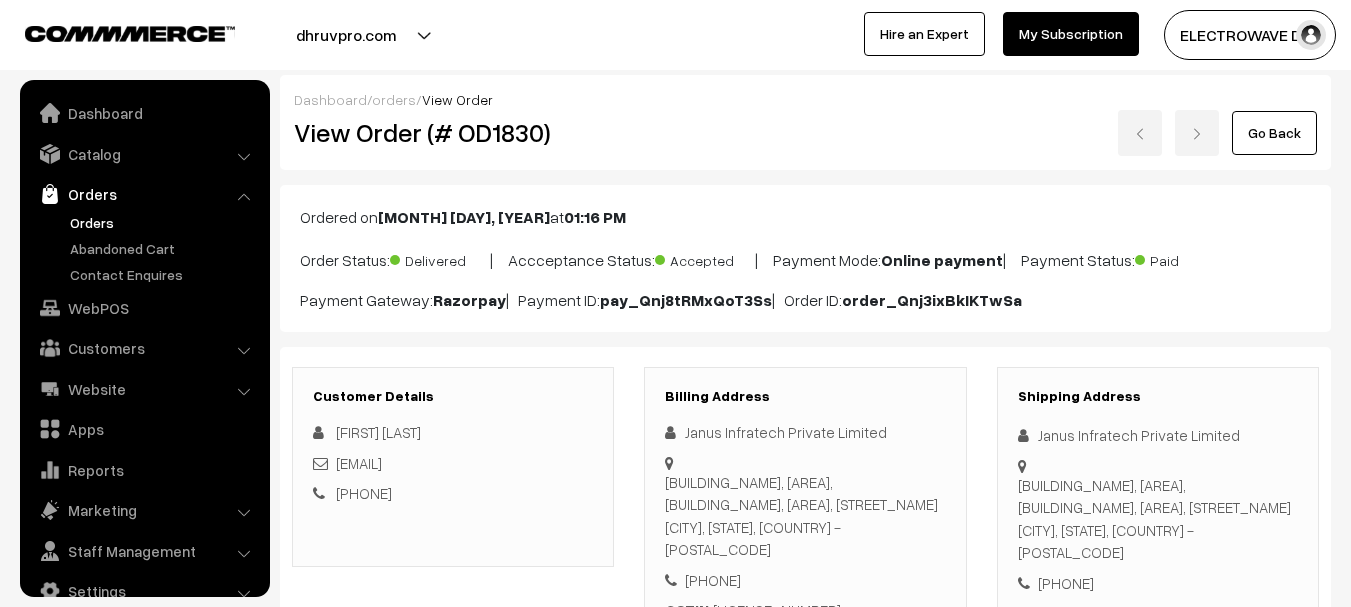 scroll, scrollTop: 1100, scrollLeft: 0, axis: vertical 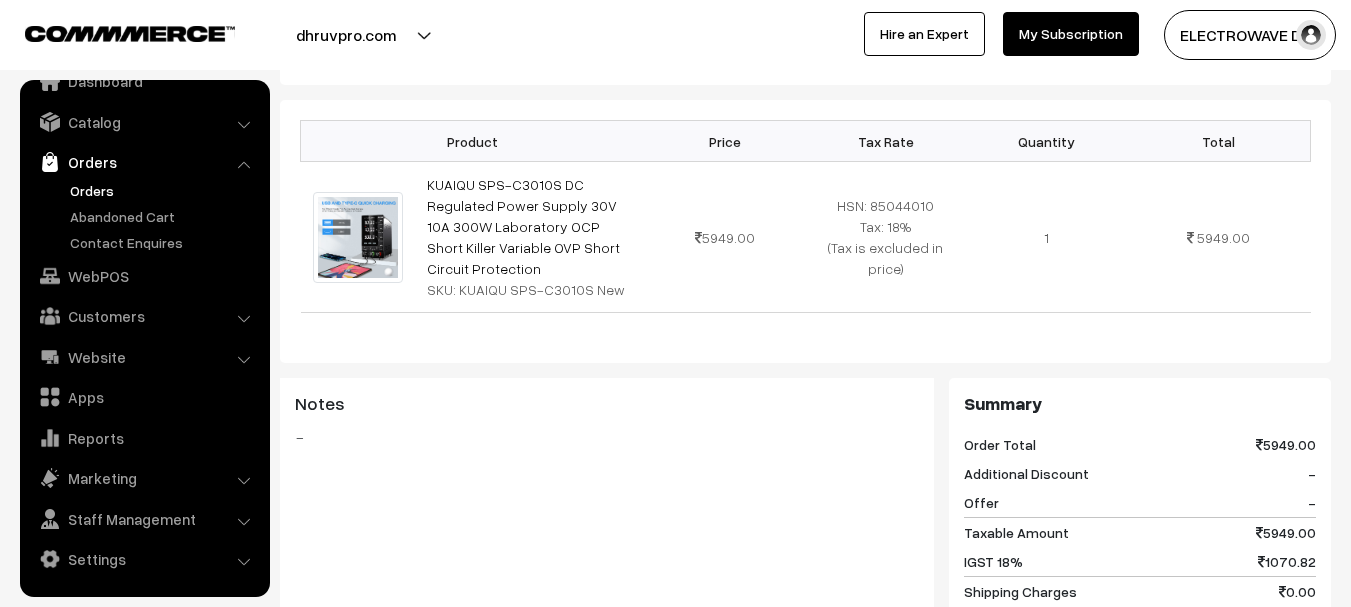 click on "Orders" at bounding box center [164, 190] 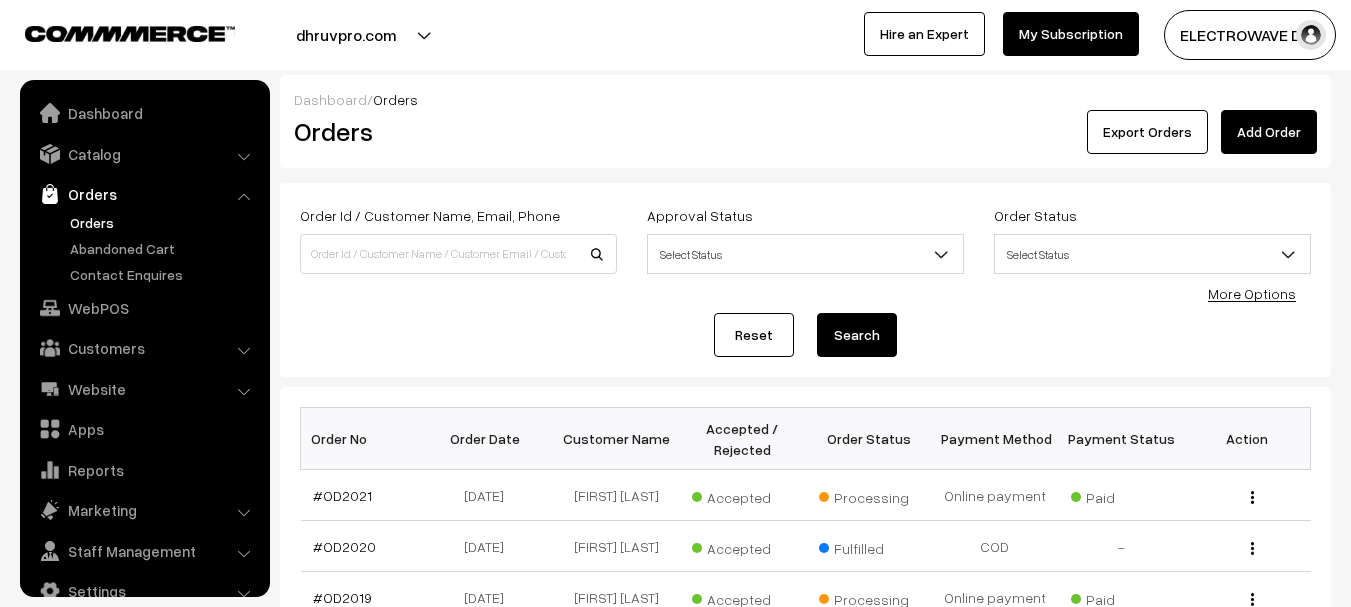 scroll, scrollTop: 0, scrollLeft: 0, axis: both 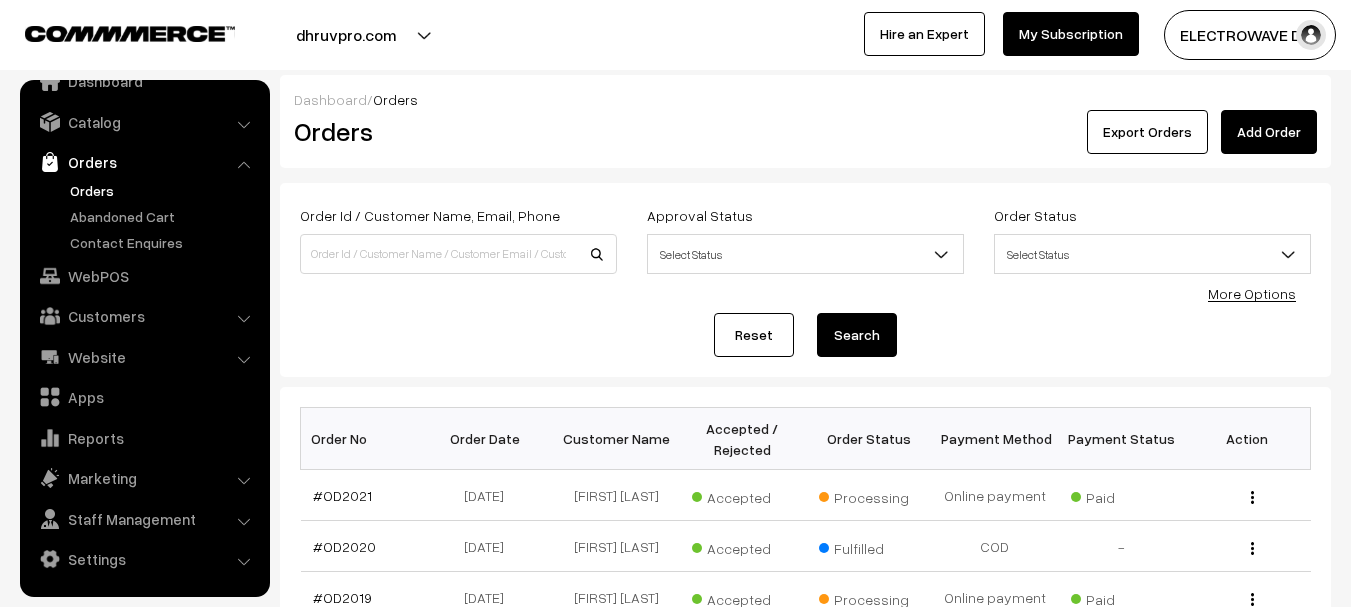 click on "Order Id / Customer Name, Email, Phone" at bounding box center [458, 244] 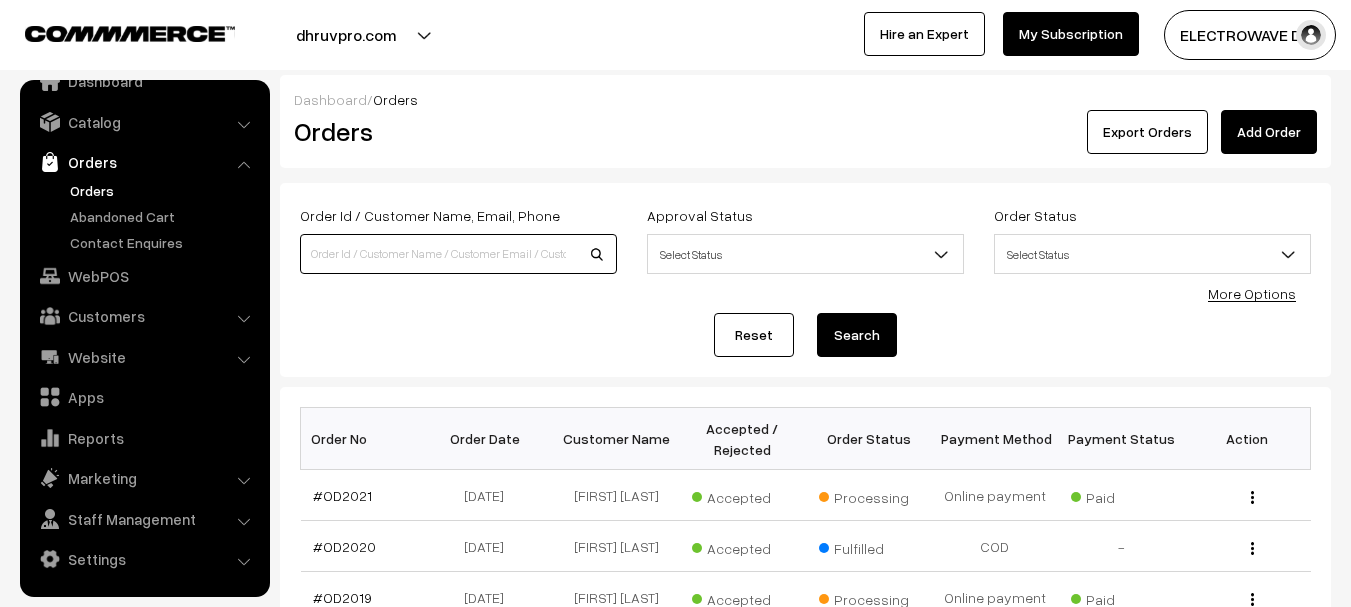 click at bounding box center [458, 254] 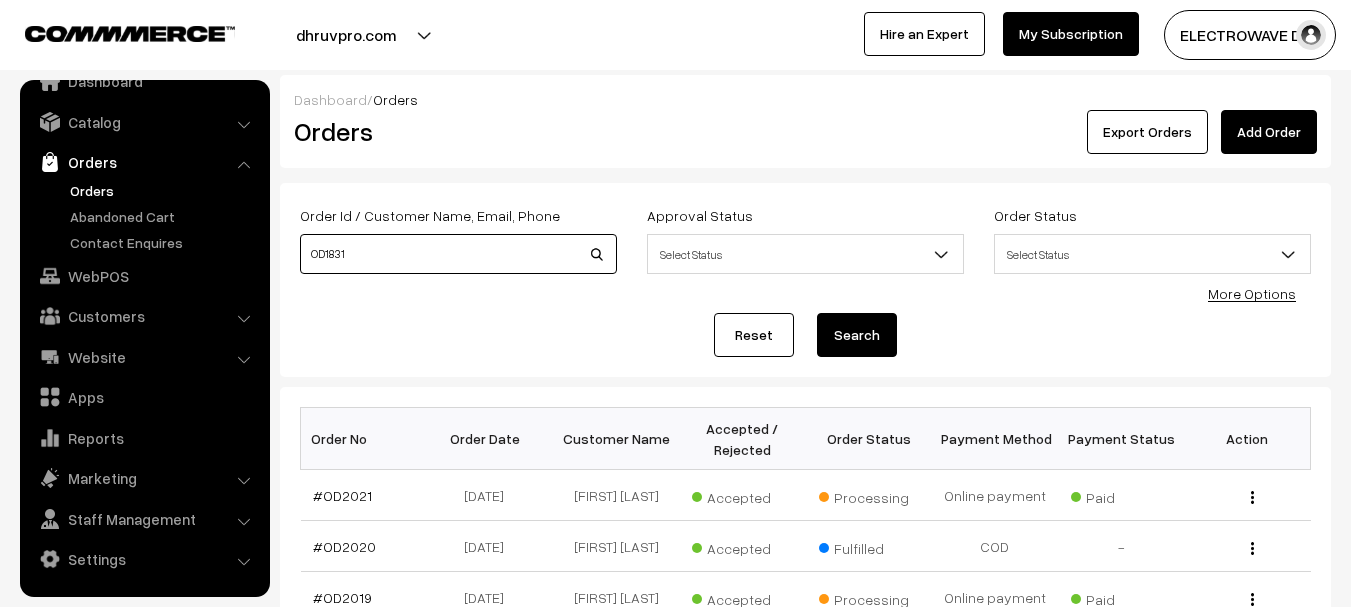 type on "OD1831" 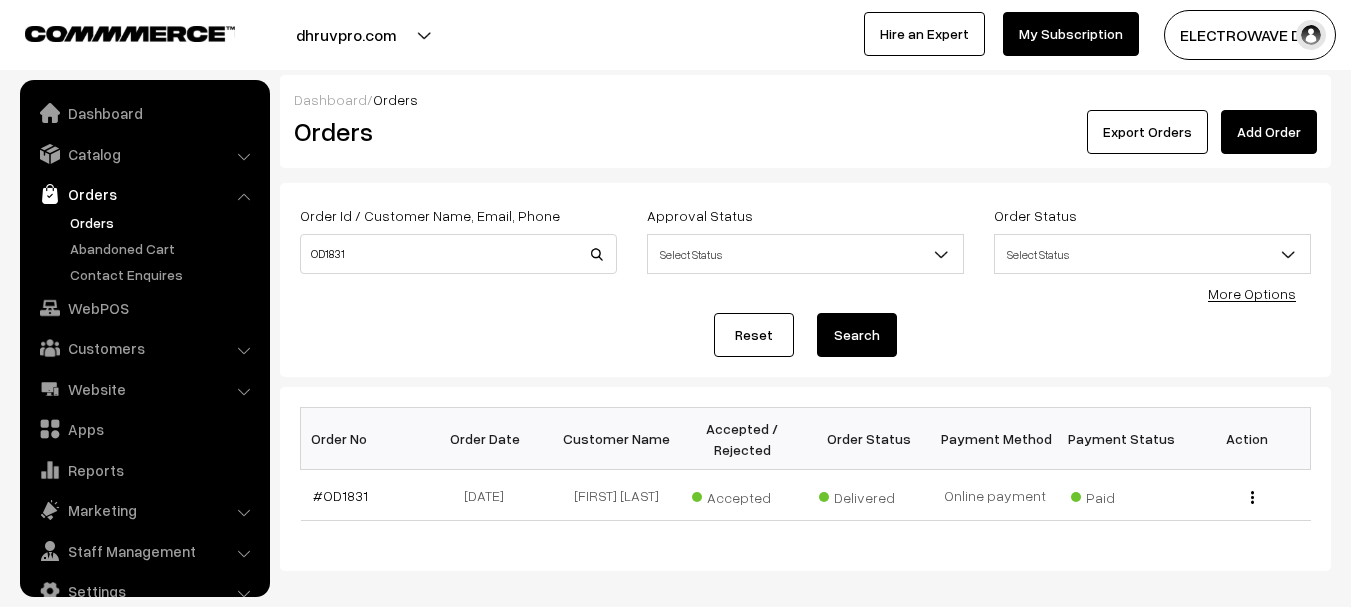 scroll, scrollTop: 0, scrollLeft: 0, axis: both 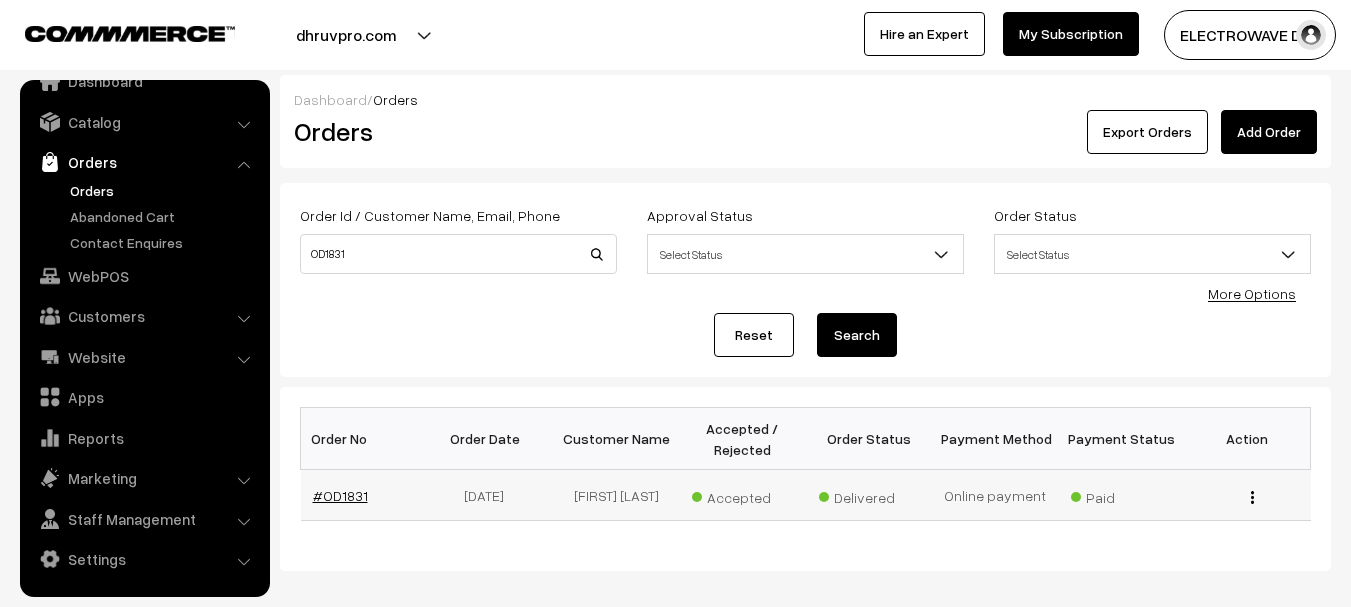 click on "#OD1831" at bounding box center (340, 495) 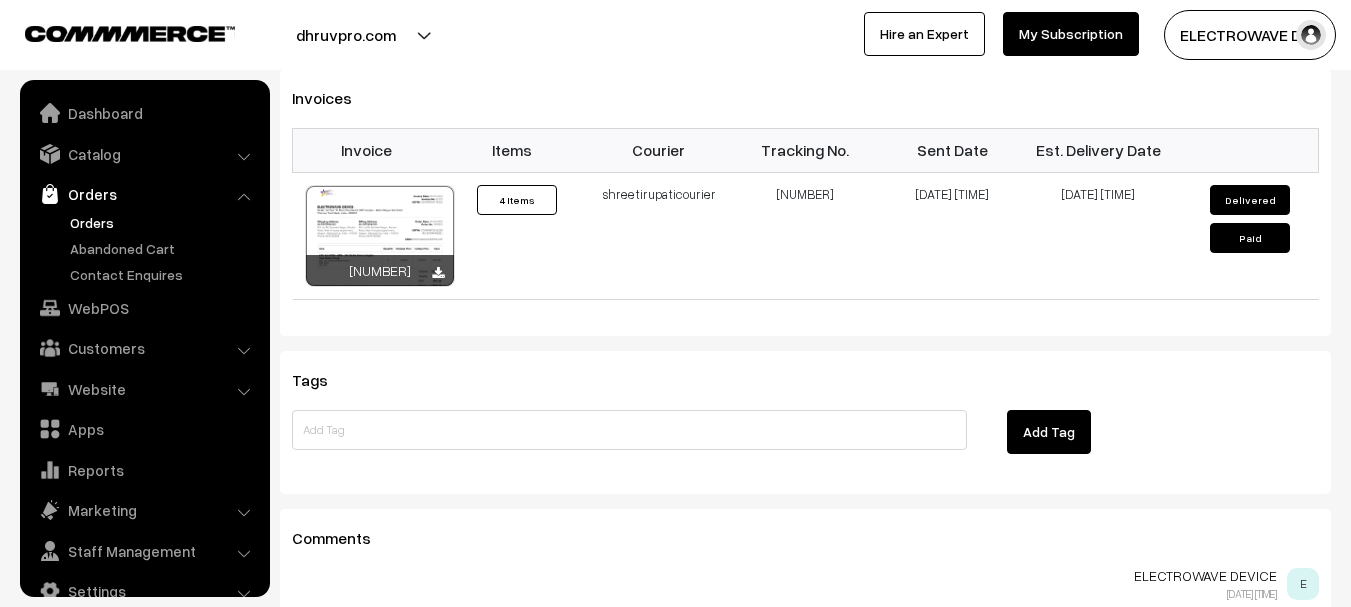 scroll, scrollTop: 1300, scrollLeft: 0, axis: vertical 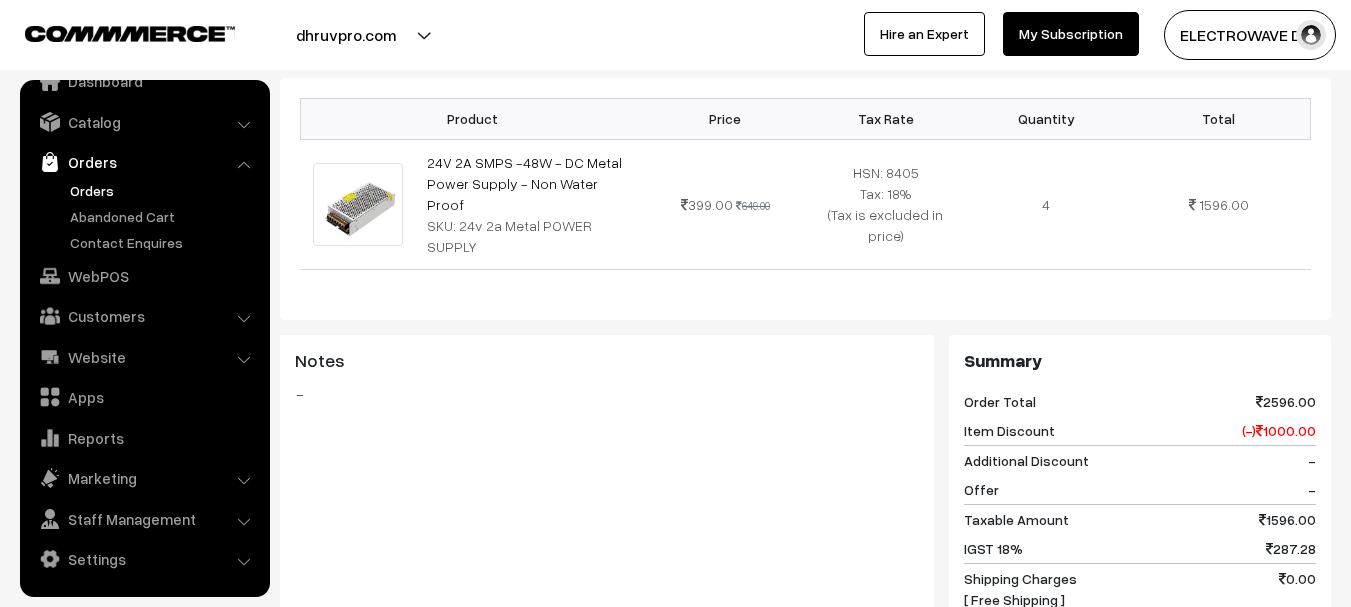 click on "Orders" at bounding box center (164, 190) 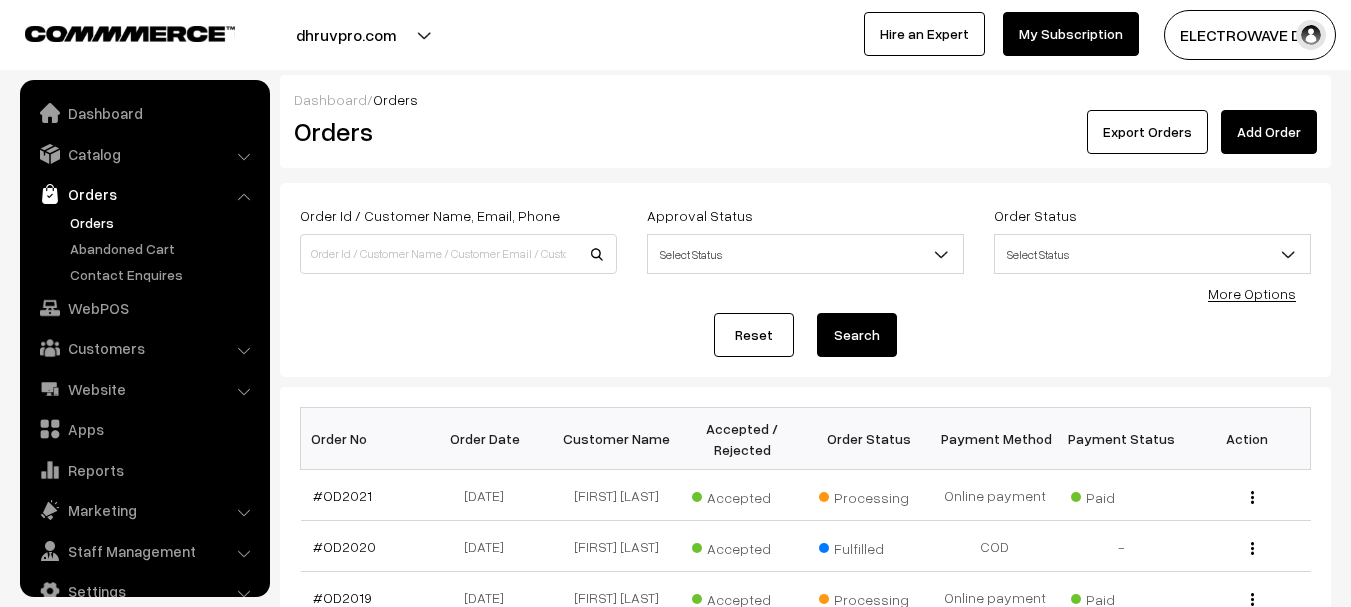 scroll, scrollTop: 0, scrollLeft: 0, axis: both 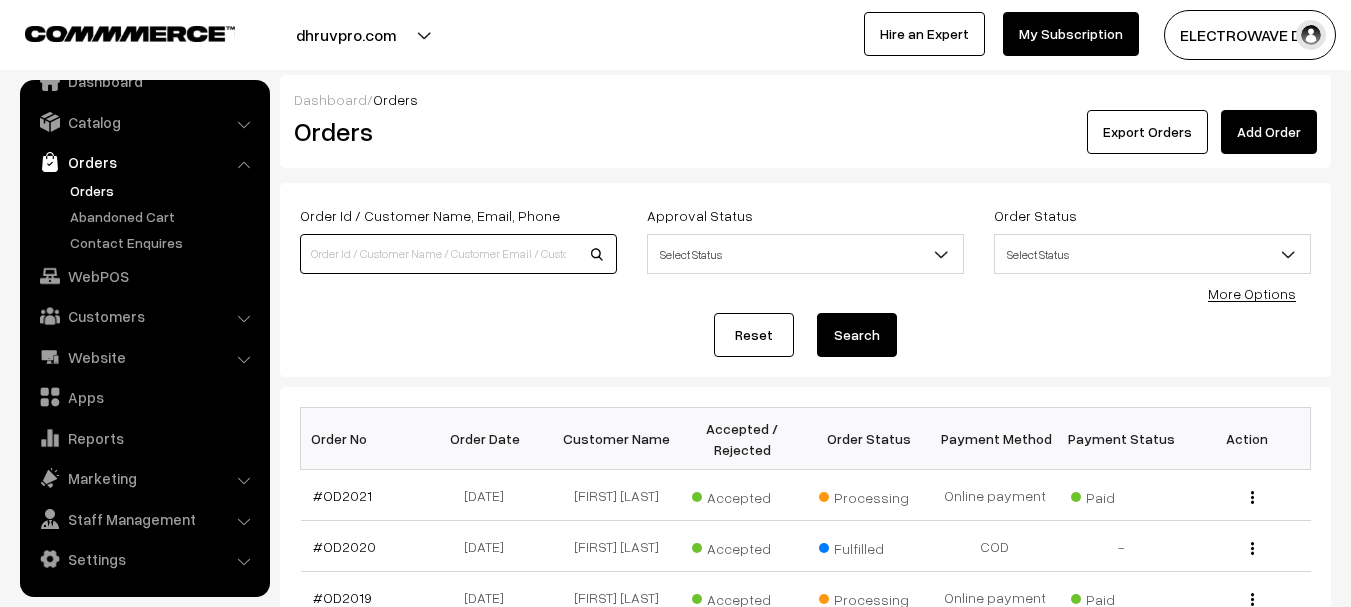 click at bounding box center [458, 254] 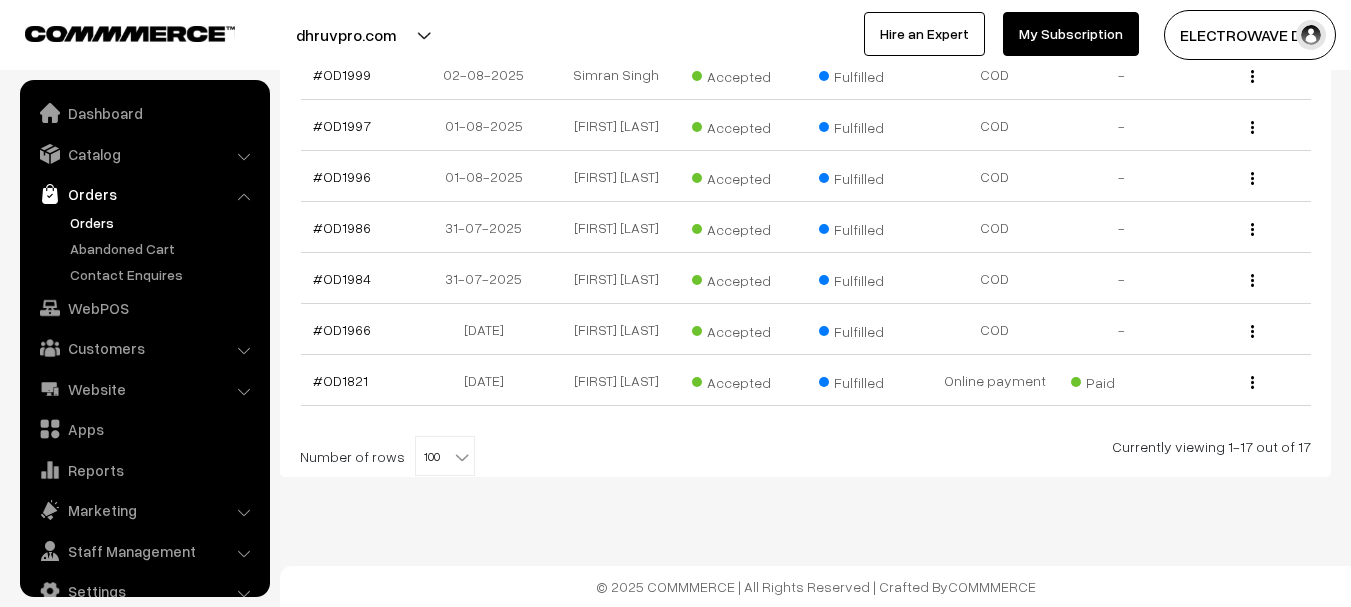 scroll, scrollTop: 979, scrollLeft: 0, axis: vertical 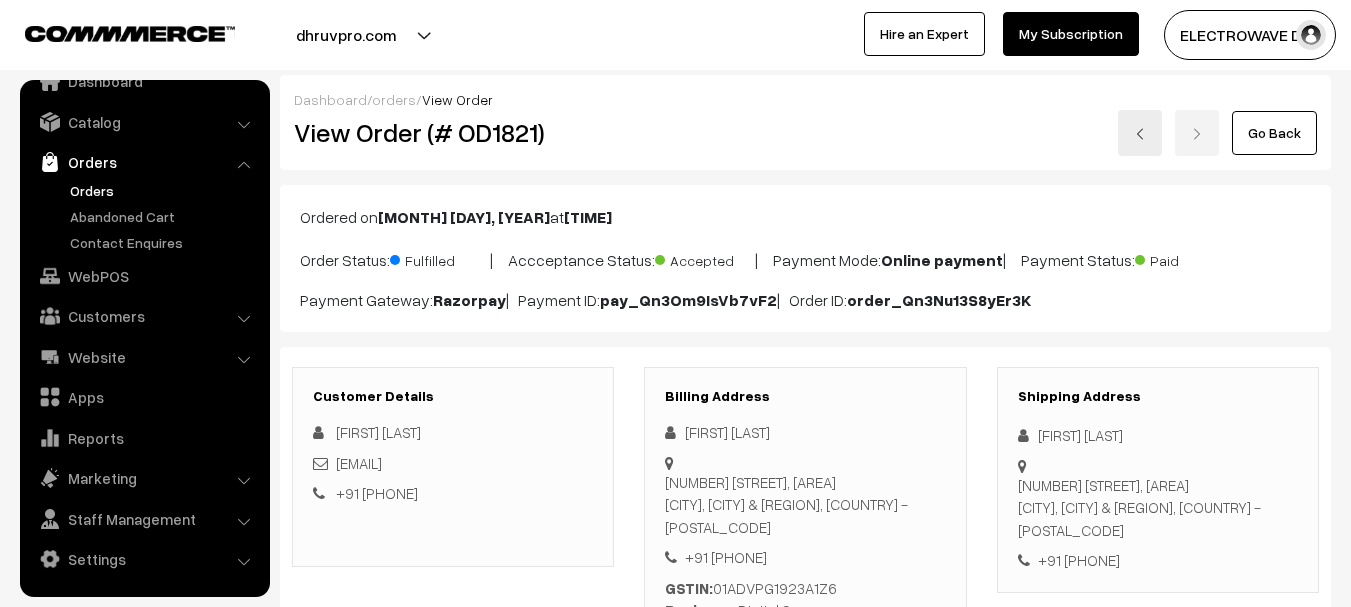 click on "View Order (# OD1821)" at bounding box center (454, 132) 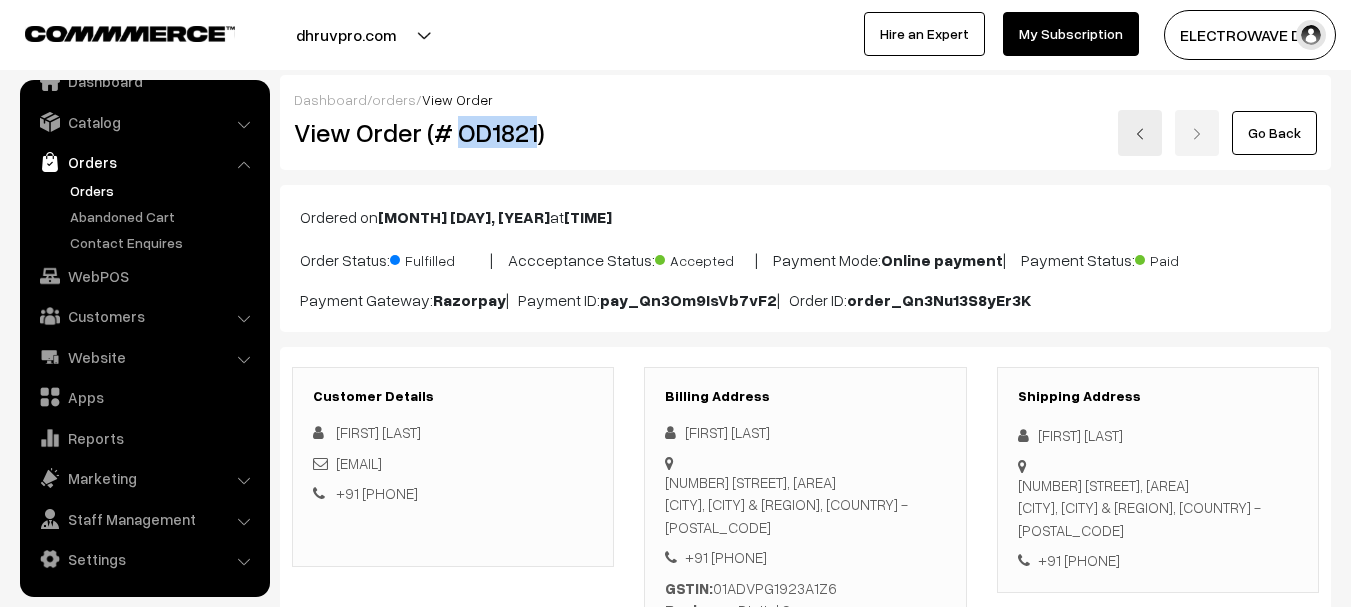 click on "View Order (# OD1821)" at bounding box center [454, 132] 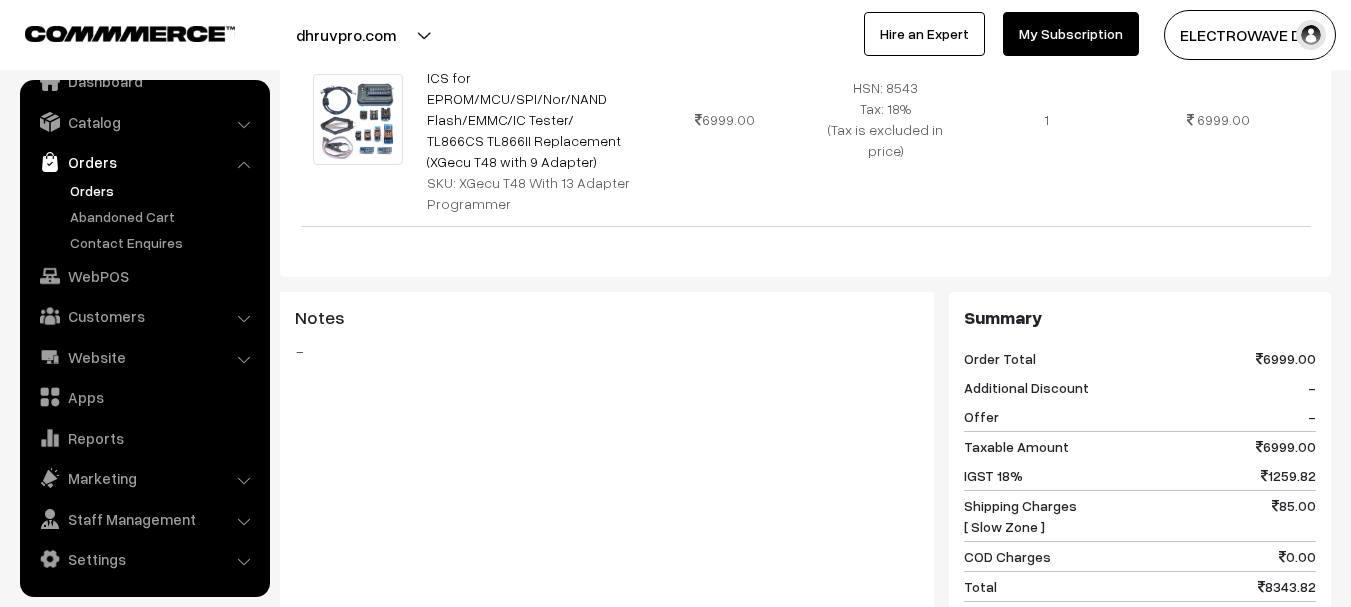 scroll, scrollTop: 1000, scrollLeft: 0, axis: vertical 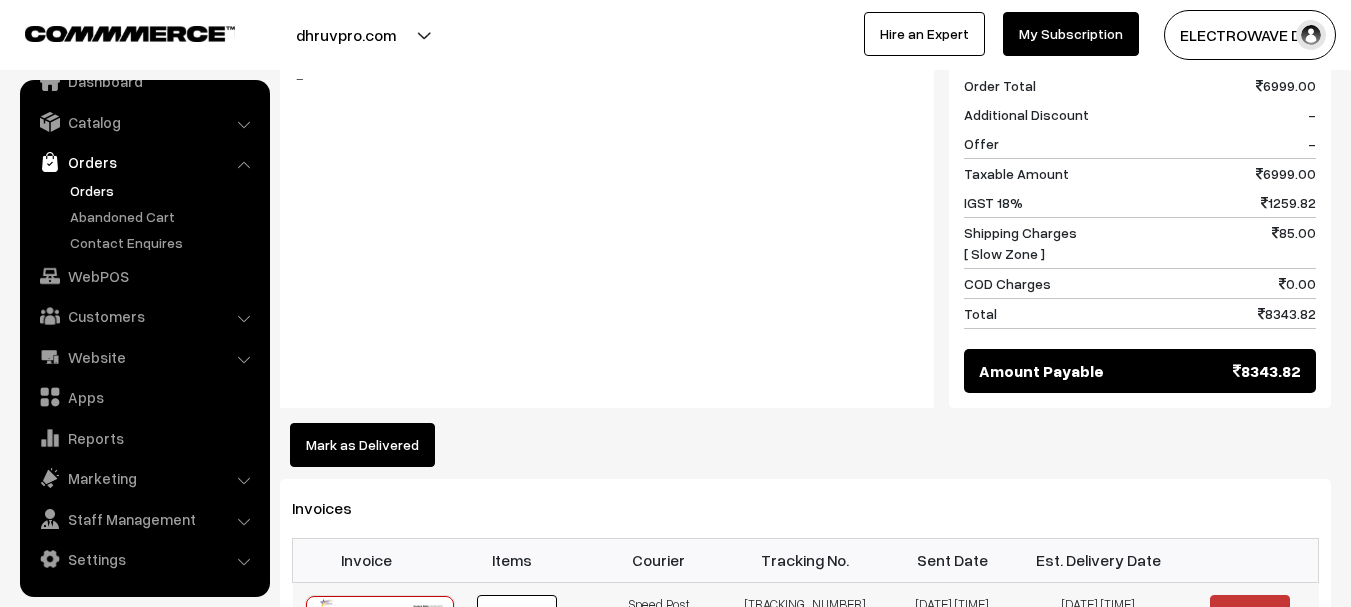 click on "ET156244196IN" at bounding box center [805, 645] 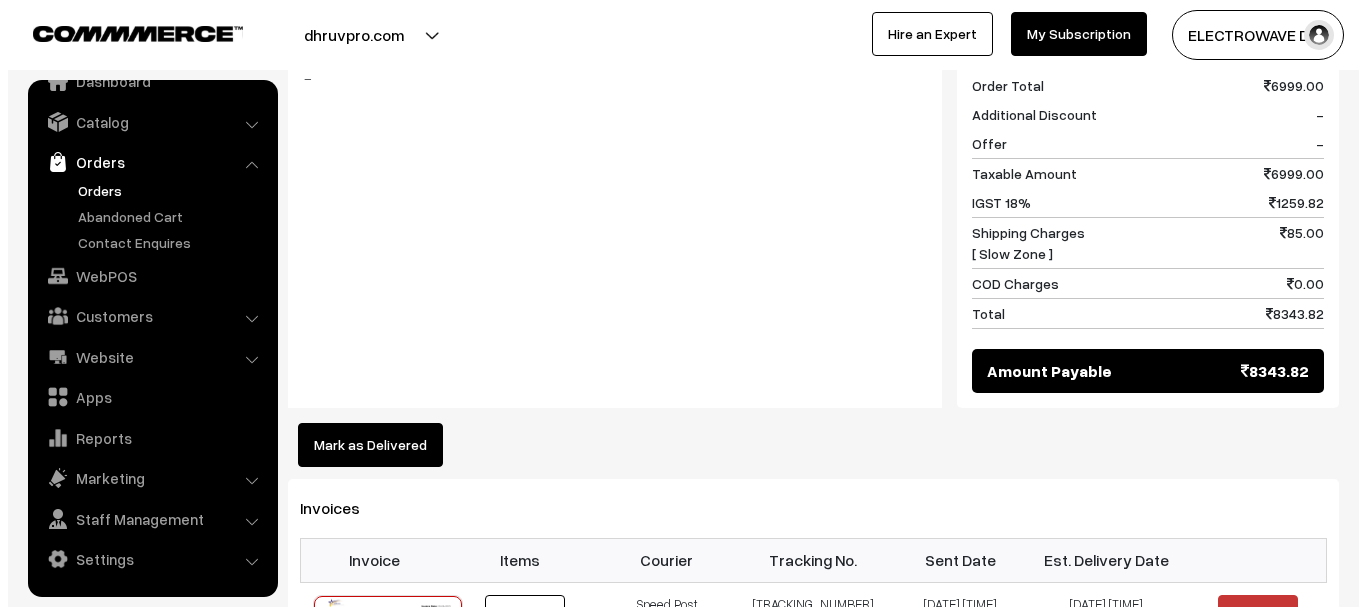 scroll, scrollTop: 1300, scrollLeft: 0, axis: vertical 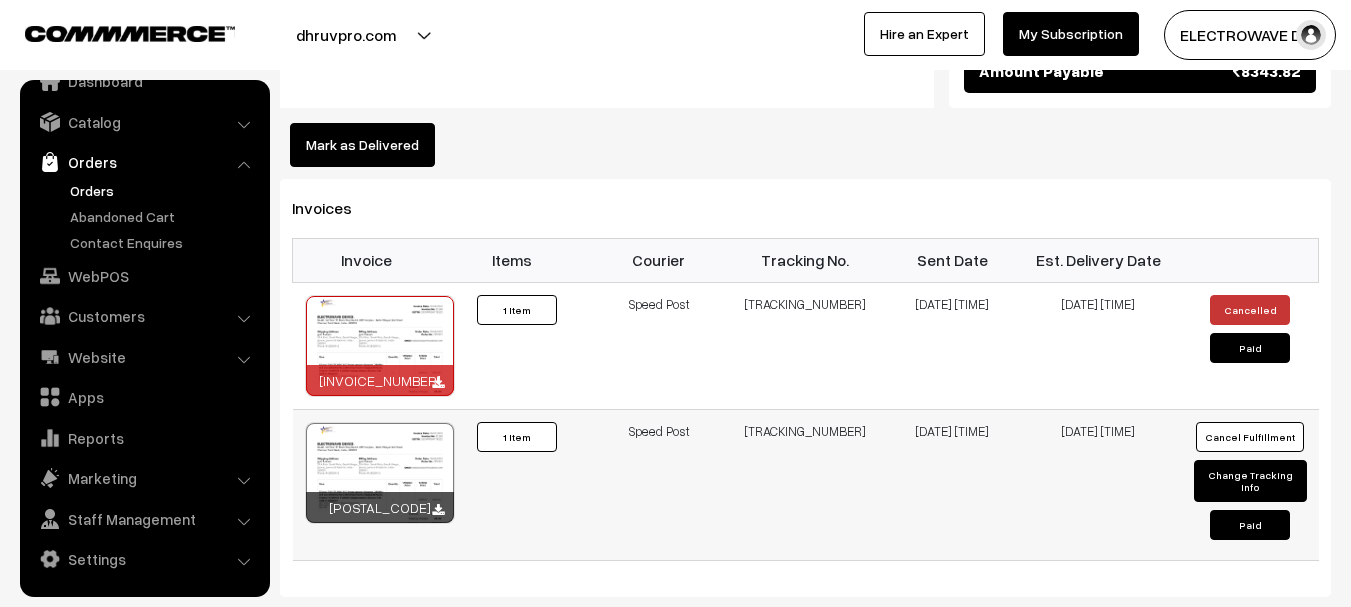 click on "ET156244196IN" at bounding box center [805, 484] 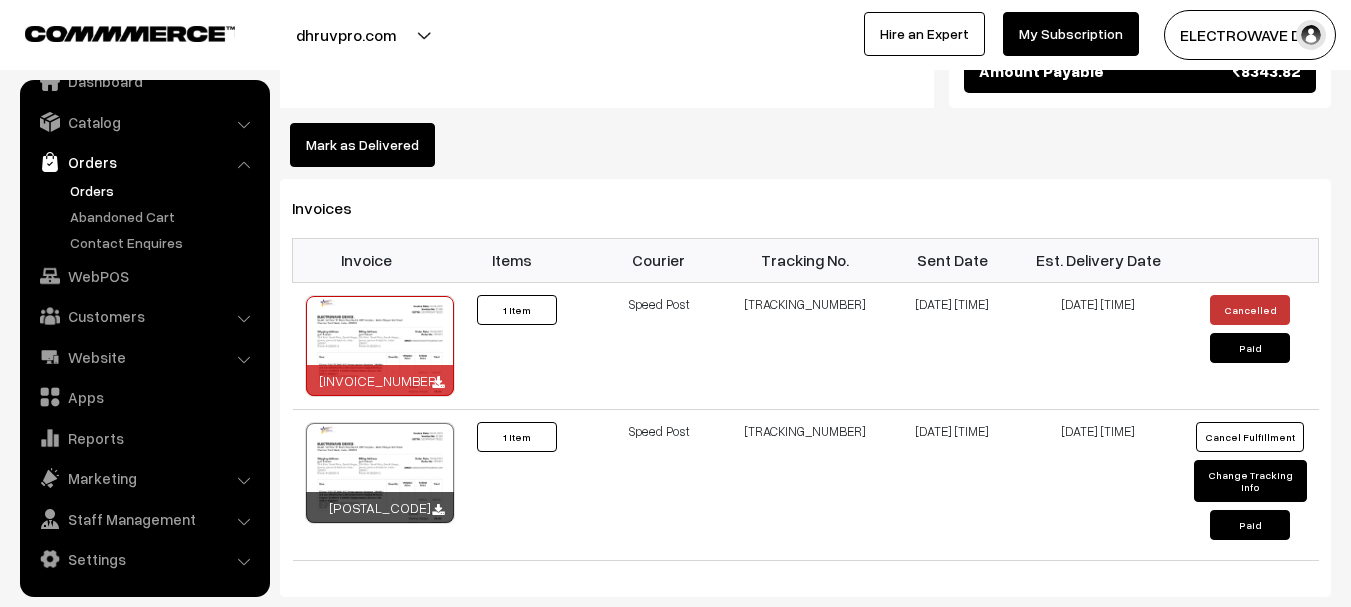 click on "Mark as Delivered" at bounding box center [362, 145] 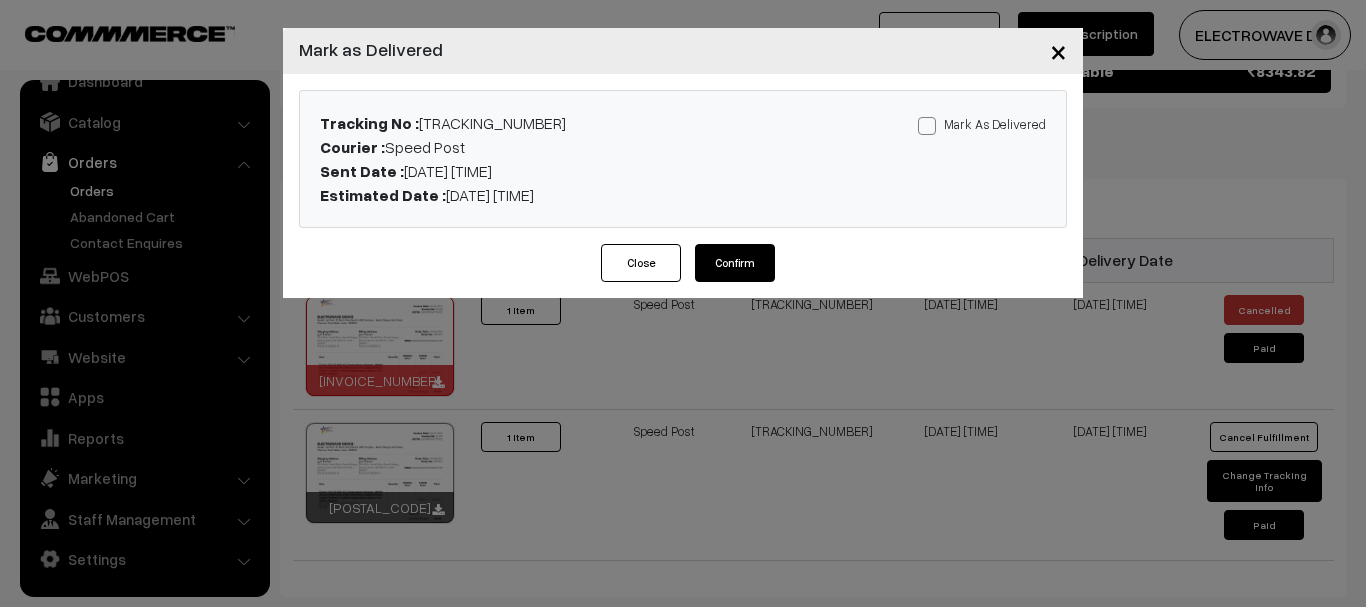 drag, startPoint x: 927, startPoint y: 129, endPoint x: 916, endPoint y: 139, distance: 14.866069 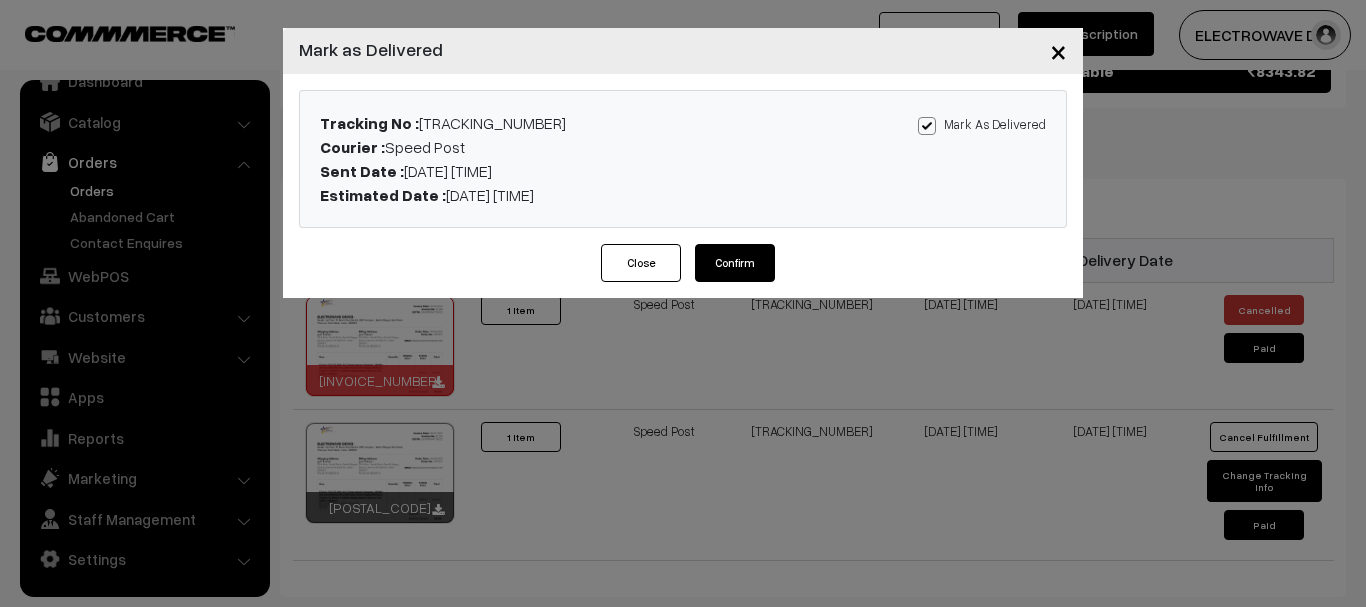 click on "Confirm" at bounding box center (735, 263) 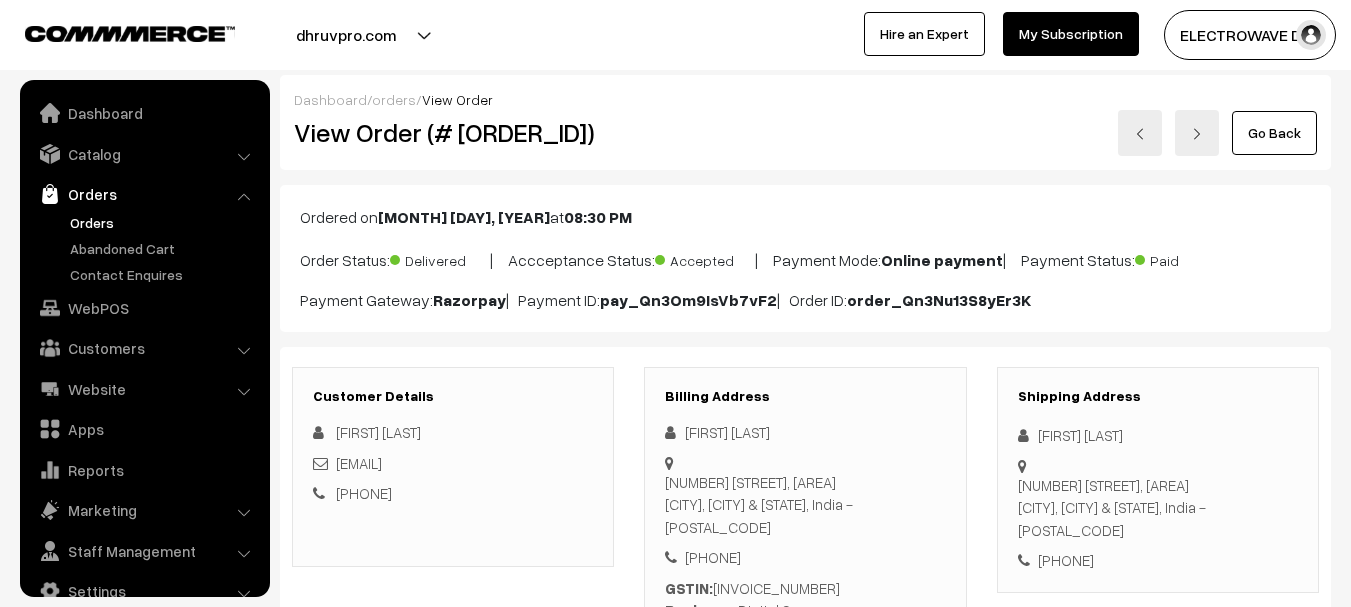 scroll, scrollTop: 400, scrollLeft: 0, axis: vertical 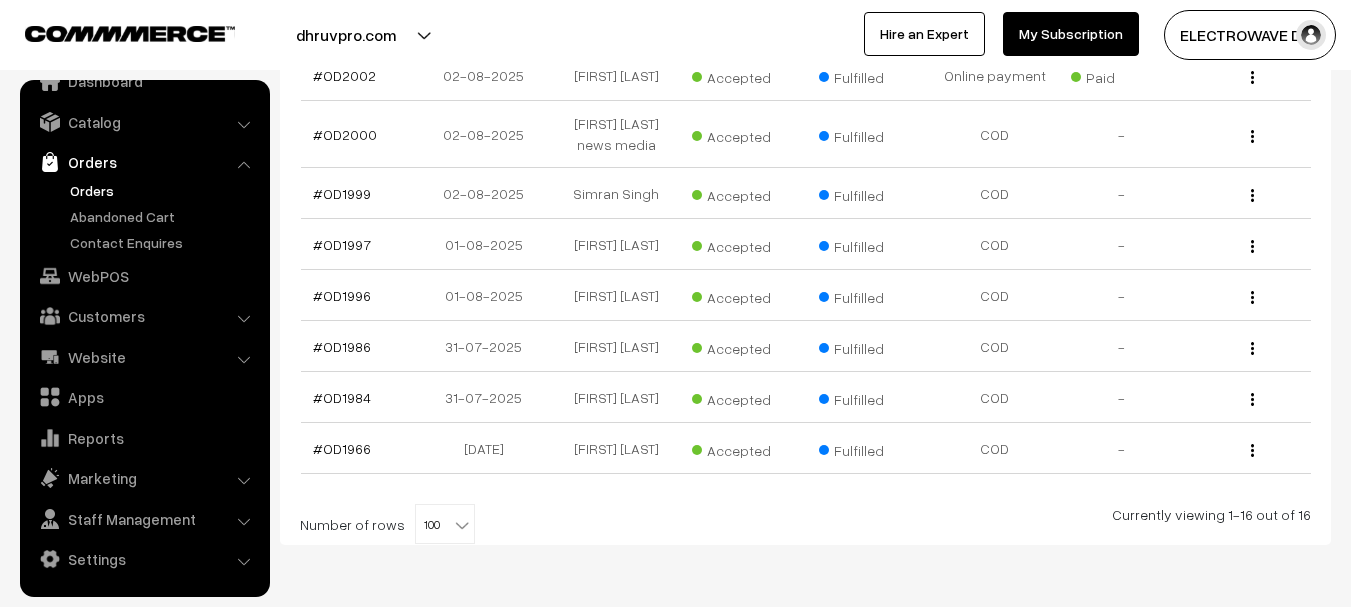 click on "Orders" at bounding box center (144, 162) 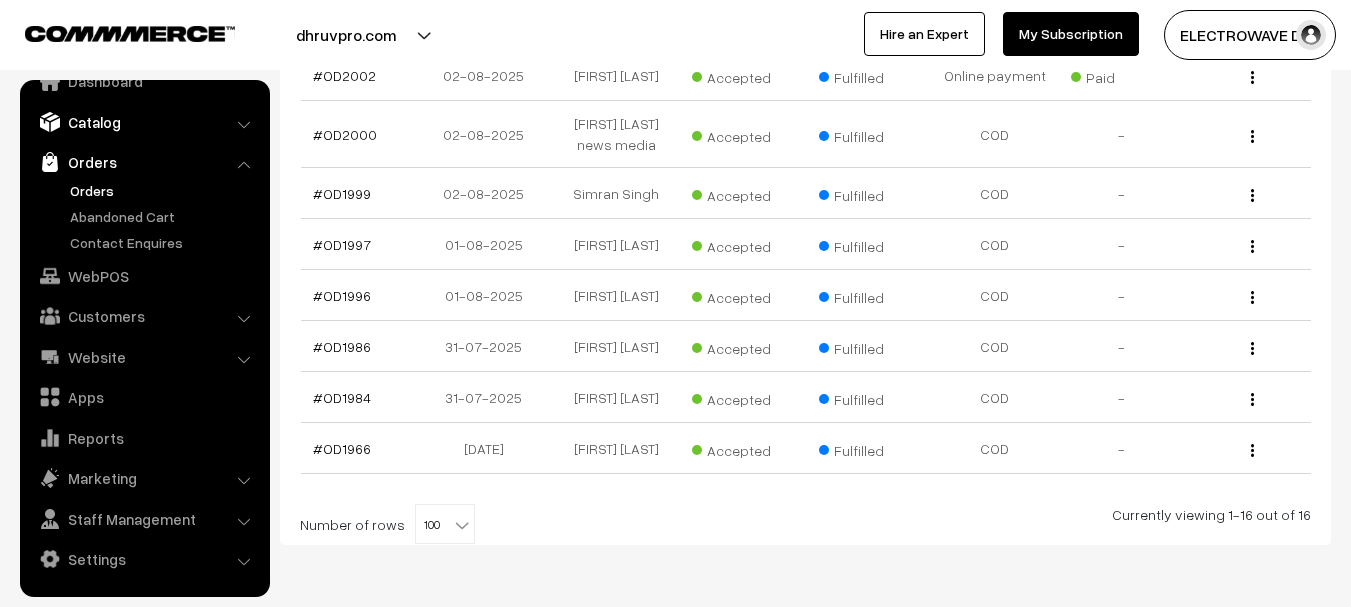 click on "Catalog" at bounding box center [144, 122] 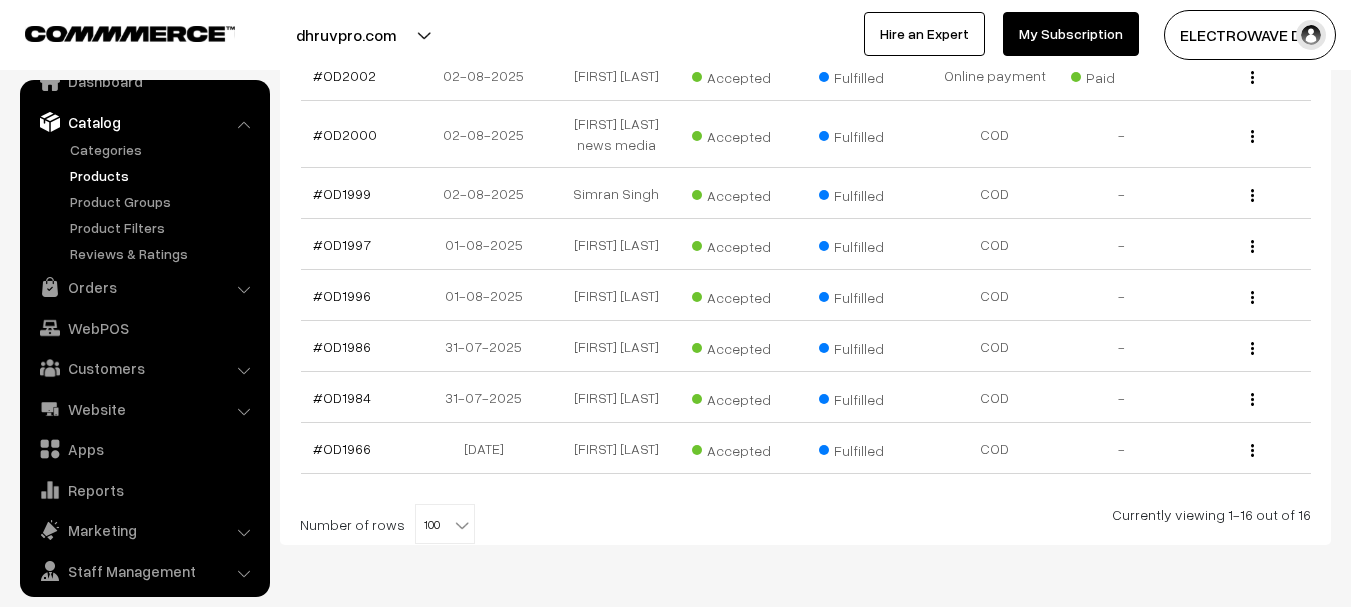 click on "Products" at bounding box center [164, 175] 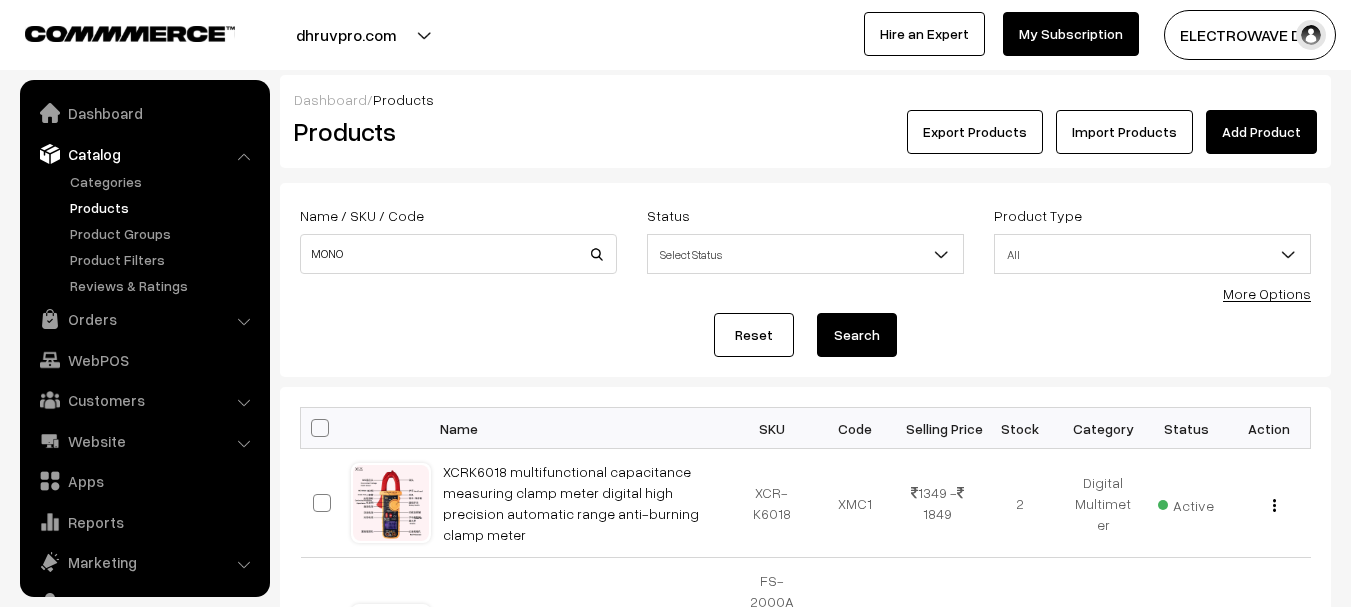 scroll, scrollTop: 0, scrollLeft: 0, axis: both 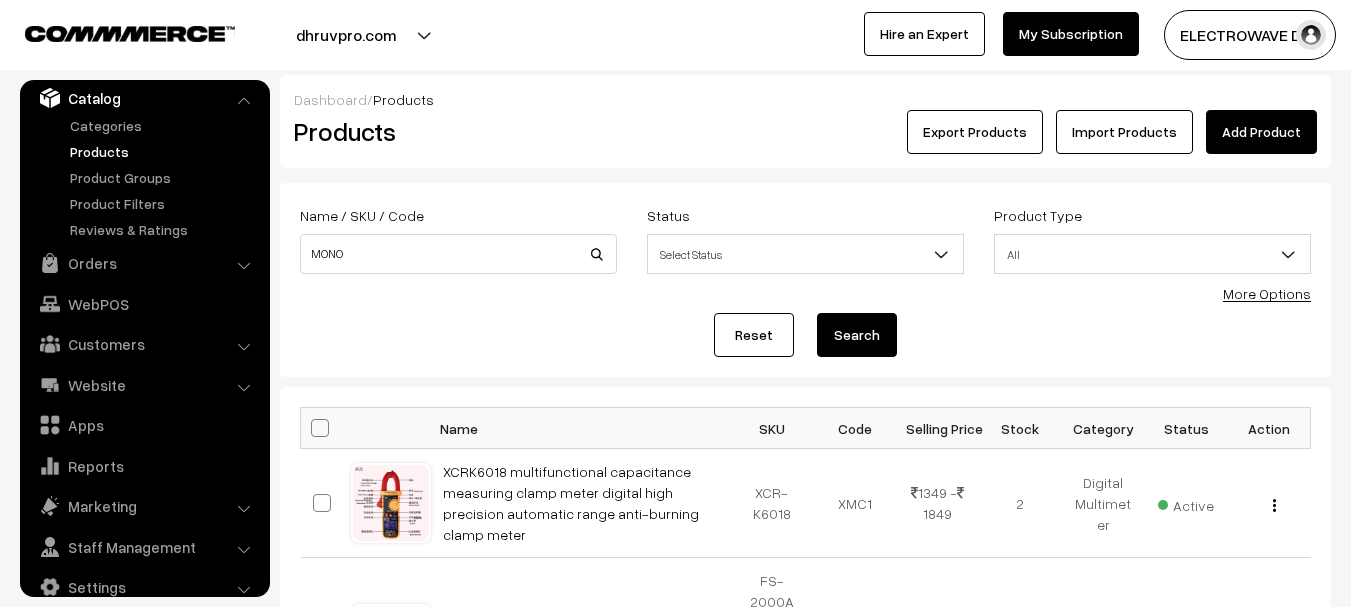 type on "MONO" 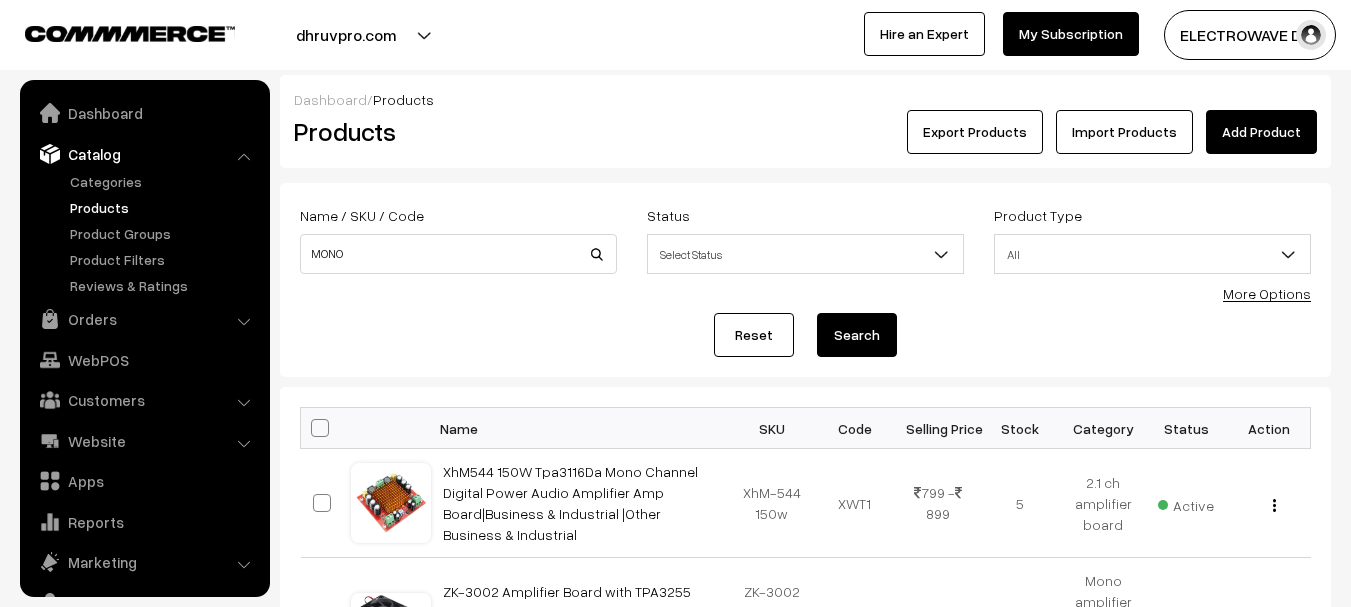 scroll, scrollTop: 300, scrollLeft: 0, axis: vertical 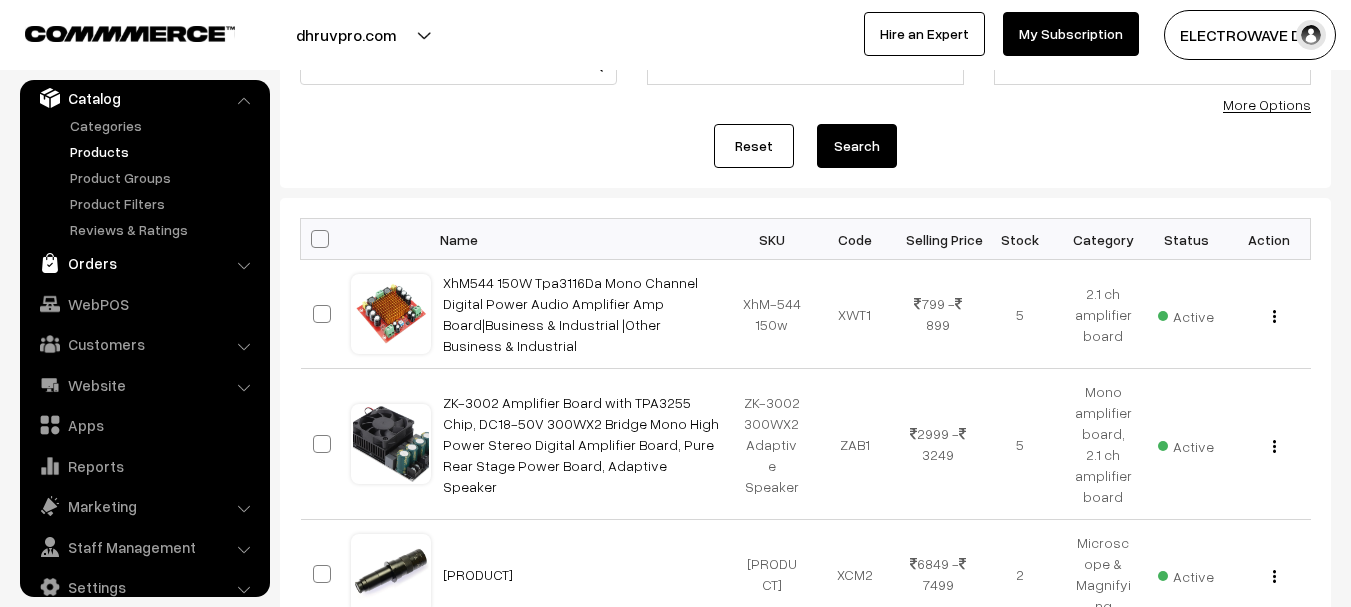 click on "Orders" at bounding box center [144, 263] 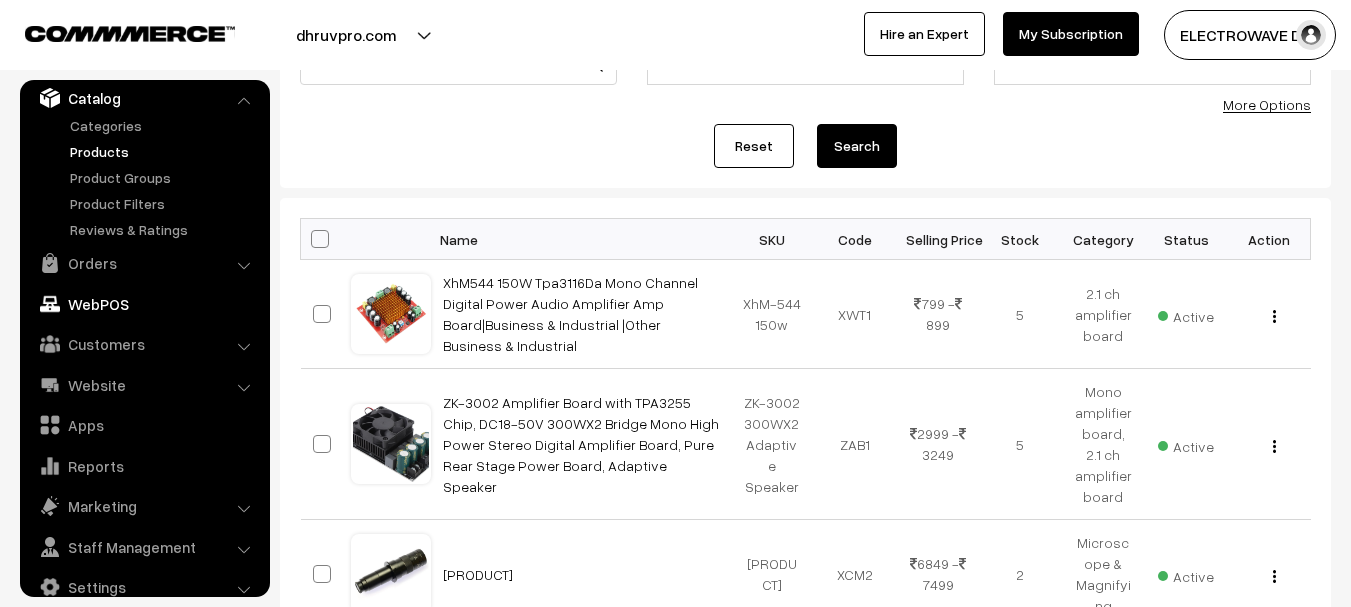 scroll, scrollTop: 32, scrollLeft: 0, axis: vertical 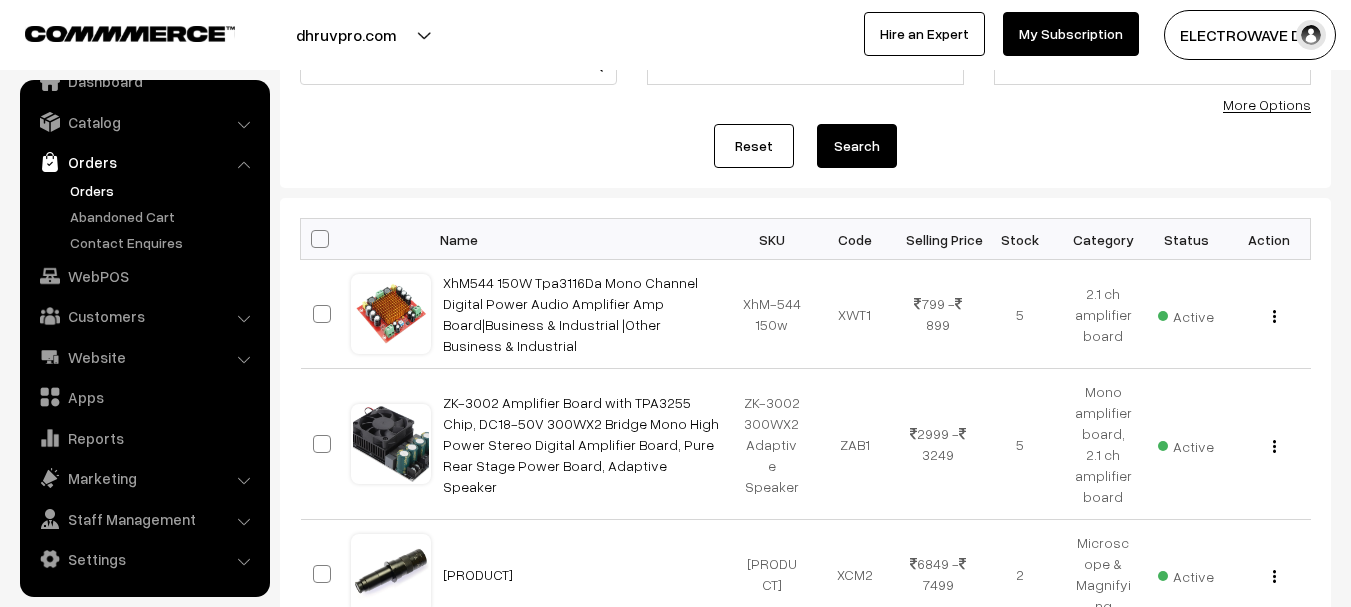 click on "Orders" at bounding box center [164, 190] 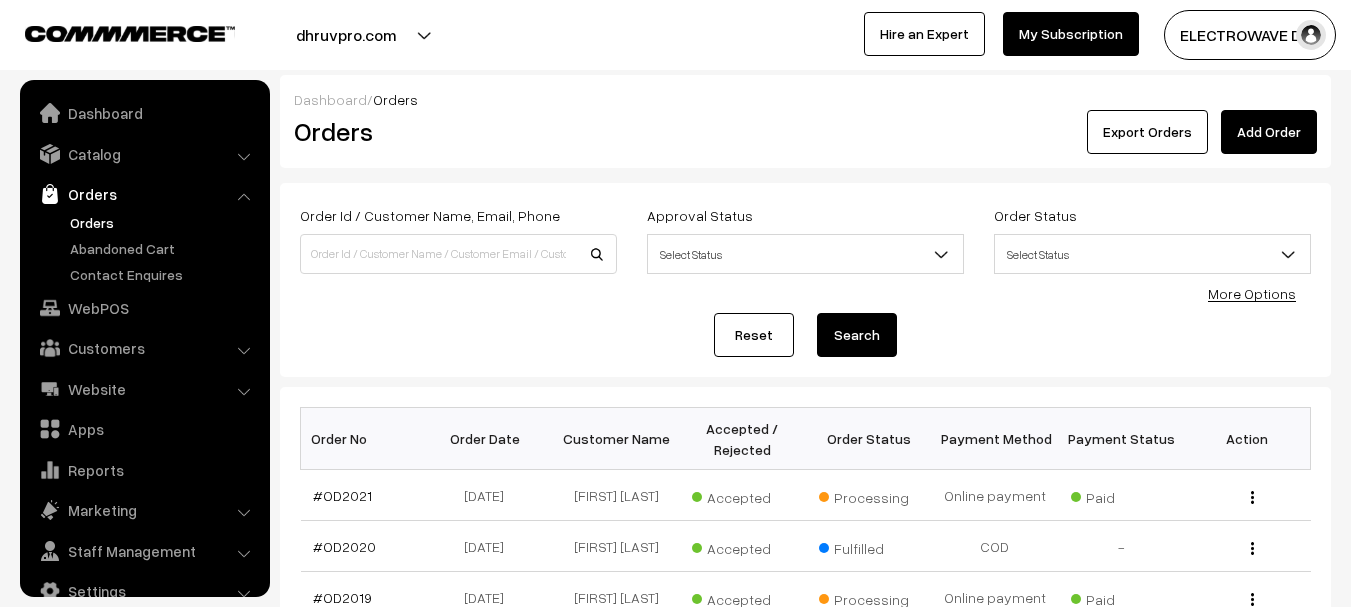 scroll, scrollTop: 100, scrollLeft: 0, axis: vertical 